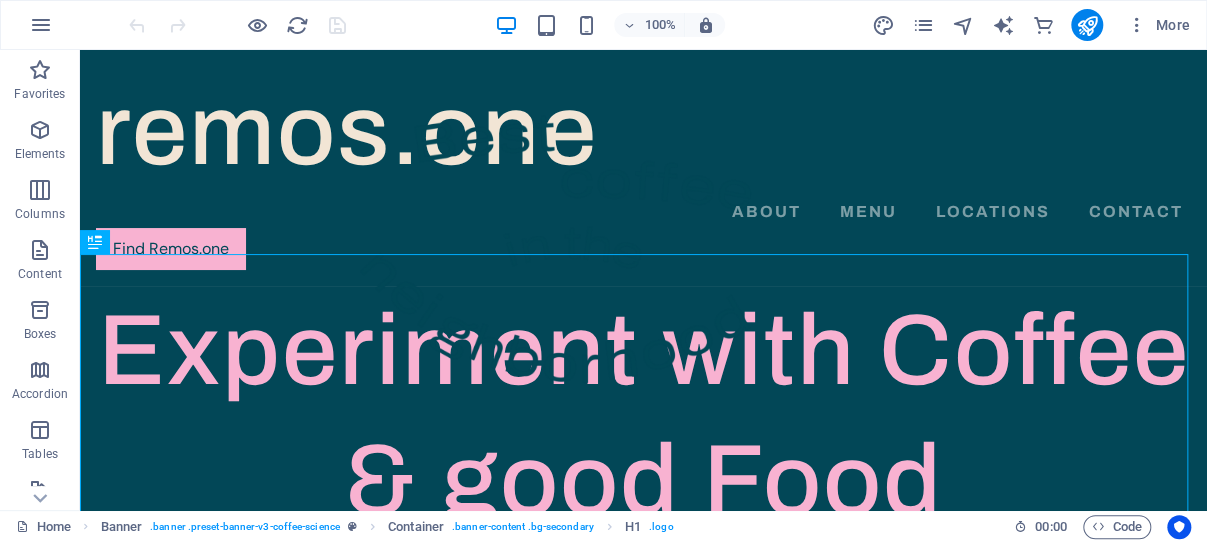 scroll, scrollTop: 0, scrollLeft: 0, axis: both 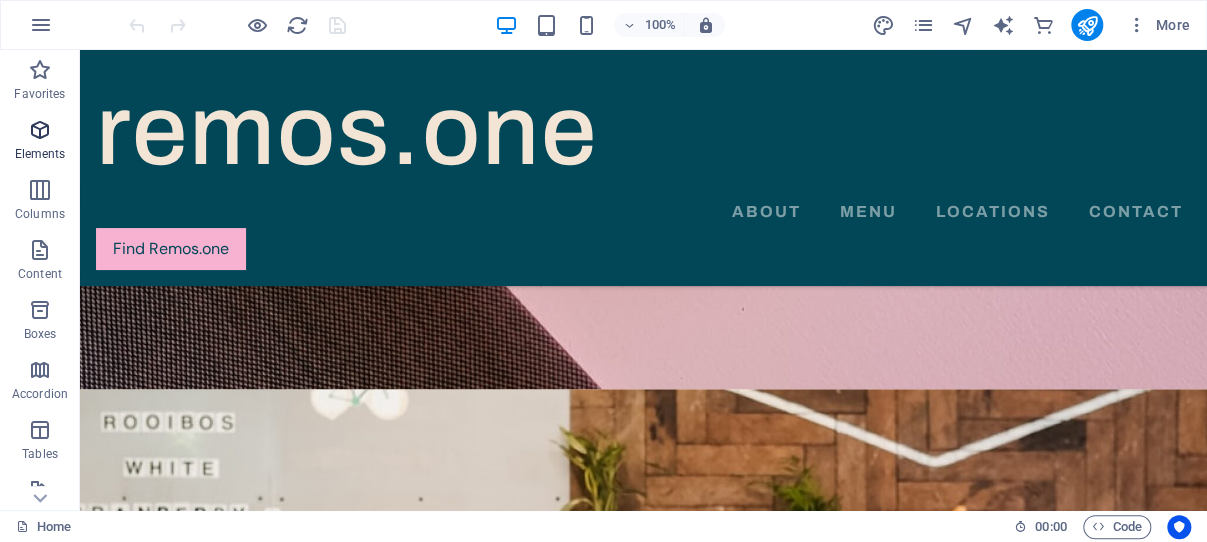 click at bounding box center [40, 130] 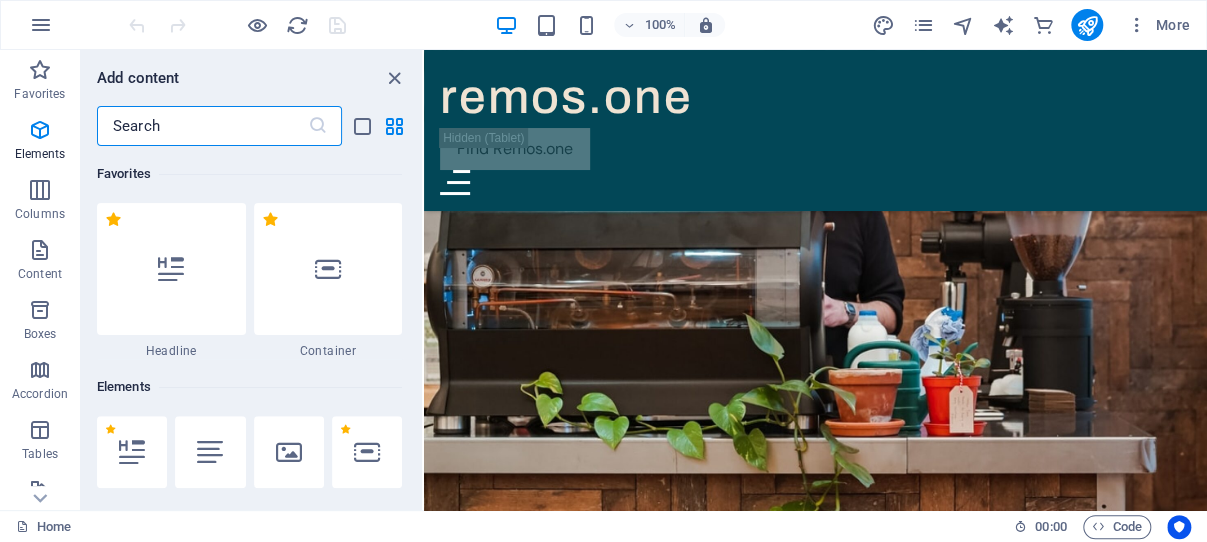 scroll, scrollTop: 724, scrollLeft: 0, axis: vertical 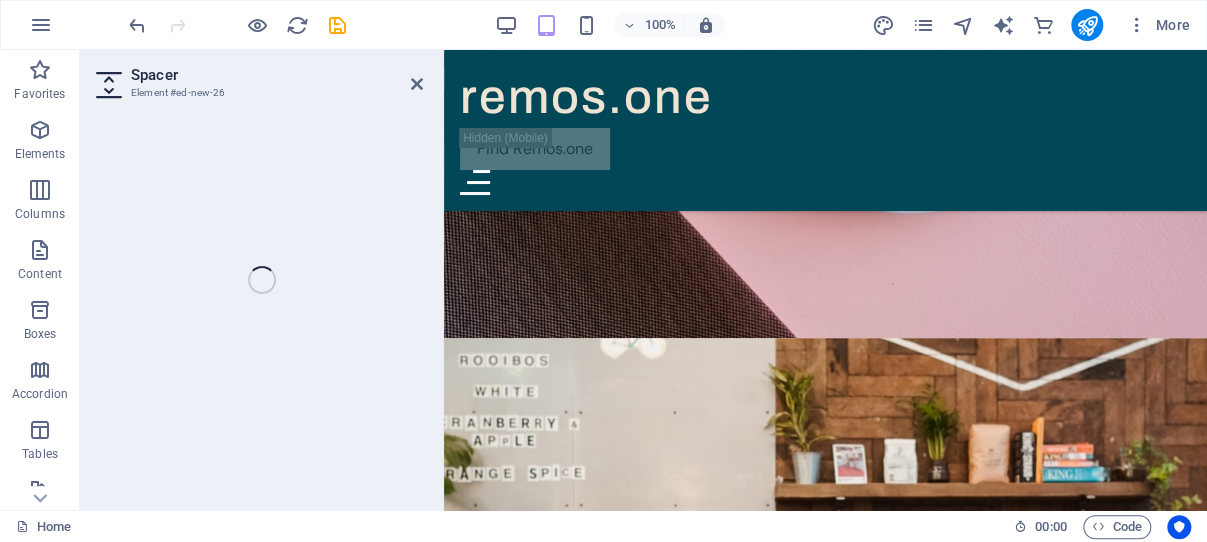 select on "px" 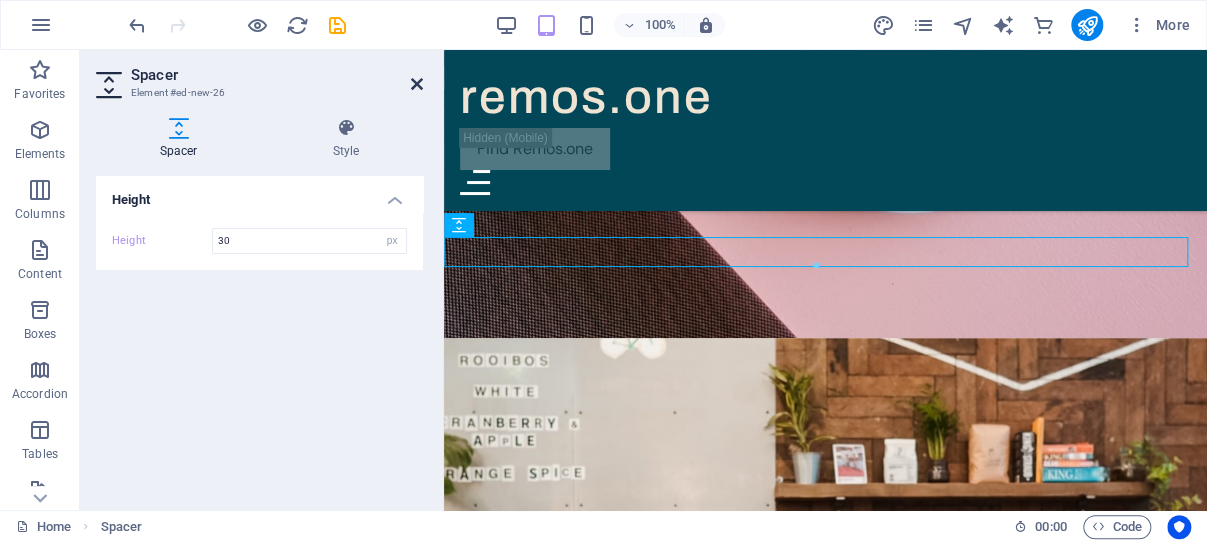 type on "30" 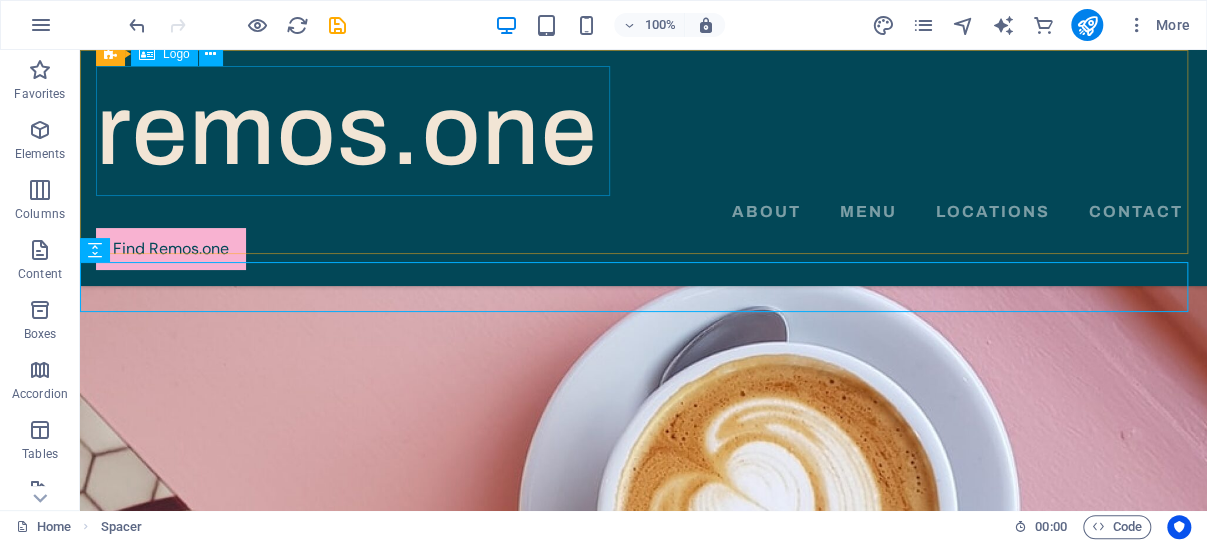scroll, scrollTop: 1272, scrollLeft: 0, axis: vertical 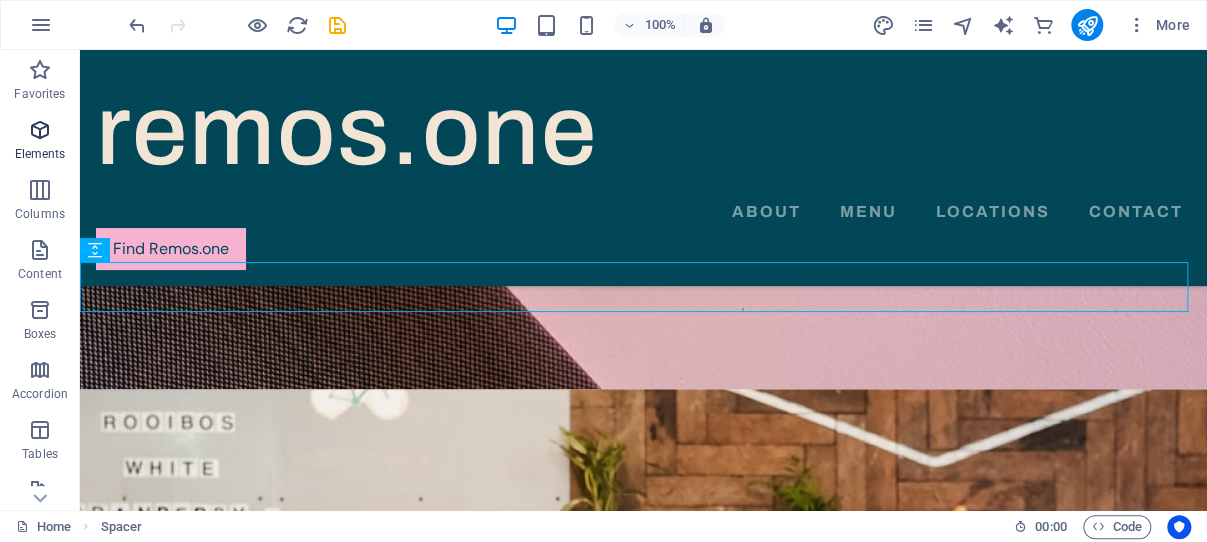click at bounding box center (40, 130) 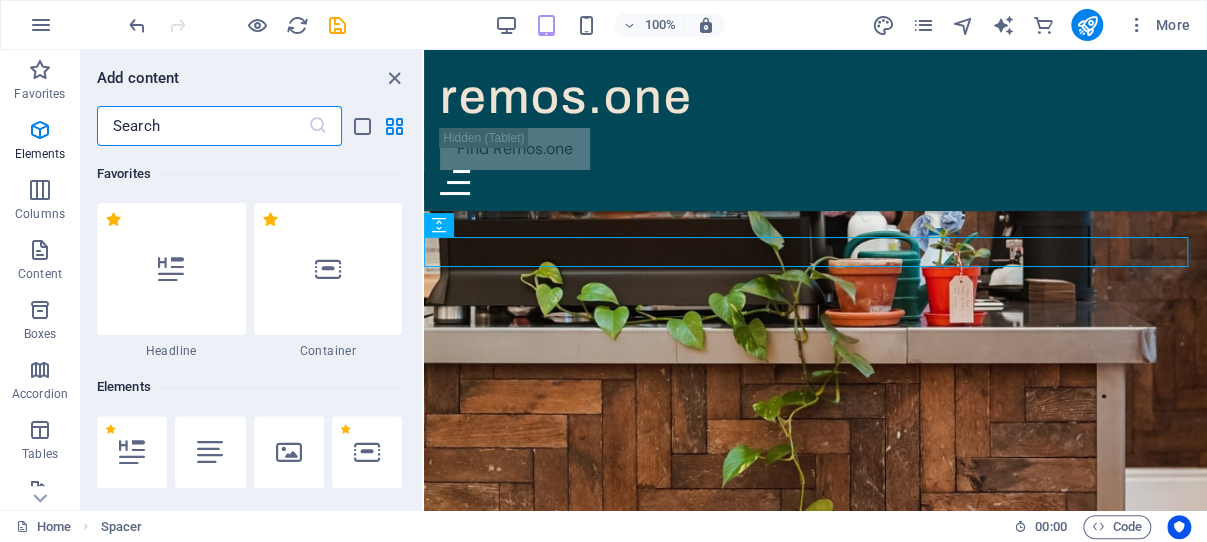 scroll, scrollTop: 724, scrollLeft: 0, axis: vertical 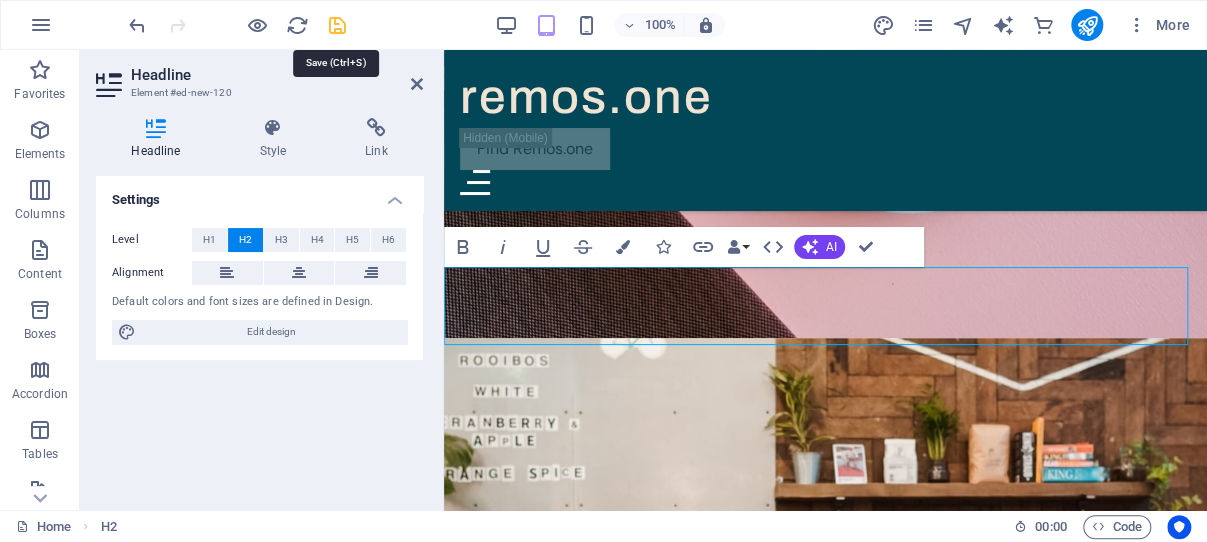 click at bounding box center (337, 25) 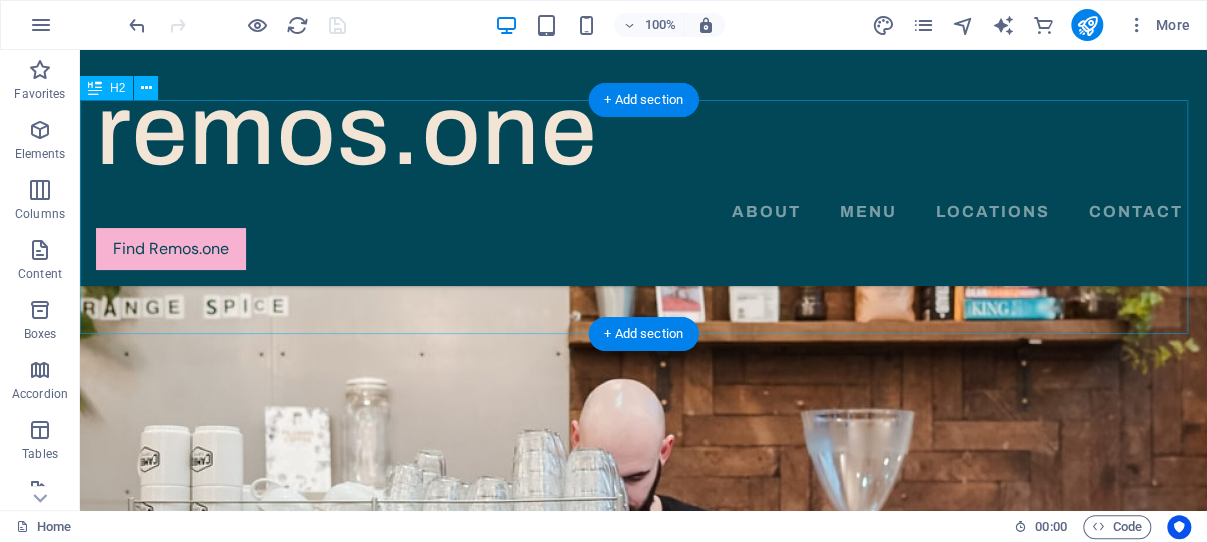 scroll, scrollTop: 1484, scrollLeft: 0, axis: vertical 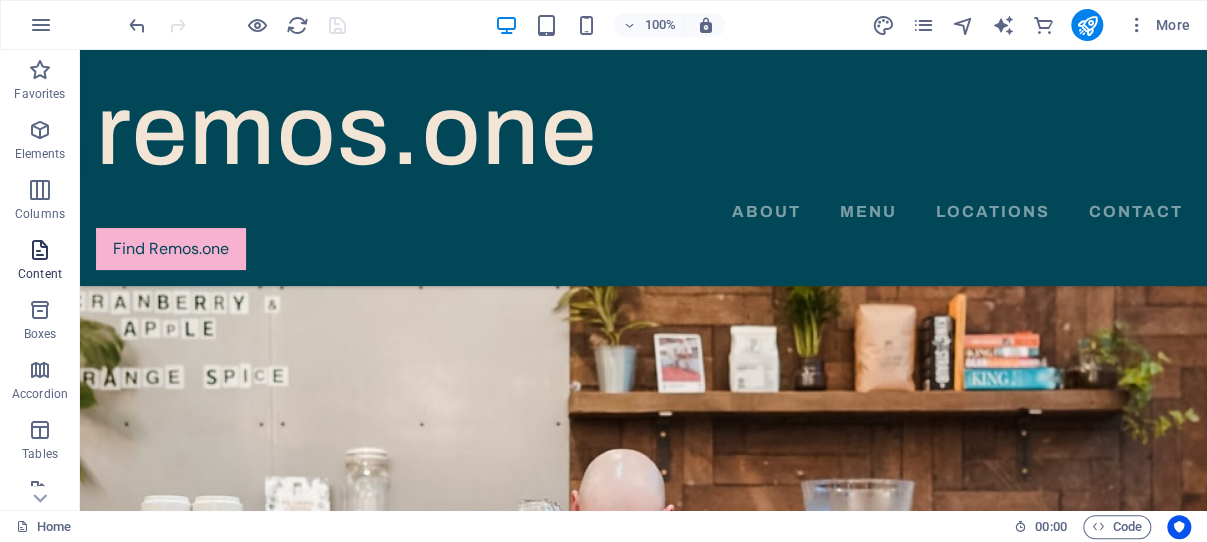 drag, startPoint x: 41, startPoint y: 128, endPoint x: 49, endPoint y: 283, distance: 155.20631 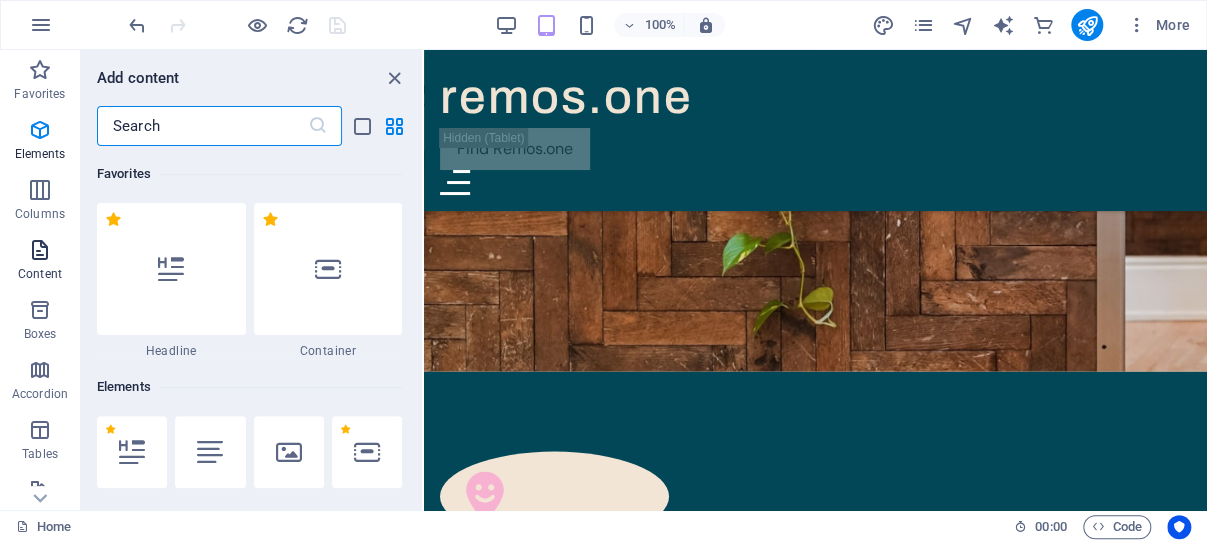 scroll, scrollTop: 936, scrollLeft: 0, axis: vertical 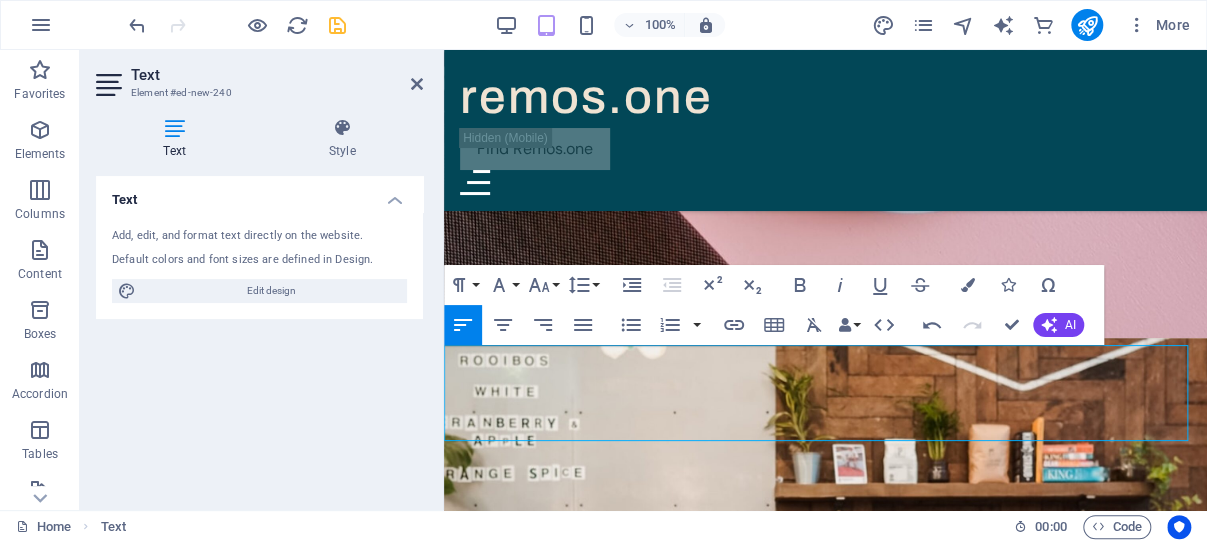 drag, startPoint x: 1032, startPoint y: 357, endPoint x: 958, endPoint y: 352, distance: 74.168724 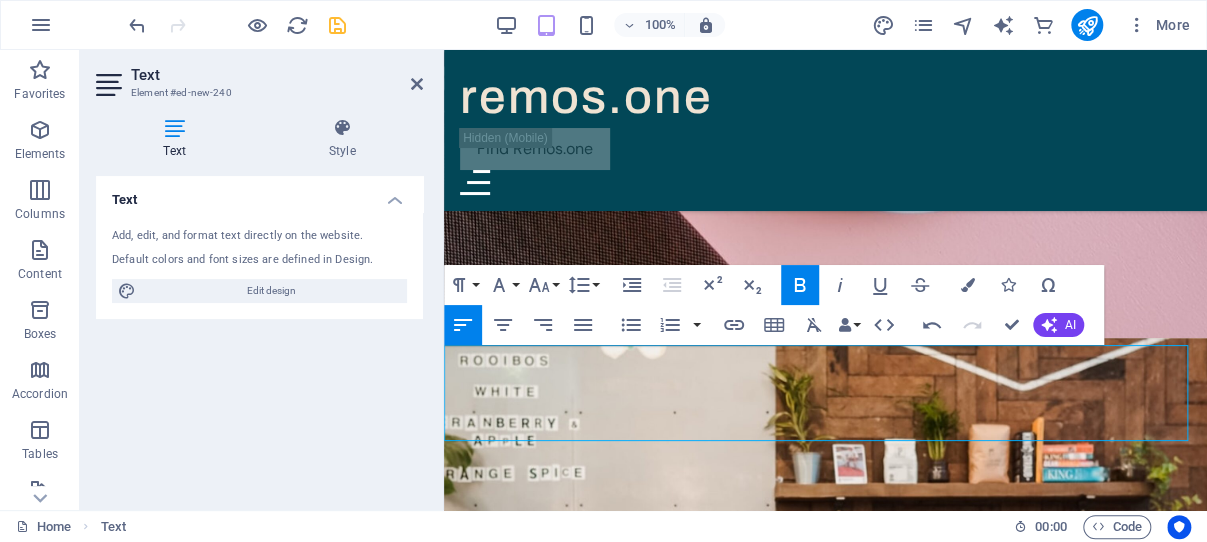 click on "In a world overflowing with generic coffee shop names and concepts,  remos.one  stands apart—not just as a brand, but as a bold, visionary identity for the next wave of global coffee culture. This is your chance to join something unique: a  coffee shop franchise opportunity  with a name that’s not only unforgettable but strategically positioned for worldwide recognition." at bounding box center [825, 1841] 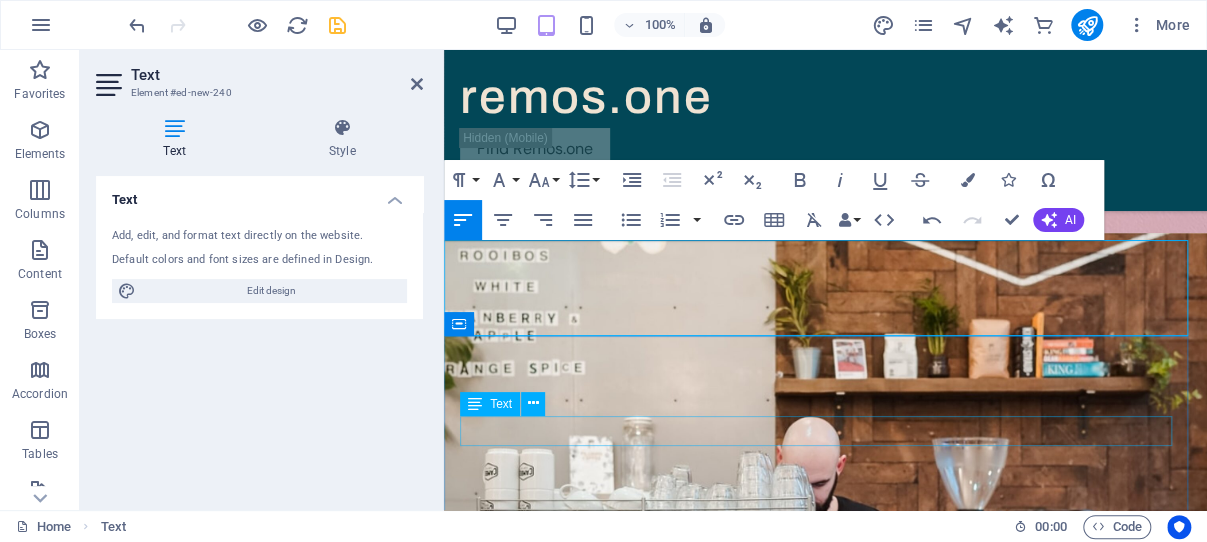 scroll, scrollTop: 820, scrollLeft: 0, axis: vertical 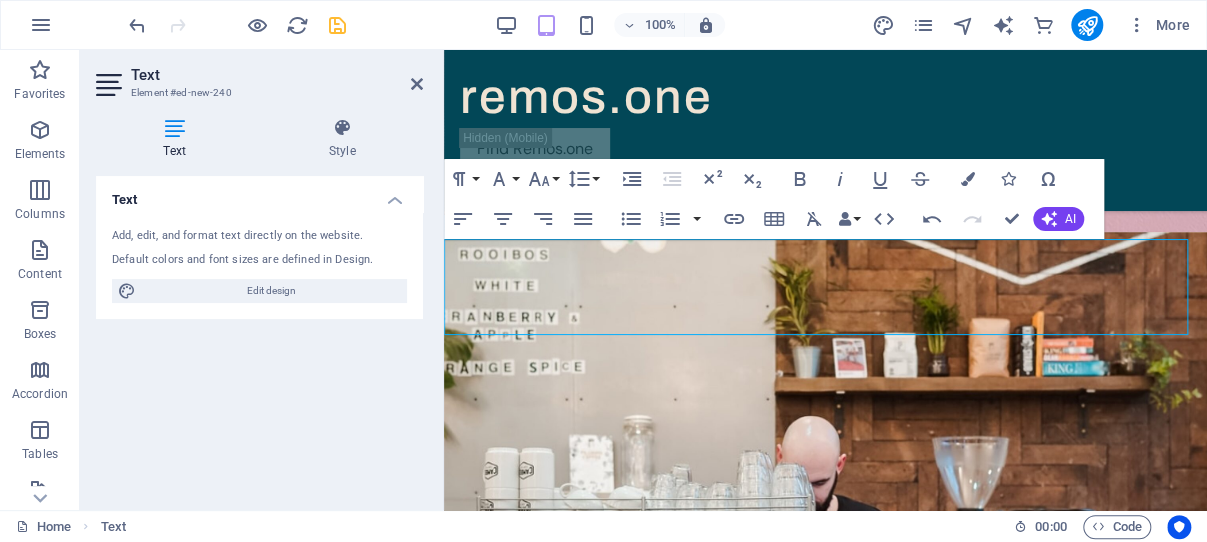 click at bounding box center [174, 128] 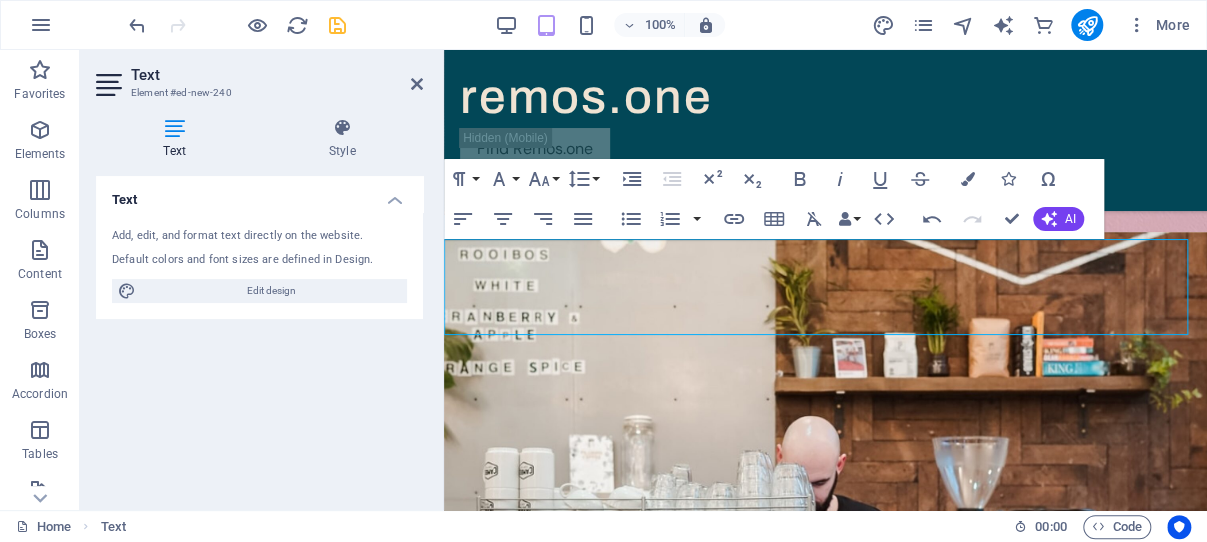 click at bounding box center [174, 128] 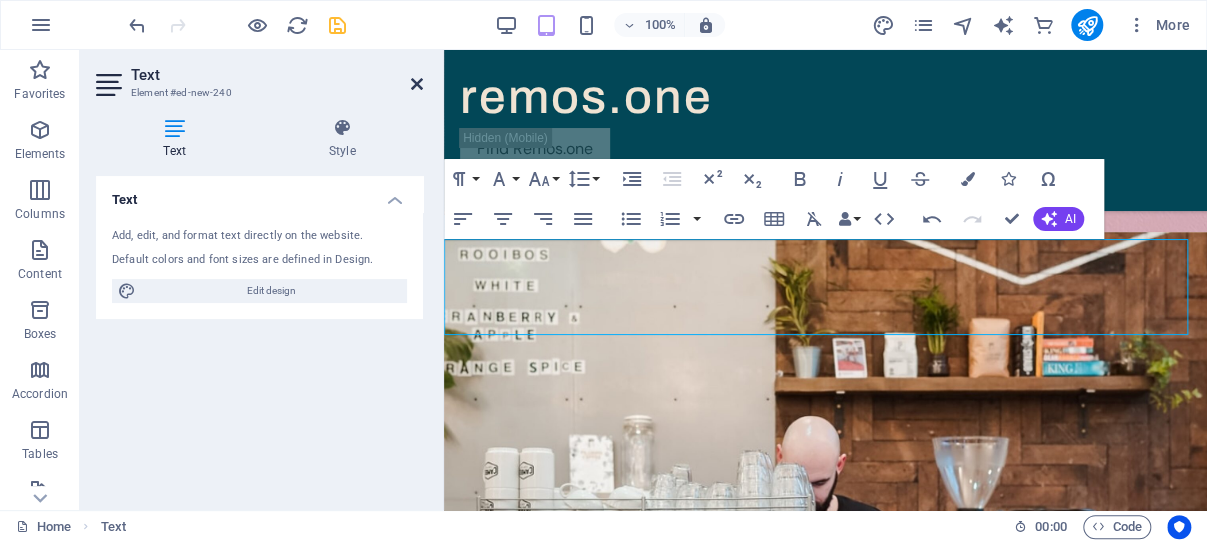 drag, startPoint x: 419, startPoint y: 77, endPoint x: 310, endPoint y: 91, distance: 109.89541 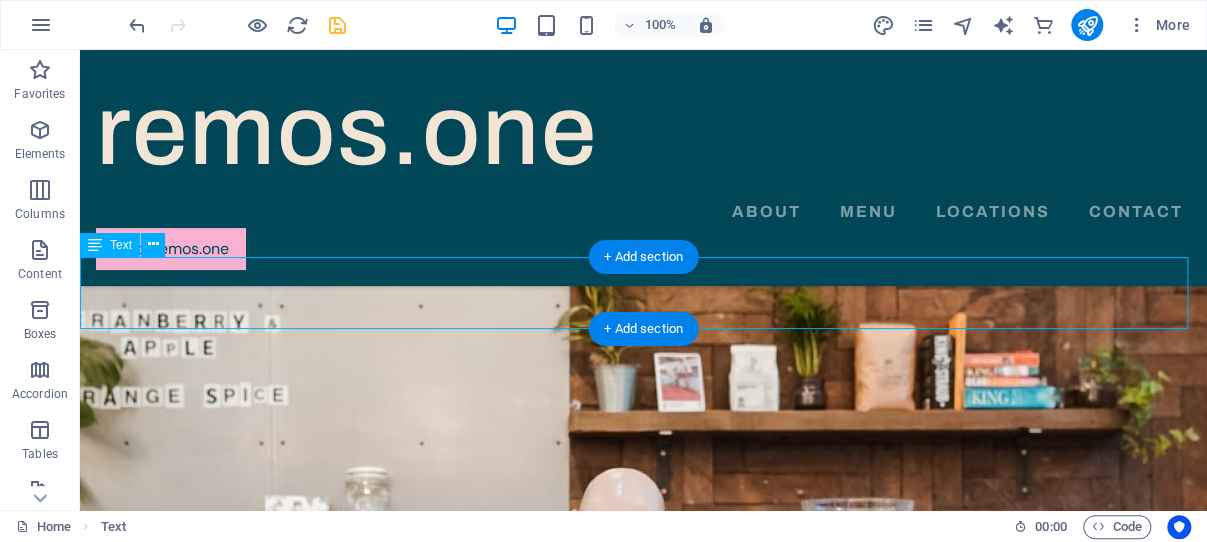 scroll, scrollTop: 1600, scrollLeft: 0, axis: vertical 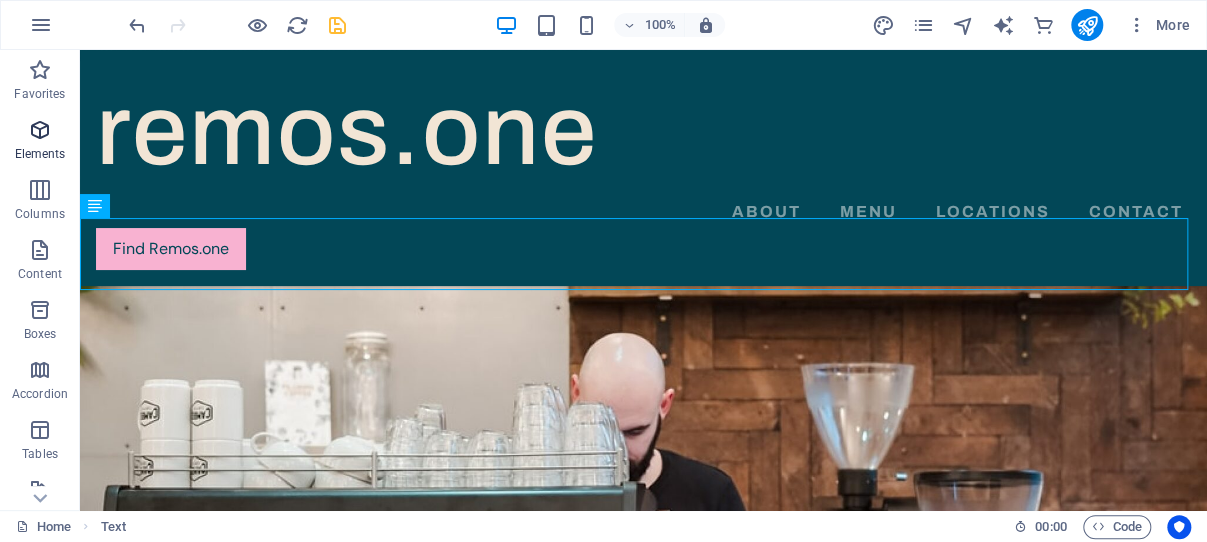click at bounding box center (40, 130) 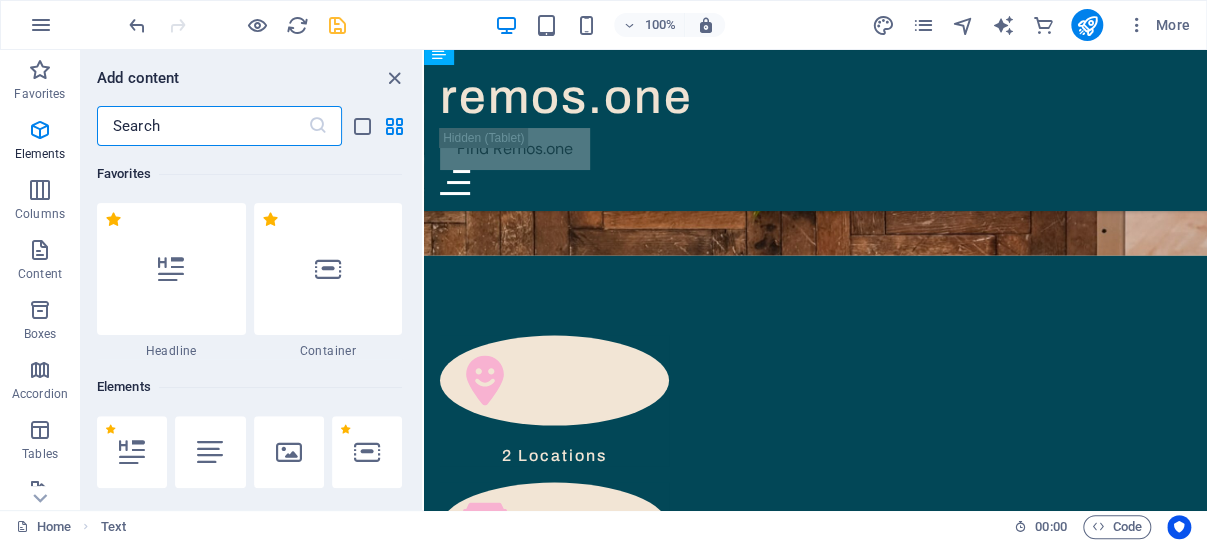 scroll, scrollTop: 1004, scrollLeft: 0, axis: vertical 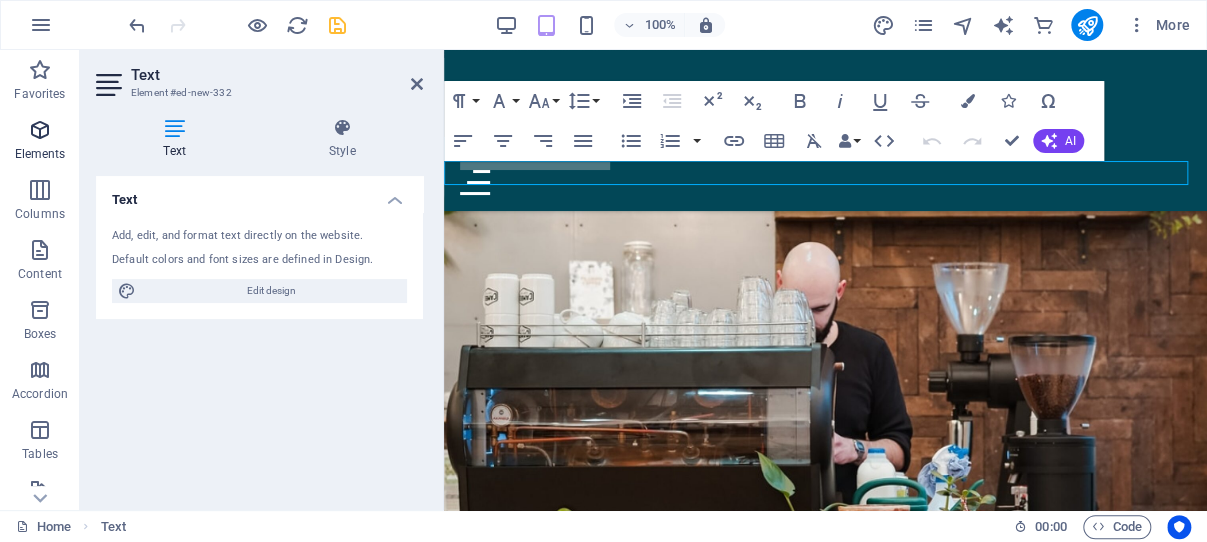 click at bounding box center (40, 130) 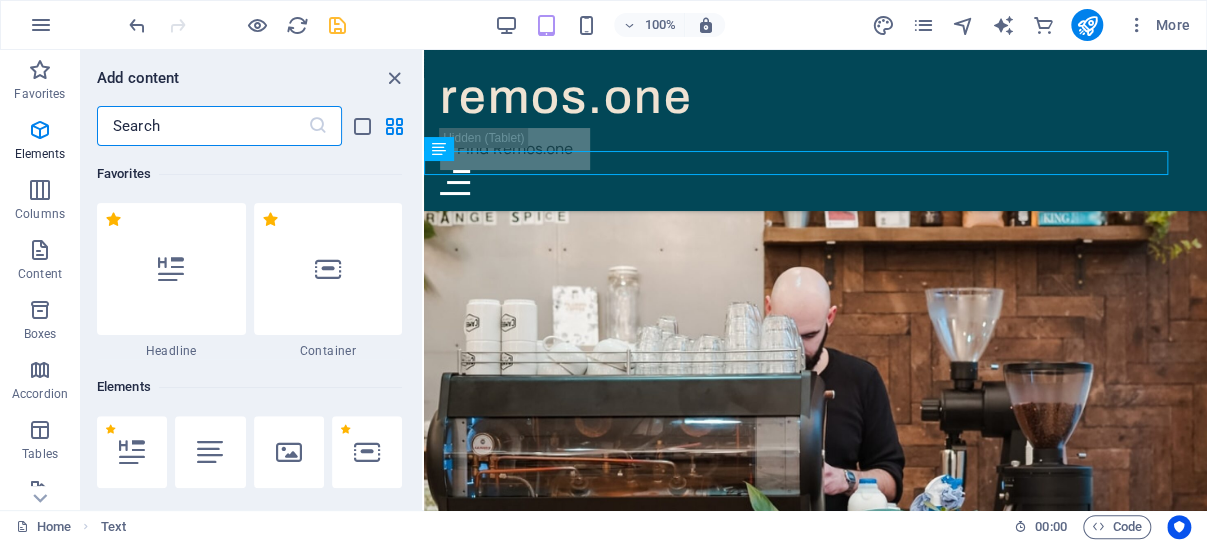 scroll, scrollTop: 1004, scrollLeft: 0, axis: vertical 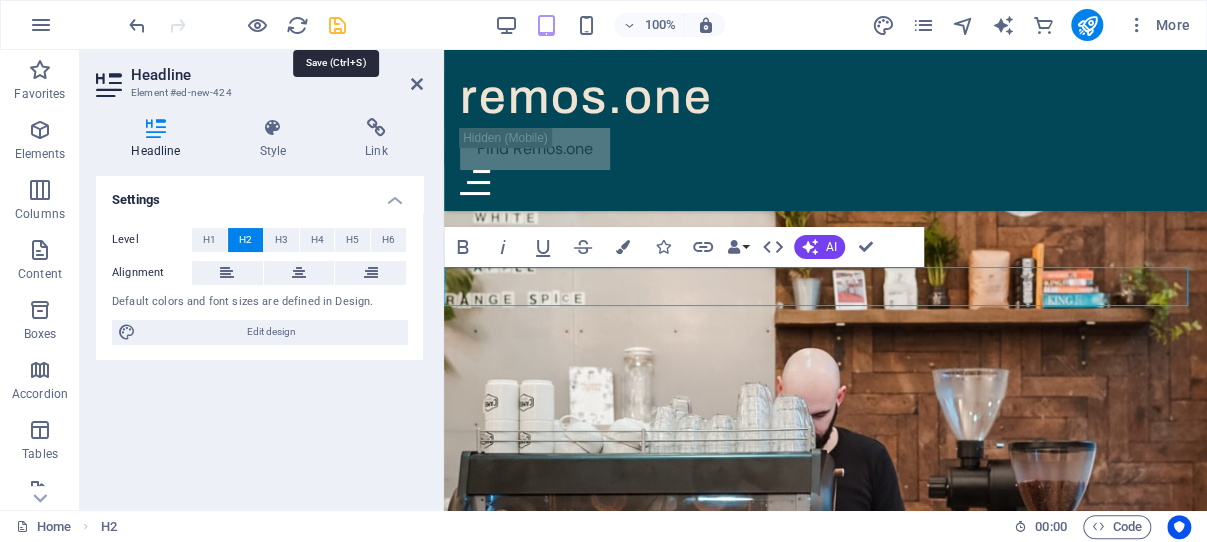 click at bounding box center (337, 25) 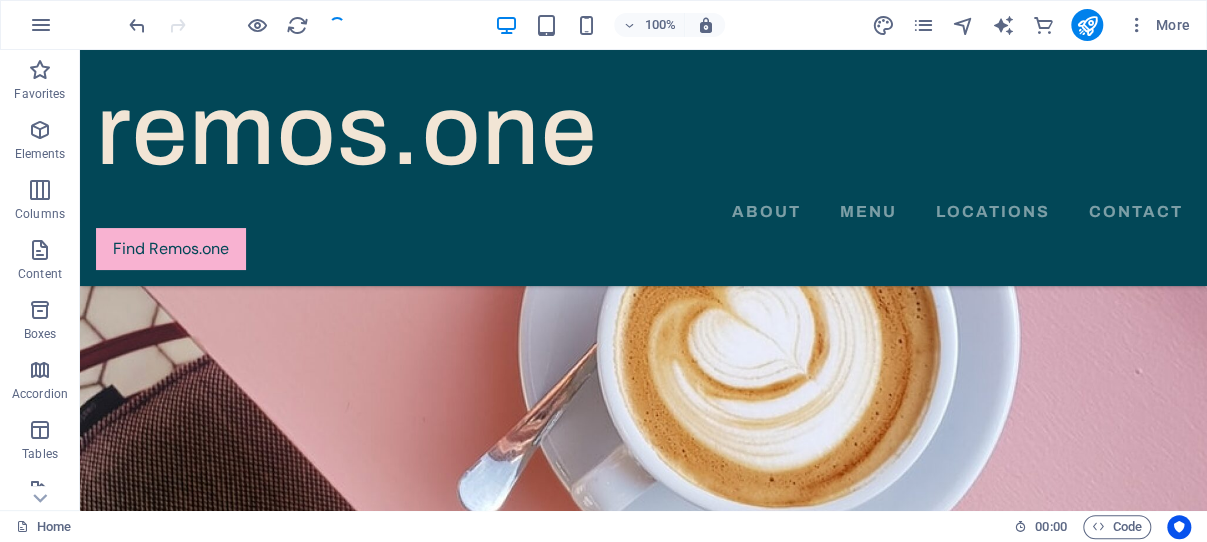 scroll, scrollTop: 1445, scrollLeft: 0, axis: vertical 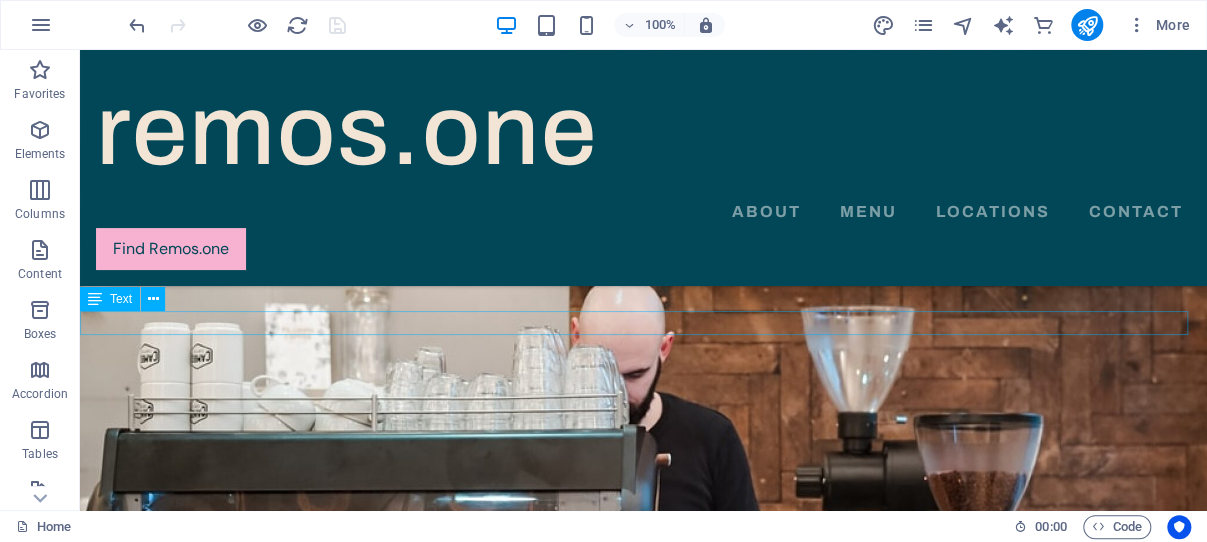 click on "New text element" at bounding box center [643, 2238] 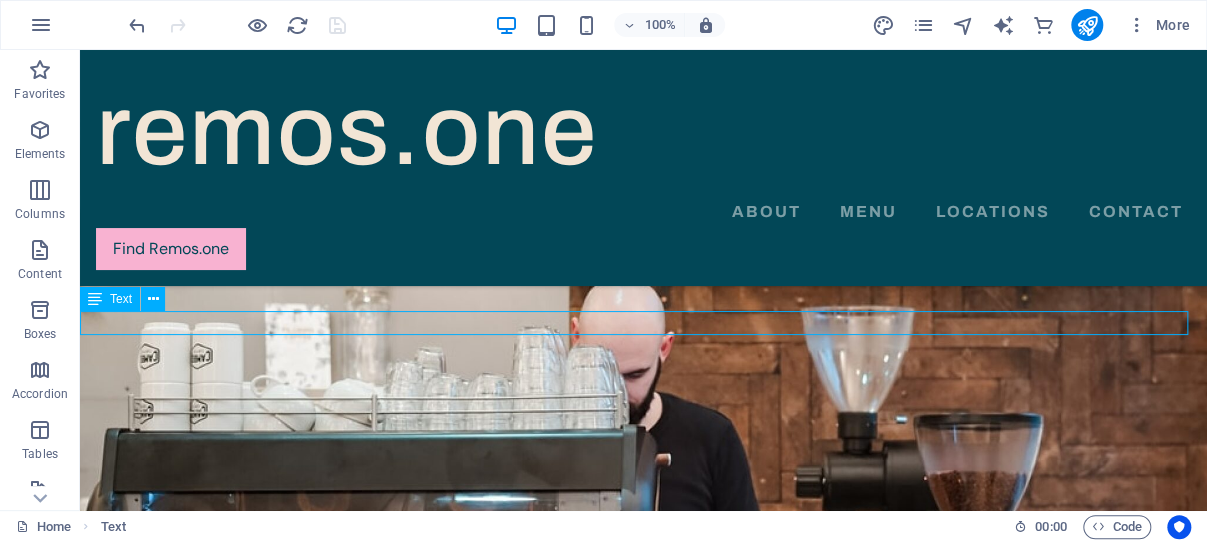 click on "New text element" at bounding box center [643, 2238] 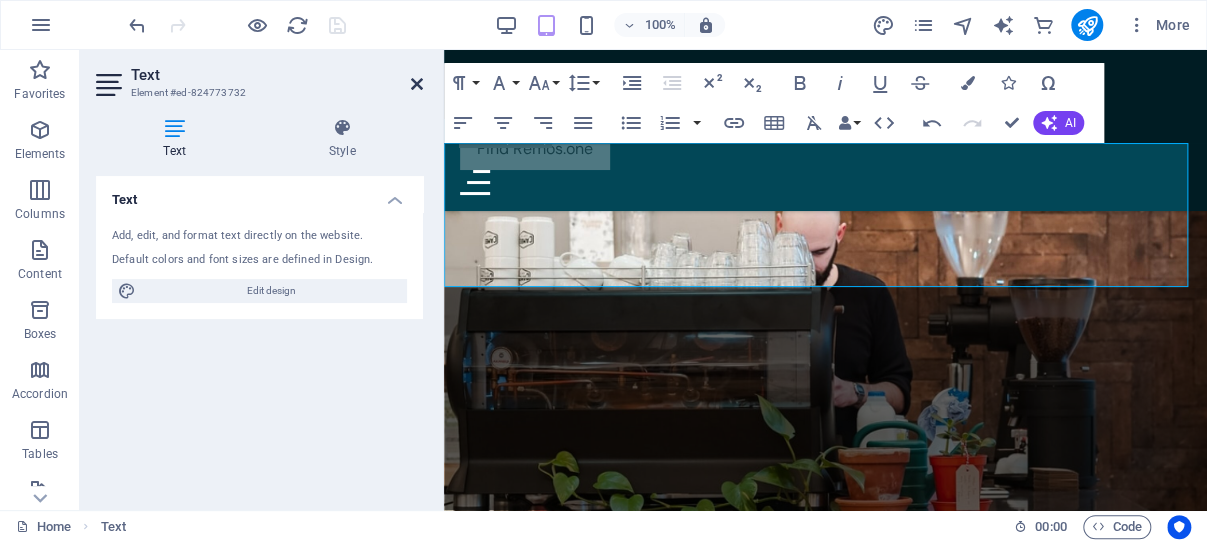 drag, startPoint x: 413, startPoint y: 82, endPoint x: 295, endPoint y: 6, distance: 140.35669 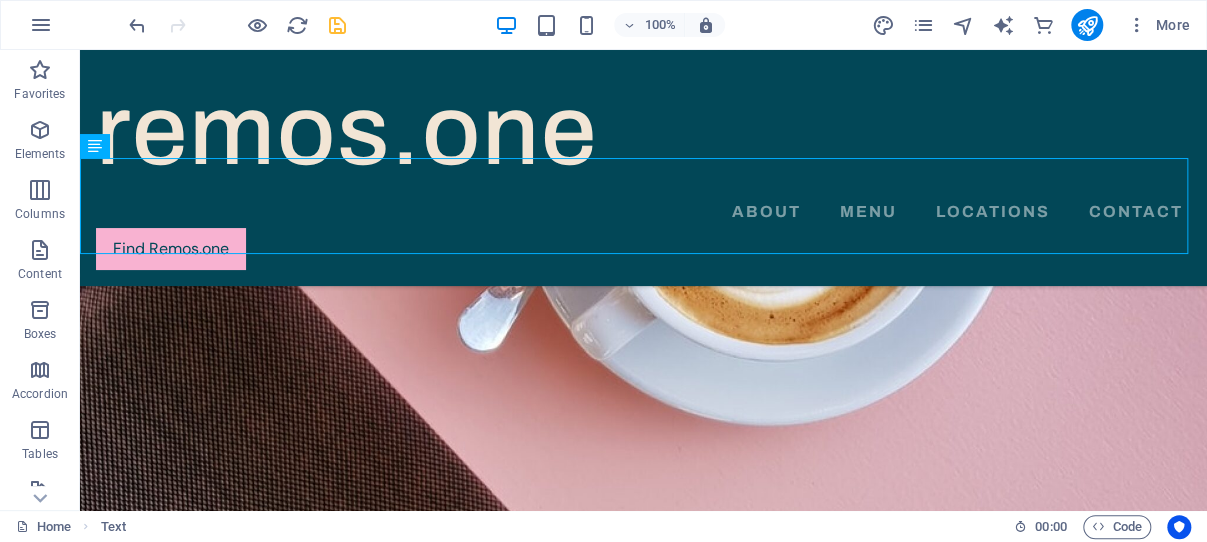 scroll, scrollTop: 1810, scrollLeft: 0, axis: vertical 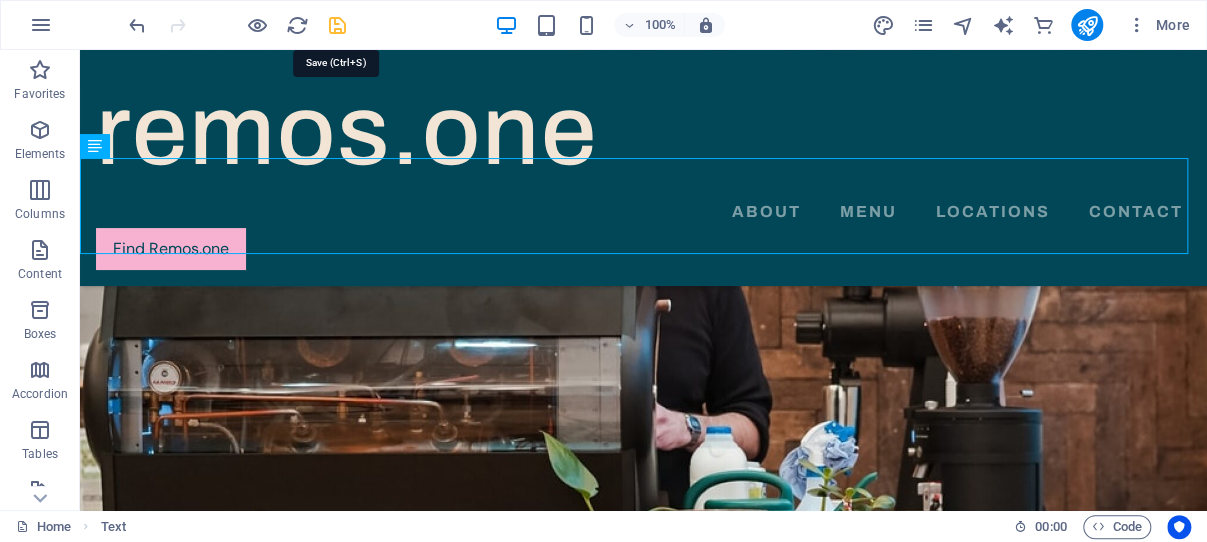 click at bounding box center (337, 25) 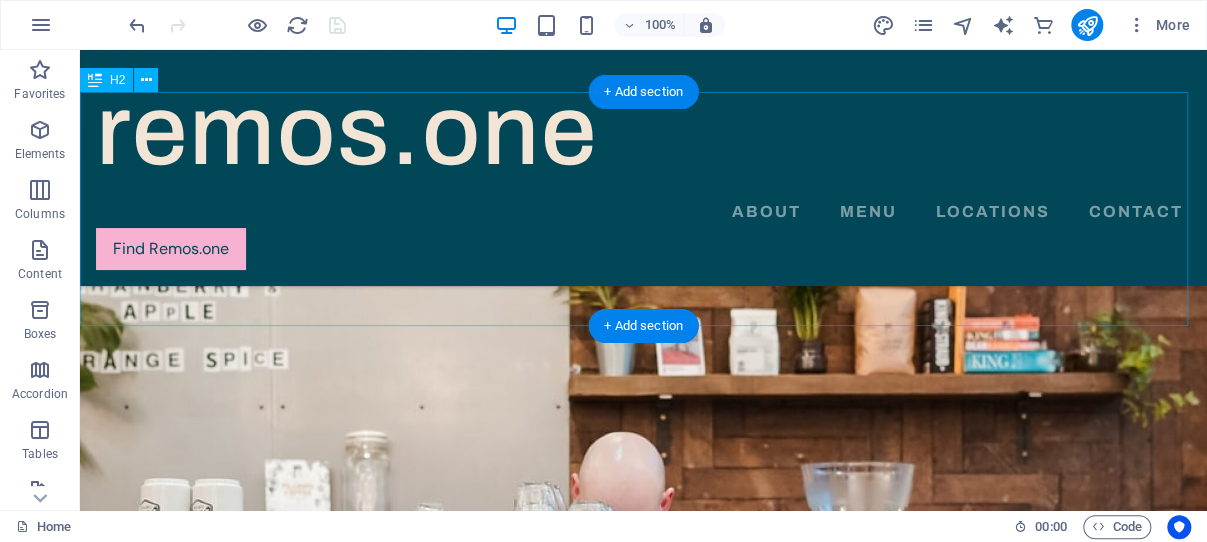 scroll, scrollTop: 1492, scrollLeft: 0, axis: vertical 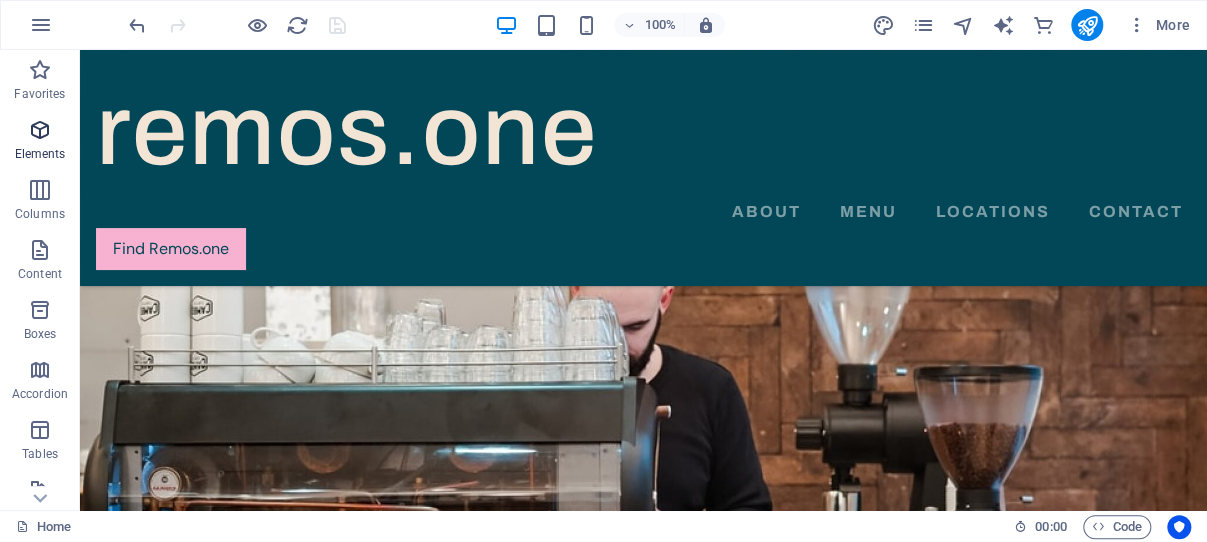 click at bounding box center (40, 130) 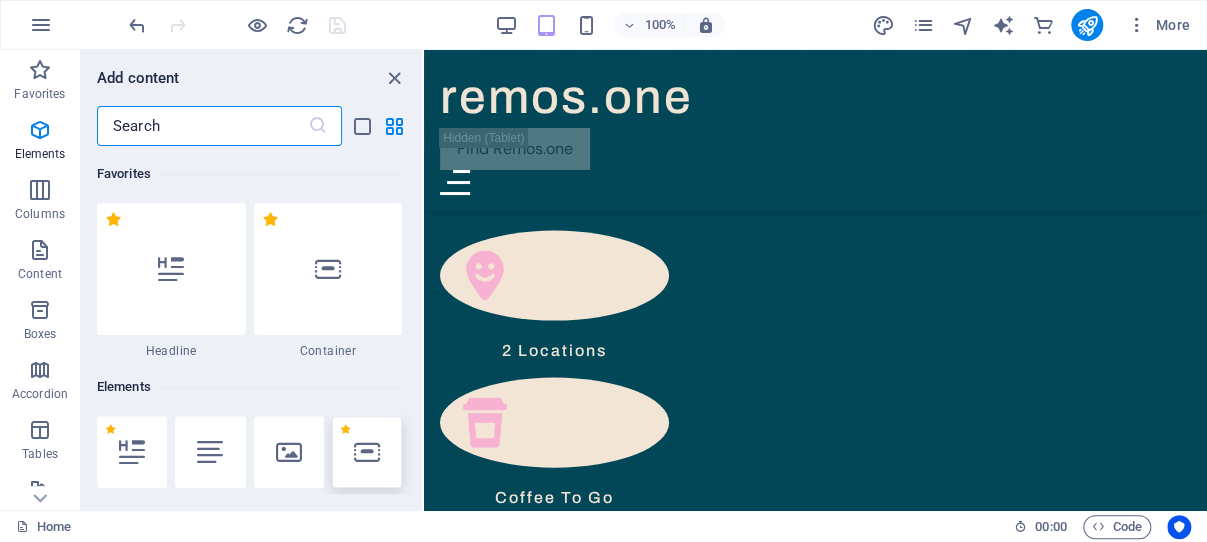 scroll, scrollTop: 1108, scrollLeft: 0, axis: vertical 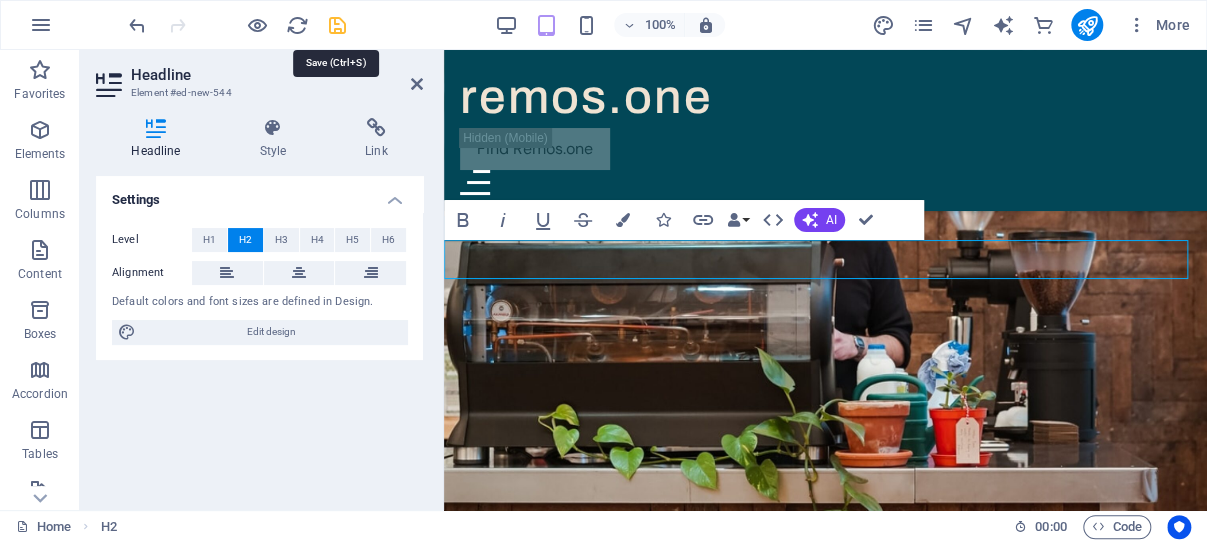 click at bounding box center (337, 25) 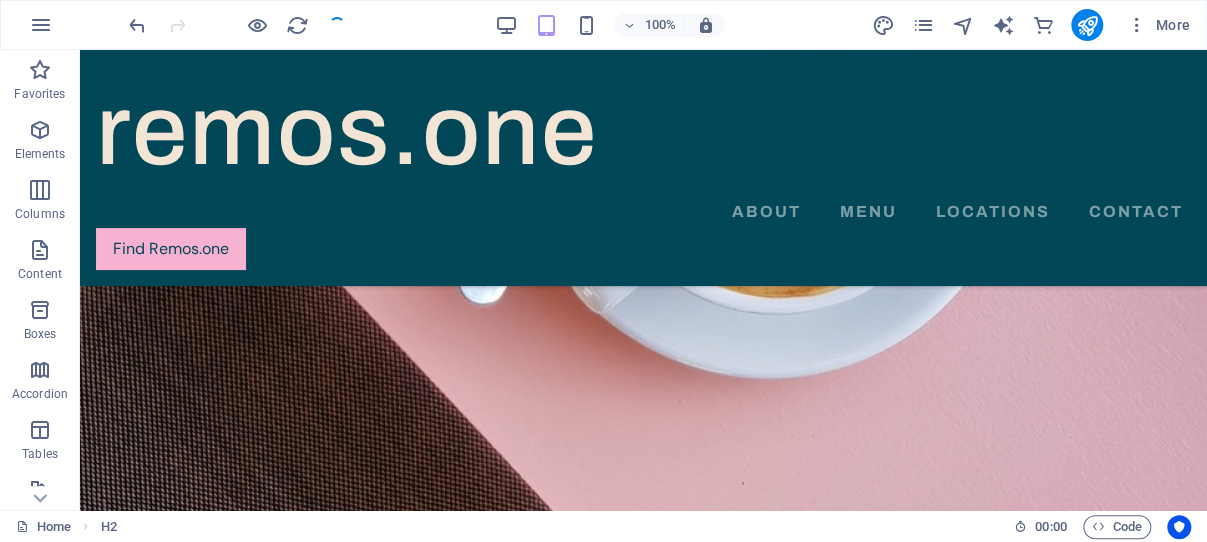 scroll, scrollTop: 1832, scrollLeft: 0, axis: vertical 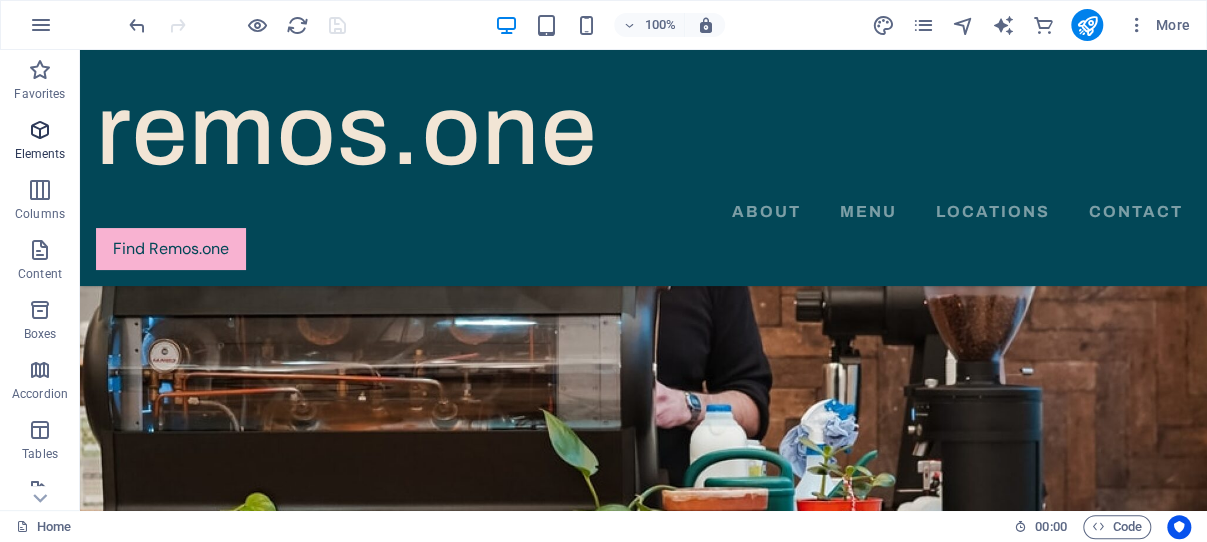 click at bounding box center (40, 130) 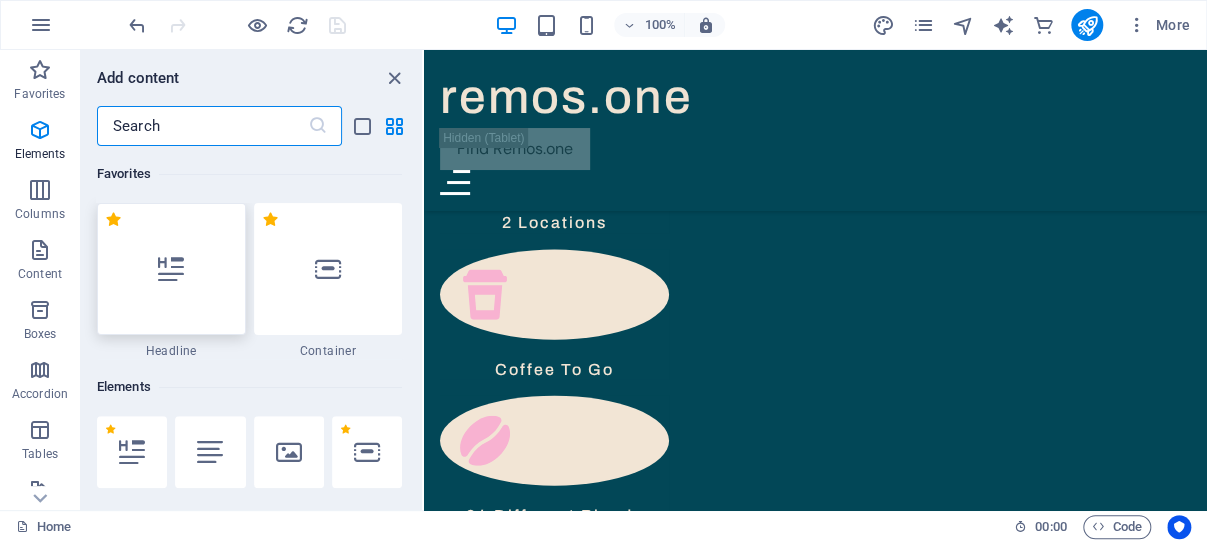 scroll, scrollTop: 1108, scrollLeft: 0, axis: vertical 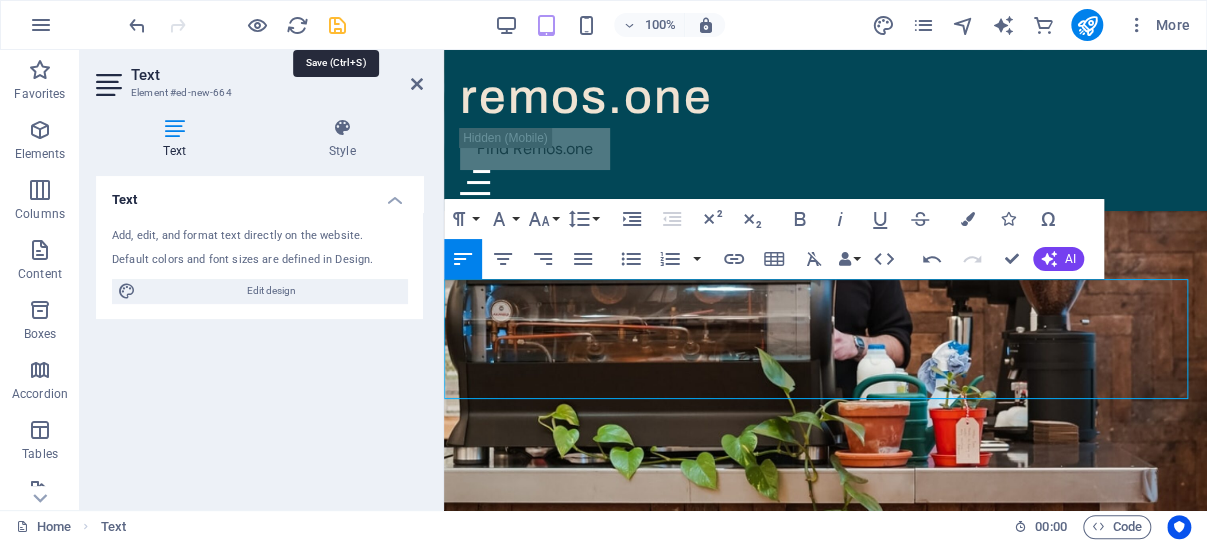 click at bounding box center (337, 25) 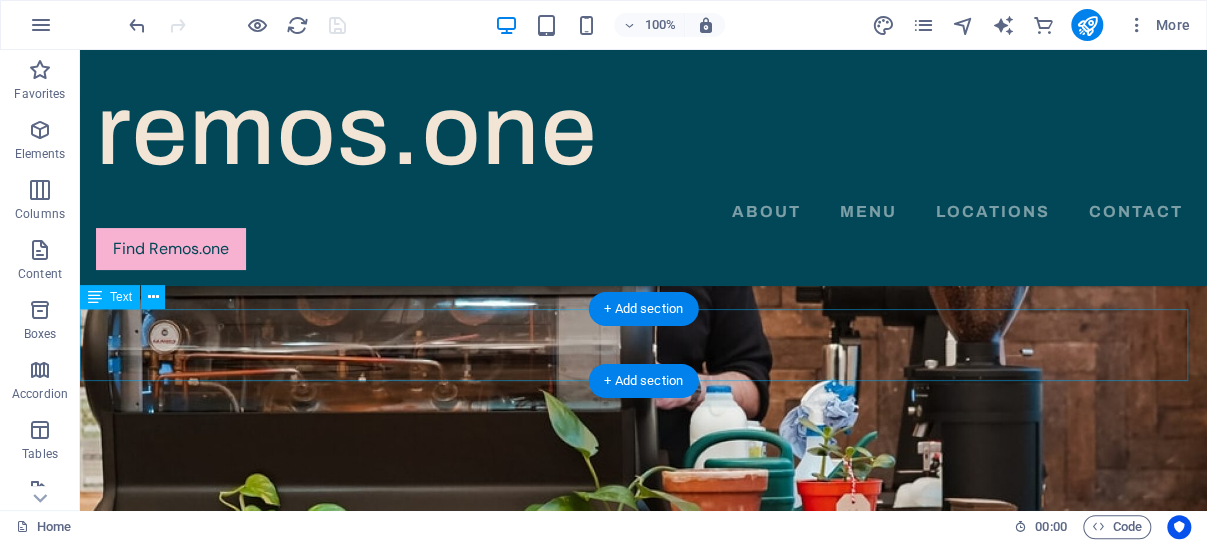scroll, scrollTop: 1938, scrollLeft: 0, axis: vertical 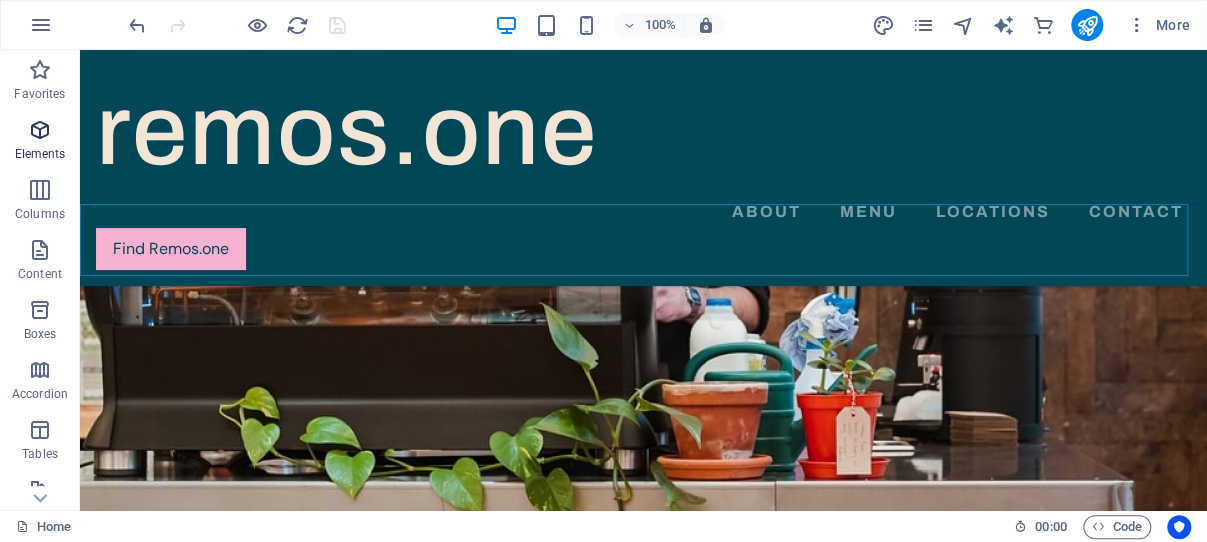 click at bounding box center [40, 130] 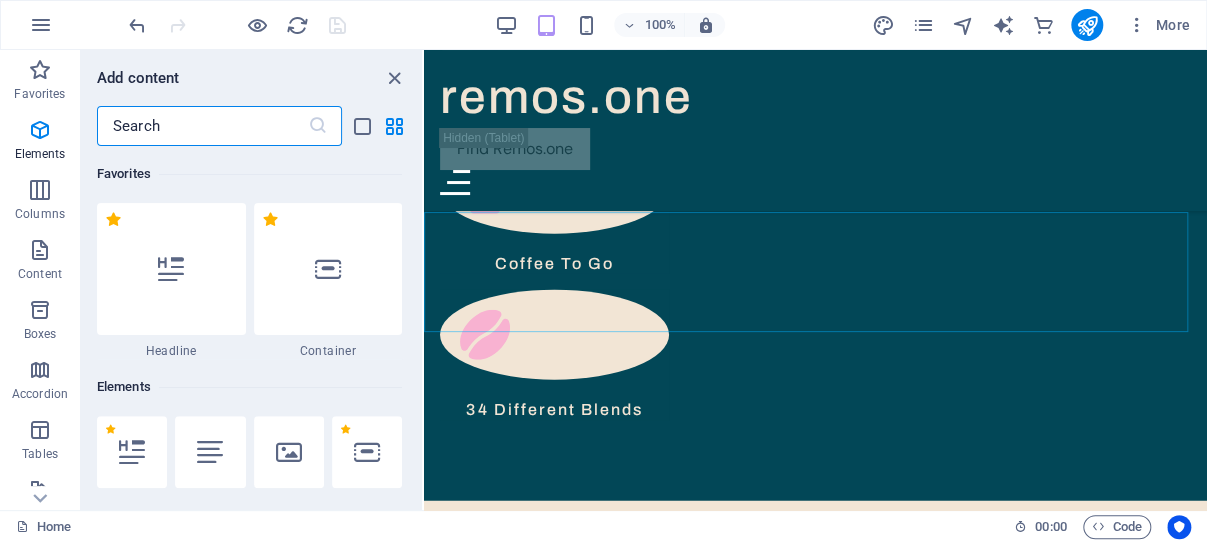 scroll, scrollTop: 1175, scrollLeft: 0, axis: vertical 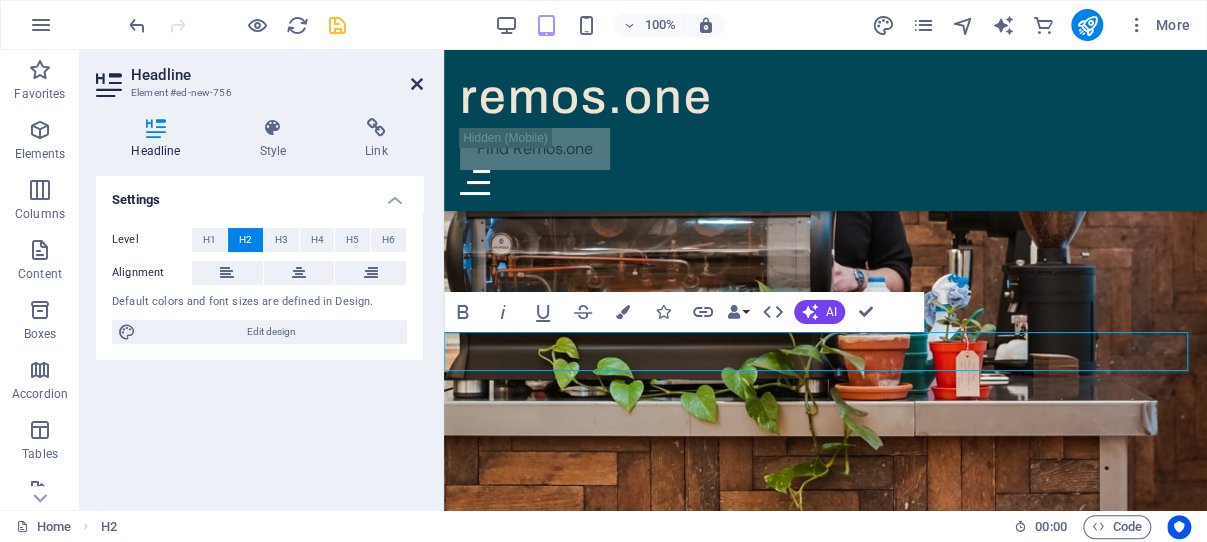 click at bounding box center (417, 84) 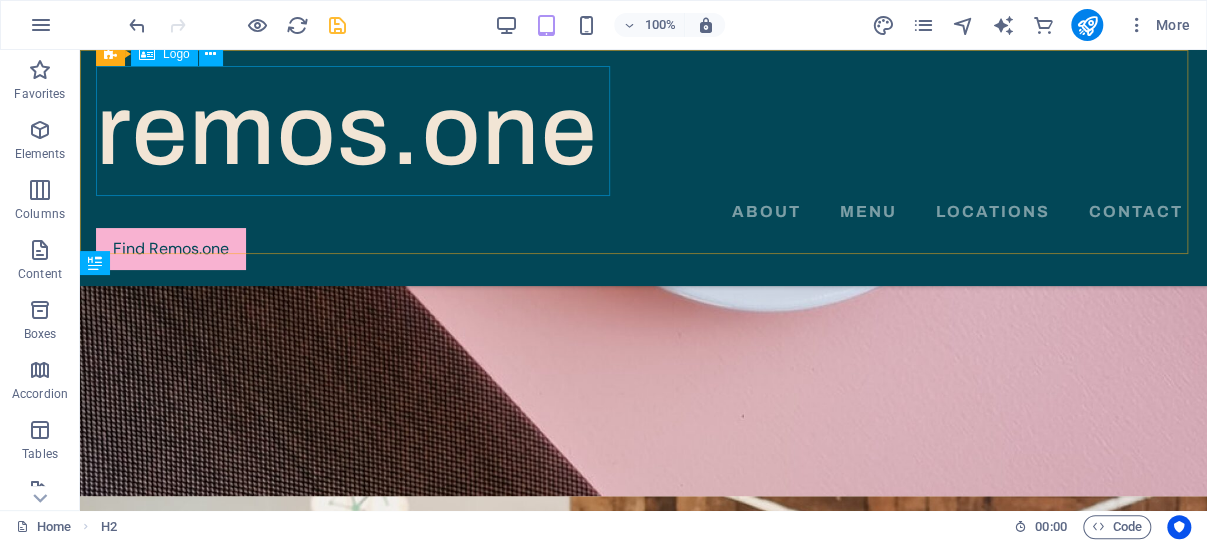 scroll, scrollTop: 1938, scrollLeft: 0, axis: vertical 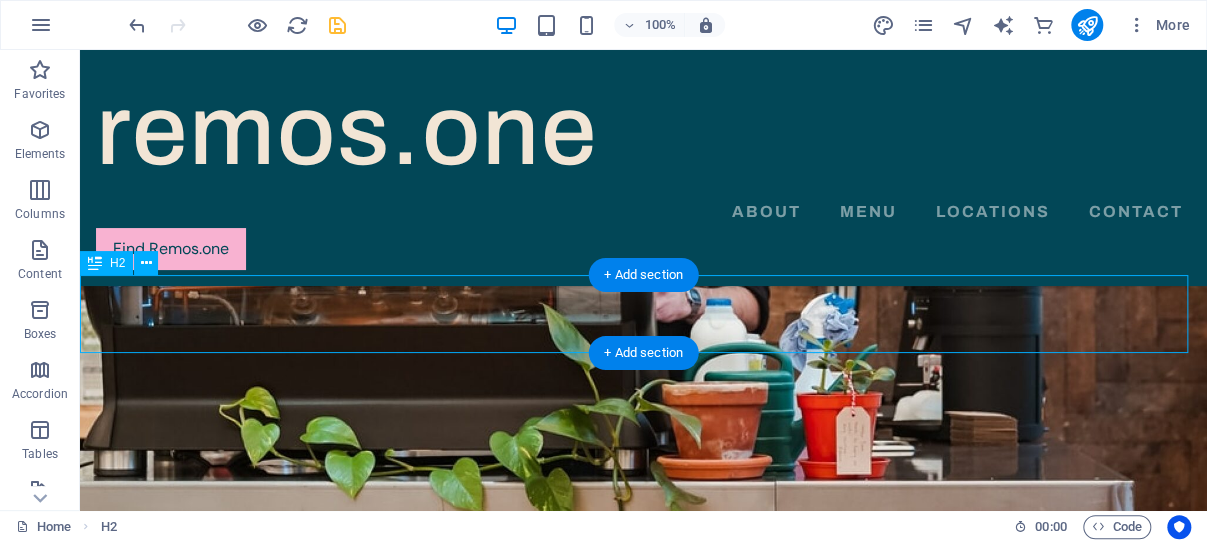 click on "New headline" at bounding box center [643, 2230] 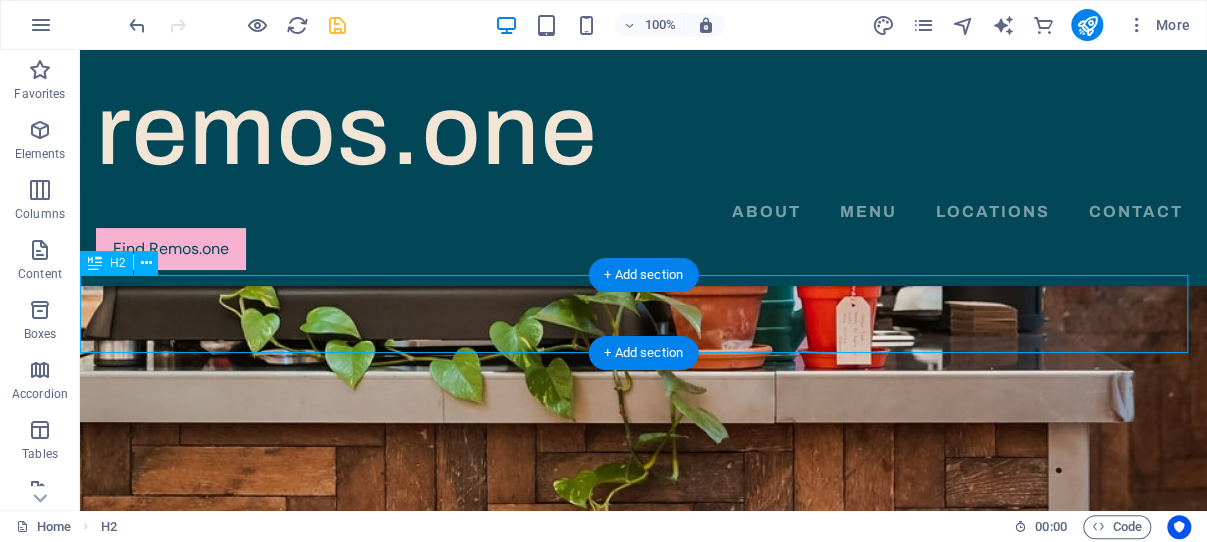scroll, scrollTop: 1165, scrollLeft: 0, axis: vertical 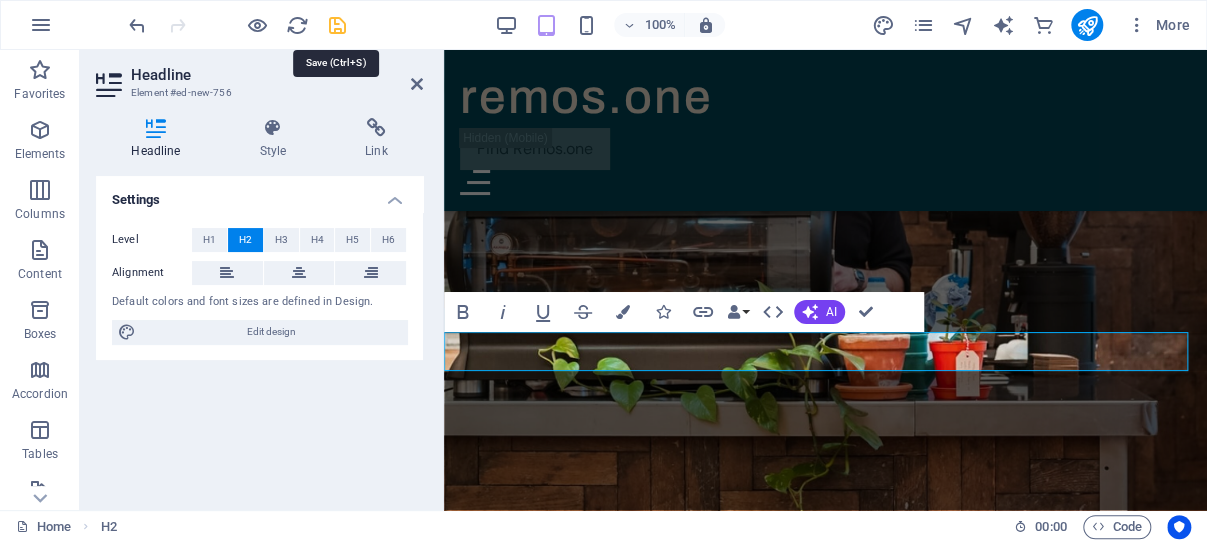 click at bounding box center (337, 25) 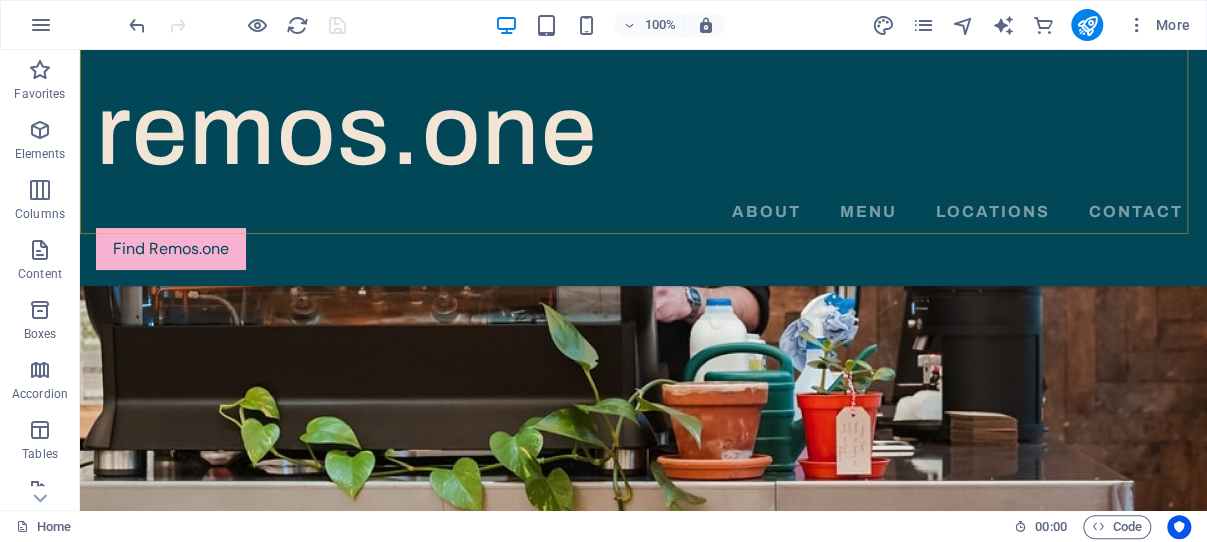 scroll, scrollTop: 2044, scrollLeft: 0, axis: vertical 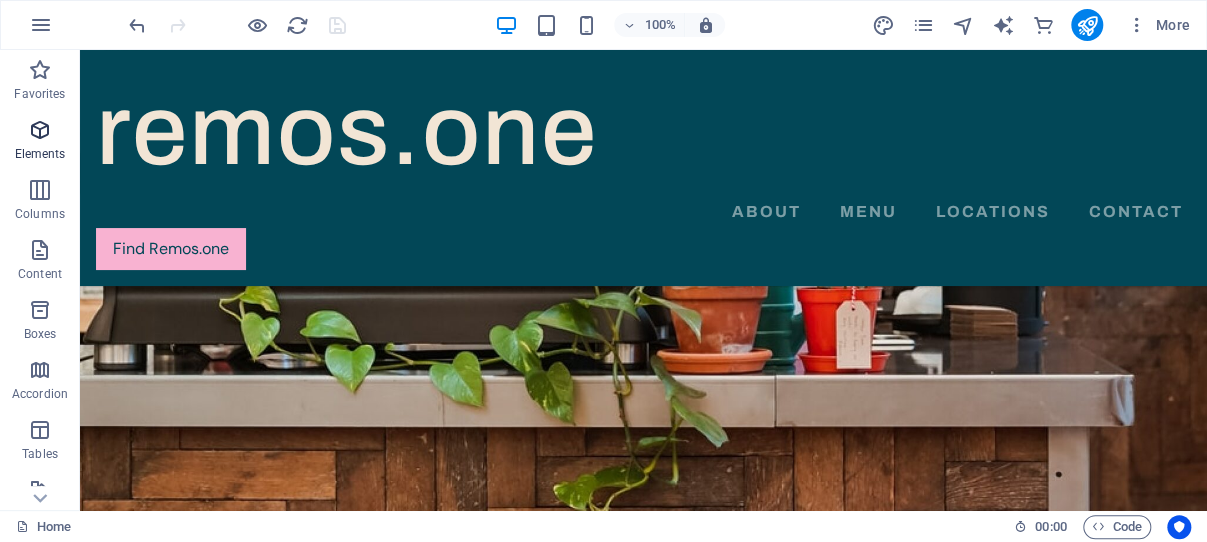 click at bounding box center [40, 130] 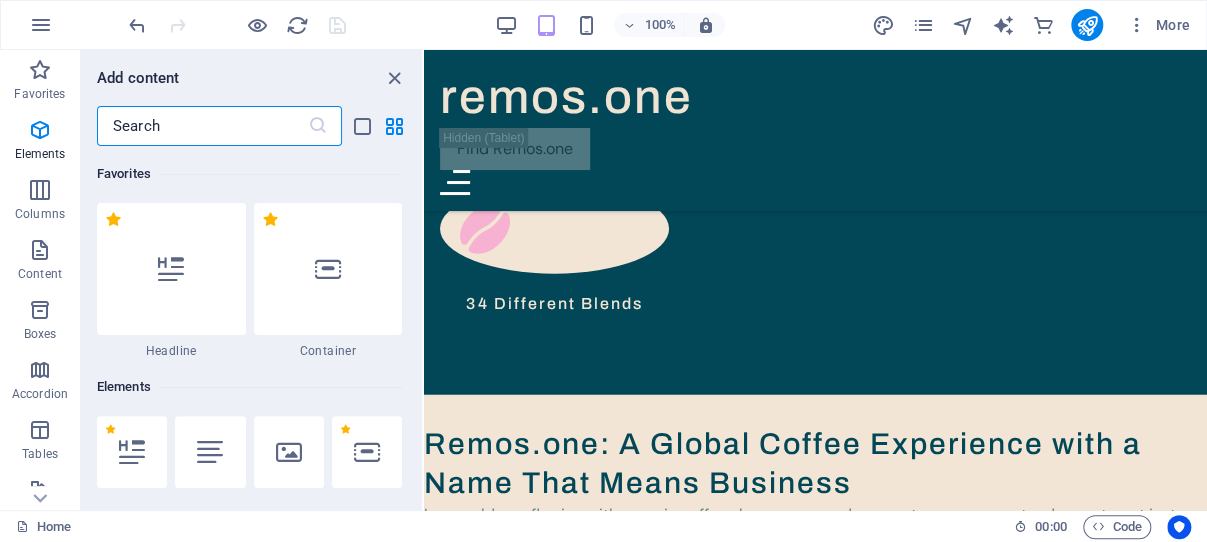 scroll, scrollTop: 1331, scrollLeft: 0, axis: vertical 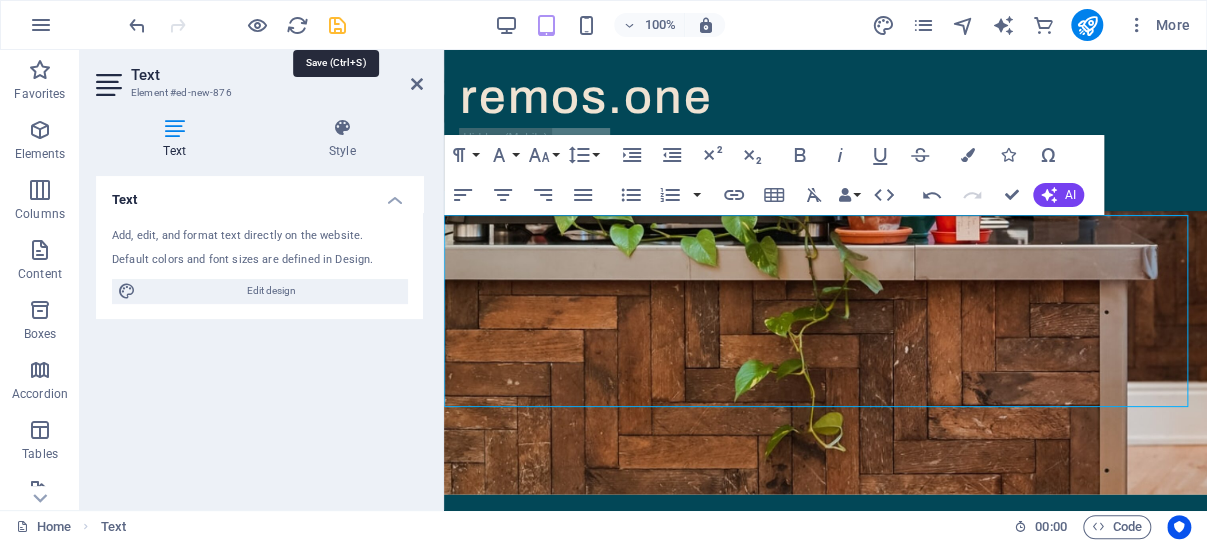 click at bounding box center [337, 25] 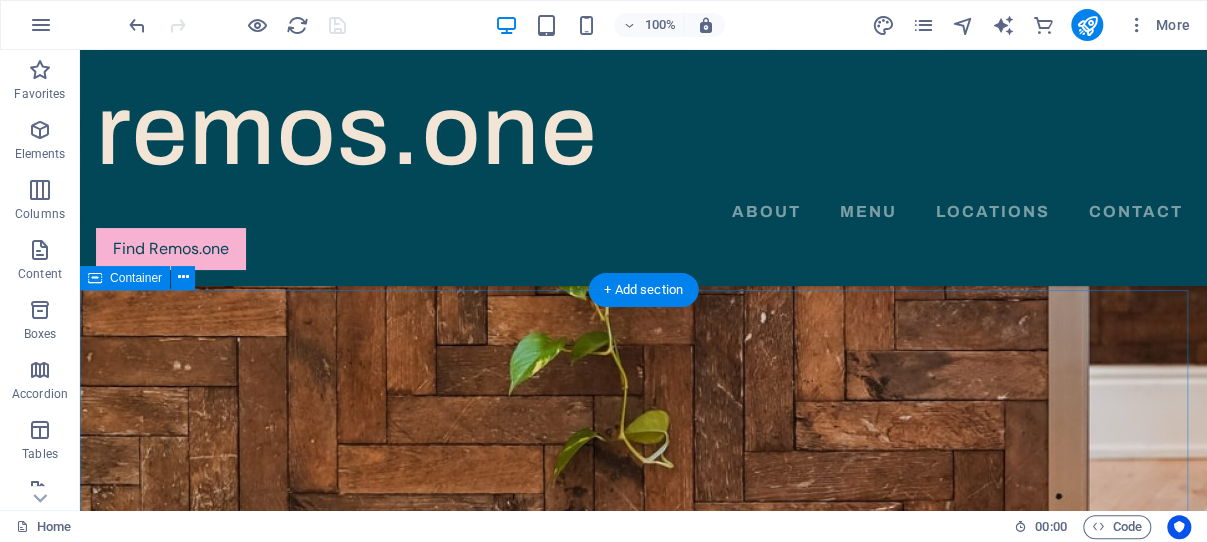 scroll, scrollTop: 2150, scrollLeft: 0, axis: vertical 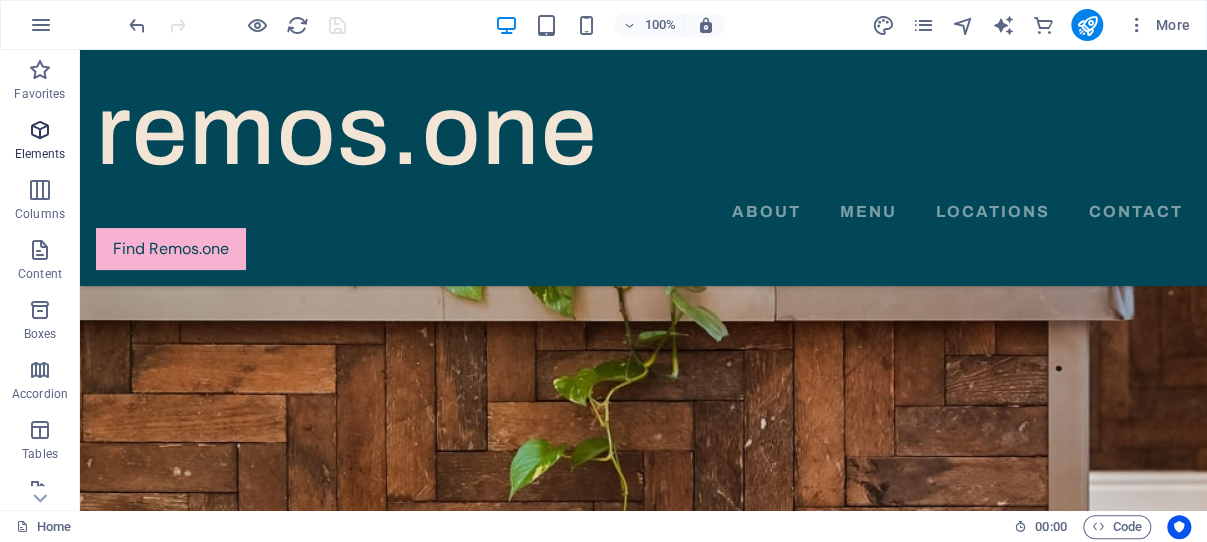 drag, startPoint x: 35, startPoint y: 131, endPoint x: 44, endPoint y: 140, distance: 12.727922 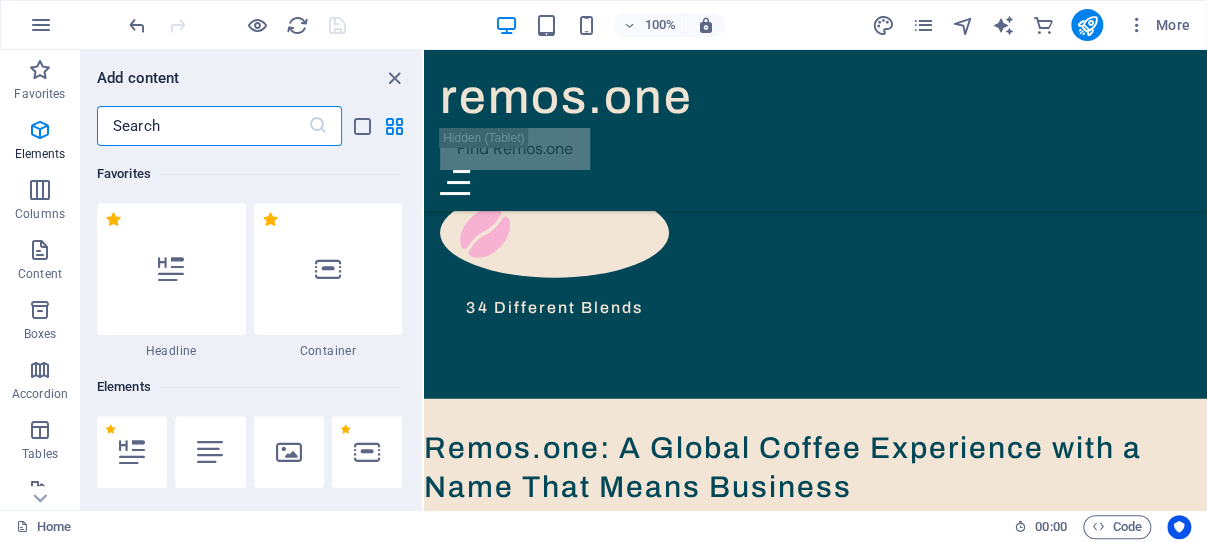 scroll, scrollTop: 1420, scrollLeft: 0, axis: vertical 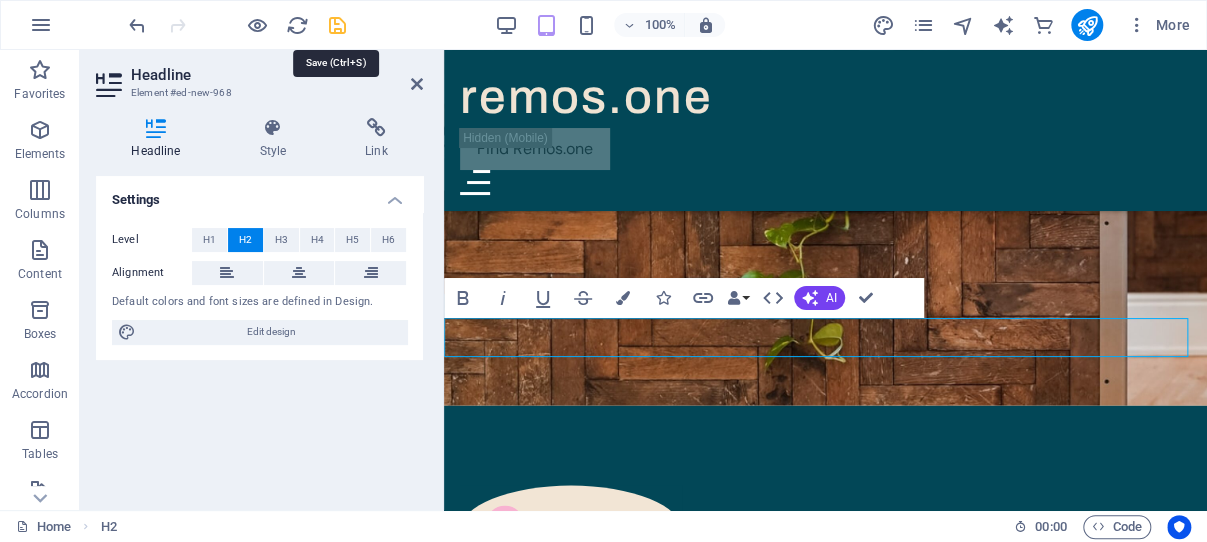 click at bounding box center [337, 25] 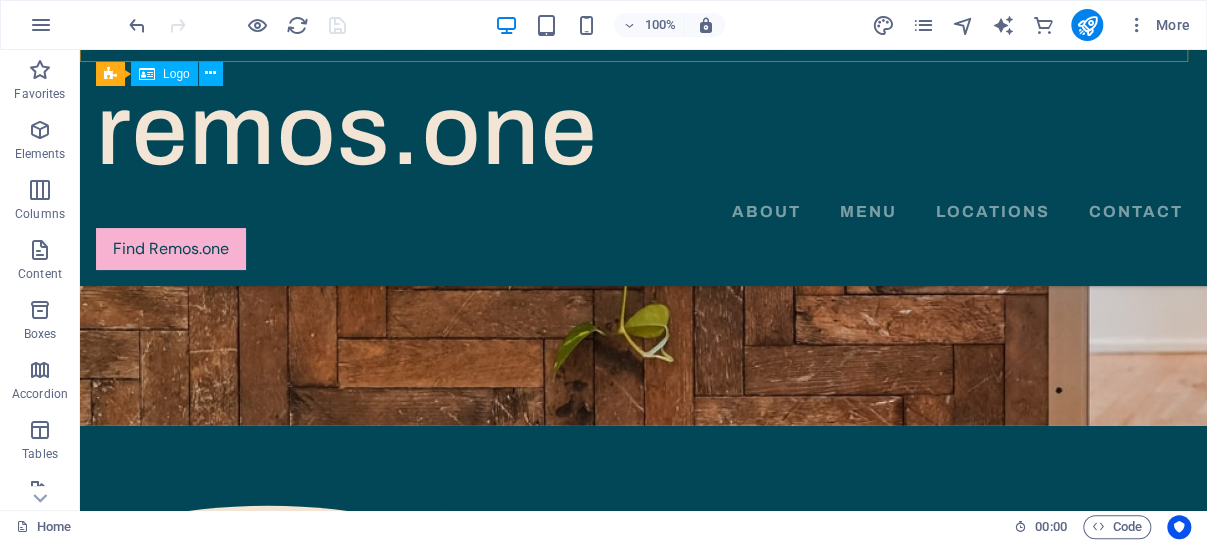 scroll, scrollTop: 2256, scrollLeft: 0, axis: vertical 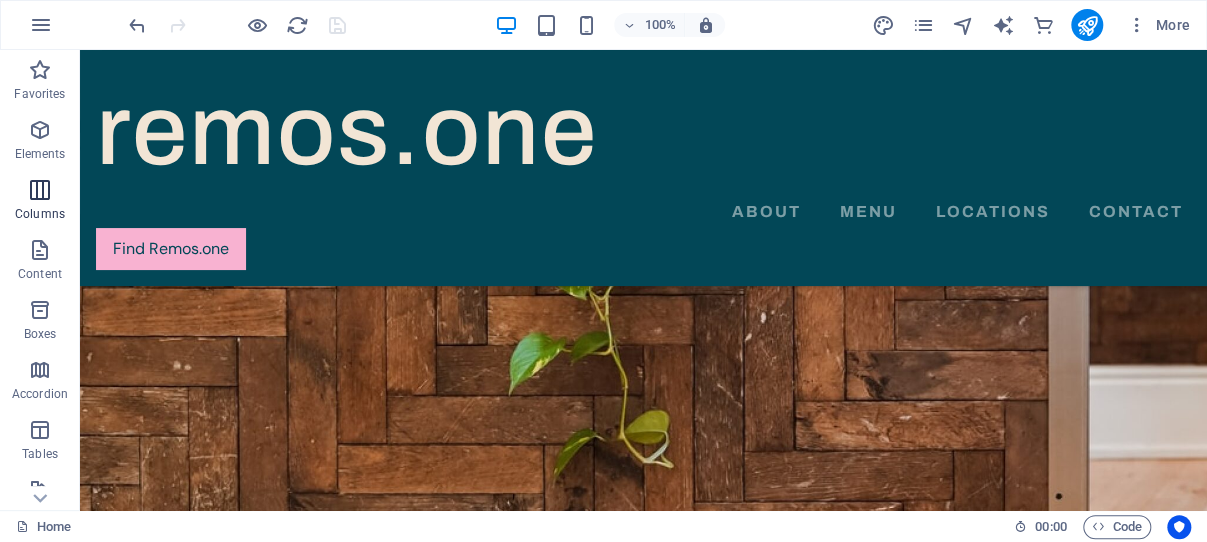 drag, startPoint x: 35, startPoint y: 127, endPoint x: 64, endPoint y: 203, distance: 81.34495 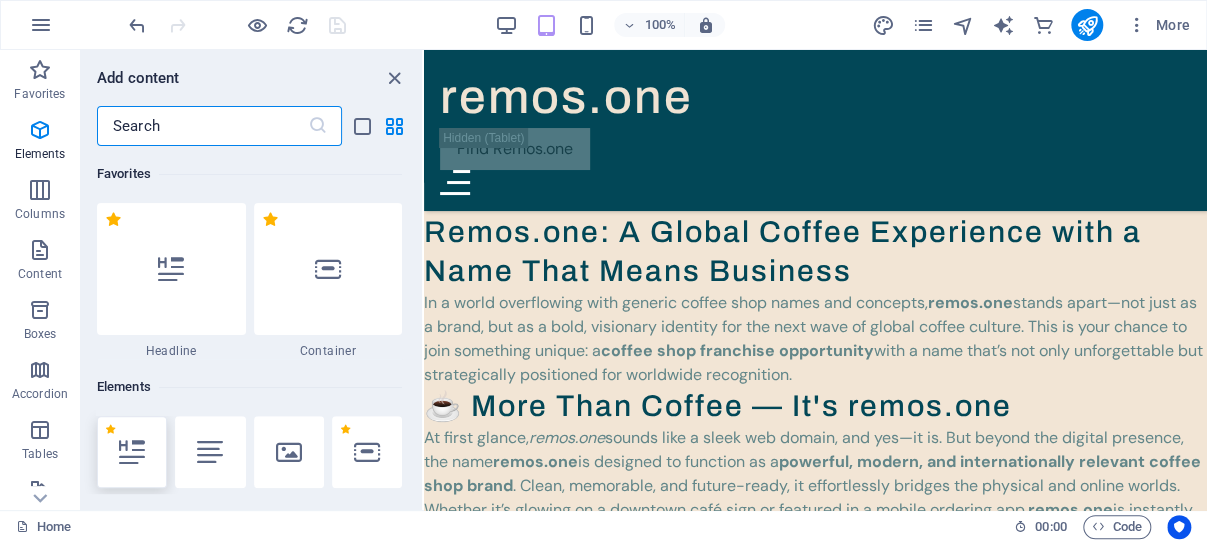 scroll, scrollTop: 1552, scrollLeft: 0, axis: vertical 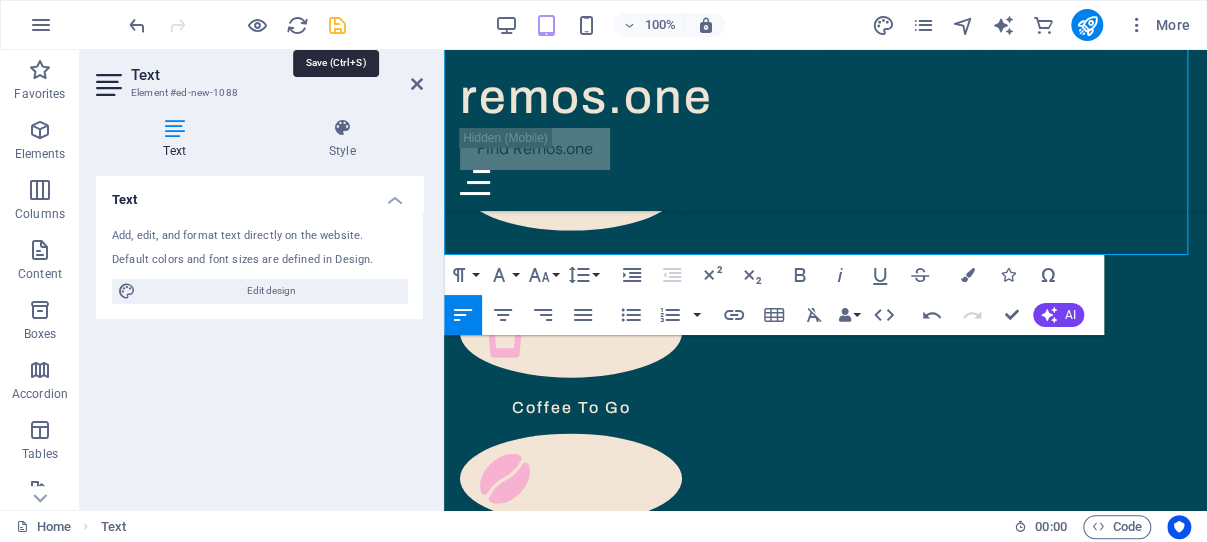click at bounding box center (337, 25) 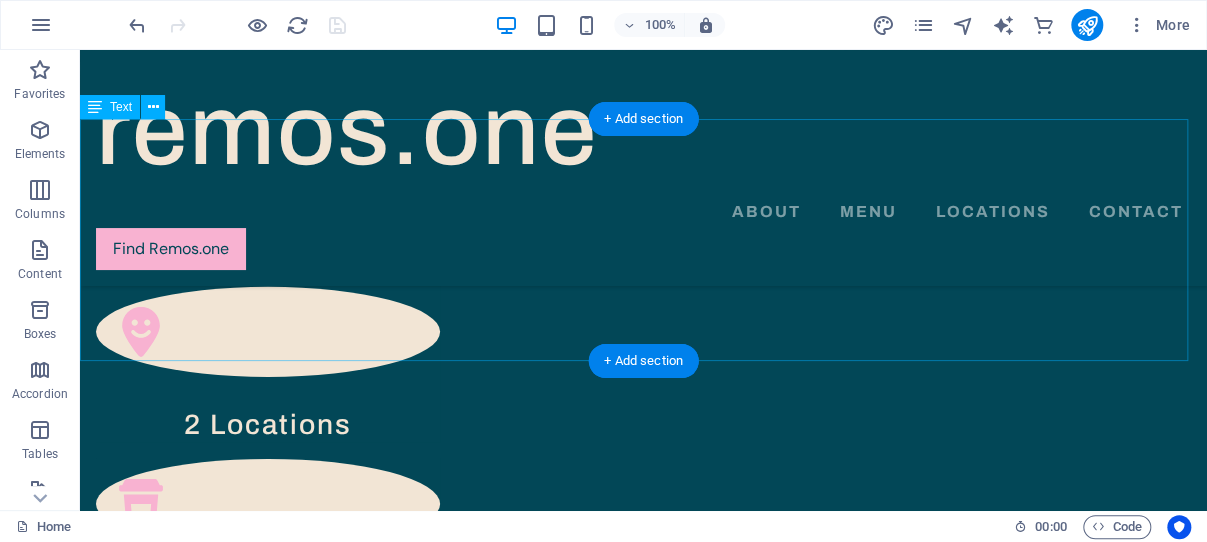 scroll, scrollTop: 2497, scrollLeft: 0, axis: vertical 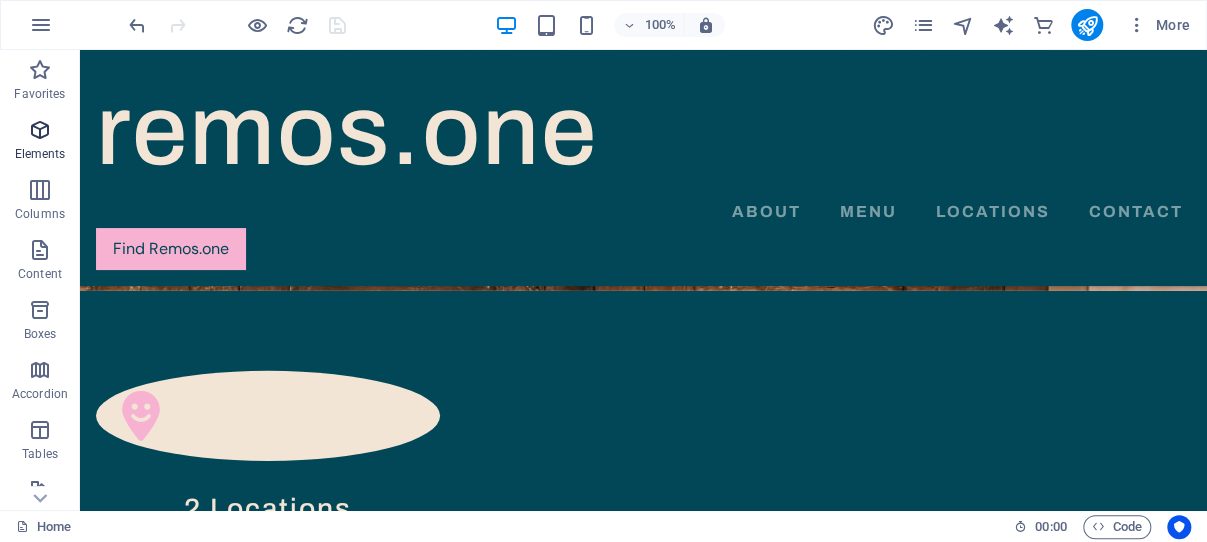 click at bounding box center [40, 130] 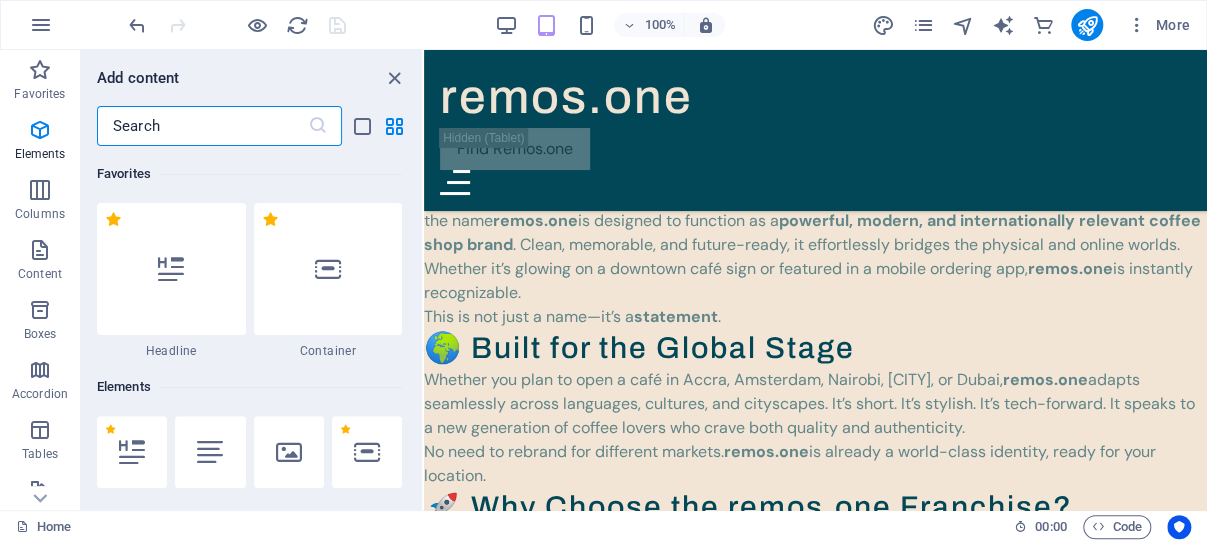 scroll, scrollTop: 1699, scrollLeft: 0, axis: vertical 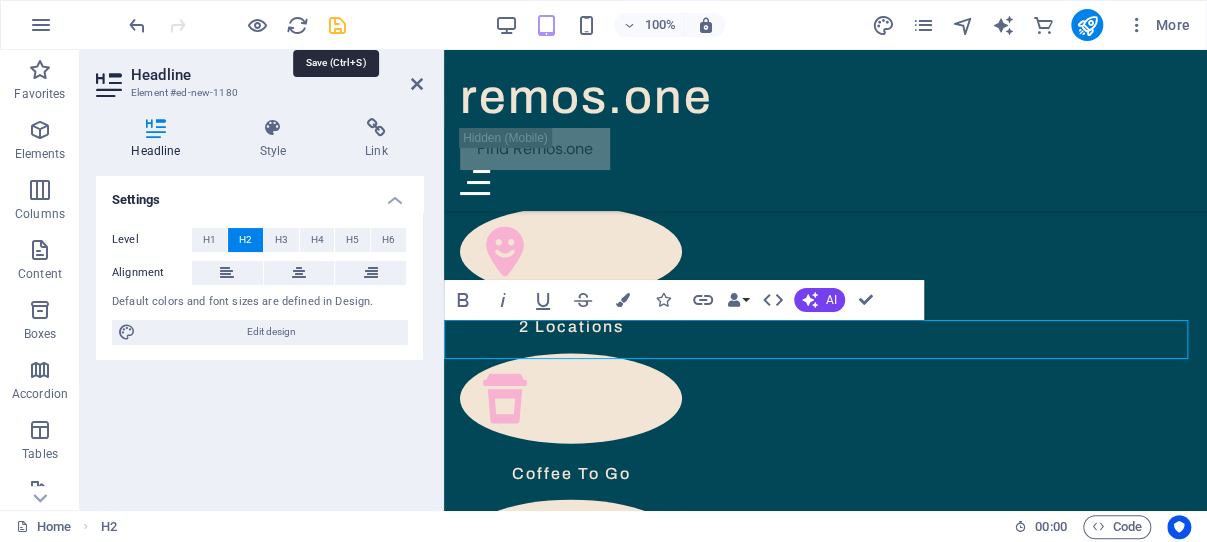 click at bounding box center (337, 25) 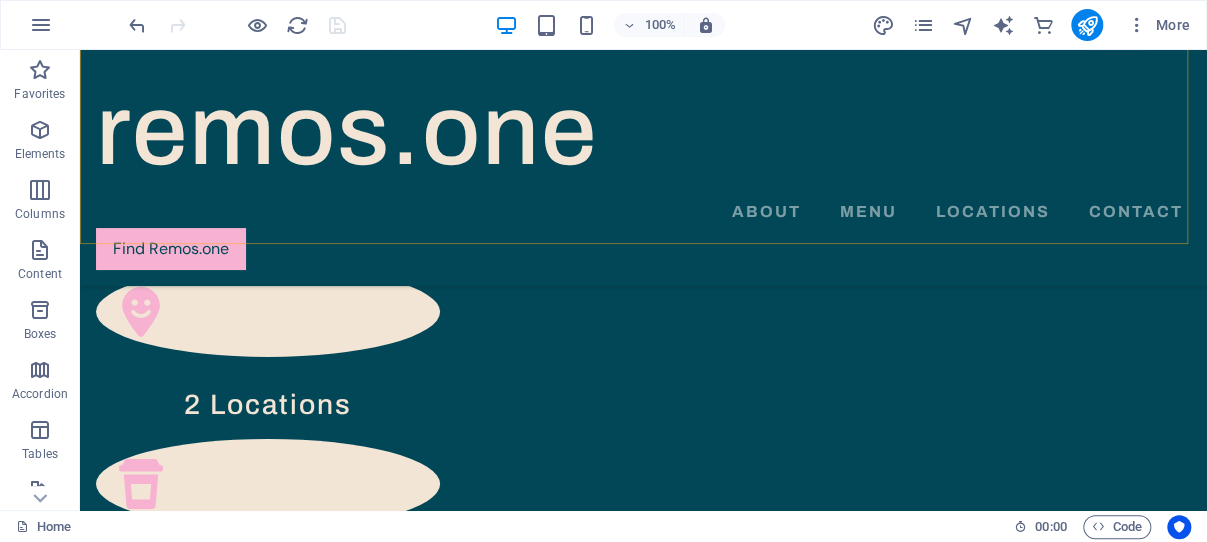 scroll, scrollTop: 2603, scrollLeft: 0, axis: vertical 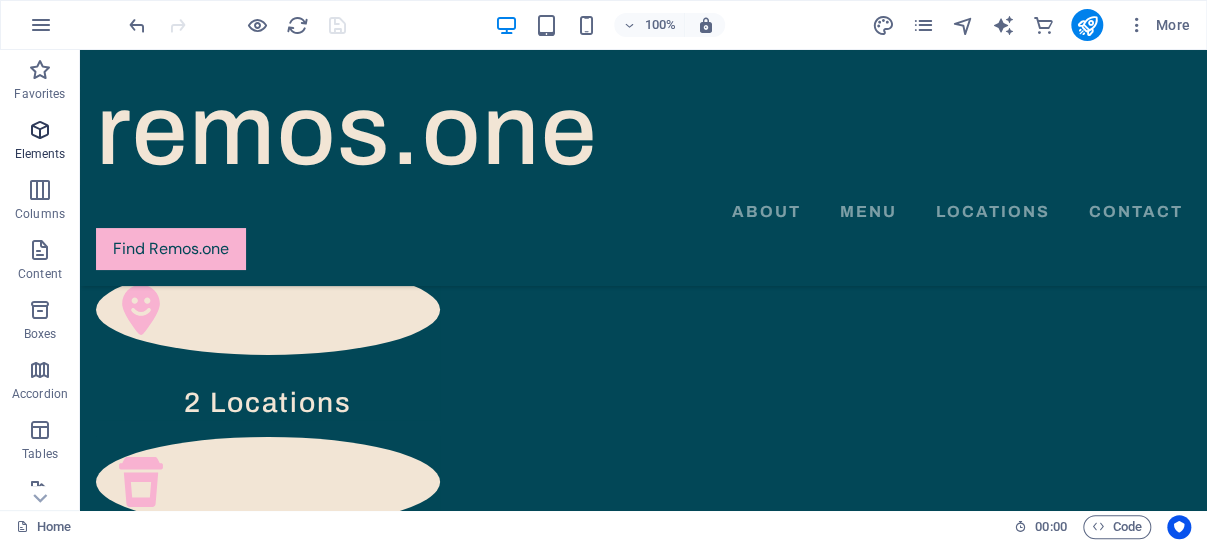 click at bounding box center [40, 130] 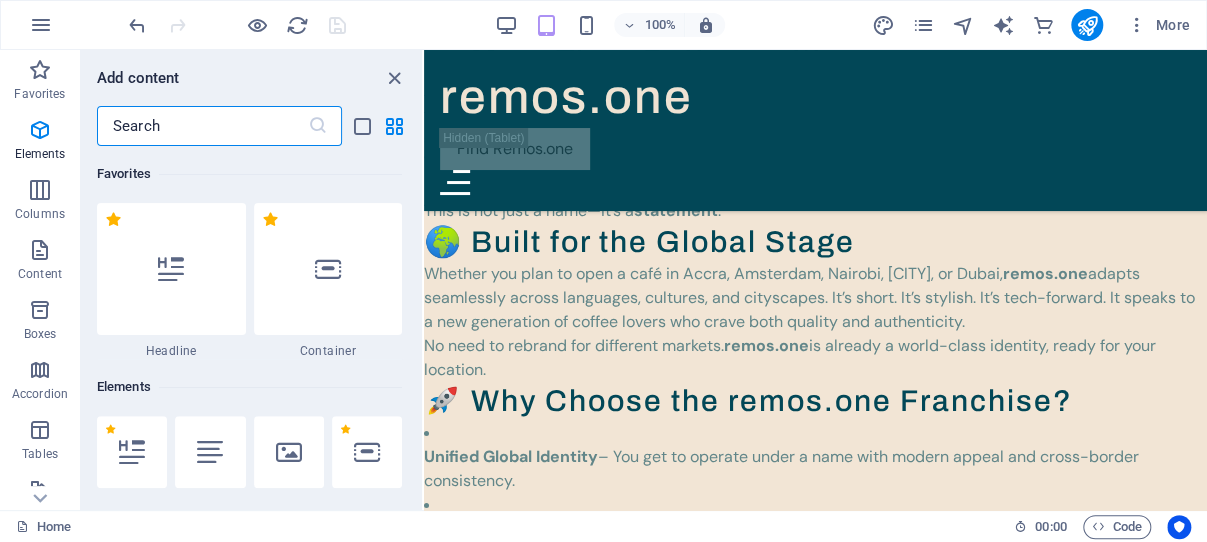scroll, scrollTop: 1764, scrollLeft: 0, axis: vertical 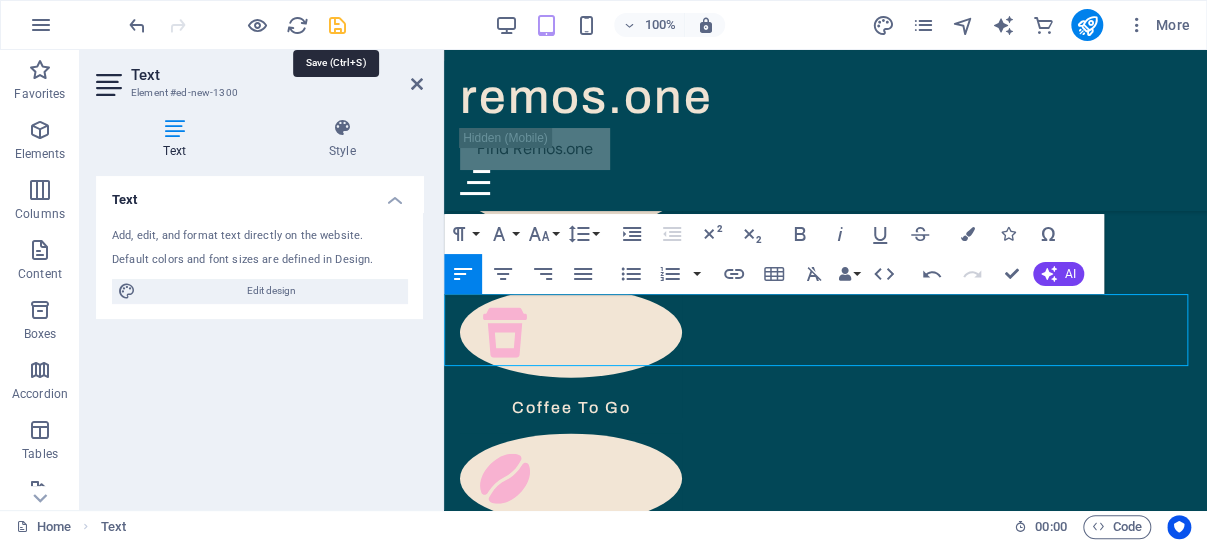 click at bounding box center [337, 25] 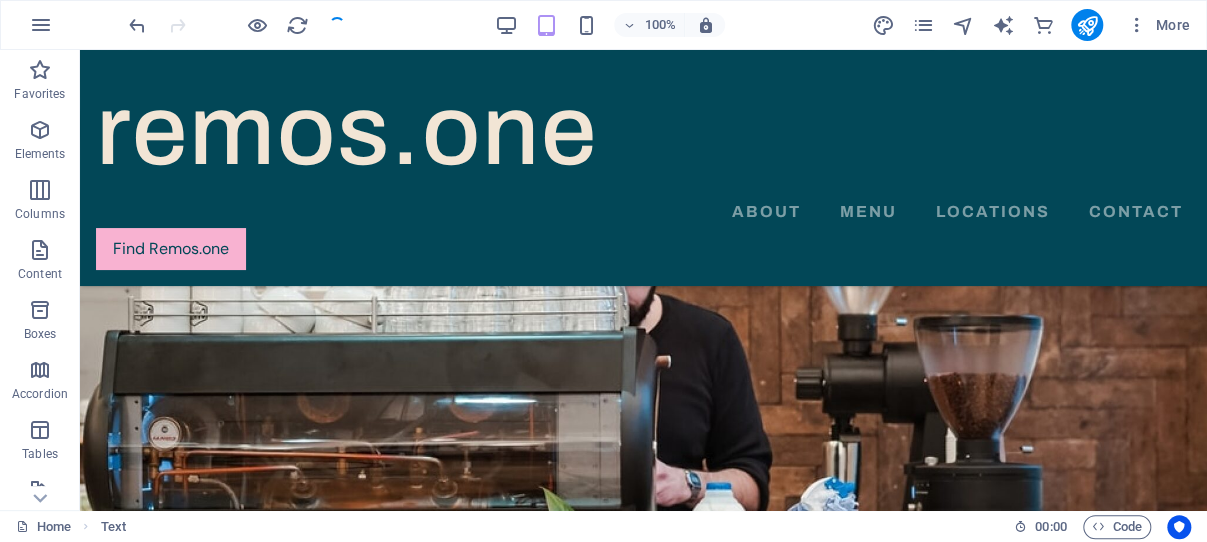 scroll, scrollTop: 2603, scrollLeft: 0, axis: vertical 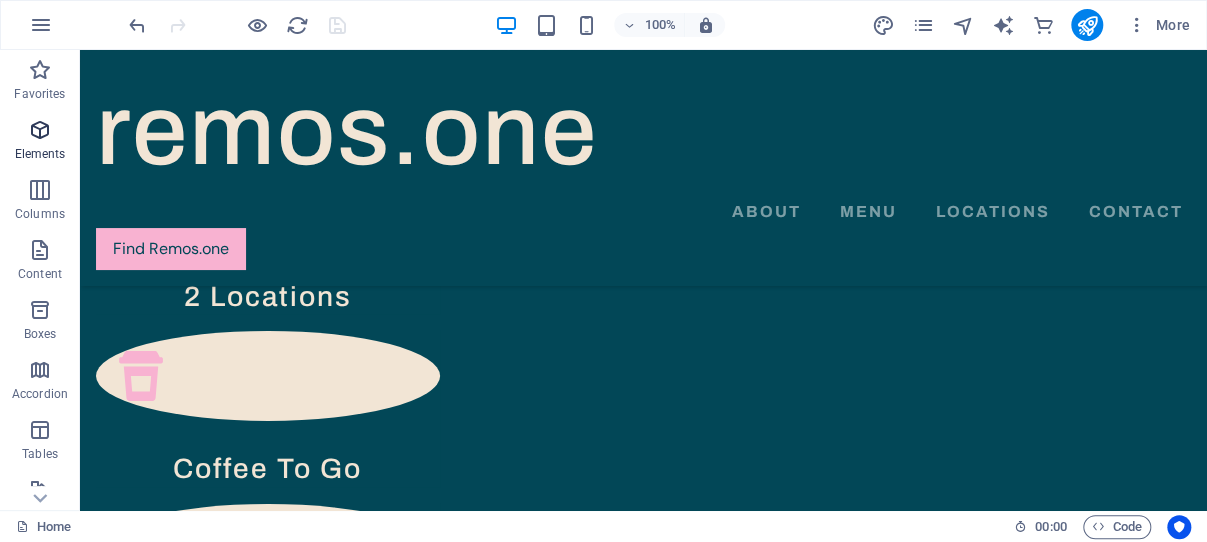 click at bounding box center [40, 130] 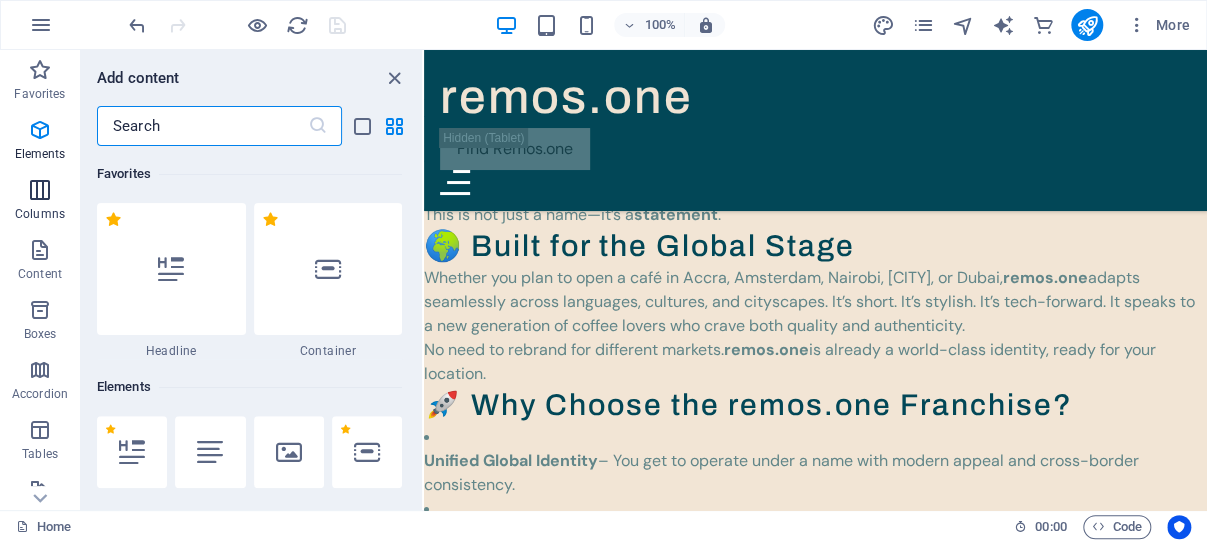 scroll, scrollTop: 1870, scrollLeft: 0, axis: vertical 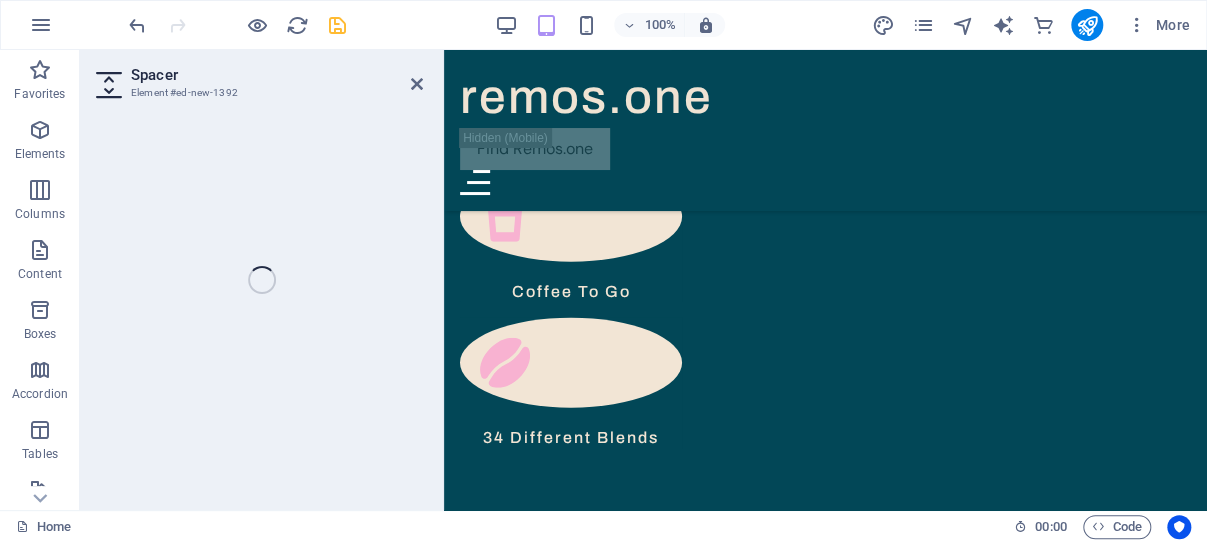 select on "px" 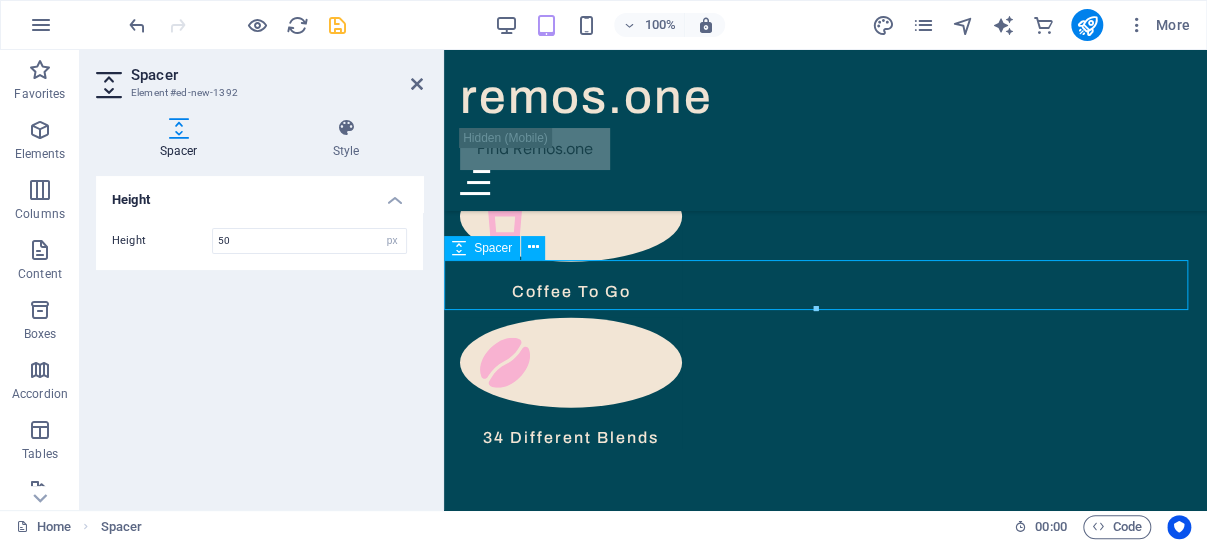 scroll, scrollTop: 1860, scrollLeft: 0, axis: vertical 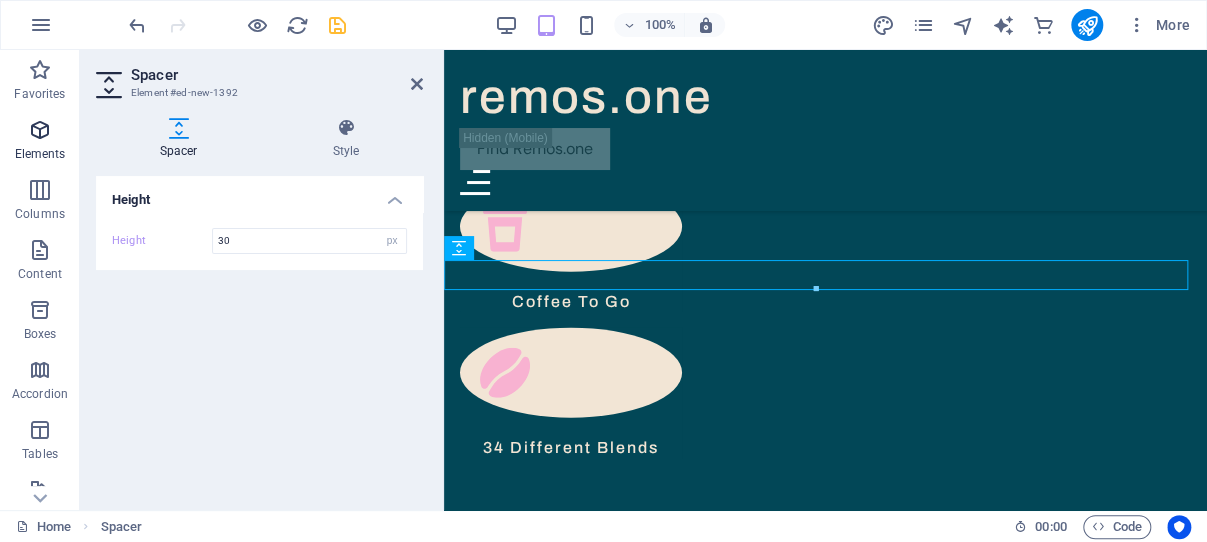 type on "30" 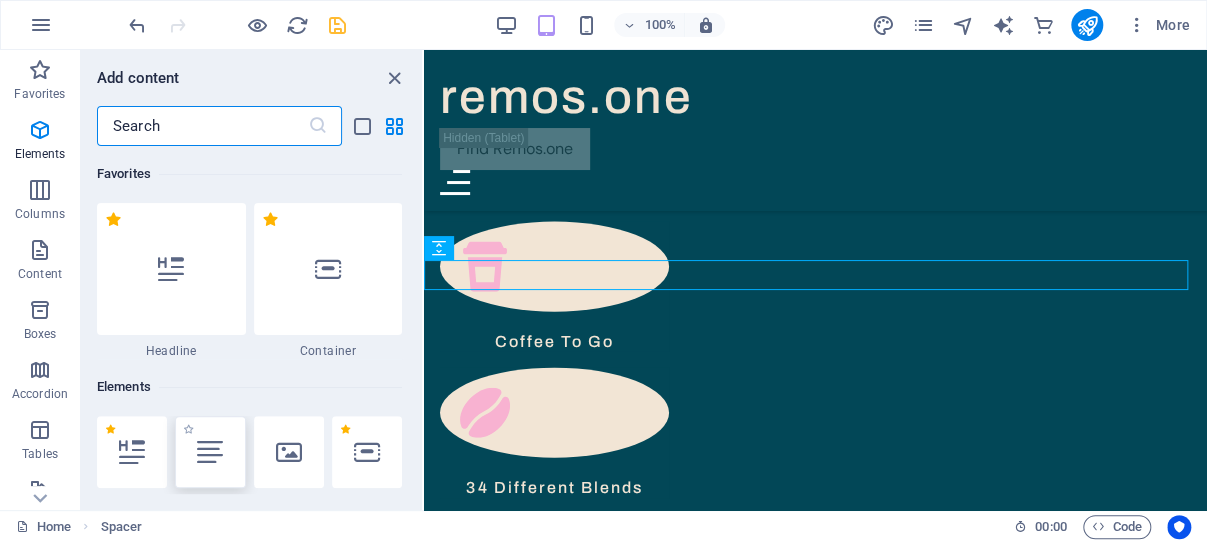 scroll, scrollTop: 1870, scrollLeft: 0, axis: vertical 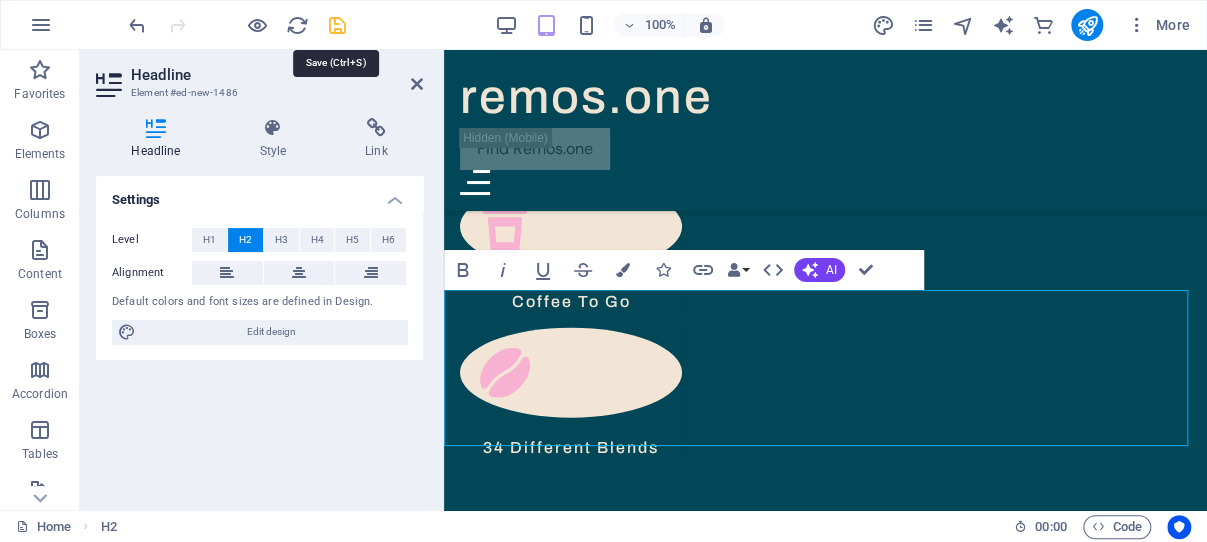 click at bounding box center (337, 25) 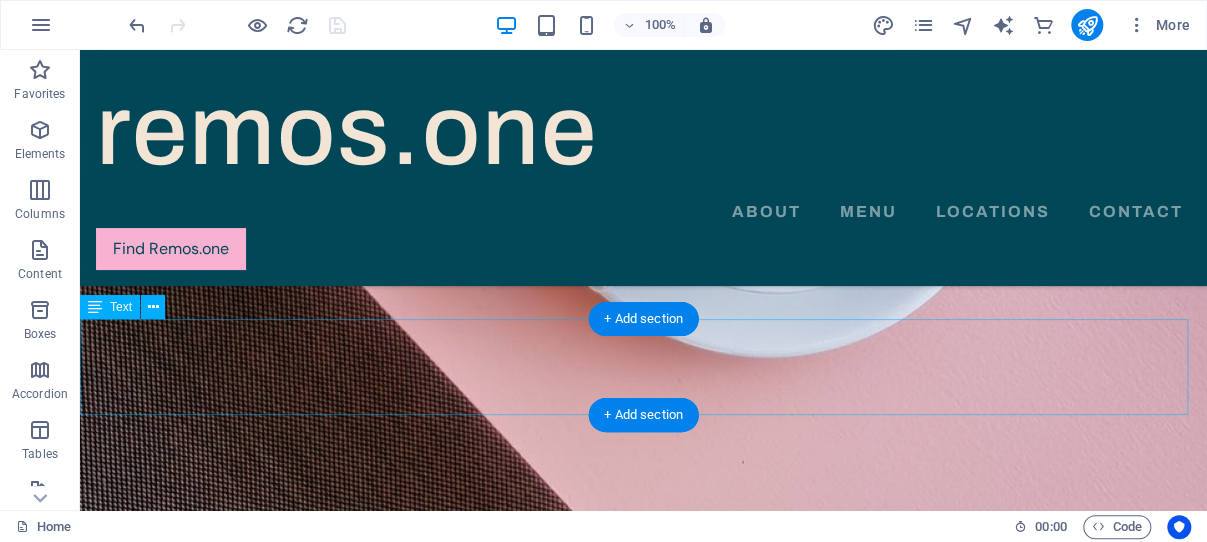 scroll, scrollTop: 1649, scrollLeft: 0, axis: vertical 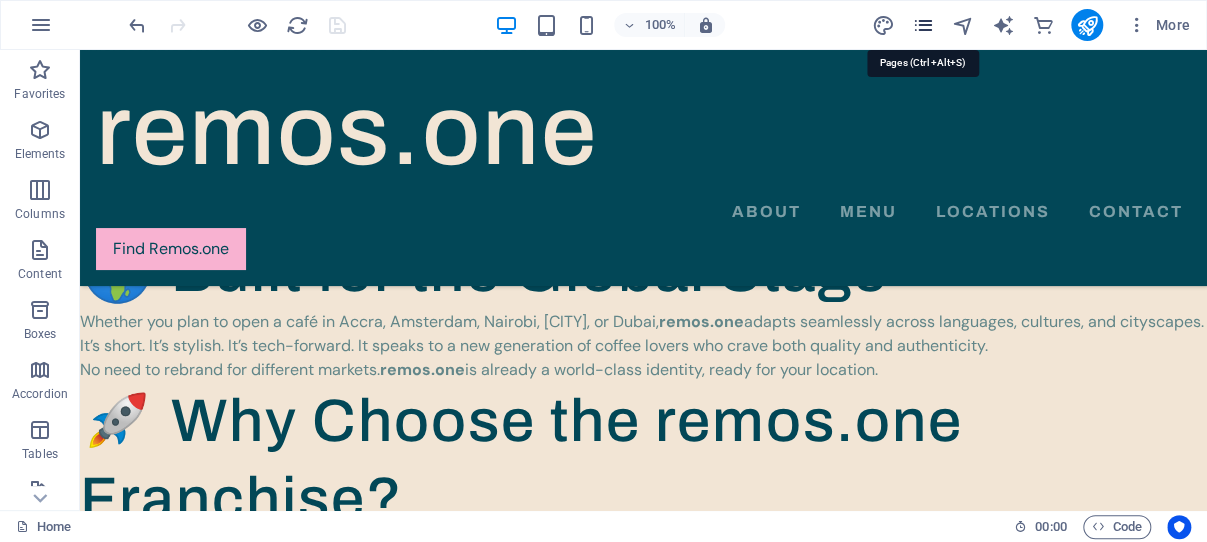 click at bounding box center (922, 25) 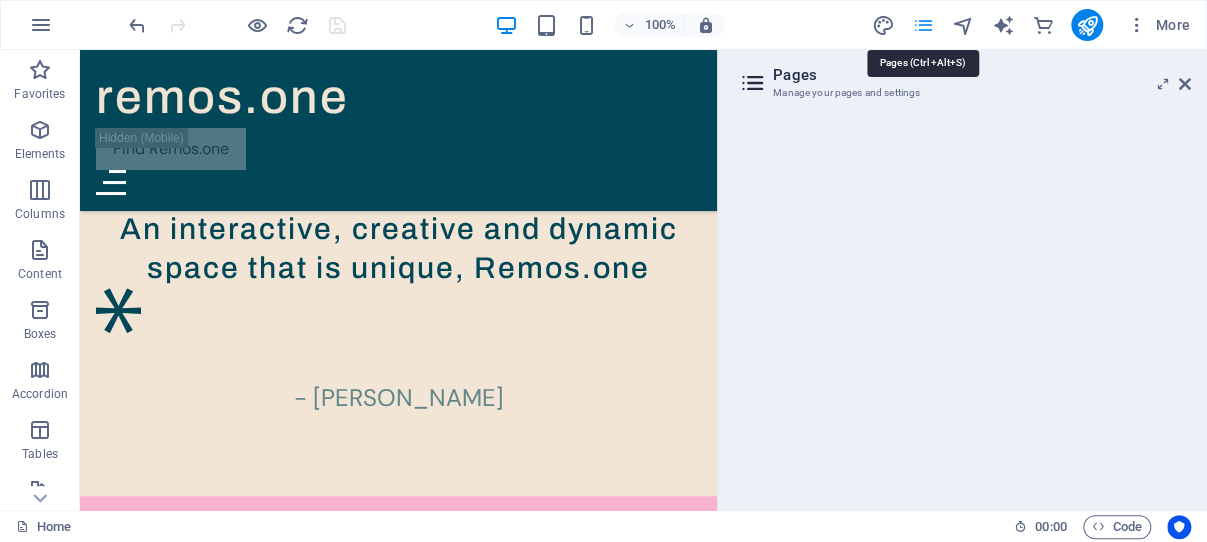 scroll, scrollTop: 2738, scrollLeft: 0, axis: vertical 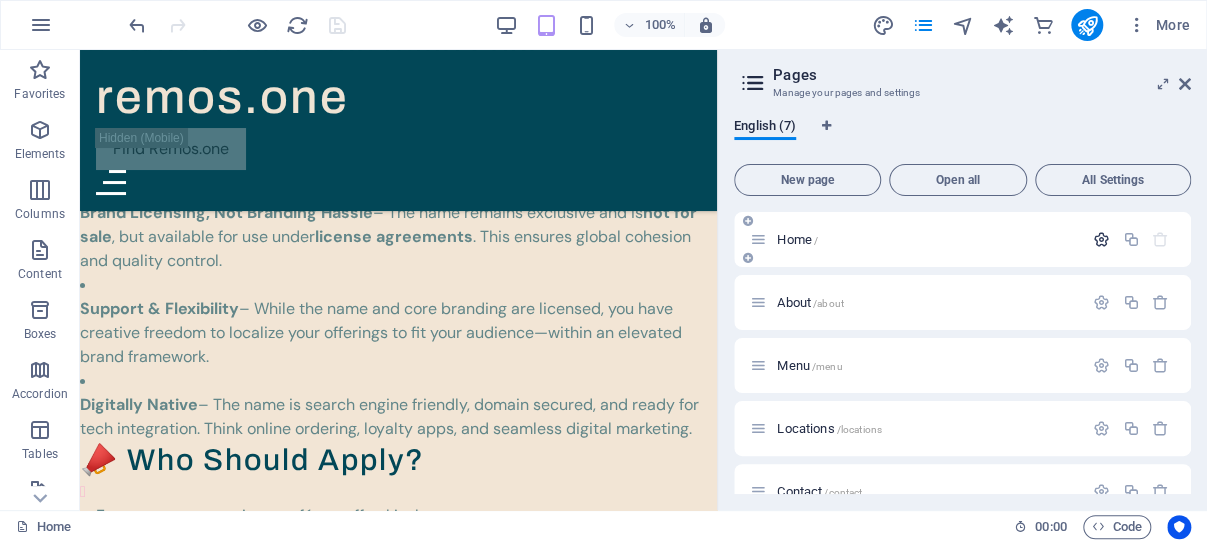 click at bounding box center [1101, 239] 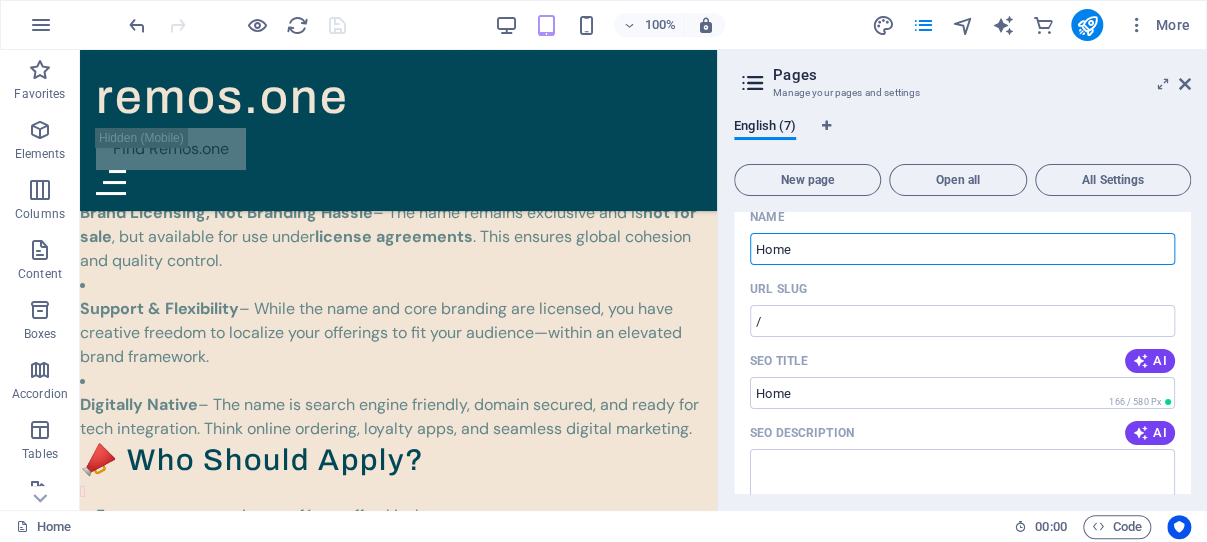 scroll, scrollTop: 95, scrollLeft: 0, axis: vertical 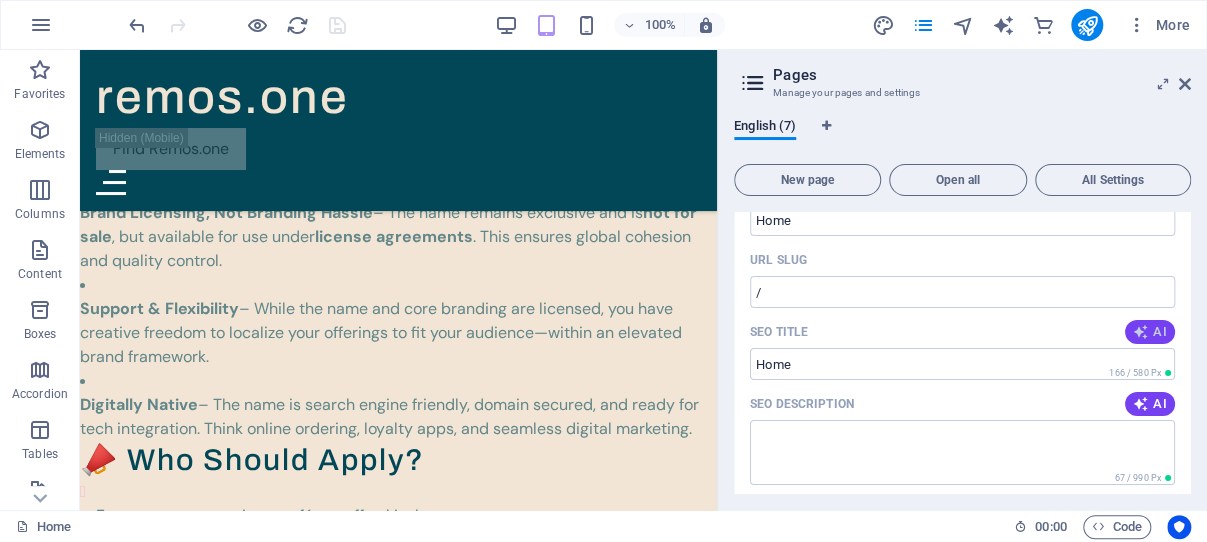 click on "AI" at bounding box center [1150, 332] 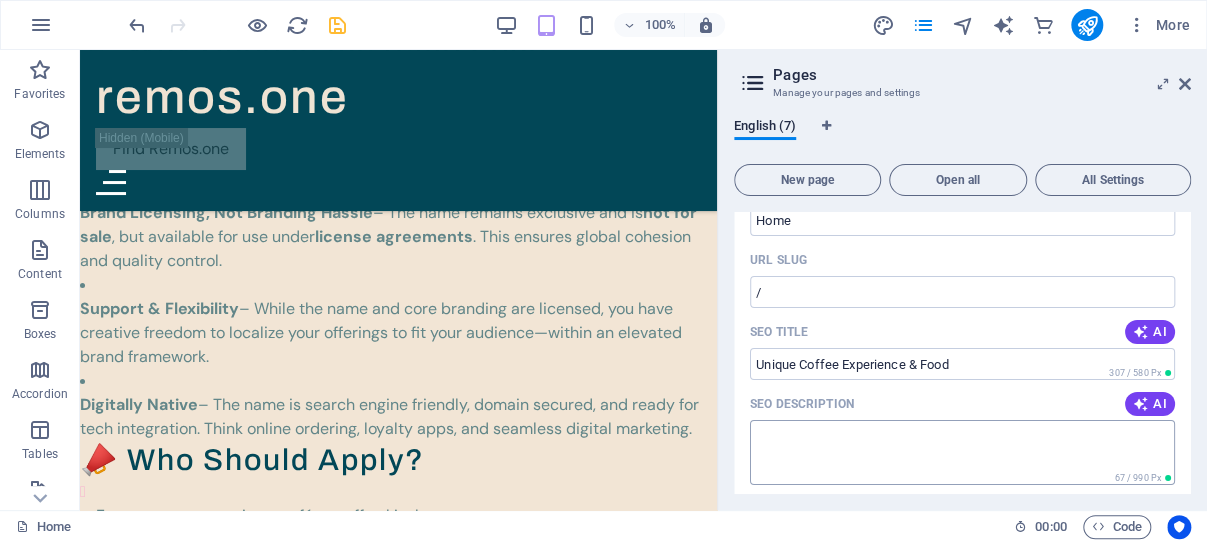 type on "Unique Coffee Experience & Food" 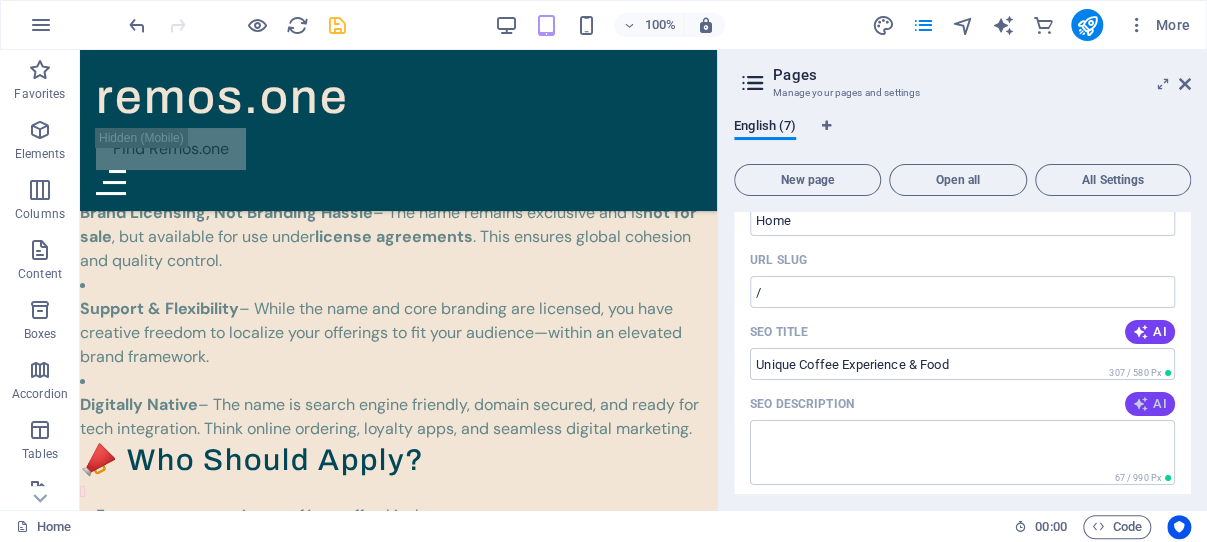 click at bounding box center (1141, 404) 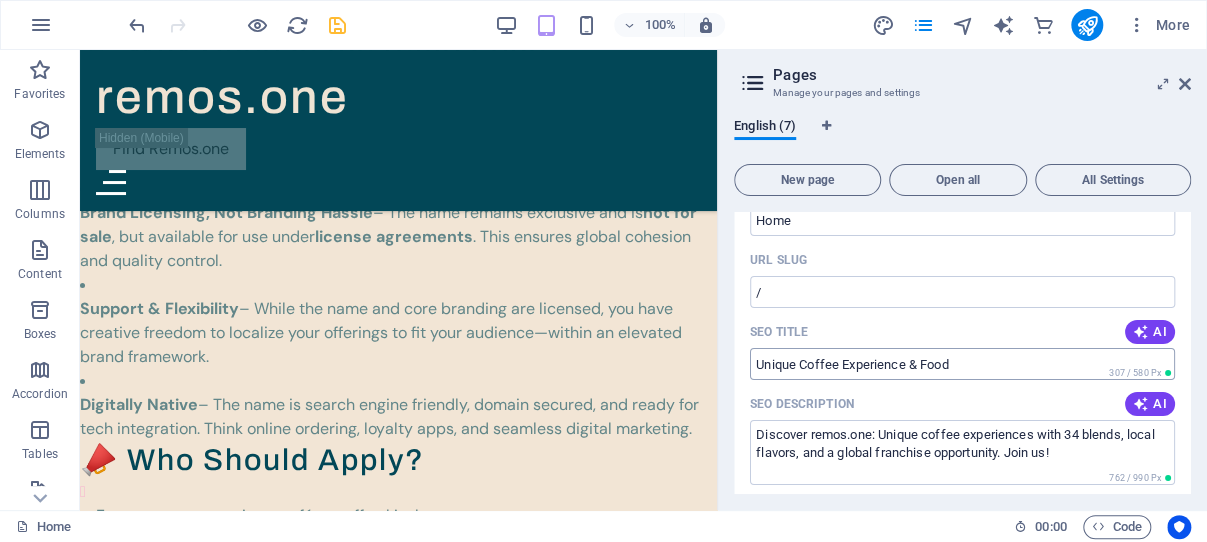 type on "Discover remos.one: Unique coffee experiences with 34 blends, local flavors, and a global franchise opportunity. Join us!" 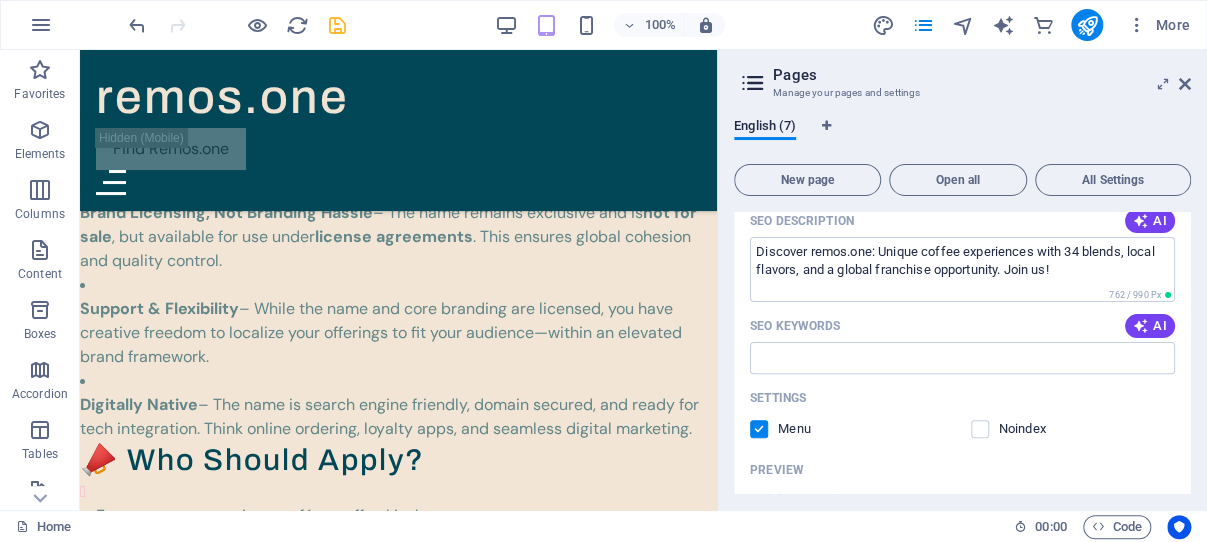 scroll, scrollTop: 286, scrollLeft: 0, axis: vertical 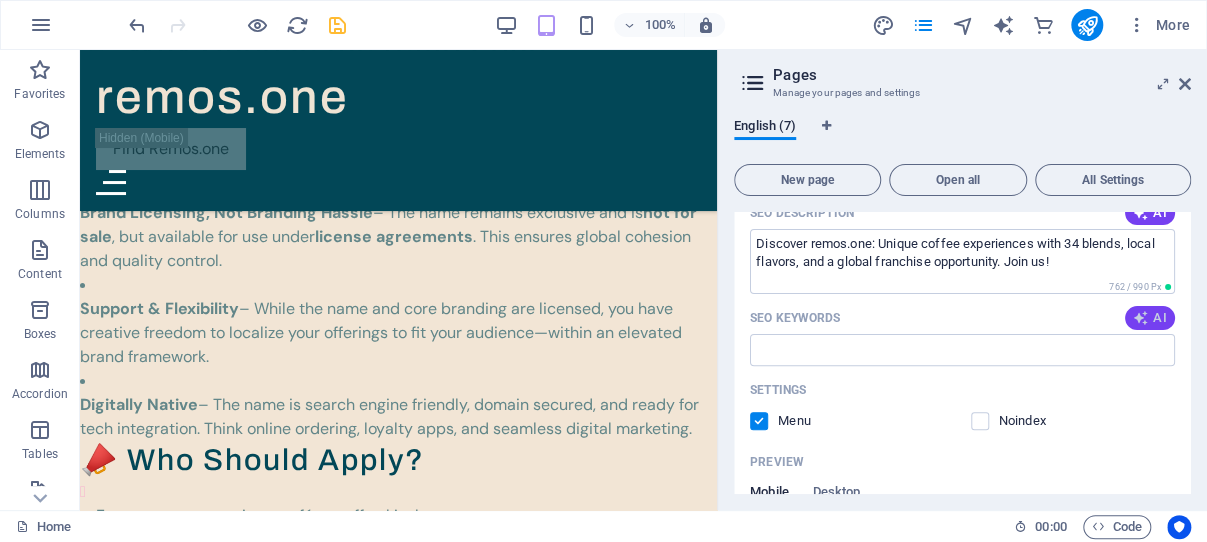 click at bounding box center [1141, 318] 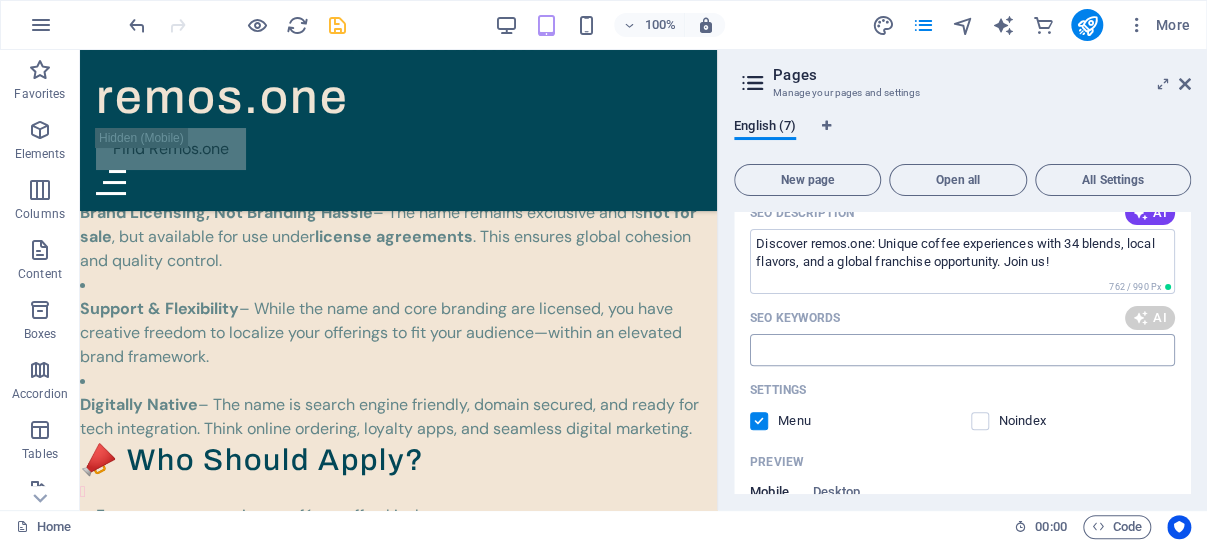 type on "global coffee franchise, remos.one coffee shop, coffee blends, coffee and food experience, unique coffee identity, coffee shop opportunity" 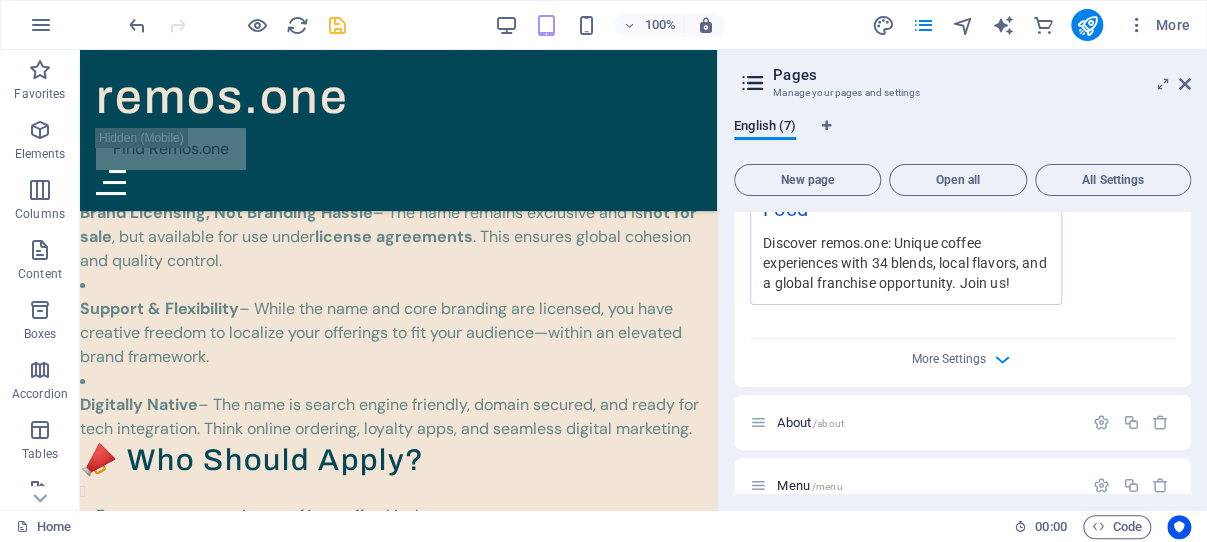 scroll, scrollTop: 668, scrollLeft: 0, axis: vertical 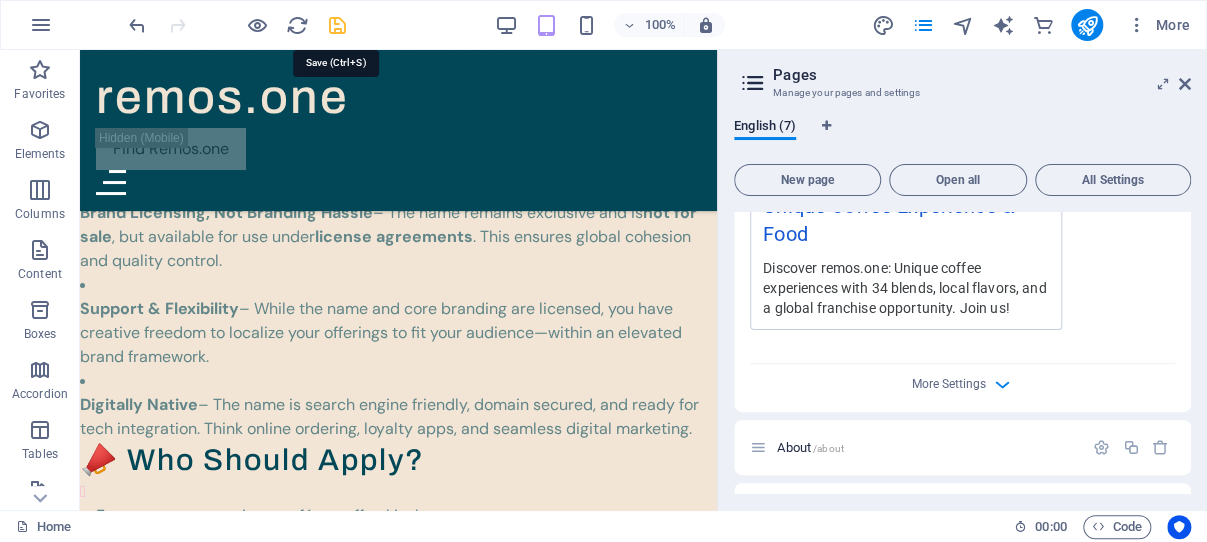 click at bounding box center [337, 25] 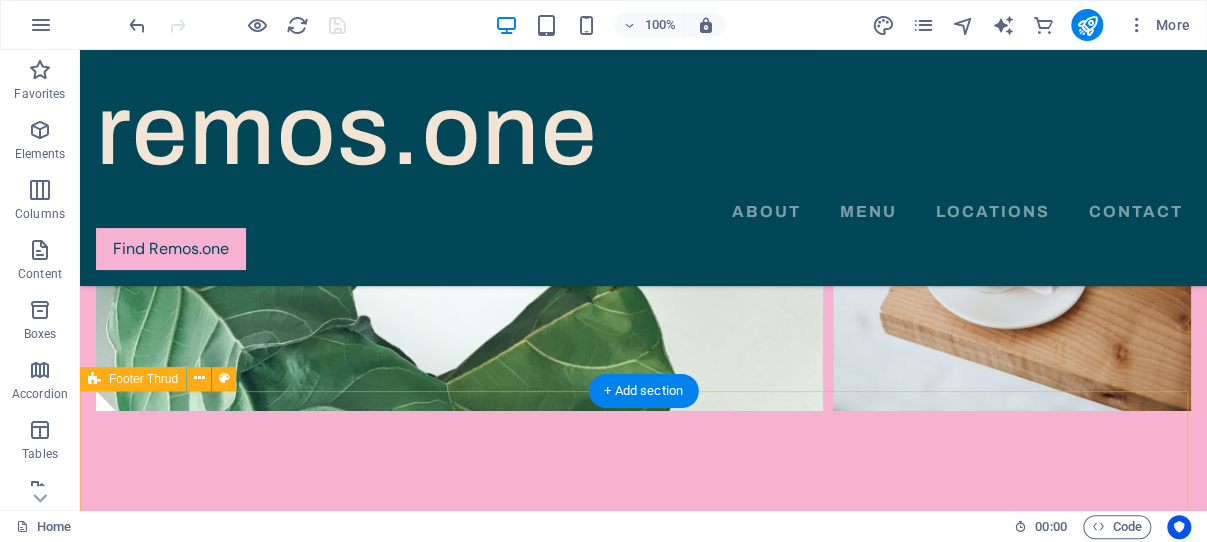 scroll, scrollTop: 7033, scrollLeft: 0, axis: vertical 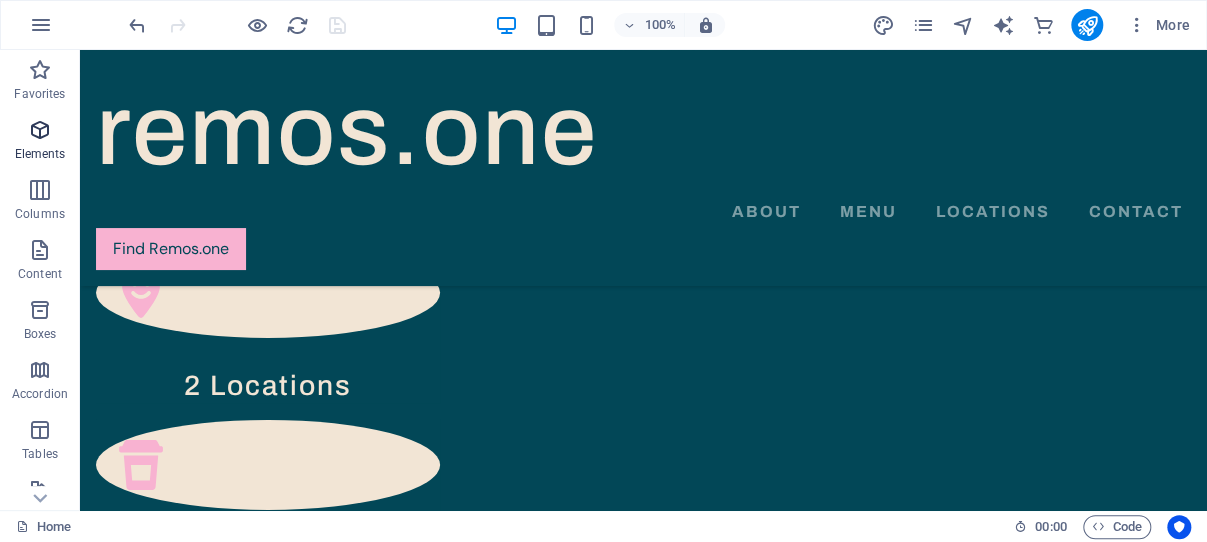 click at bounding box center (40, 130) 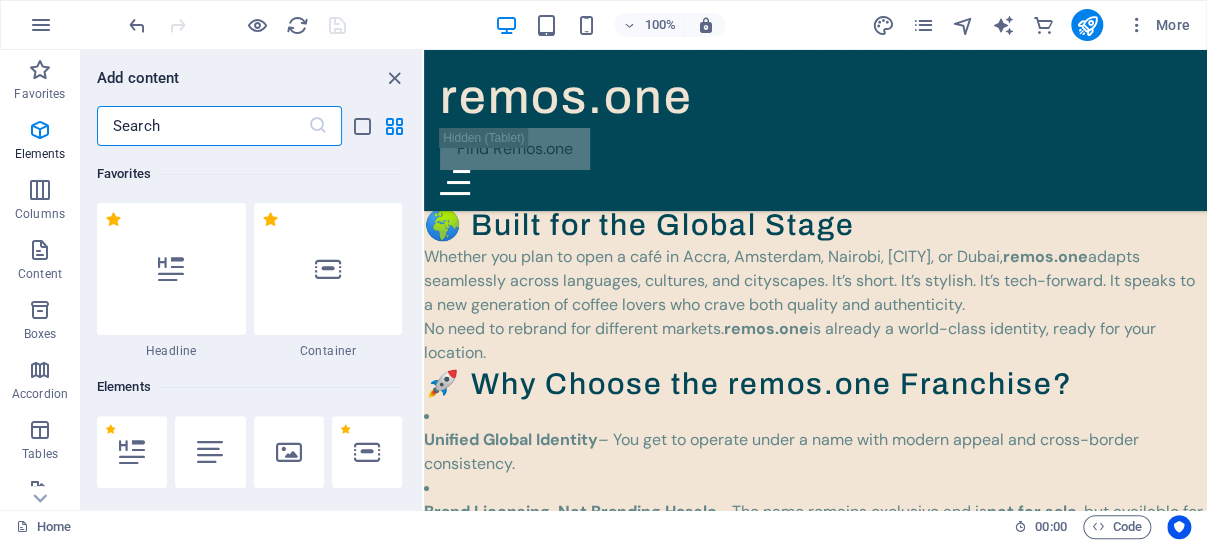 scroll, scrollTop: 1782, scrollLeft: 0, axis: vertical 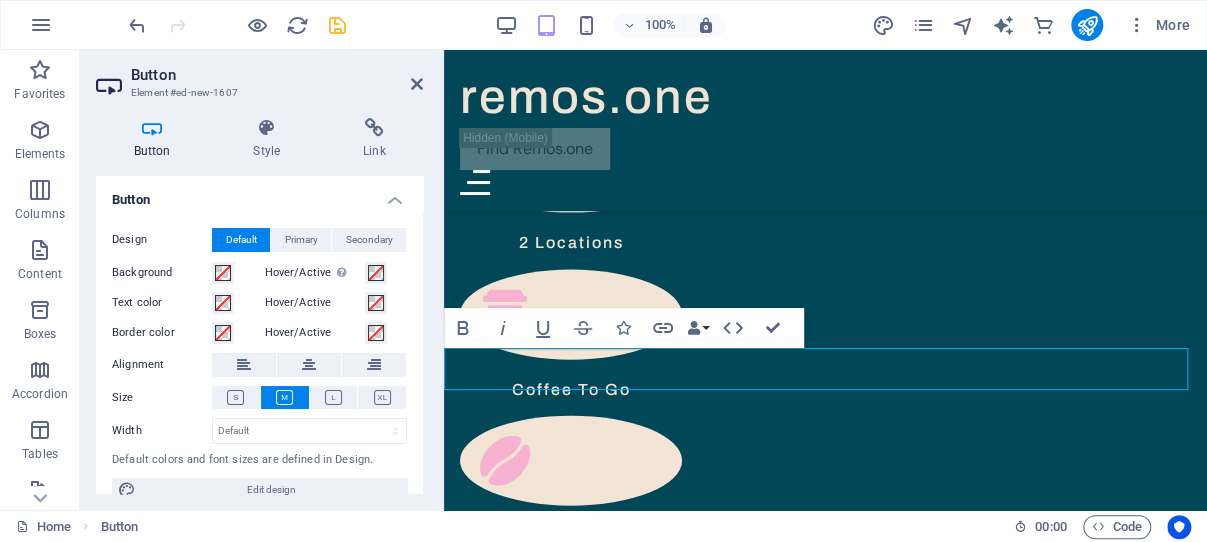 type 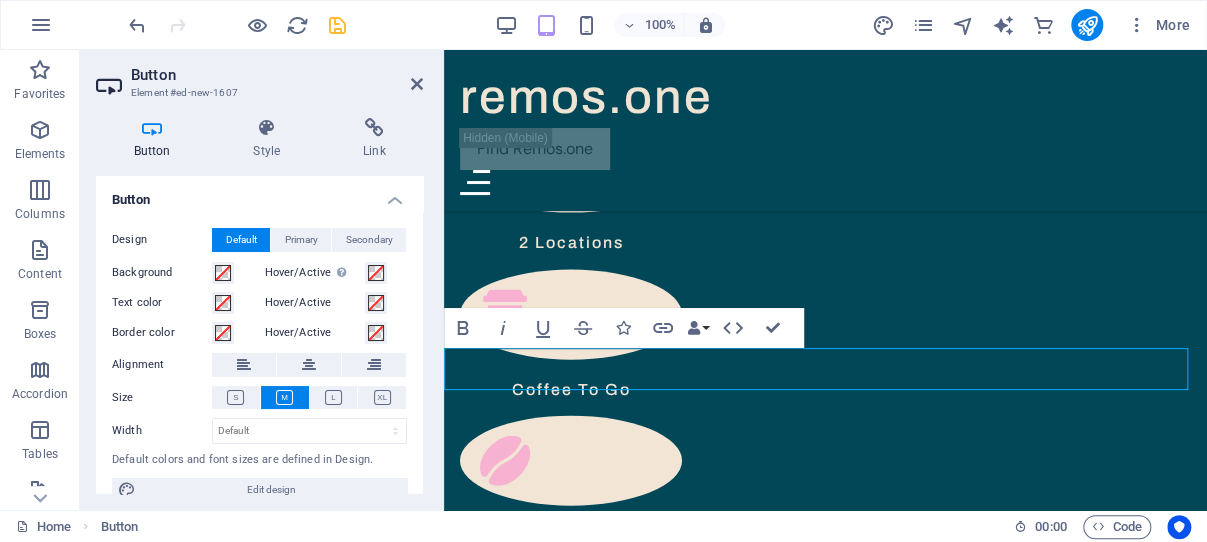 click on "Lets Talk" at bounding box center [493, 1911] 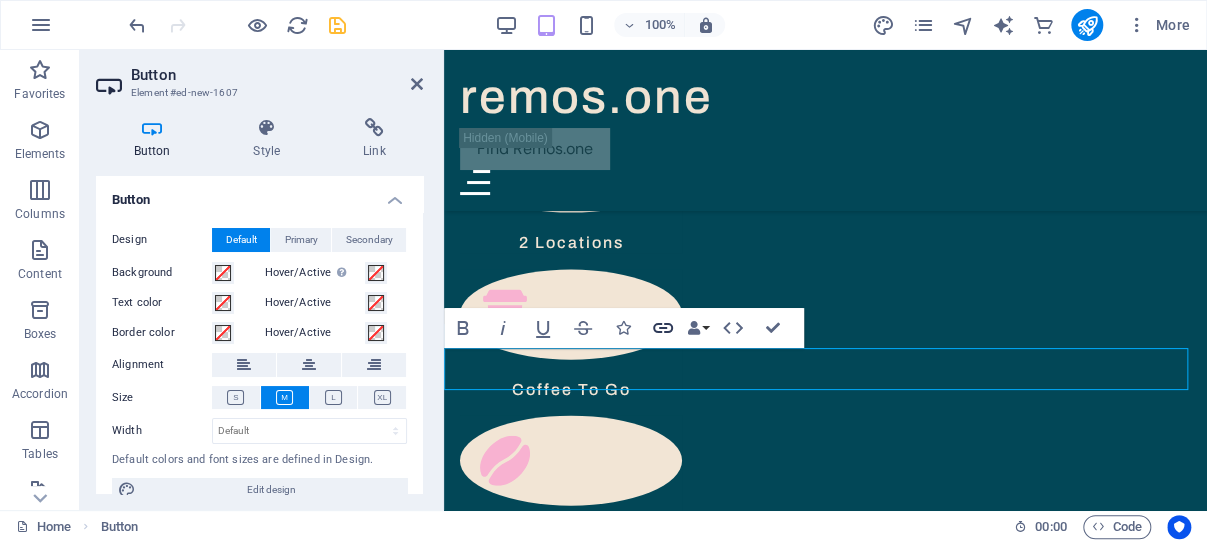 click 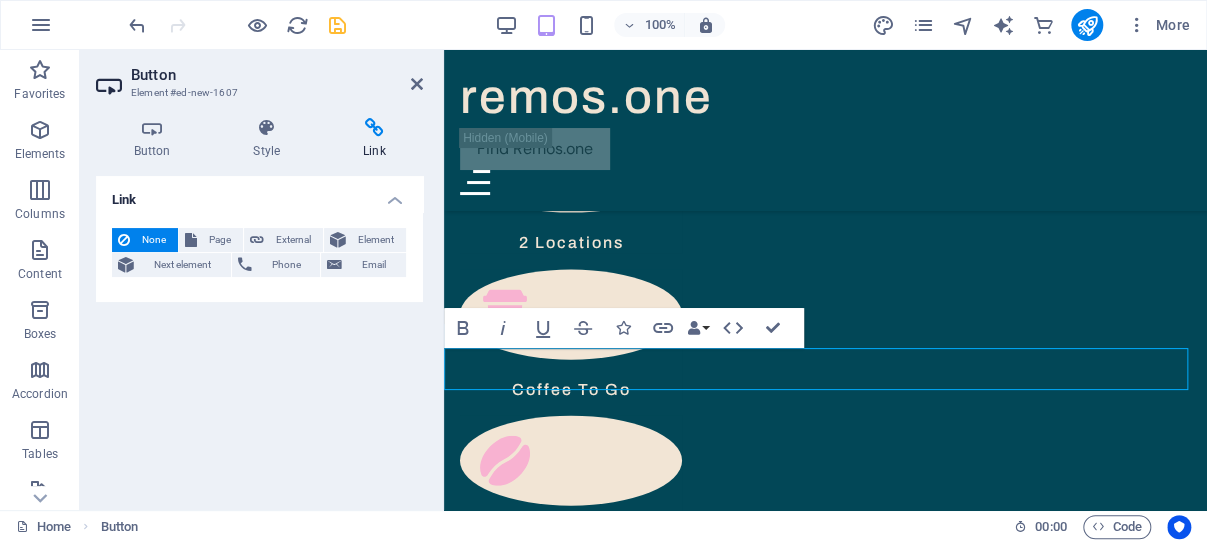 click at bounding box center [374, 128] 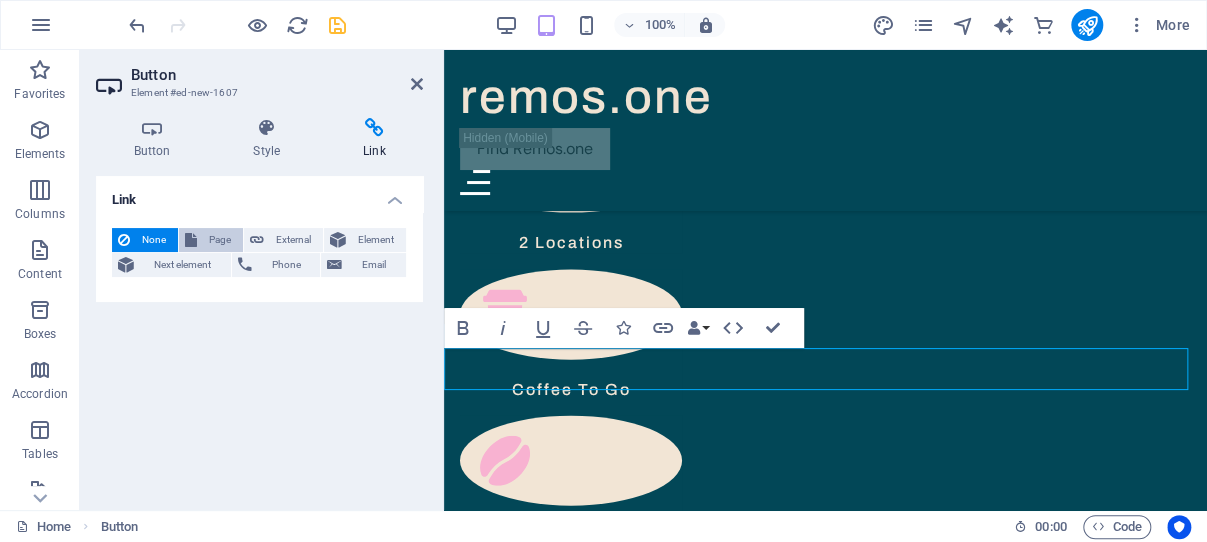 click on "Page" at bounding box center [220, 240] 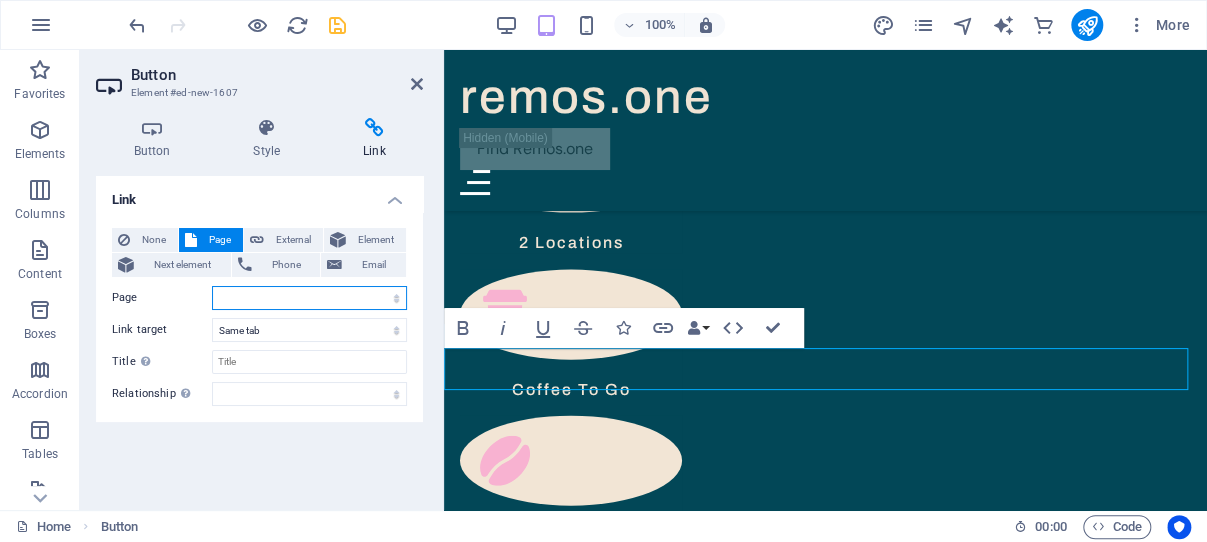 click on "Home About Menu Locations Contact Legal Notice Privacy" at bounding box center (309, 298) 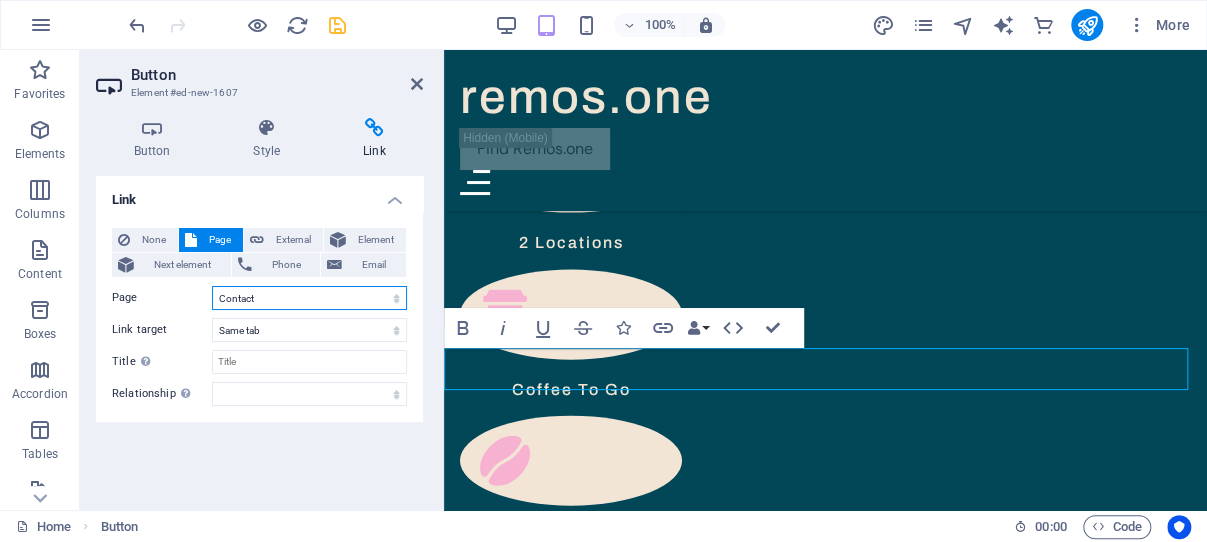 click on "Contact" at bounding box center (0, 0) 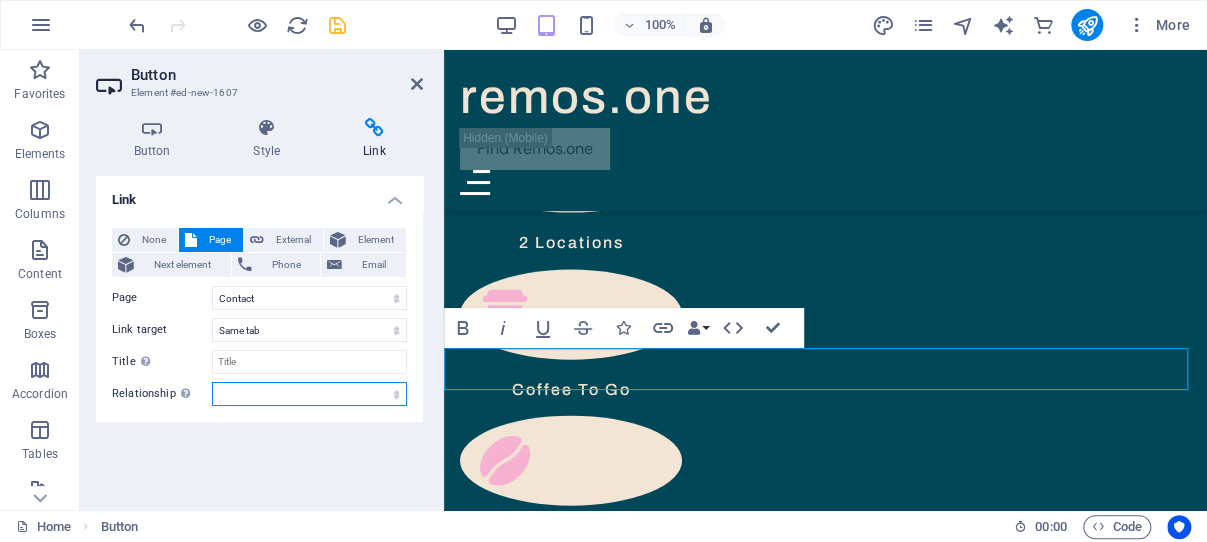 click on "alternate author bookmark external help license next nofollow noreferrer noopener prev search tag" at bounding box center [309, 394] 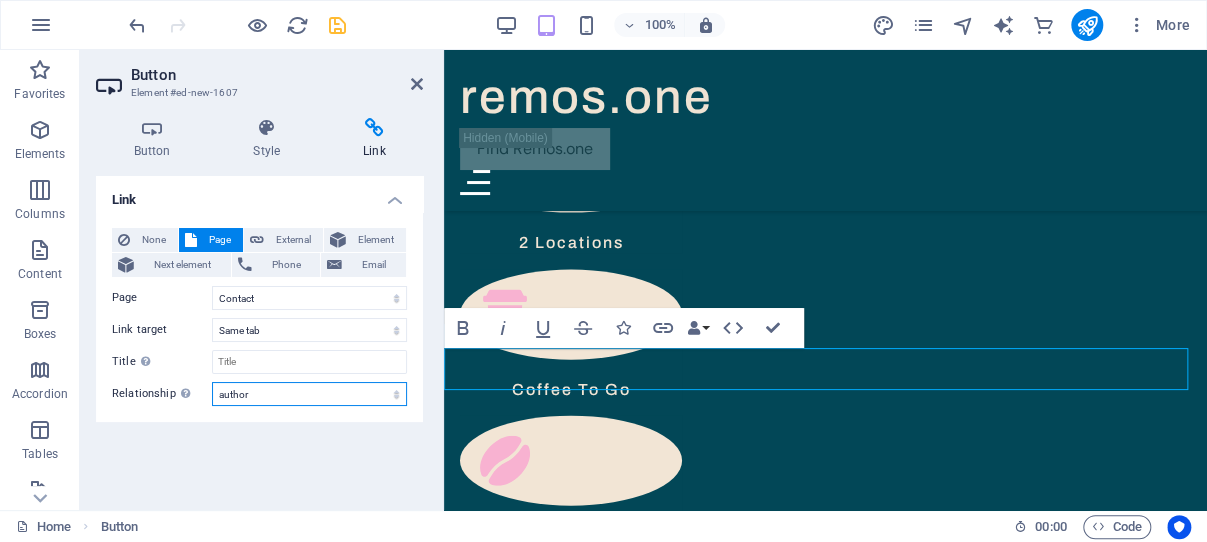 click on "author" at bounding box center (0, 0) 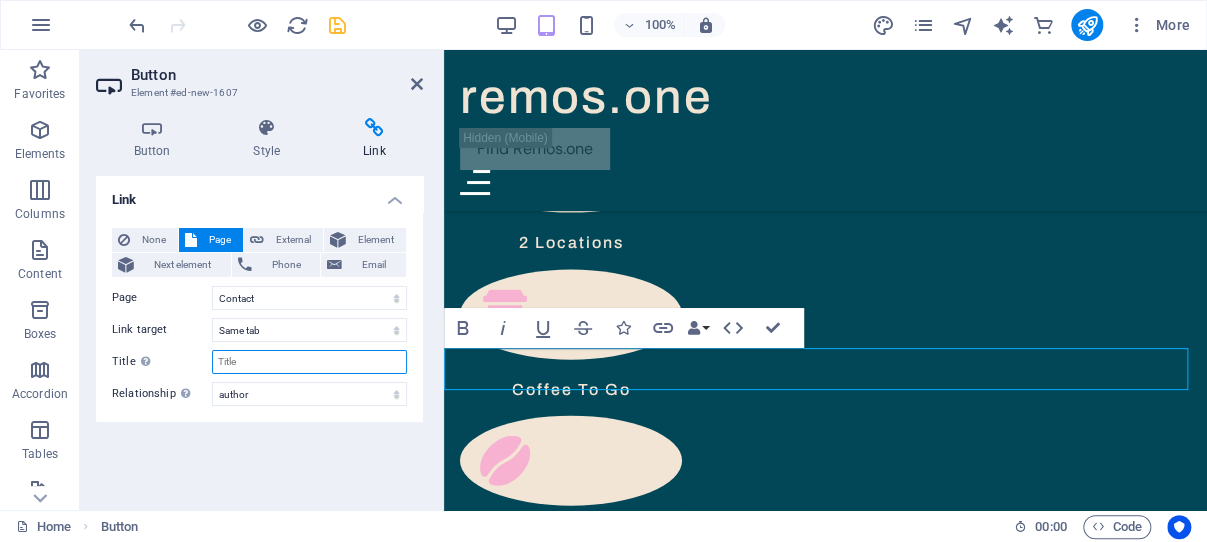 click on "Title Additional link description, should not be the same as the link text. The title is most often shown as a tooltip text when the mouse moves over the element. Leave empty if uncertain." at bounding box center [309, 362] 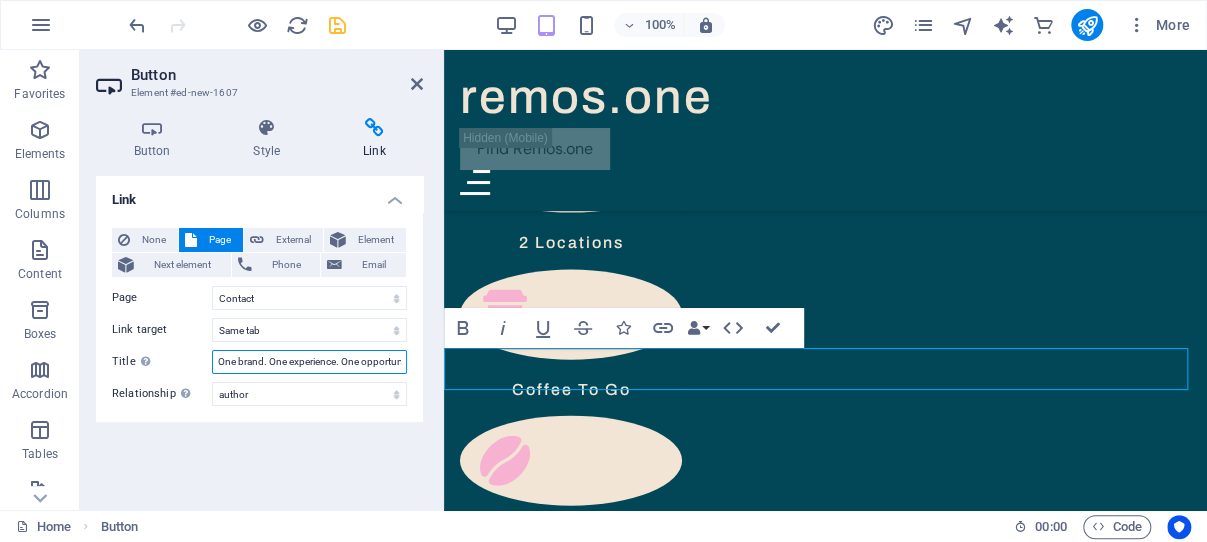 scroll, scrollTop: 0, scrollLeft: 33, axis: horizontal 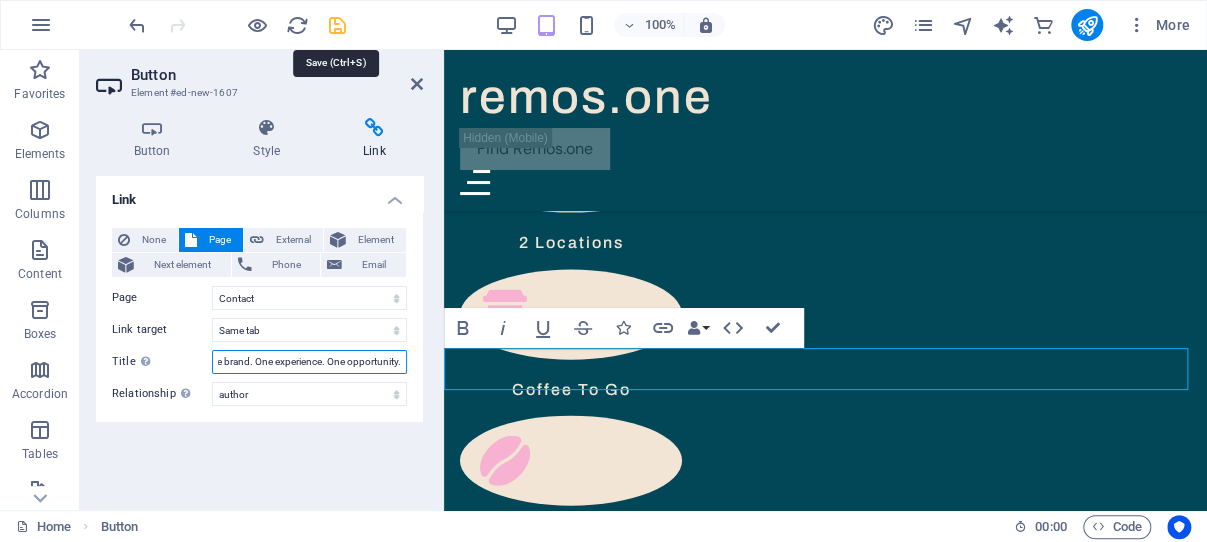 type on "One brand. One experience. One opportunity." 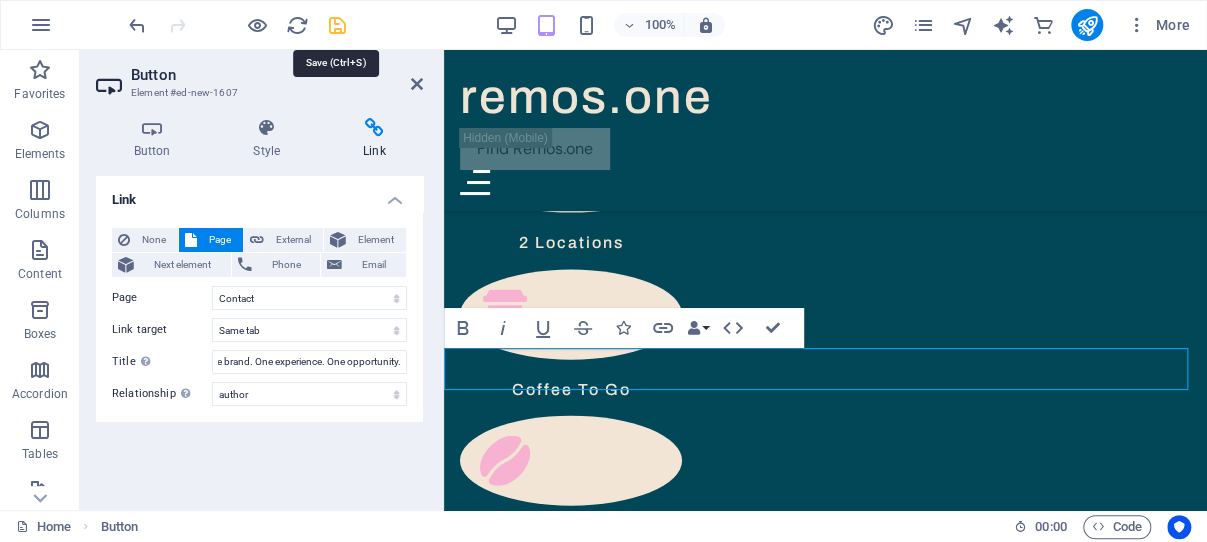 click at bounding box center (337, 25) 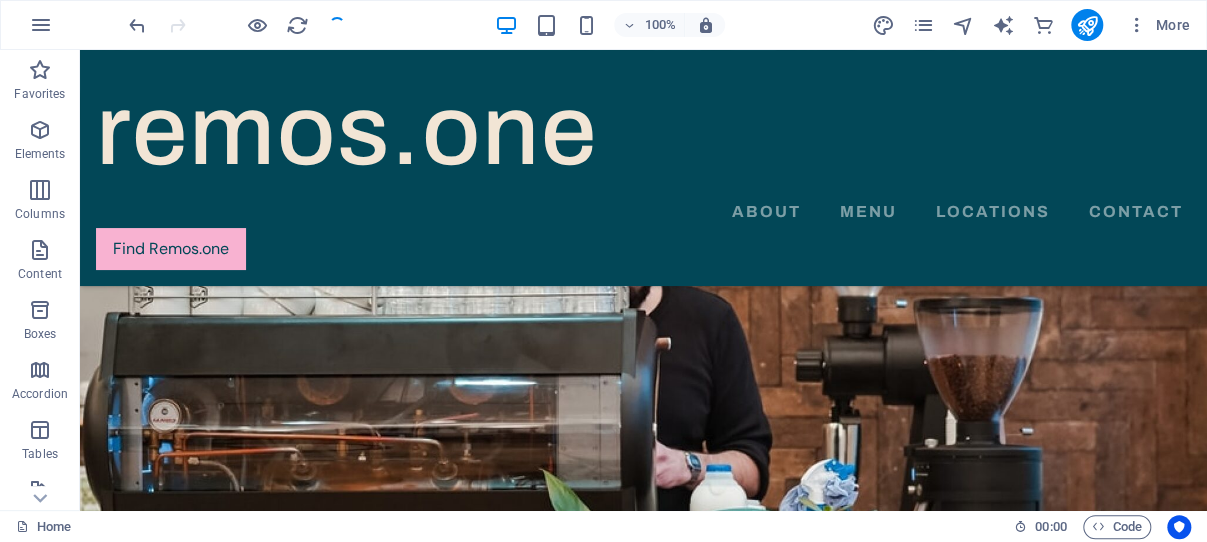 scroll, scrollTop: 2620, scrollLeft: 0, axis: vertical 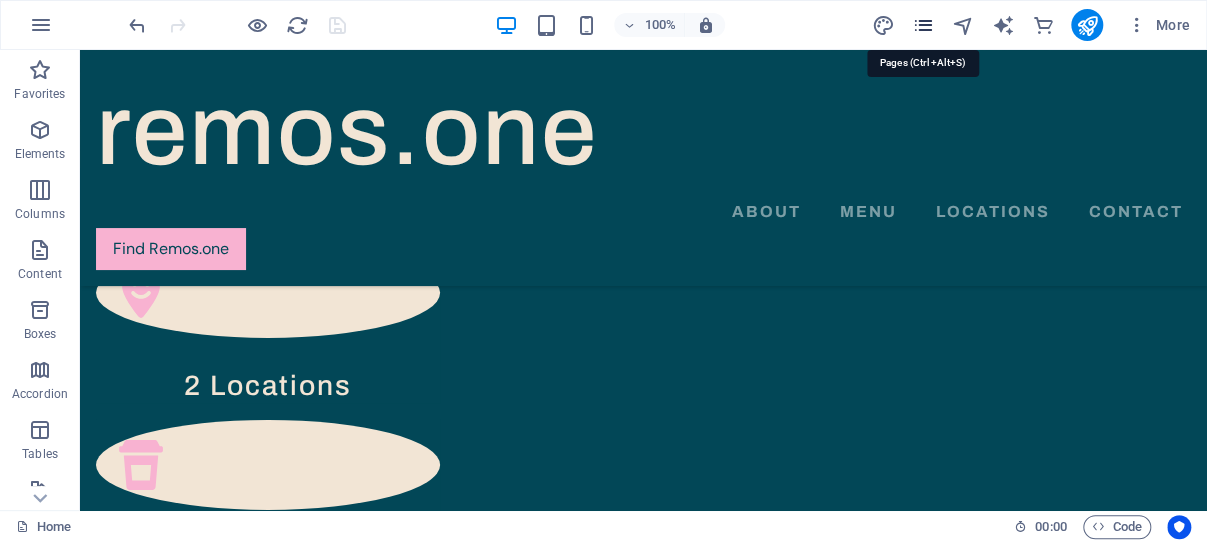 click at bounding box center (922, 25) 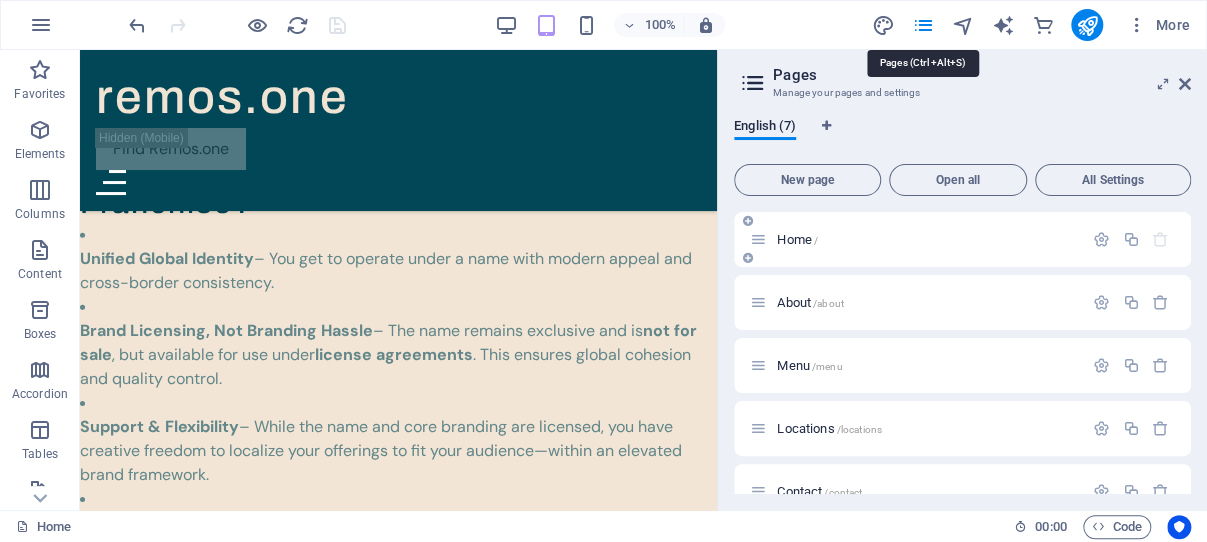 scroll, scrollTop: 1928, scrollLeft: 0, axis: vertical 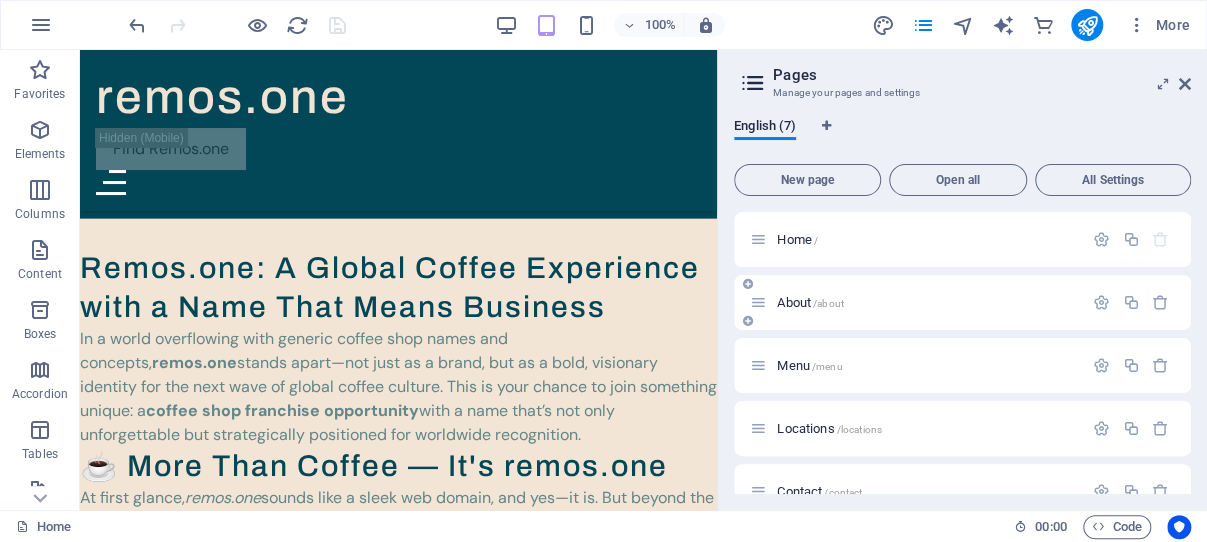 click on "About /about" at bounding box center (927, 302) 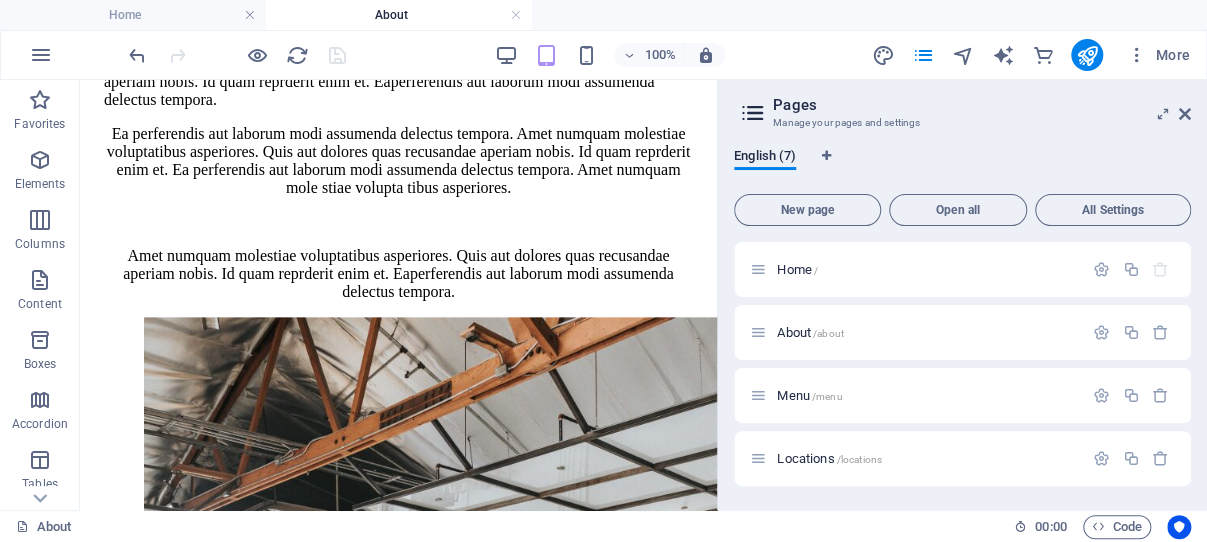 scroll, scrollTop: 530, scrollLeft: 0, axis: vertical 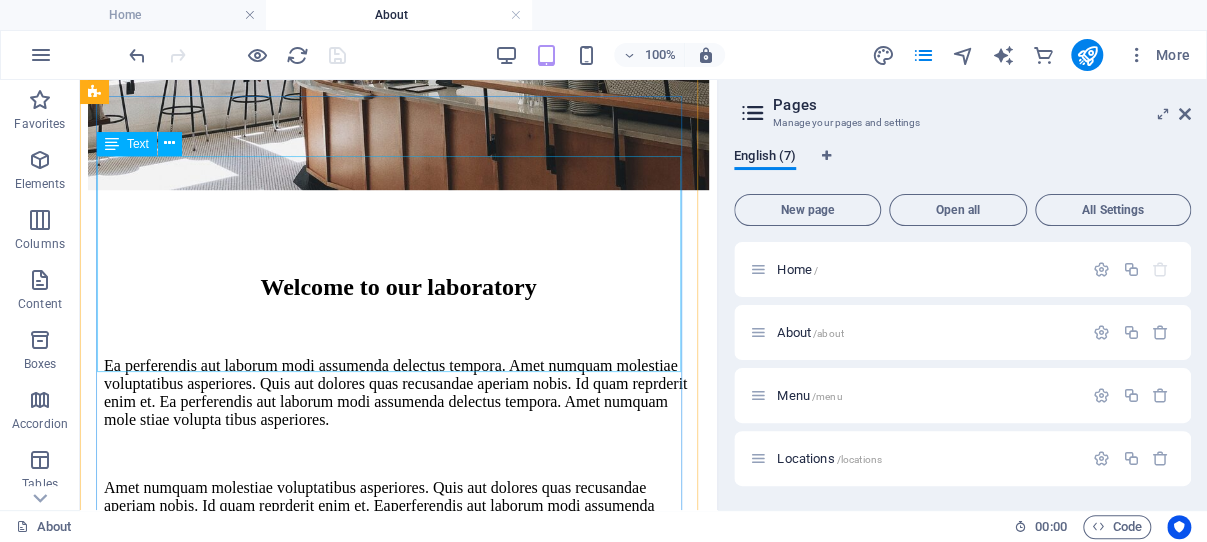 click on "Ea perferendis aut laborum modi assumenda delectus tempora. Amet numquam molestiae voluptatibus asperiores. Quis aut dolores quas recusandae aperiam nobis. Id quam reprderit enim et. Ea perferendis aut laborum modi assumenda delectus tempora. Amet numquam mole stiae volupta tibus asperiores.  Amet numquam molestiae voluptatibus asperiores. Quis aut dolores quas recusandae aperiam nobis. Id quam reprderit enim et. Eaperferendis aut laborum modi assumenda delectus tempora." at bounding box center (398, 445) 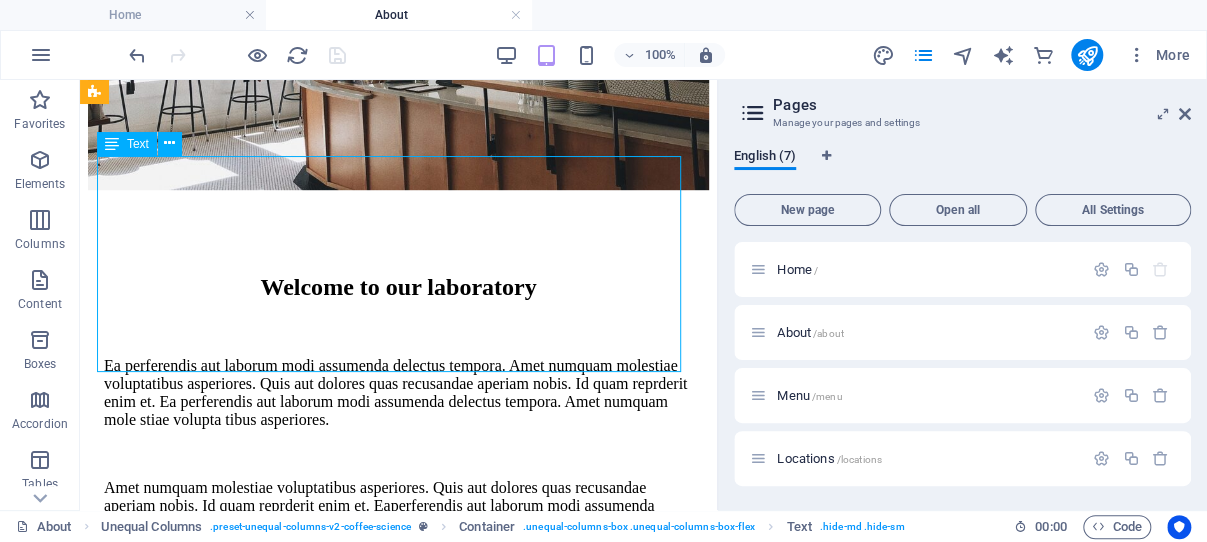 click on "Ea perferendis aut laborum modi assumenda delectus tempora. Amet numquam molestiae voluptatibus asperiores. Quis aut dolores quas recusandae aperiam nobis. Id quam reprderit enim et. Ea perferendis aut laborum modi assumenda delectus tempora. Amet numquam mole stiae volupta tibus asperiores.  Amet numquam molestiae voluptatibus asperiores. Quis aut dolores quas recusandae aperiam nobis. Id quam reprderit enim et. Eaperferendis aut laborum modi assumenda delectus tempora." at bounding box center (398, 445) 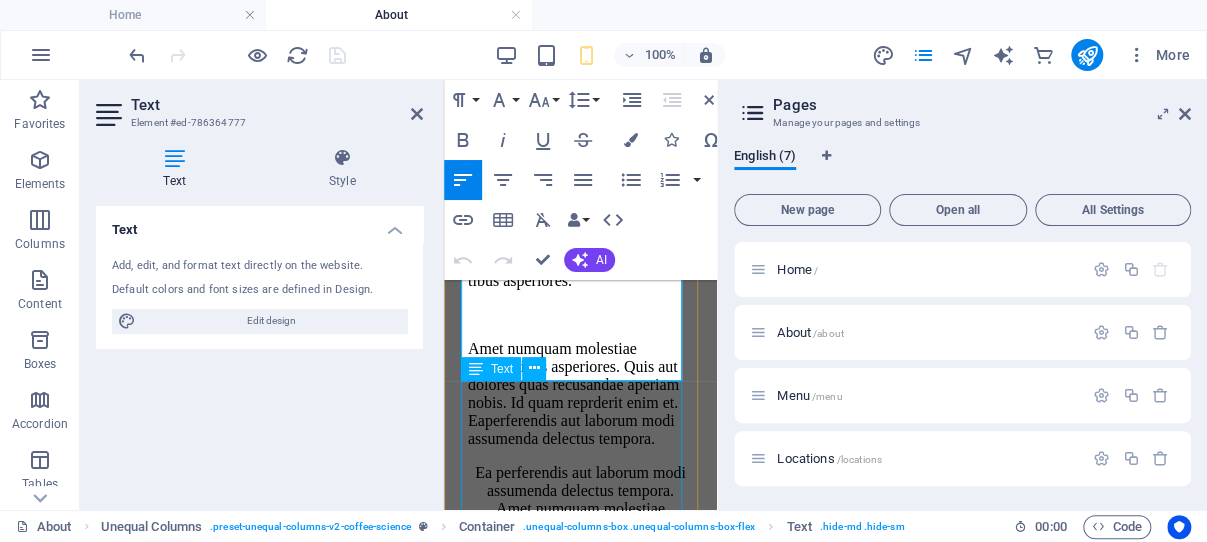 scroll, scrollTop: 604, scrollLeft: 0, axis: vertical 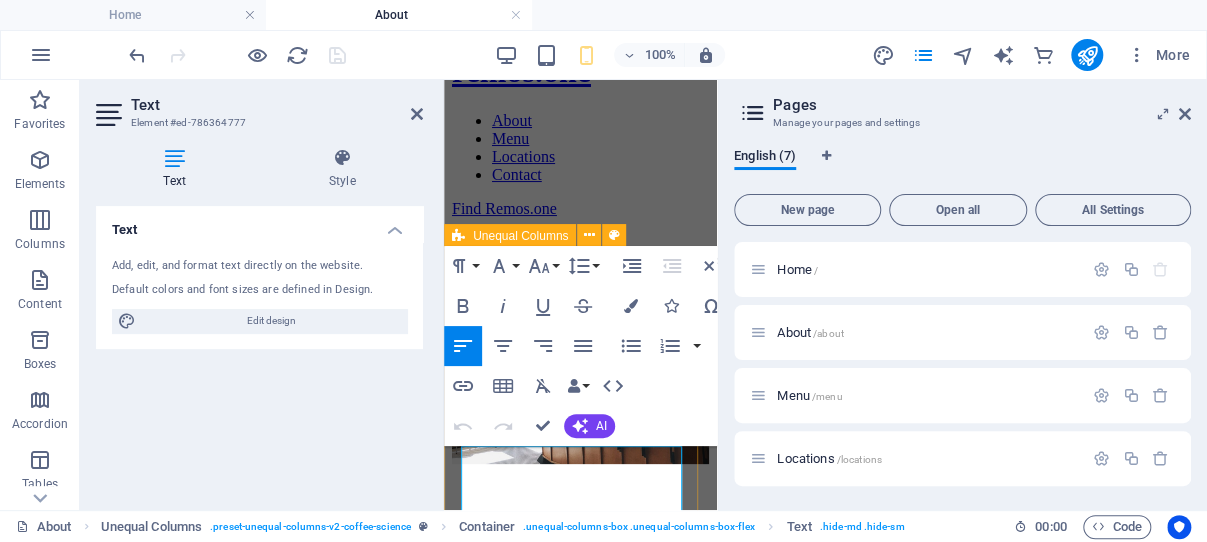 drag, startPoint x: 631, startPoint y: 408, endPoint x: 459, endPoint y: 446, distance: 176.14766 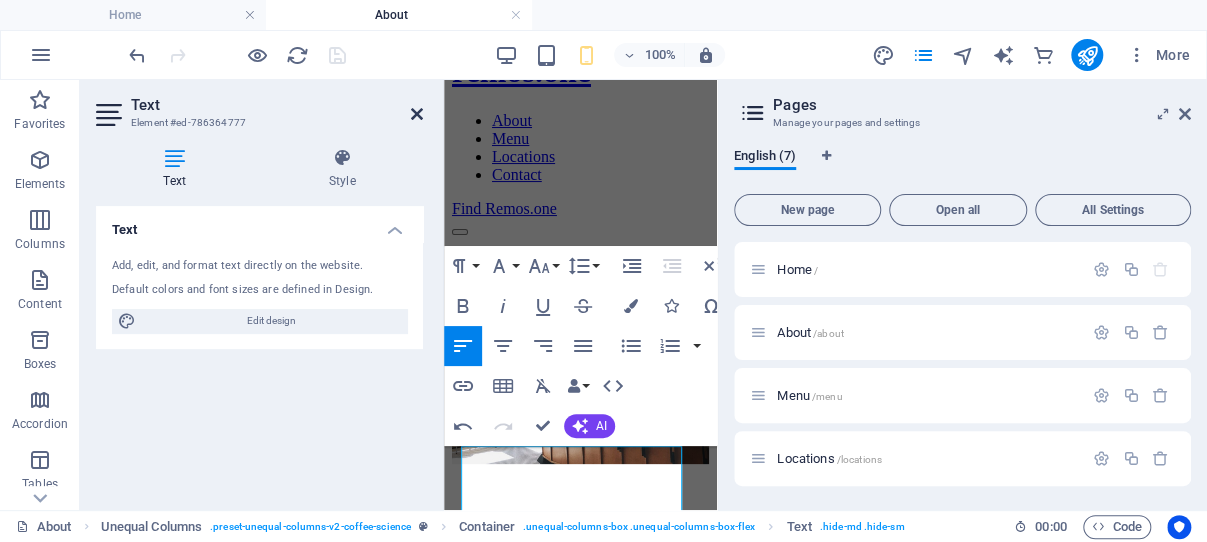 drag, startPoint x: 417, startPoint y: 114, endPoint x: 327, endPoint y: 46, distance: 112.80071 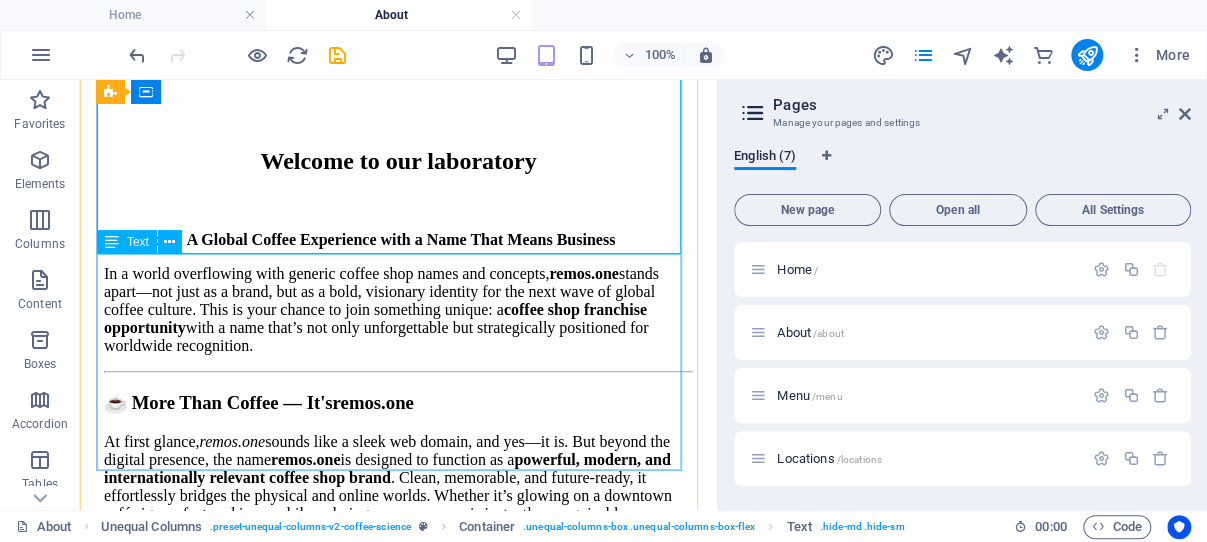 scroll, scrollTop: 773, scrollLeft: 0, axis: vertical 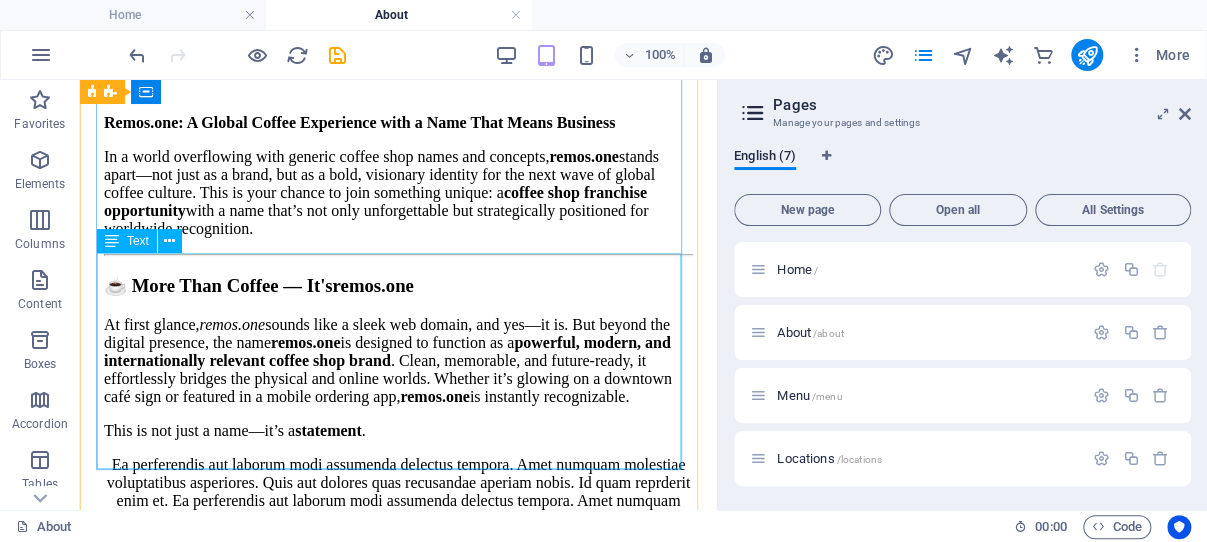 click on "Ea perferendis aut laborum modi assumenda delectus tempora. Amet numquam molestiae voluptatibus asperiores. Quis aut dolores quas recusandae aperiam nobis. Id quam reprderit enim et. Ea perferendis aut laborum modi assumenda delectus tempora. Amet numquam mole stiae volupta tibus asperiores.  Amet numquam molestiae voluptatibus asperiores. Quis aut dolores quas recusandae aperiam nobis. Id quam reprderit enim et. Eaperferendis aut laborum modi assumenda delectus tempora." at bounding box center [398, 544] 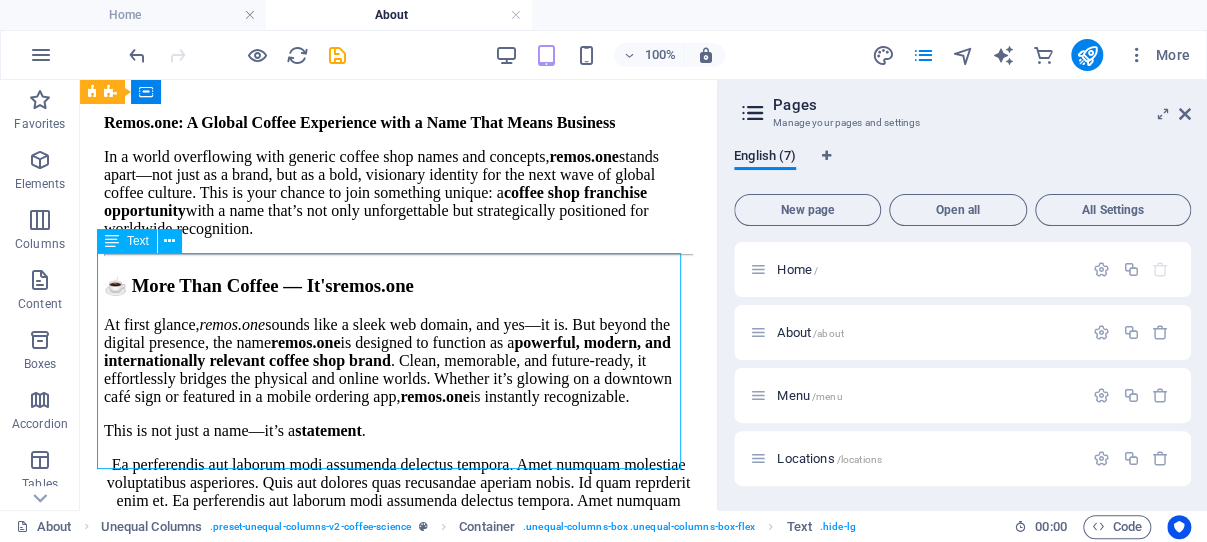 click on "Ea perferendis aut laborum modi assumenda delectus tempora. Amet numquam molestiae voluptatibus asperiores. Quis aut dolores quas recusandae aperiam nobis. Id quam reprderit enim et. Ea perferendis aut laborum modi assumenda delectus tempora. Amet numquam mole stiae volupta tibus asperiores.  Amet numquam molestiae voluptatibus asperiores. Quis aut dolores quas recusandae aperiam nobis. Id quam reprderit enim et. Eaperferendis aut laborum modi assumenda delectus tempora." at bounding box center [398, 544] 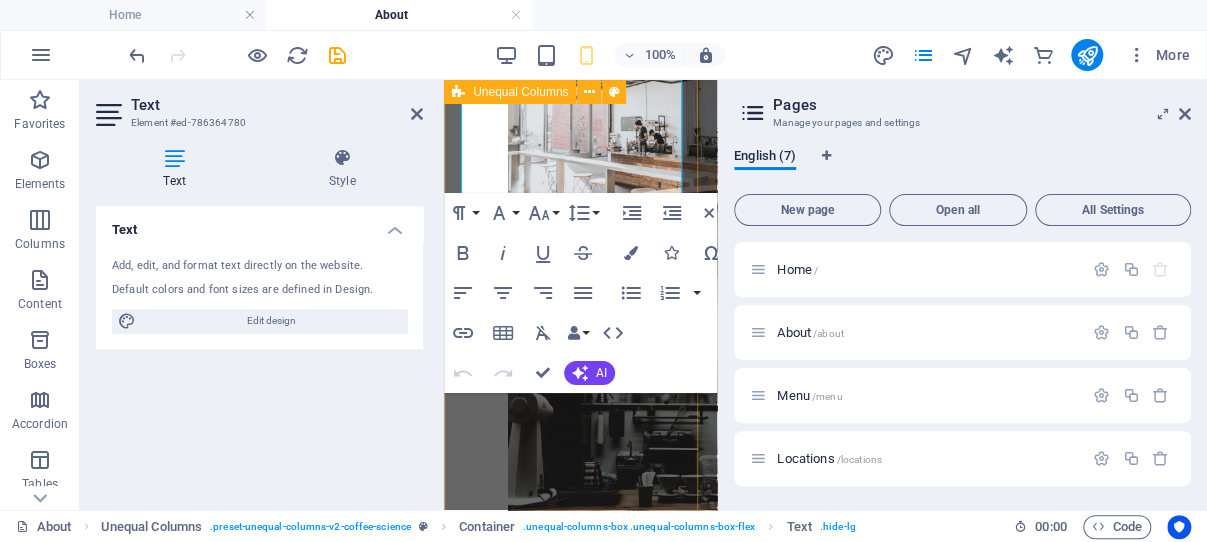 scroll, scrollTop: 1709, scrollLeft: 0, axis: vertical 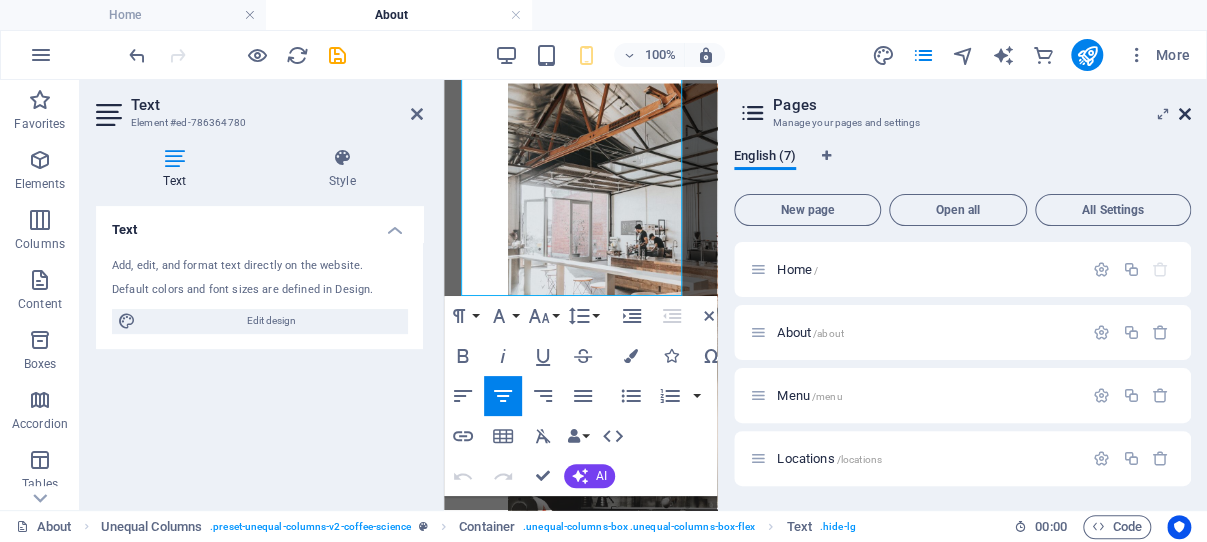 click at bounding box center (1185, 114) 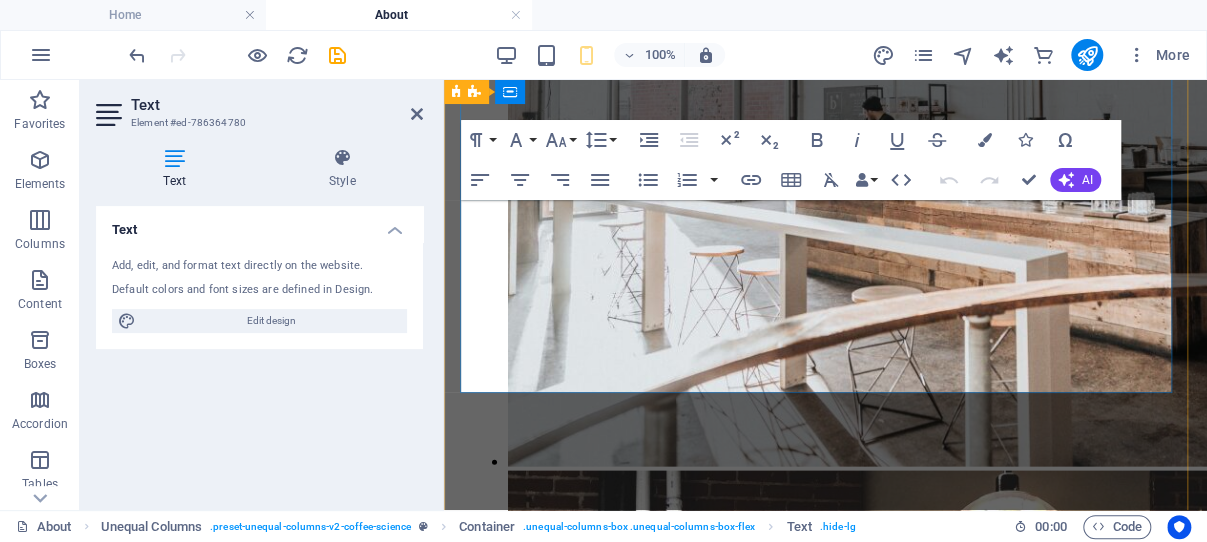 scroll, scrollTop: 841, scrollLeft: 0, axis: vertical 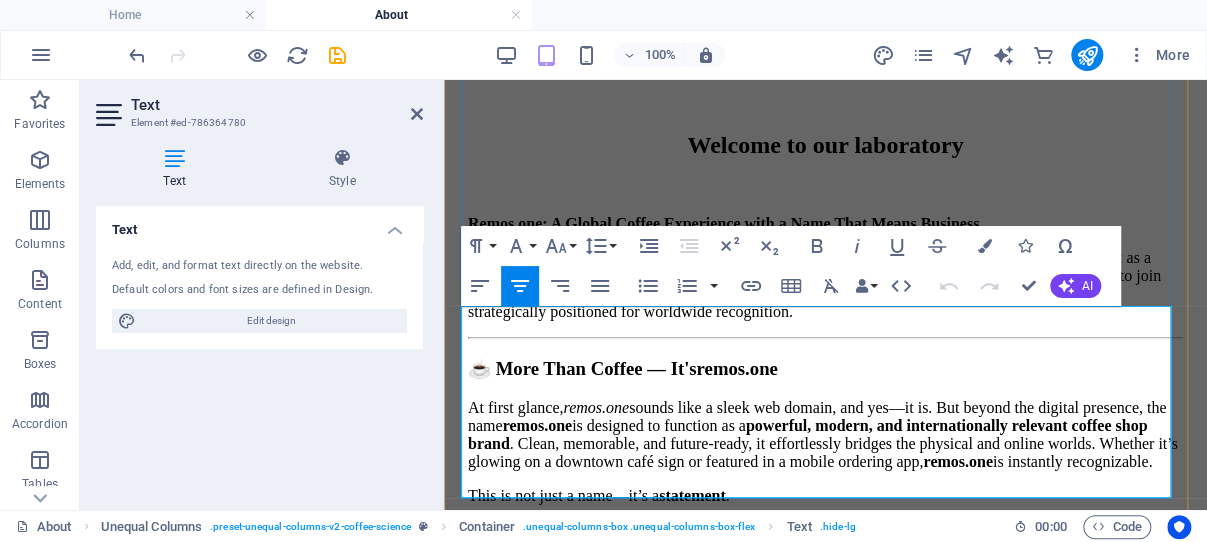 drag, startPoint x: 865, startPoint y: 379, endPoint x: 473, endPoint y: 317, distance: 396.87277 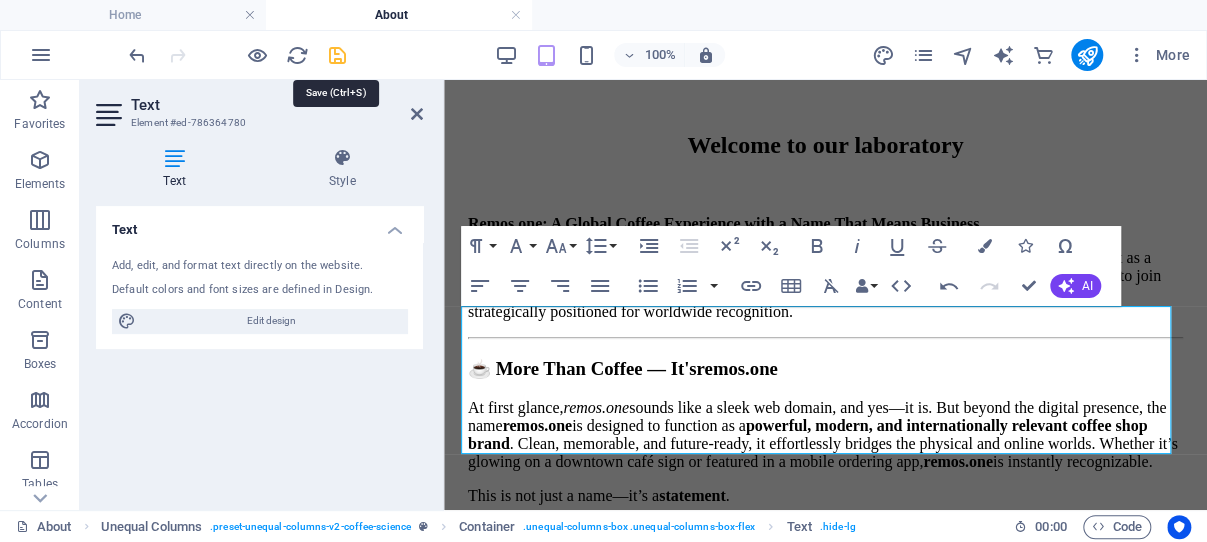 drag, startPoint x: 333, startPoint y: 54, endPoint x: 89, endPoint y: 104, distance: 249.07027 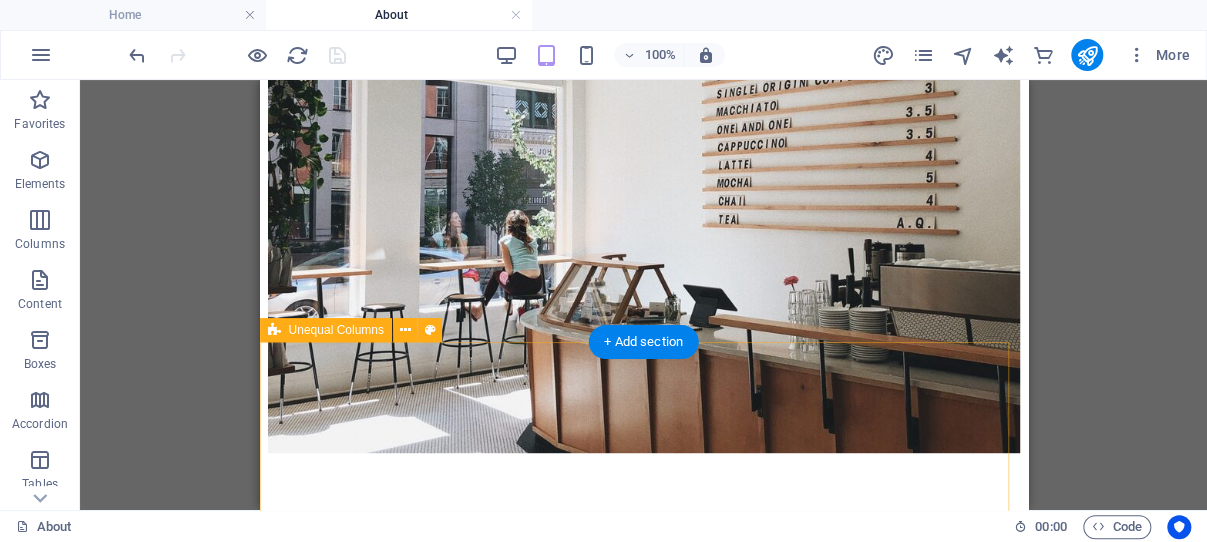 scroll, scrollTop: 420, scrollLeft: 0, axis: vertical 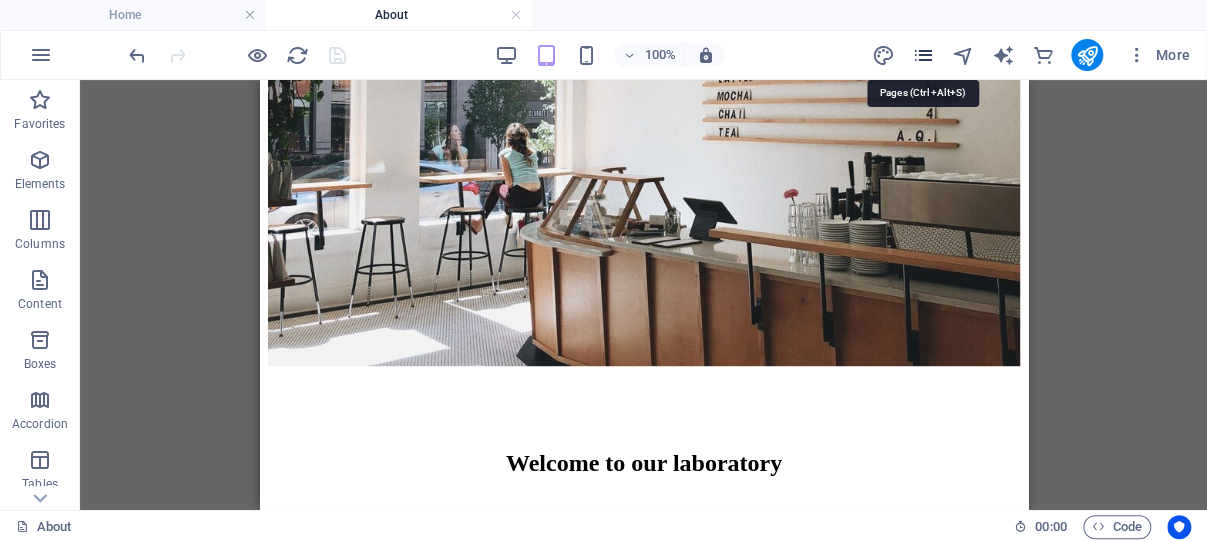 click at bounding box center (922, 55) 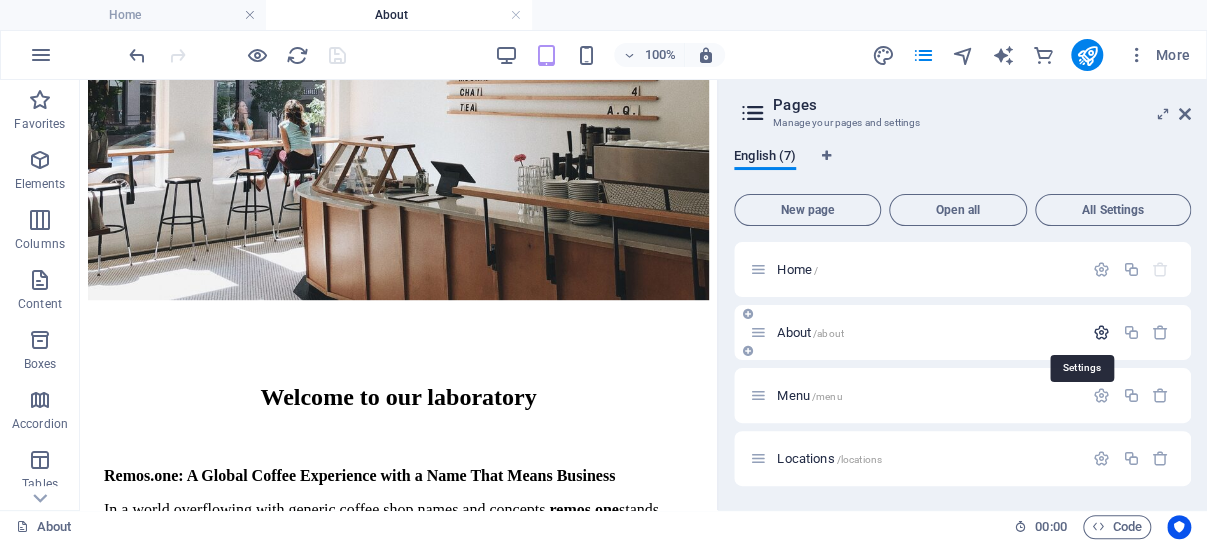 click at bounding box center [1101, 332] 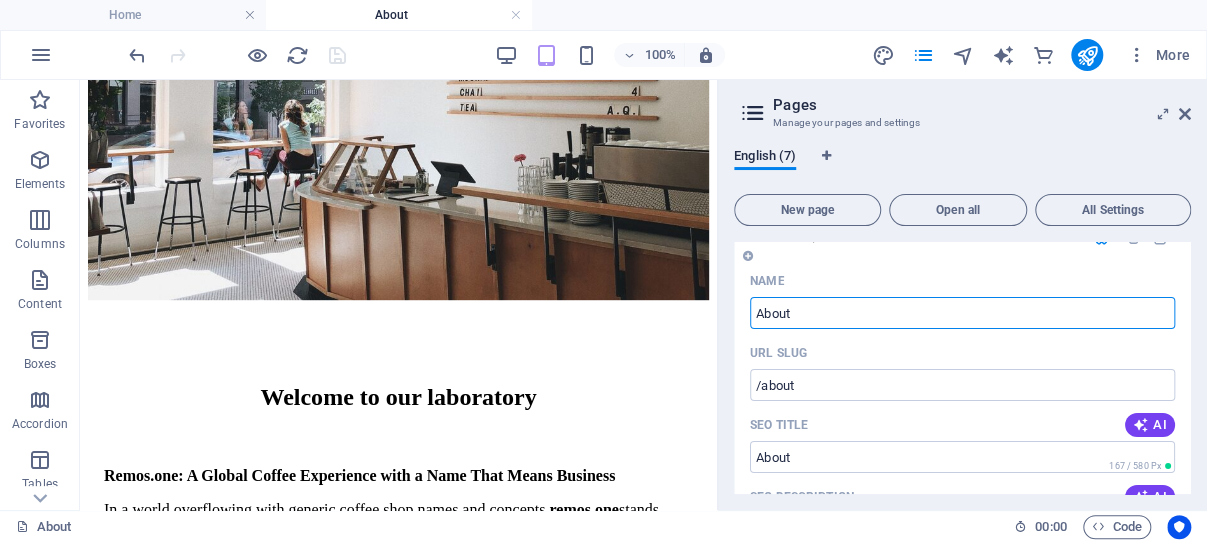 scroll, scrollTop: 191, scrollLeft: 0, axis: vertical 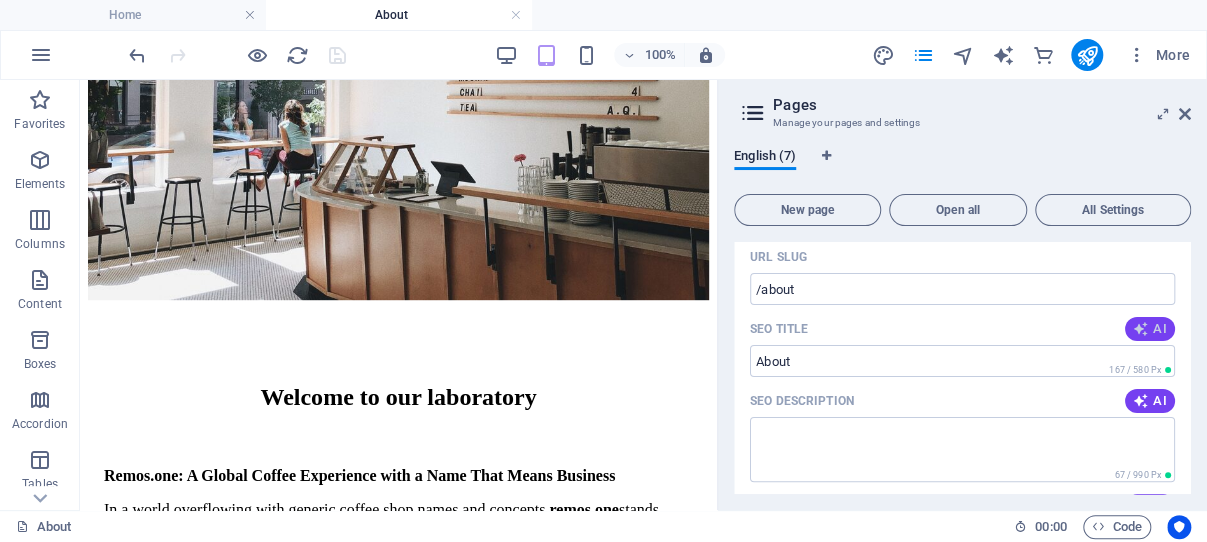 click at bounding box center (1141, 329) 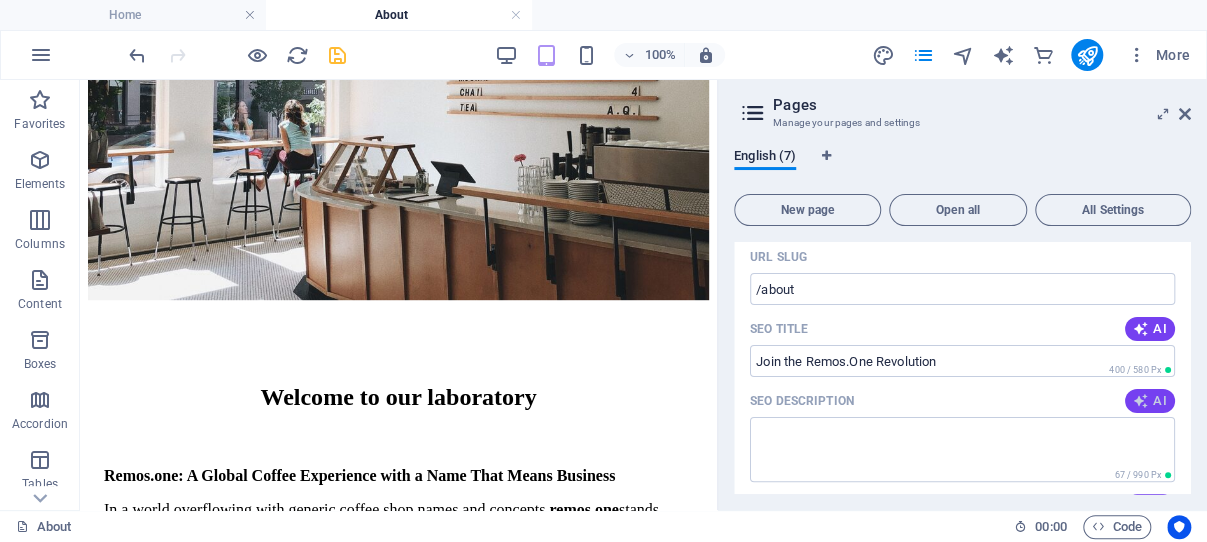 type on "Join the Remos.One Revolution" 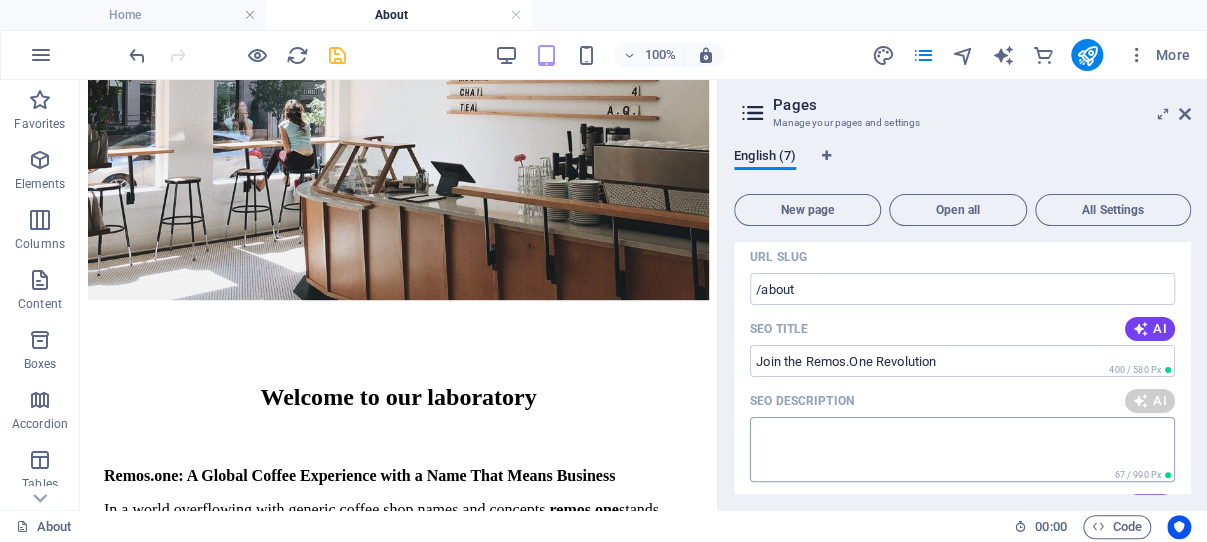 type on "Join remos.one for a unique coffee shop franchise opportunity that blends global appeal with an unforgettable brand identity!" 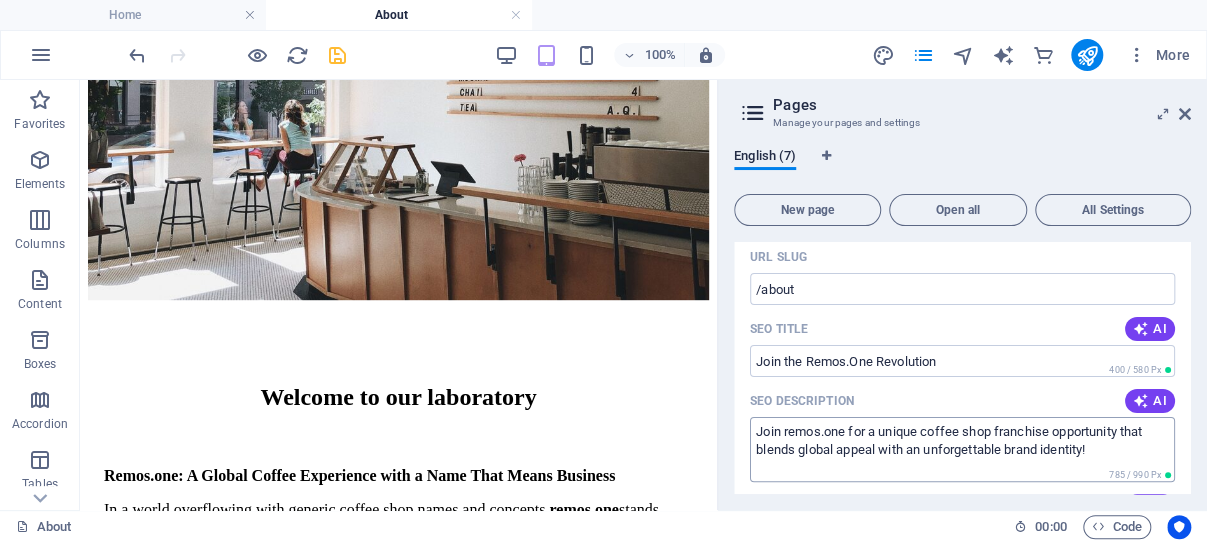 scroll, scrollTop: 286, scrollLeft: 0, axis: vertical 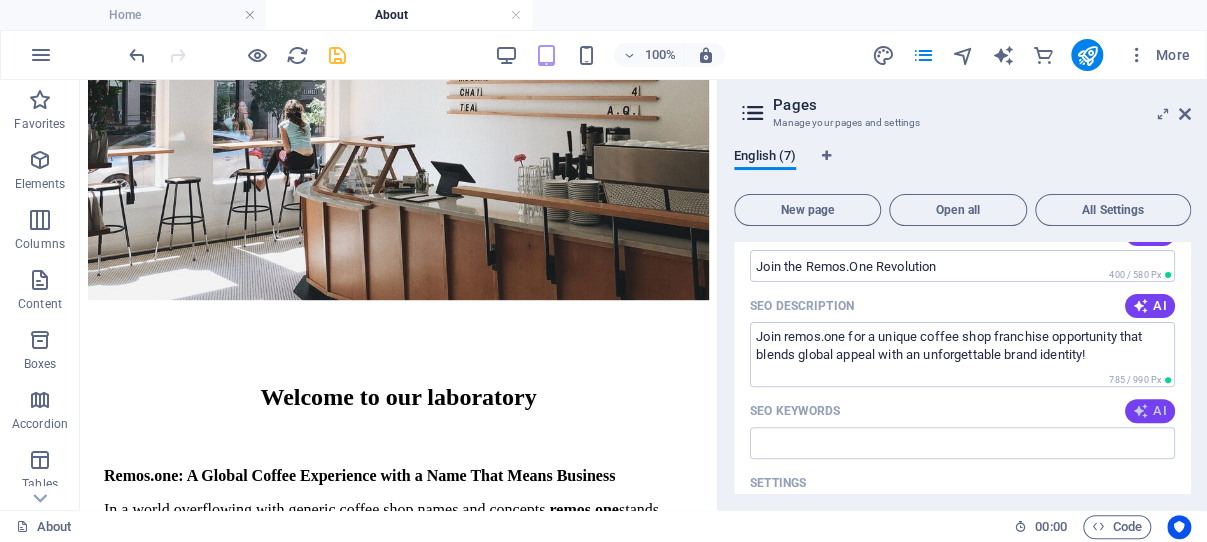 click at bounding box center [1141, 411] 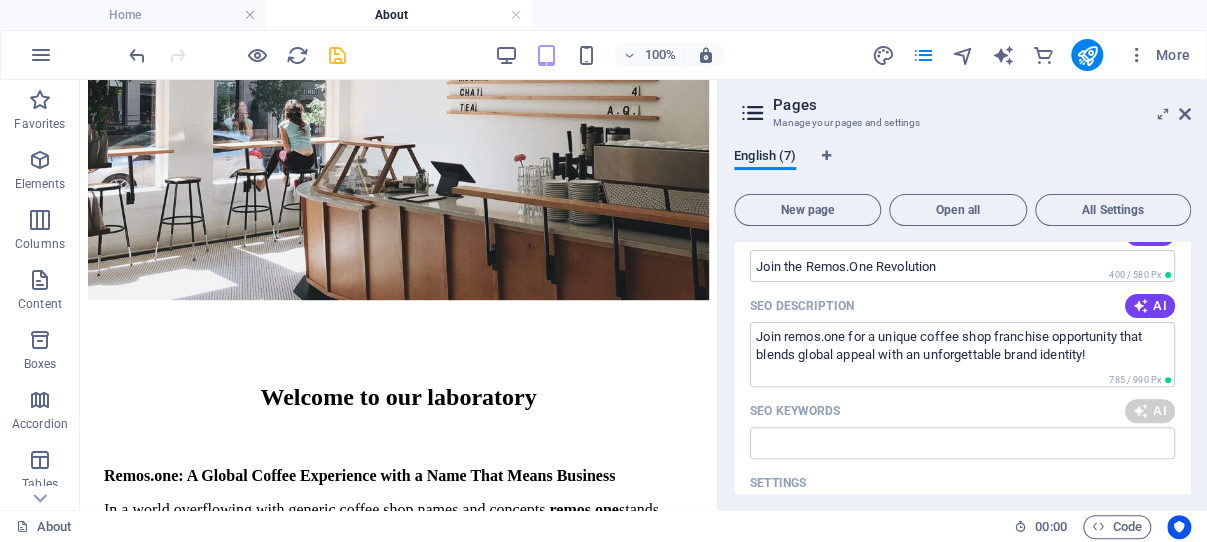 type on "global coffee franchise, unique coffee shop brand, coffee culture identity, coffee shop opportunity, memorable coffee name, future-ready coffee brand" 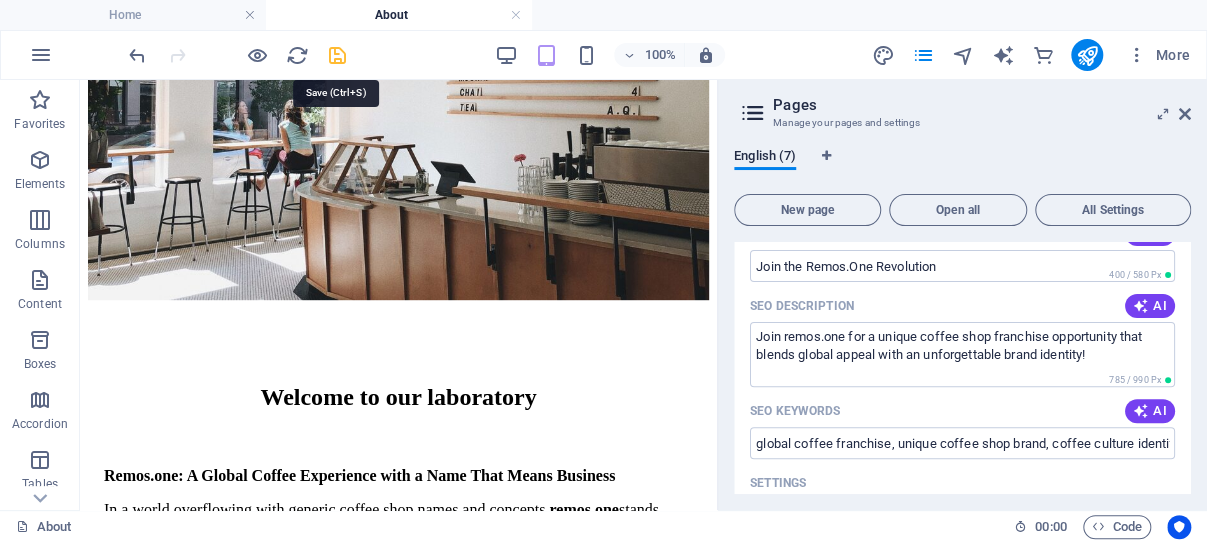 click at bounding box center (337, 55) 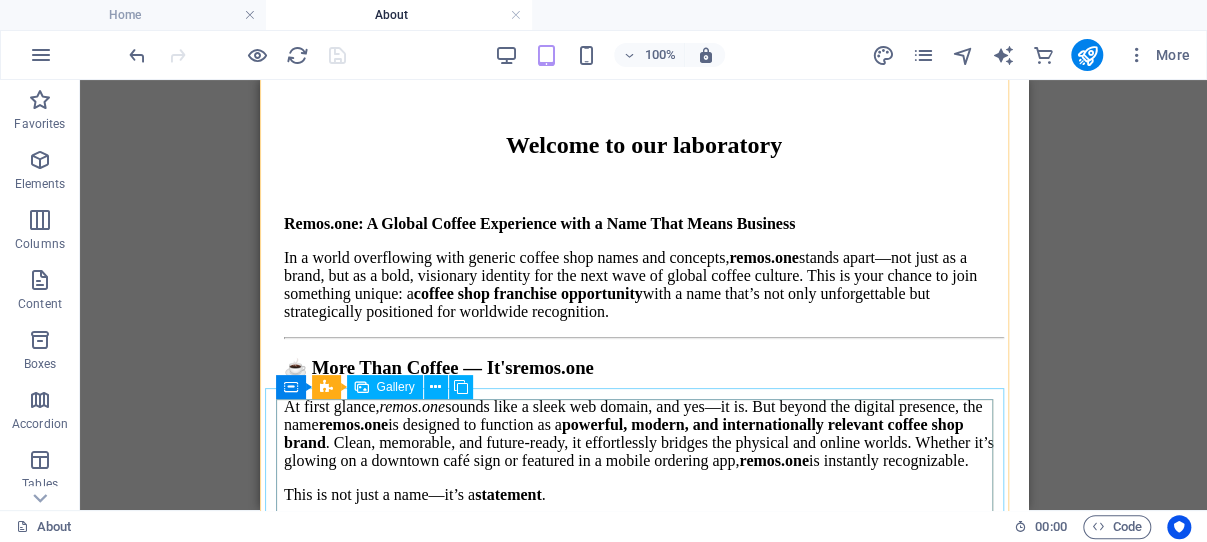 scroll, scrollTop: 844, scrollLeft: 0, axis: vertical 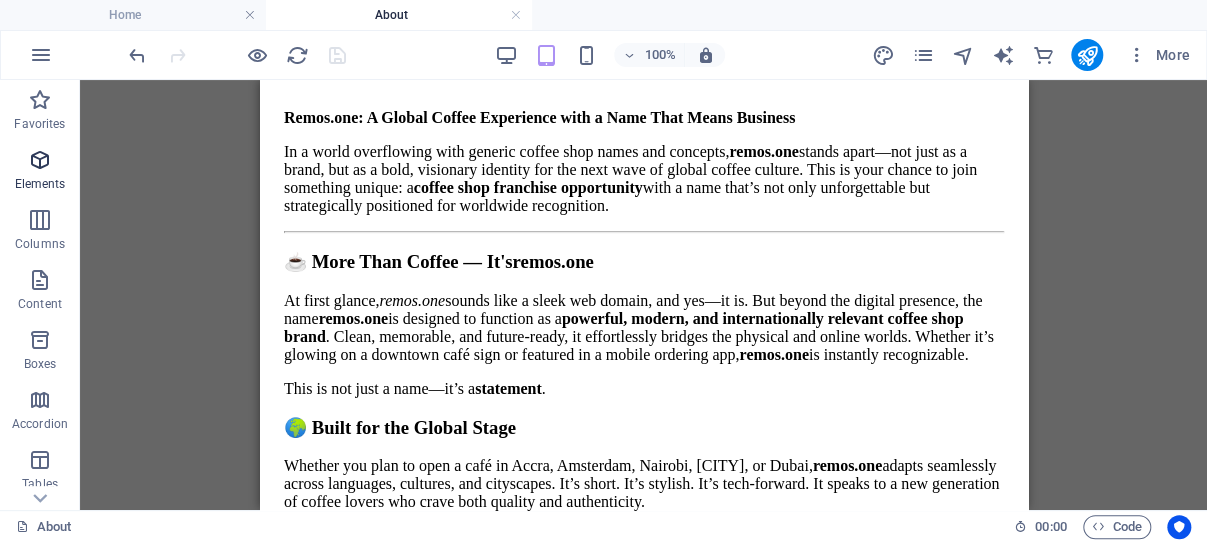 click at bounding box center (40, 160) 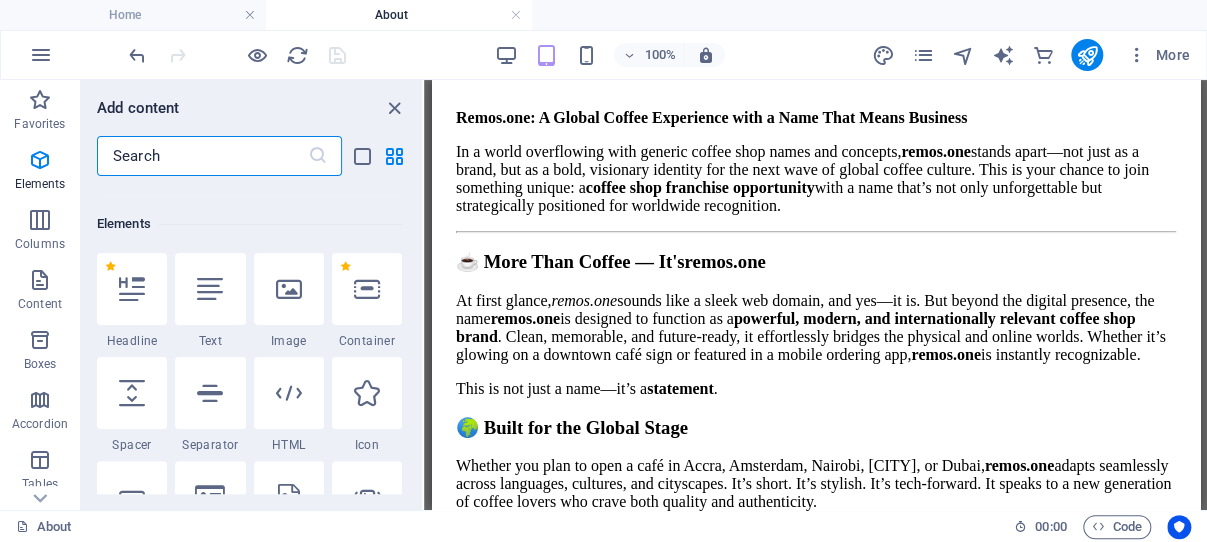 scroll, scrollTop: 213, scrollLeft: 0, axis: vertical 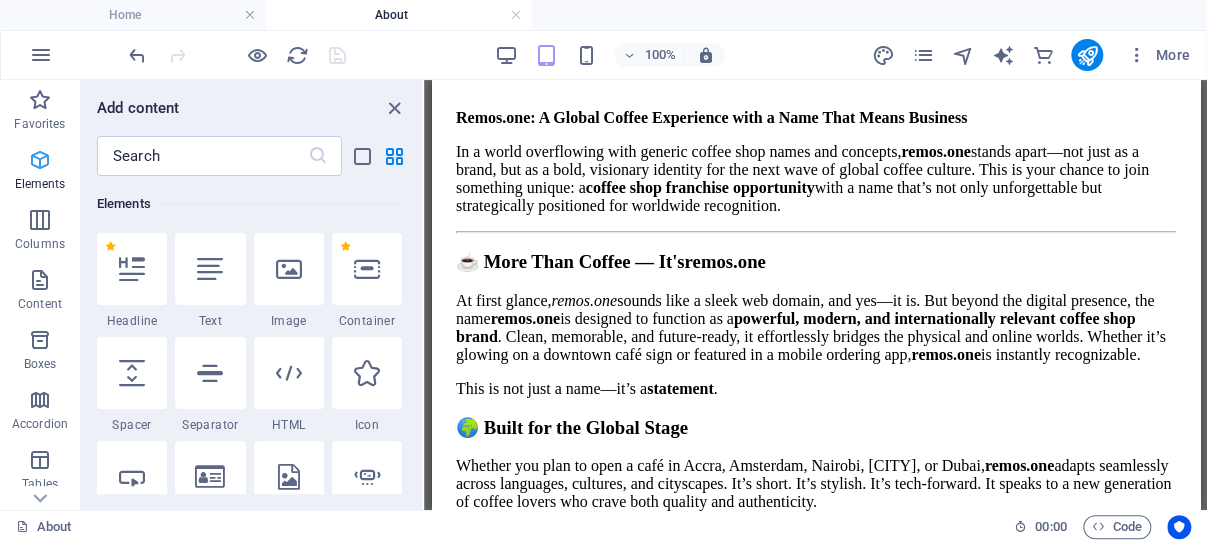 click at bounding box center (40, 160) 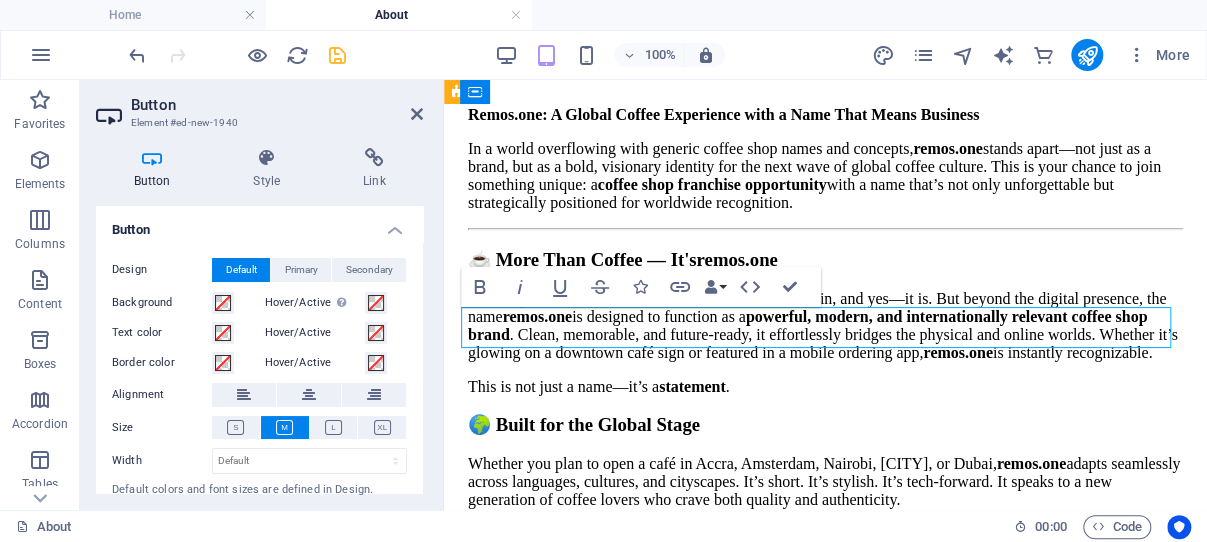 scroll, scrollTop: 883, scrollLeft: 0, axis: vertical 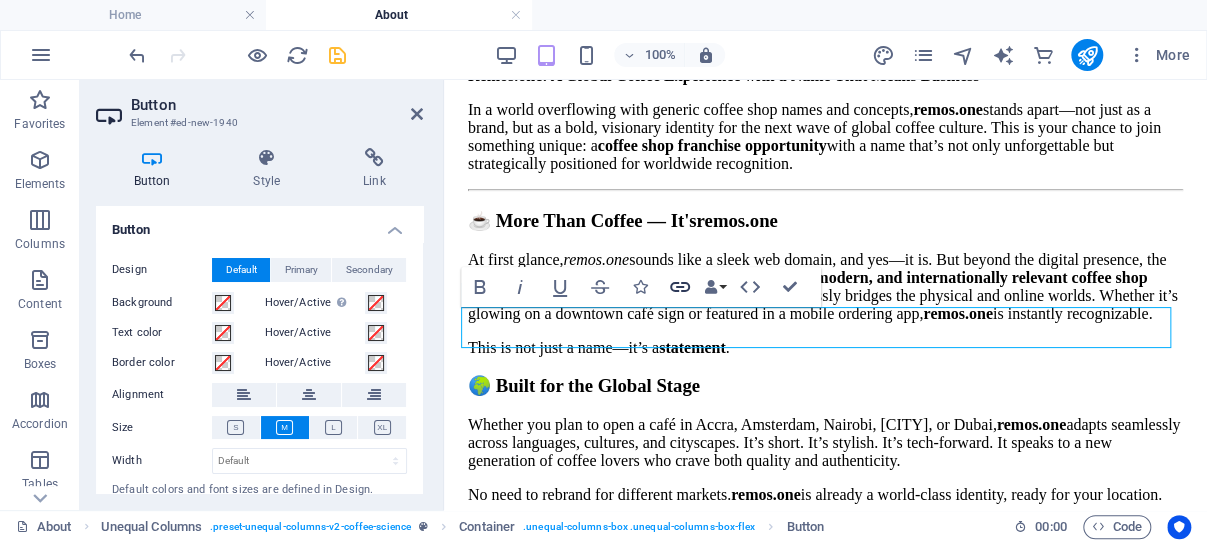click 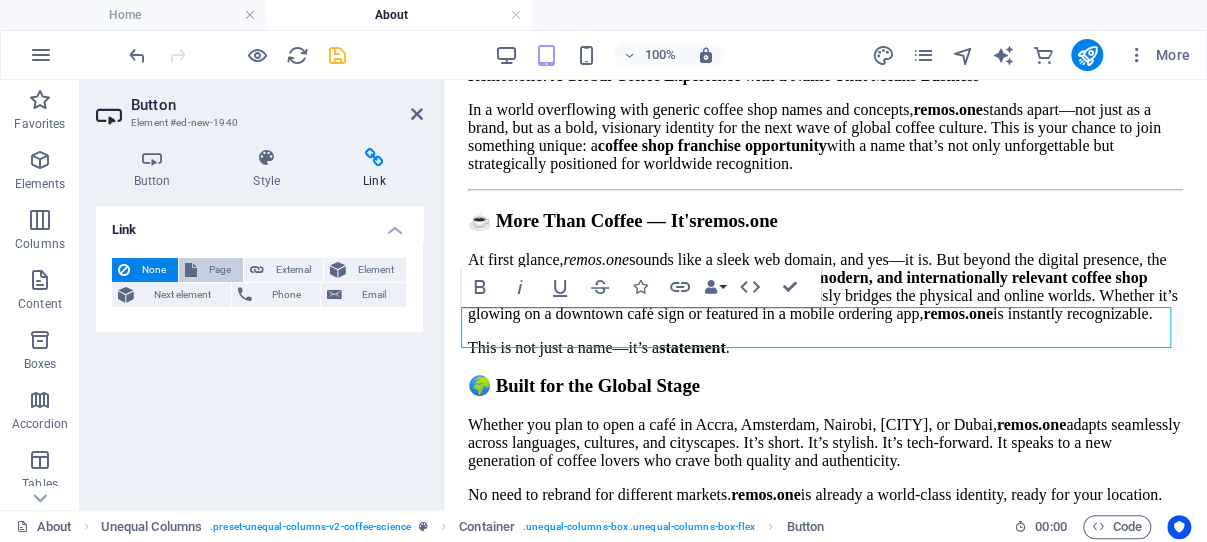 click on "Page" at bounding box center [220, 270] 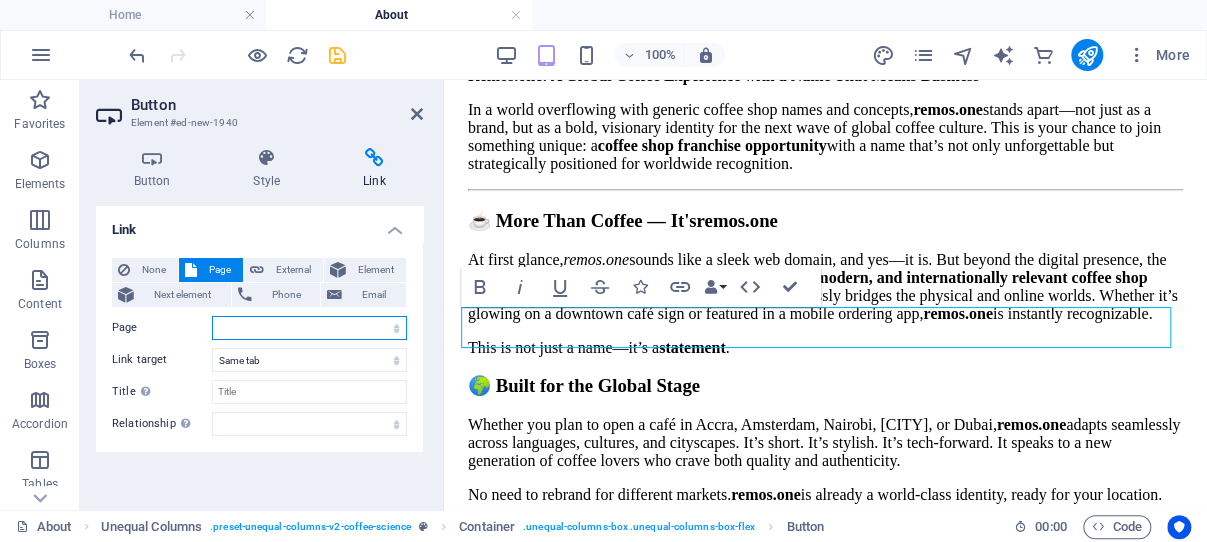 click on "Home About Menu Locations Contact Legal Notice Privacy" at bounding box center (309, 328) 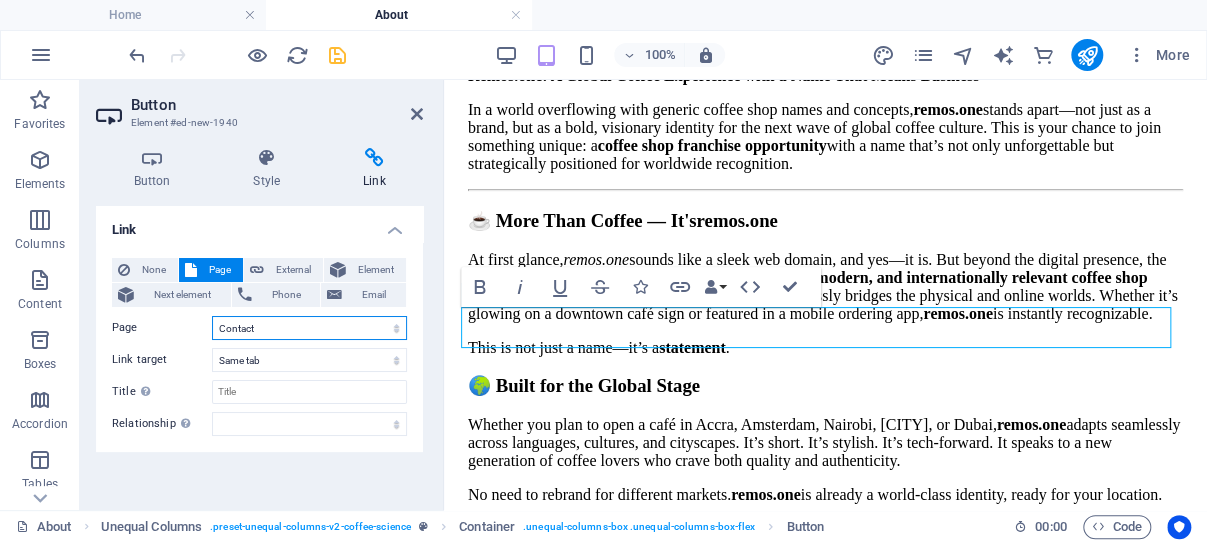 click on "Contact" at bounding box center [0, 0] 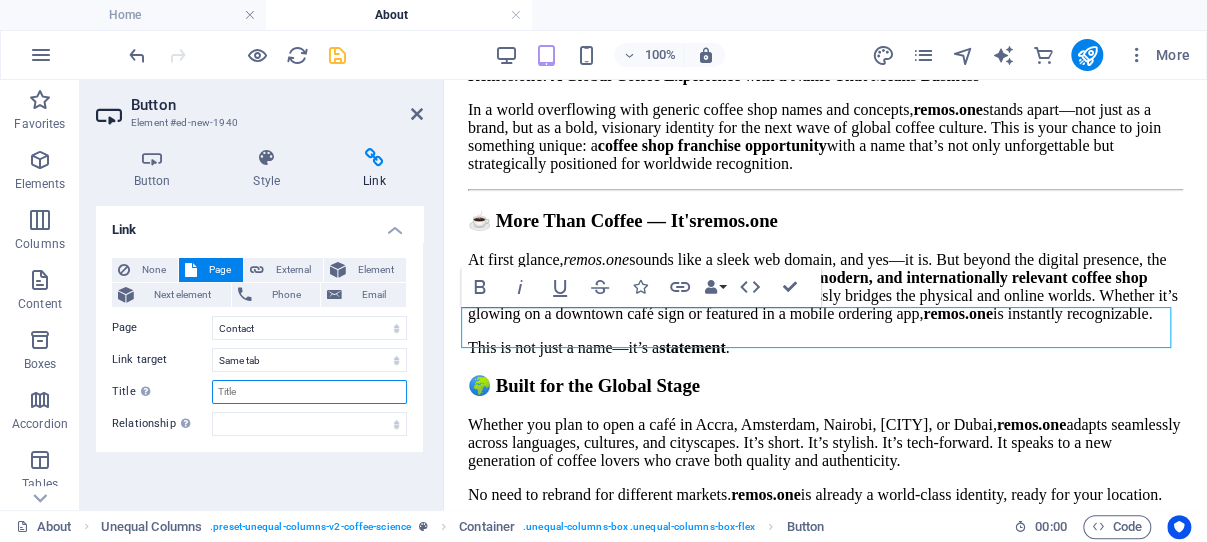 click on "Title Additional link description, should not be the same as the link text. The title is most often shown as a tooltip text when the mouse moves over the element. Leave empty if uncertain." at bounding box center (309, 392) 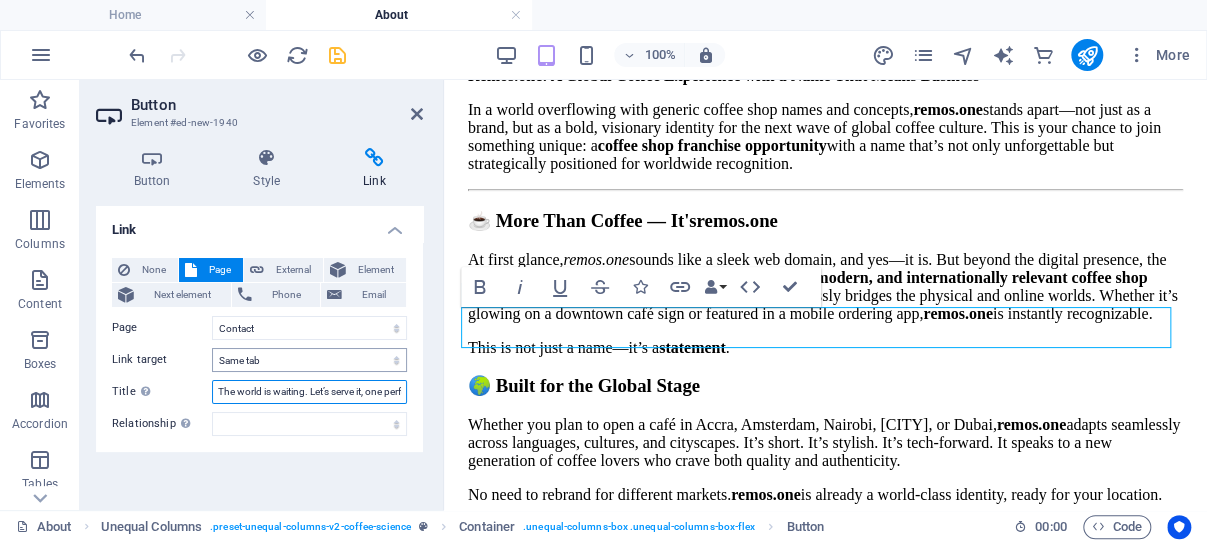 scroll, scrollTop: 0, scrollLeft: 102, axis: horizontal 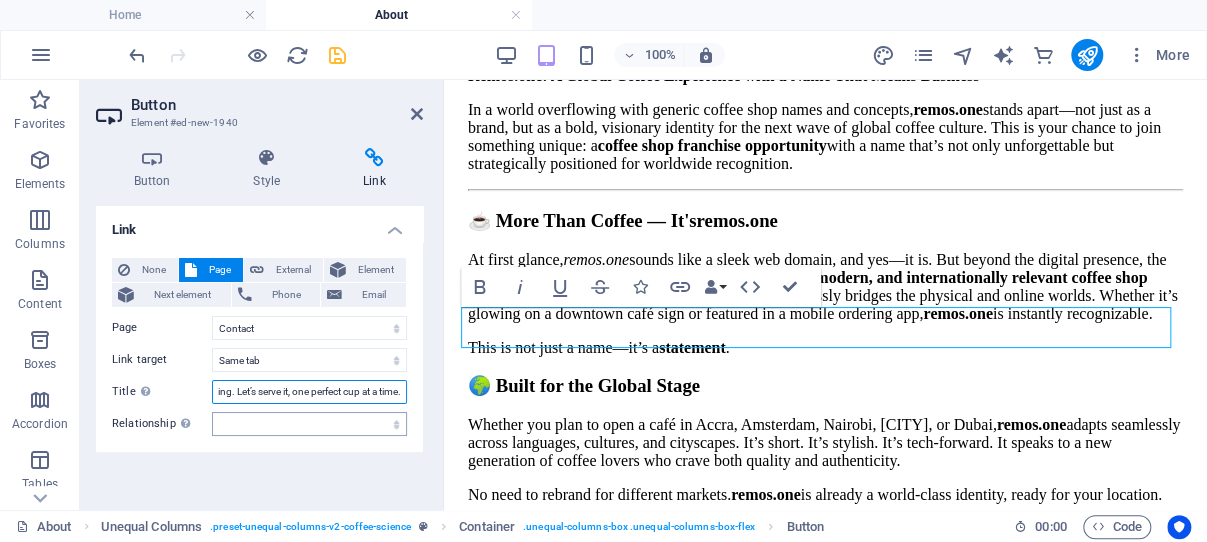 type on "The world is waiting. Let’s serve it, one perfect cup at a time." 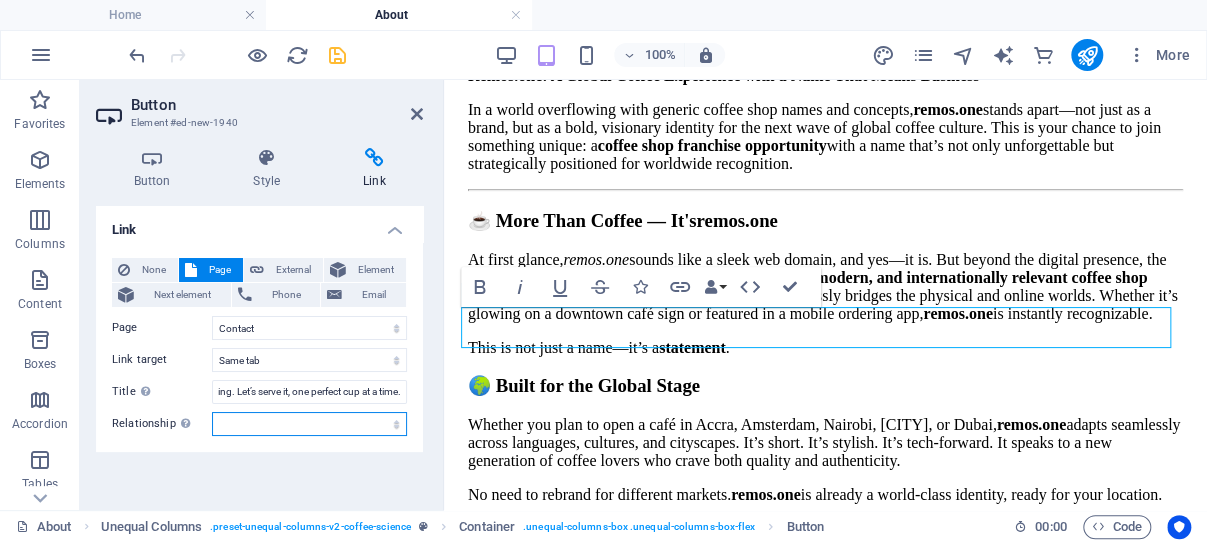 click on "alternate author bookmark external help license next nofollow noreferrer noopener prev search tag" at bounding box center [309, 424] 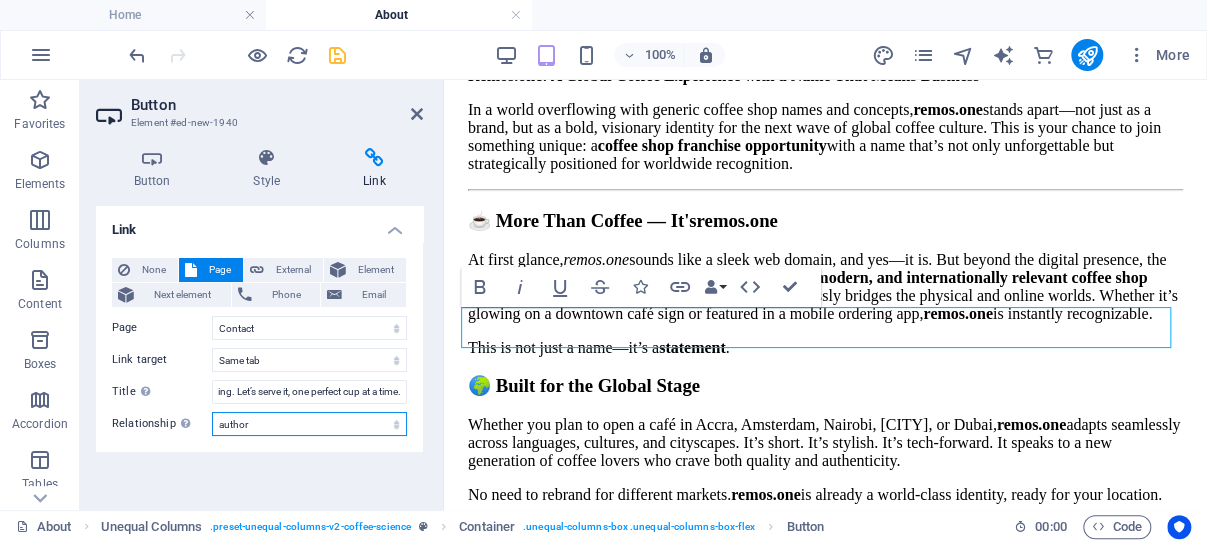 click on "author" at bounding box center (0, 0) 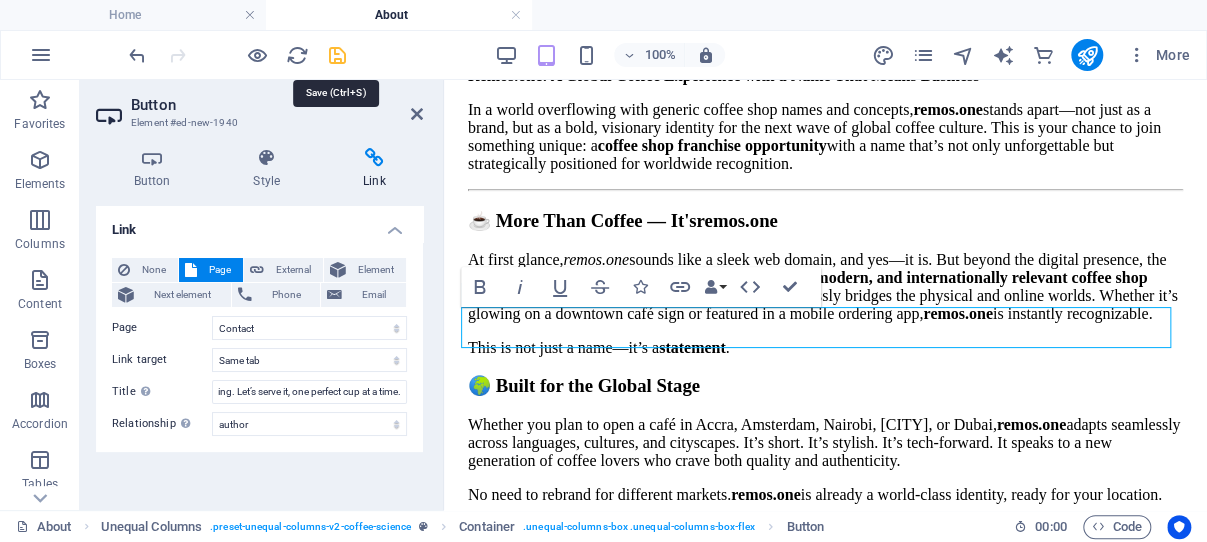 click at bounding box center [337, 55] 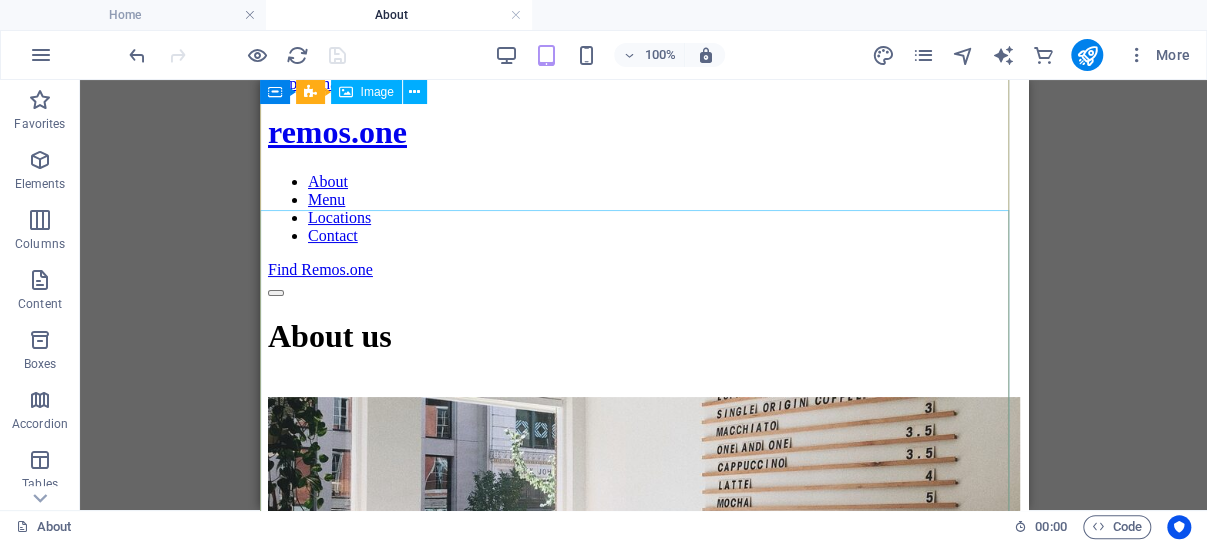 scroll, scrollTop: 0, scrollLeft: 0, axis: both 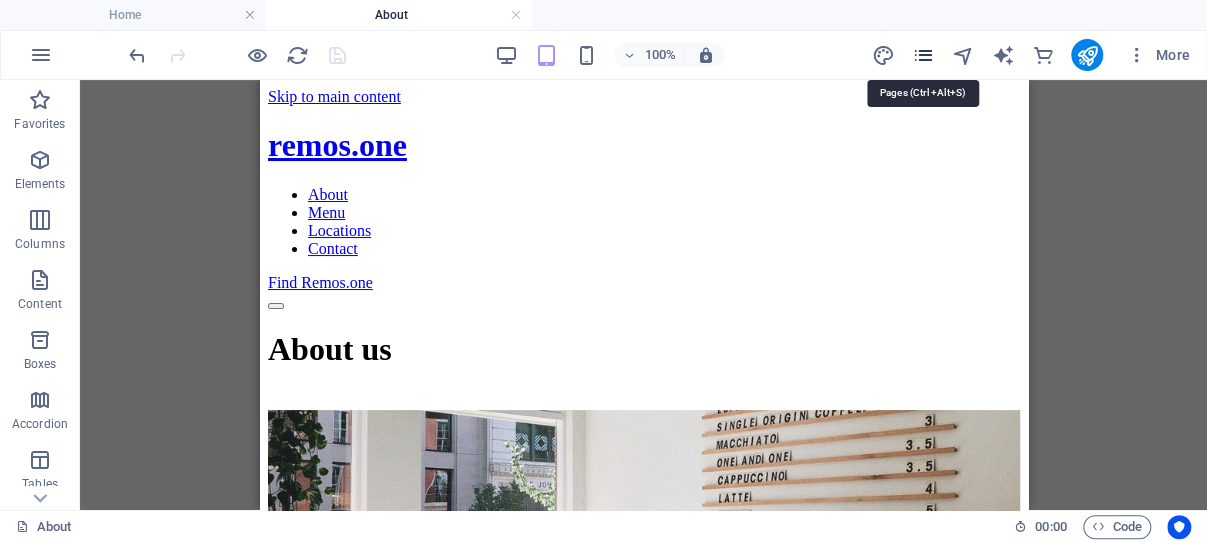 click at bounding box center [922, 55] 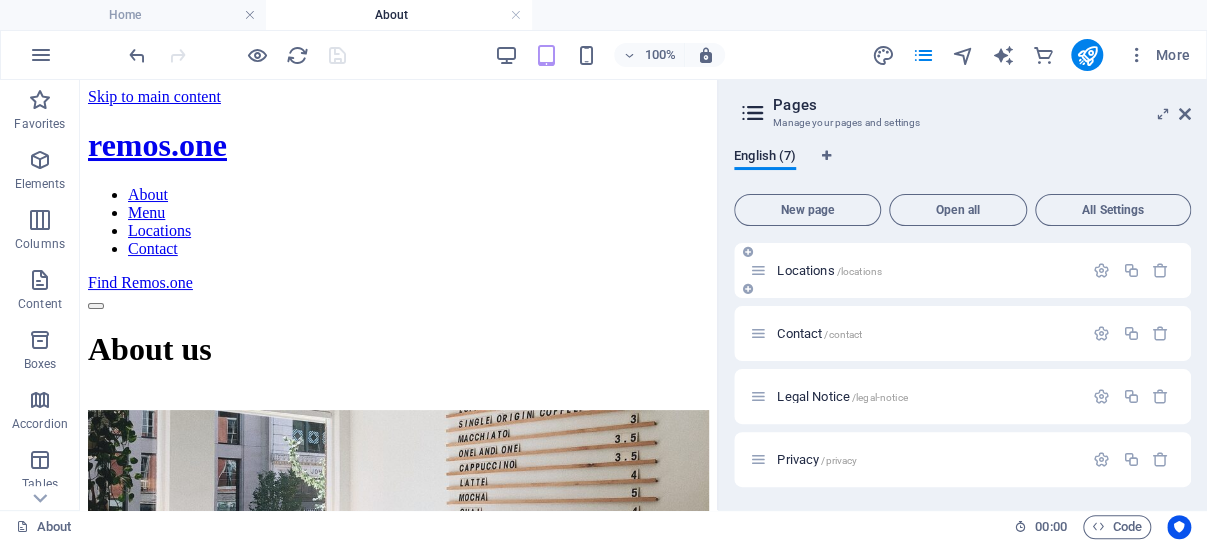 scroll, scrollTop: 93, scrollLeft: 0, axis: vertical 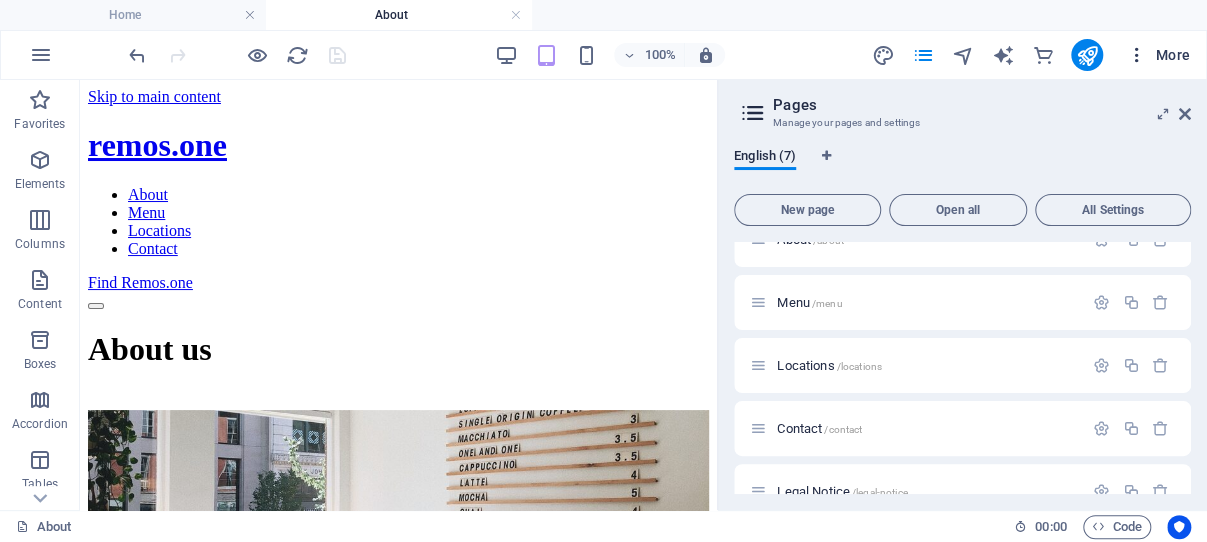 click at bounding box center [1137, 55] 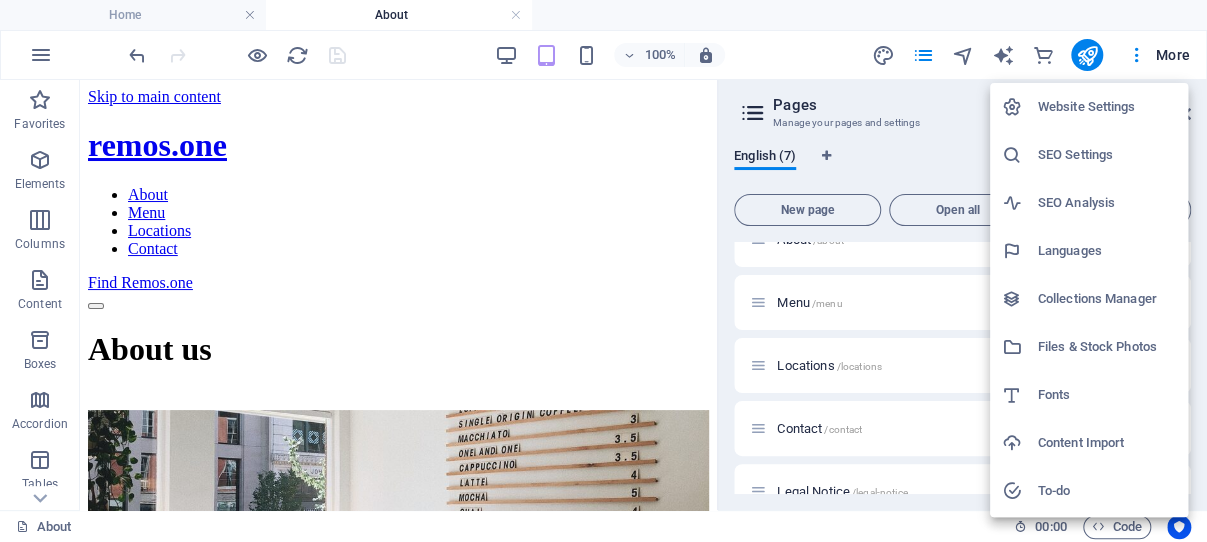 click at bounding box center [603, 271] 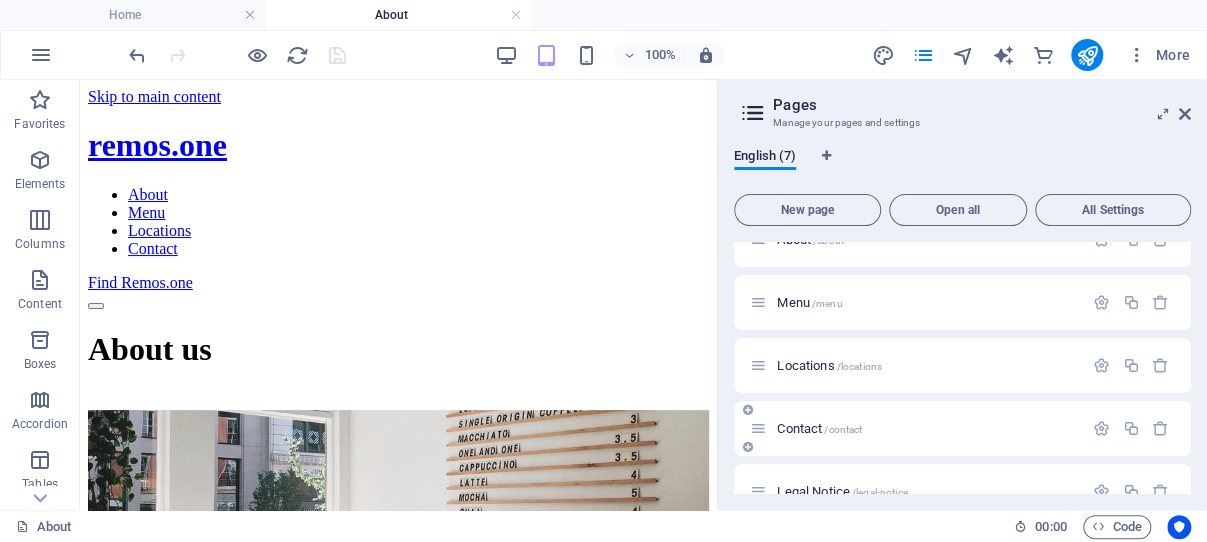 click on "Contact /contact" at bounding box center [819, 428] 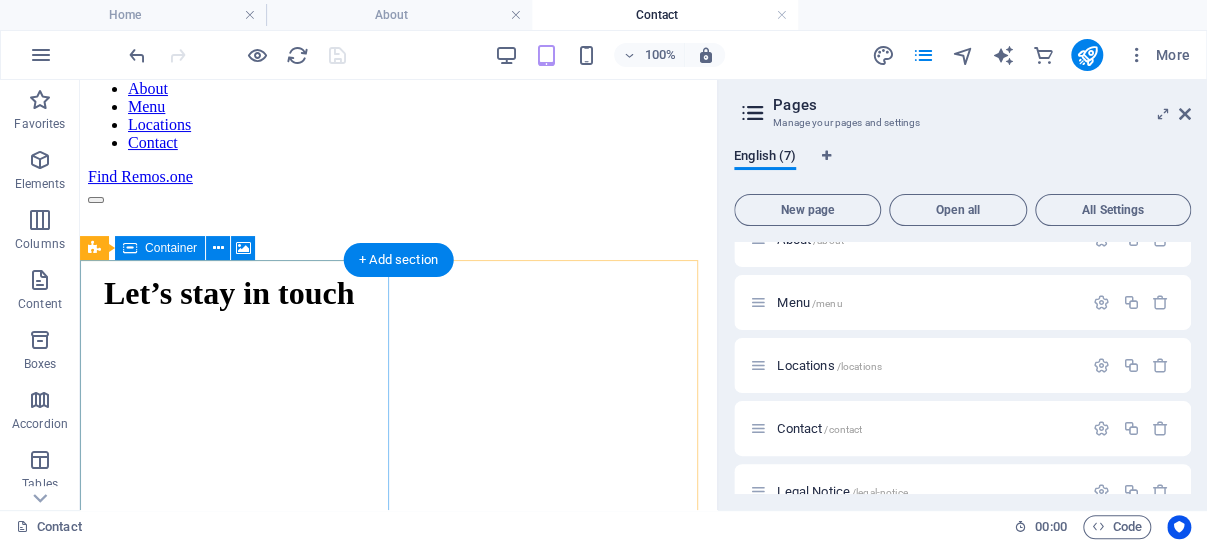 scroll, scrollTop: 106, scrollLeft: 0, axis: vertical 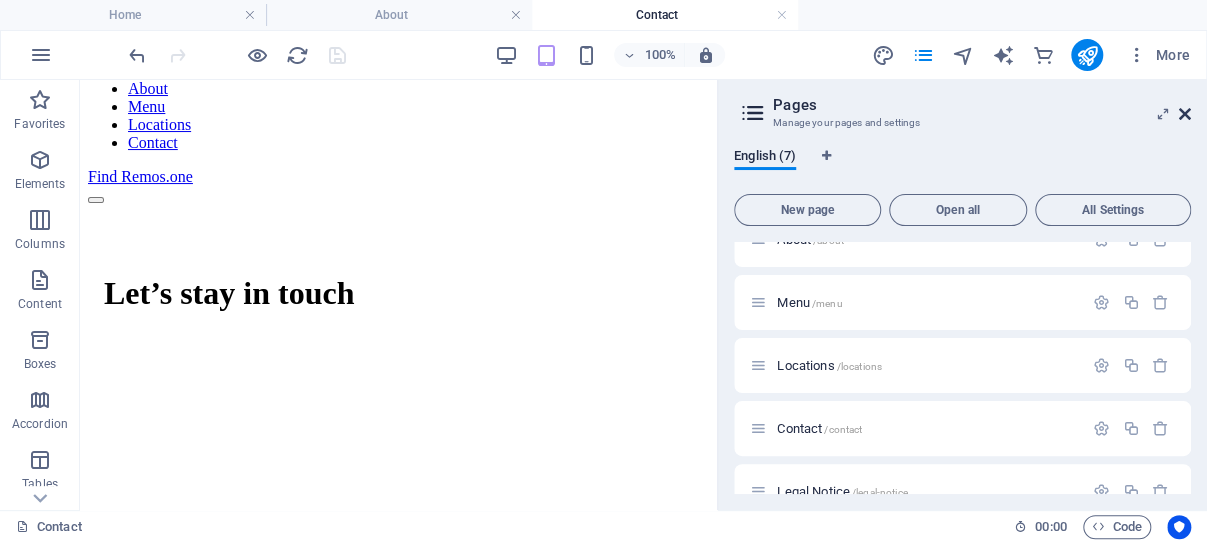 click at bounding box center (1185, 114) 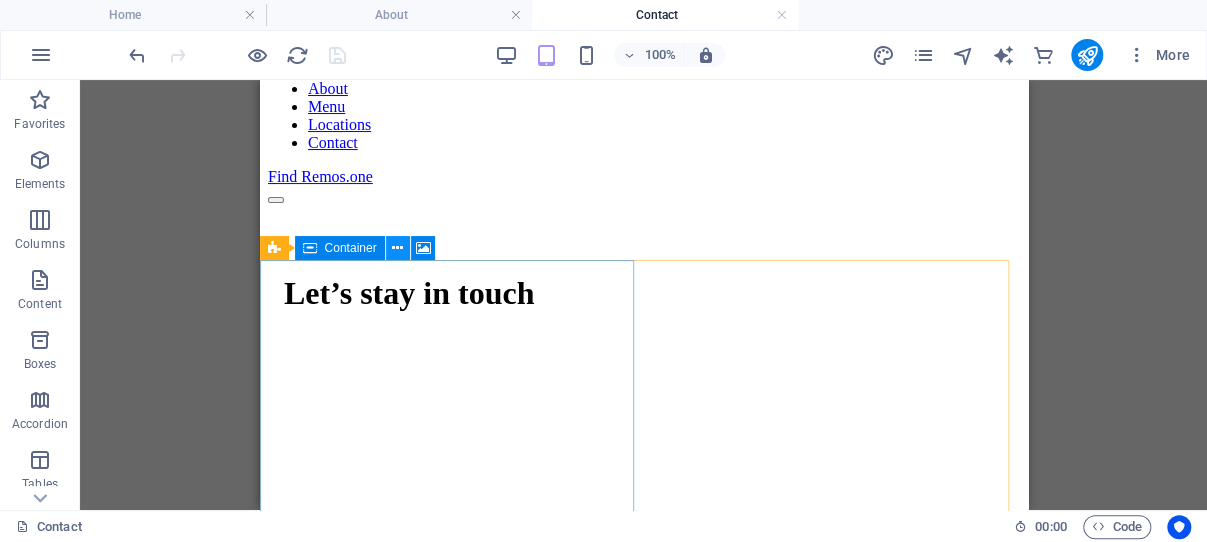click at bounding box center [397, 248] 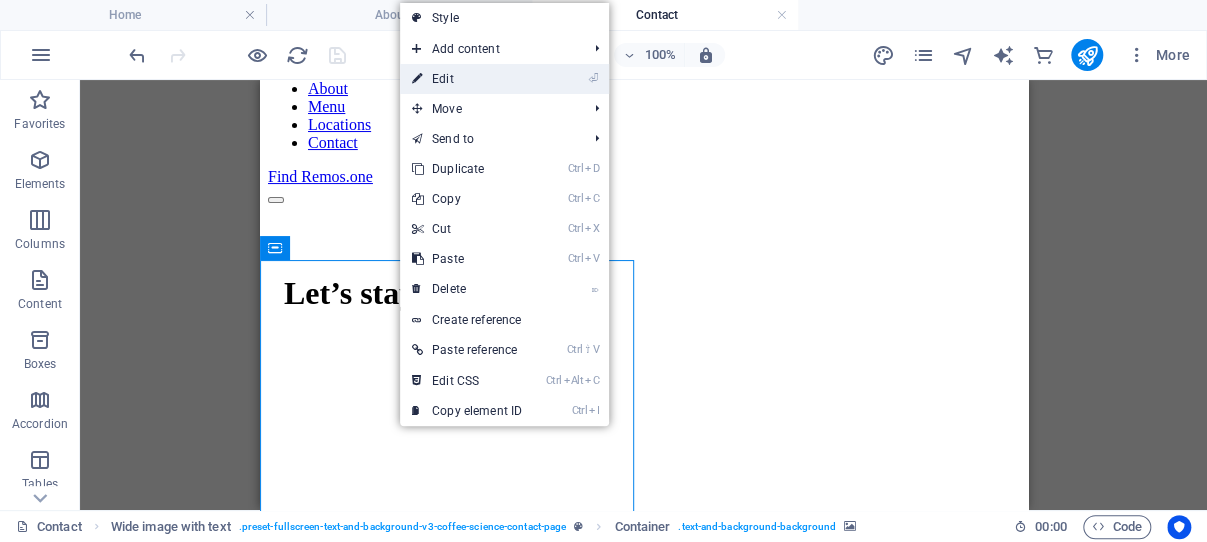 click on "⏎  Edit" at bounding box center (467, 79) 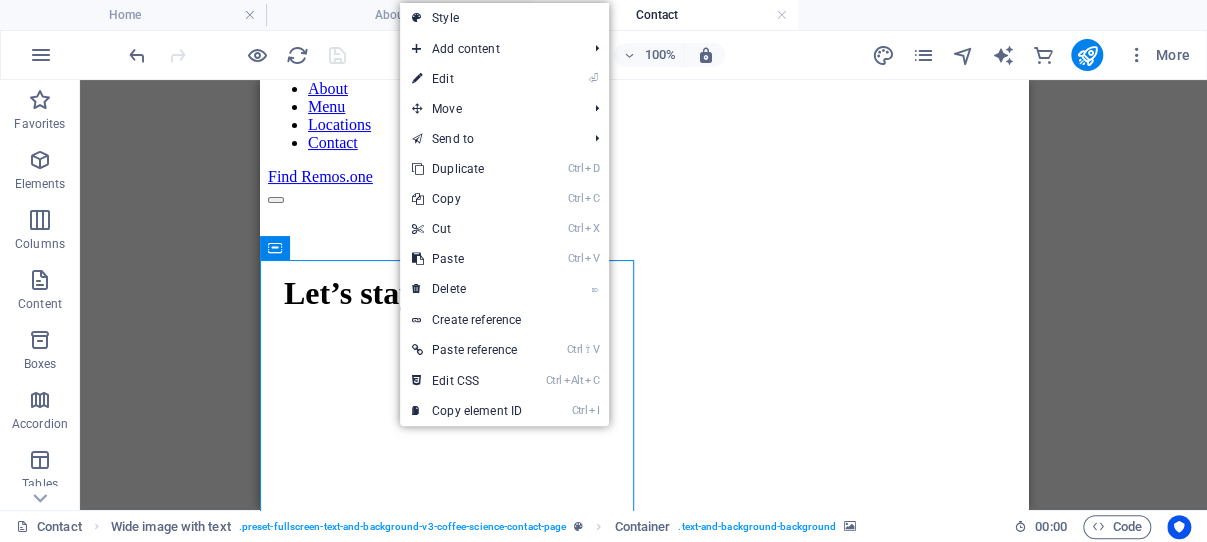 select on "px" 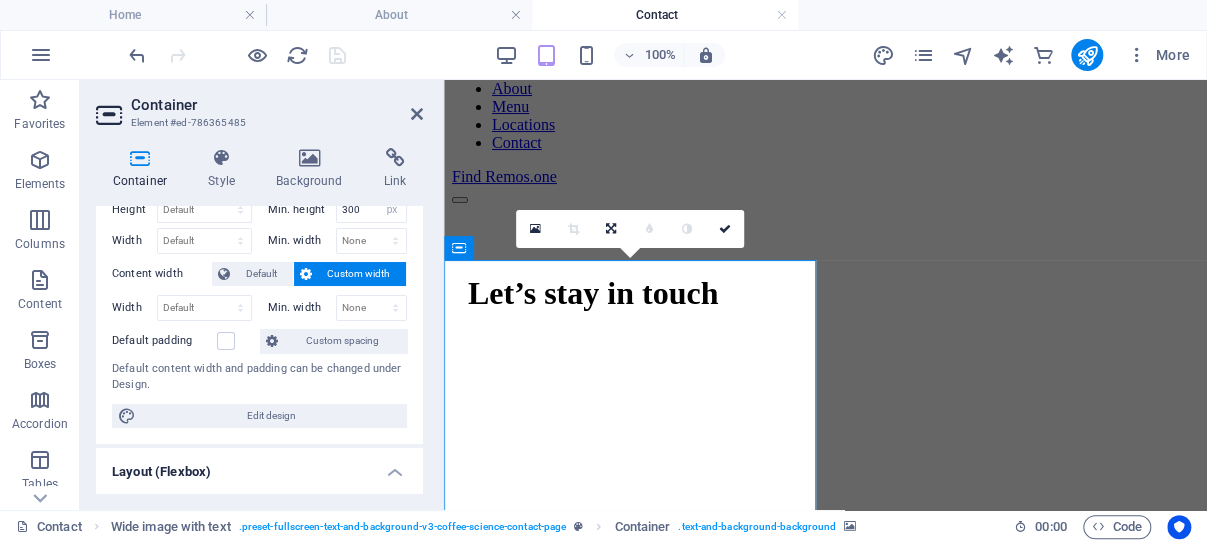 scroll, scrollTop: 42, scrollLeft: 0, axis: vertical 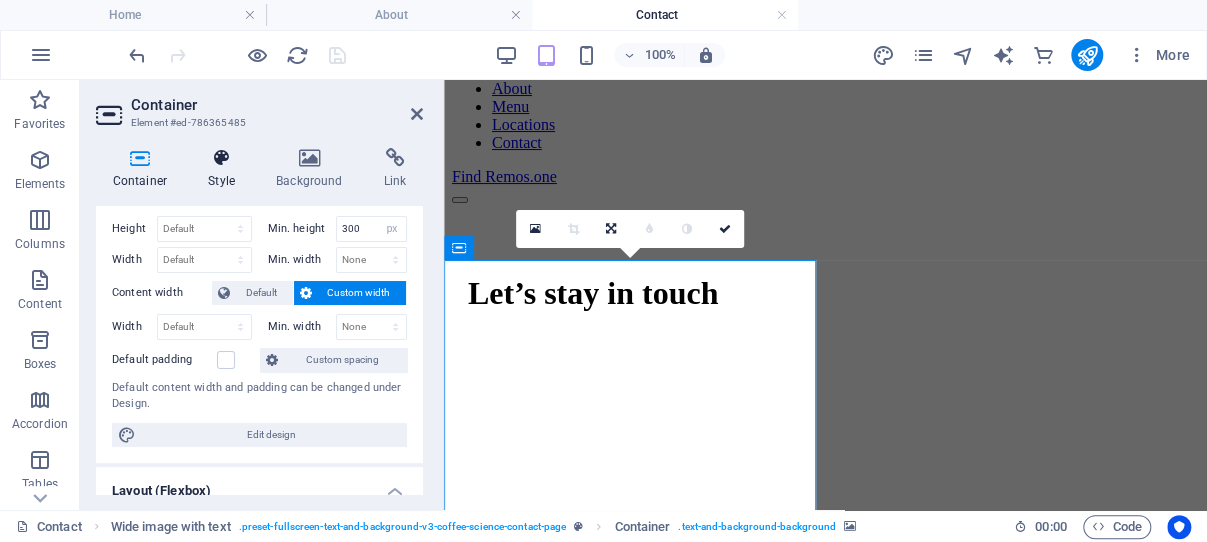 click on "Style" at bounding box center [226, 169] 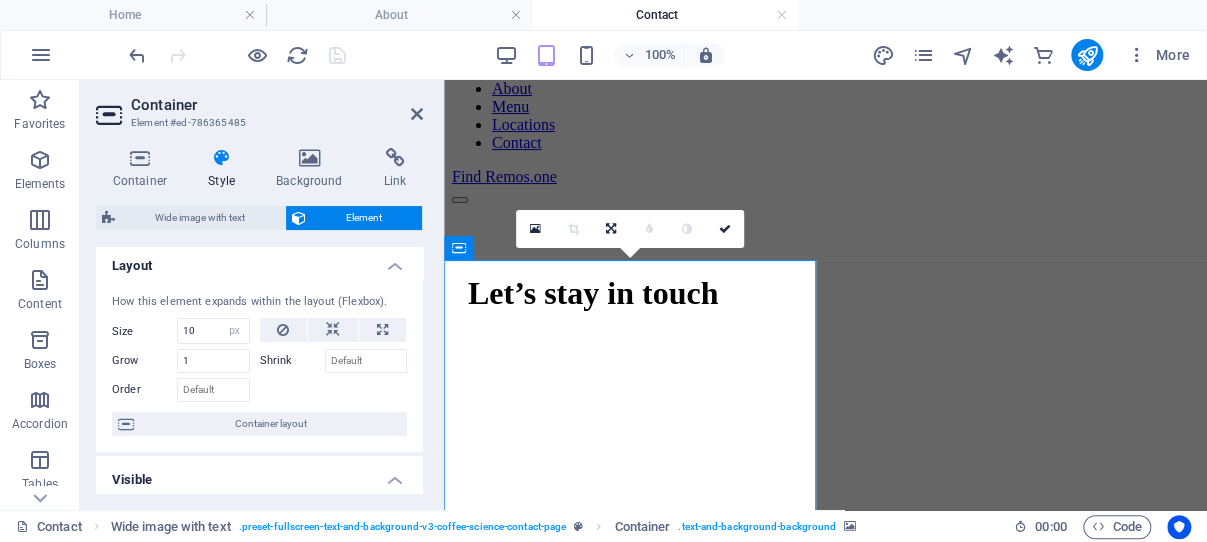 scroll, scrollTop: 0, scrollLeft: 0, axis: both 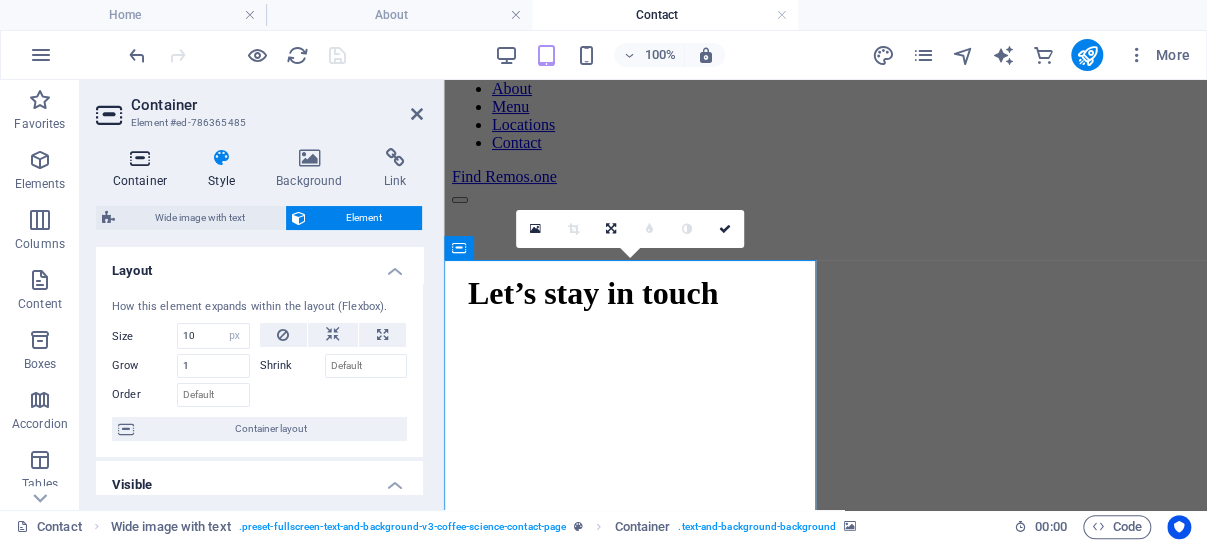 click at bounding box center (140, 158) 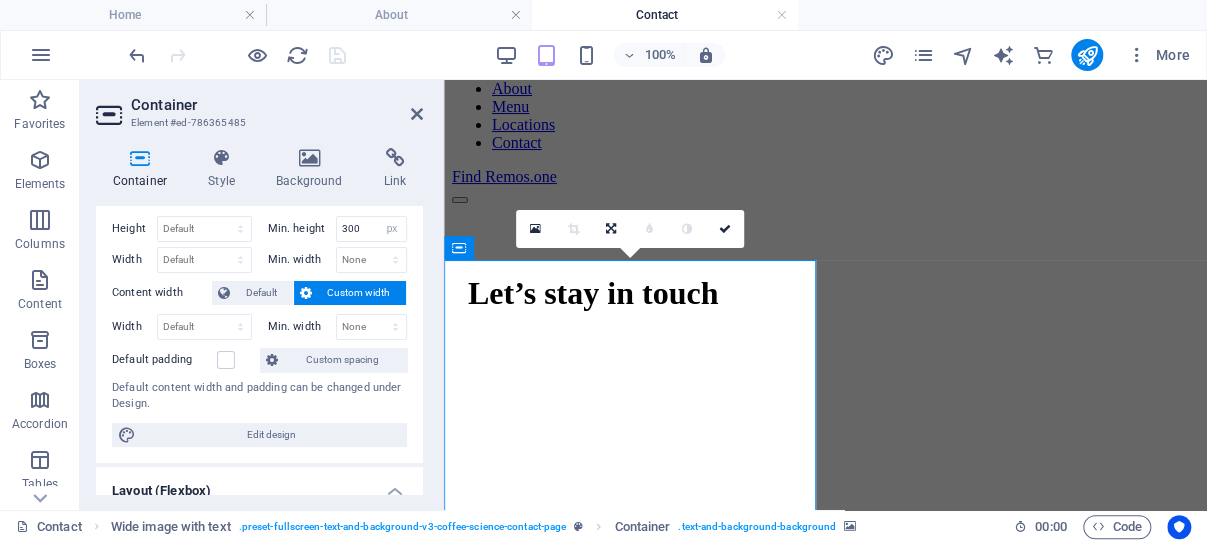 scroll, scrollTop: 42, scrollLeft: 0, axis: vertical 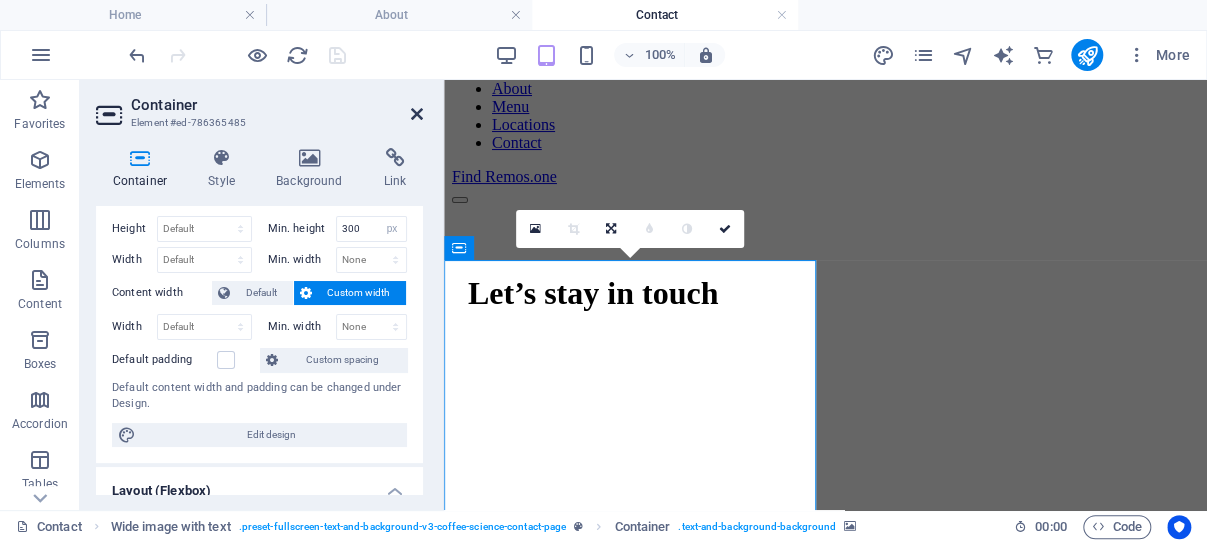 click at bounding box center (417, 114) 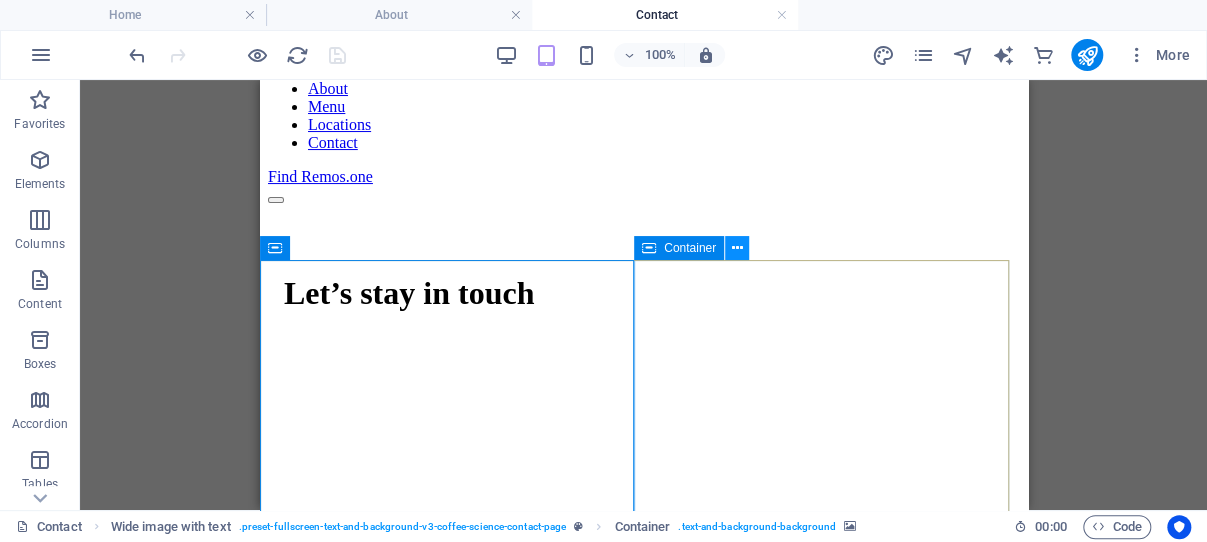click at bounding box center [737, 248] 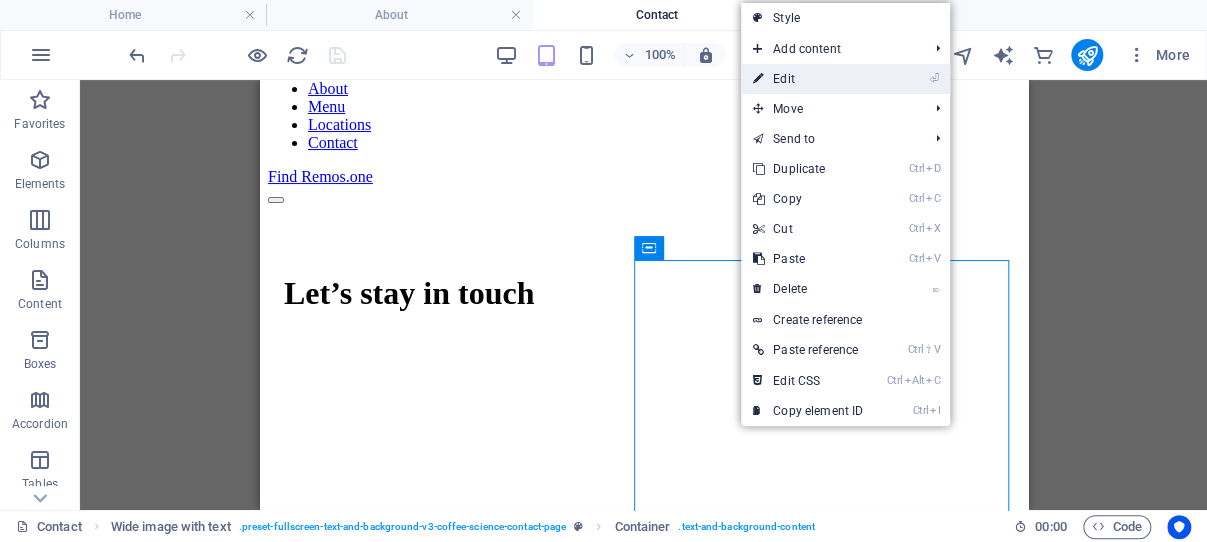 click on "⏎  Edit" at bounding box center (808, 79) 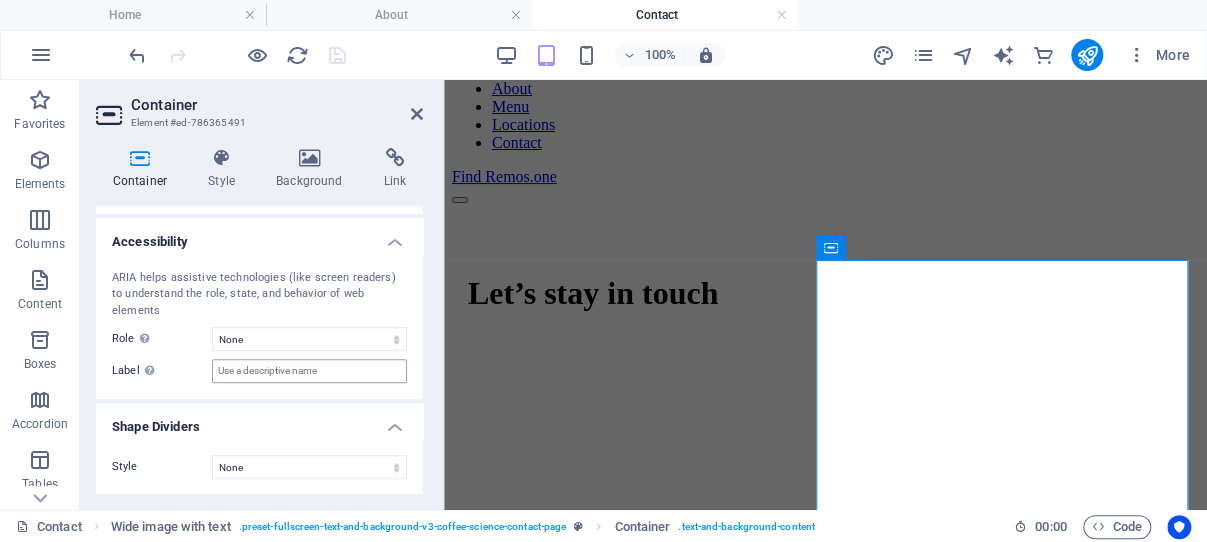 scroll, scrollTop: 200, scrollLeft: 0, axis: vertical 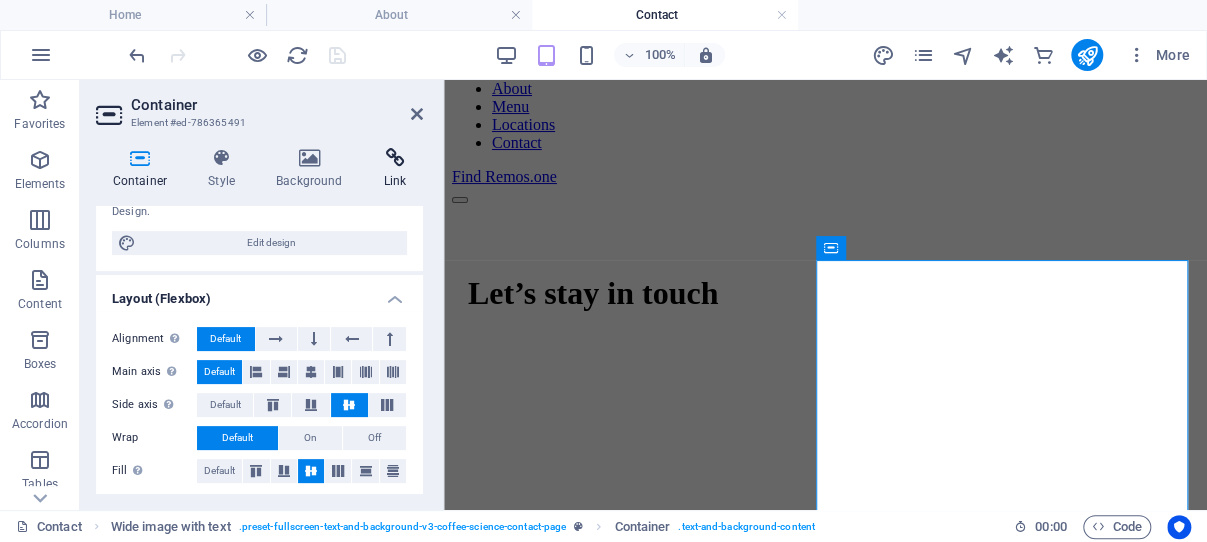 click at bounding box center (395, 158) 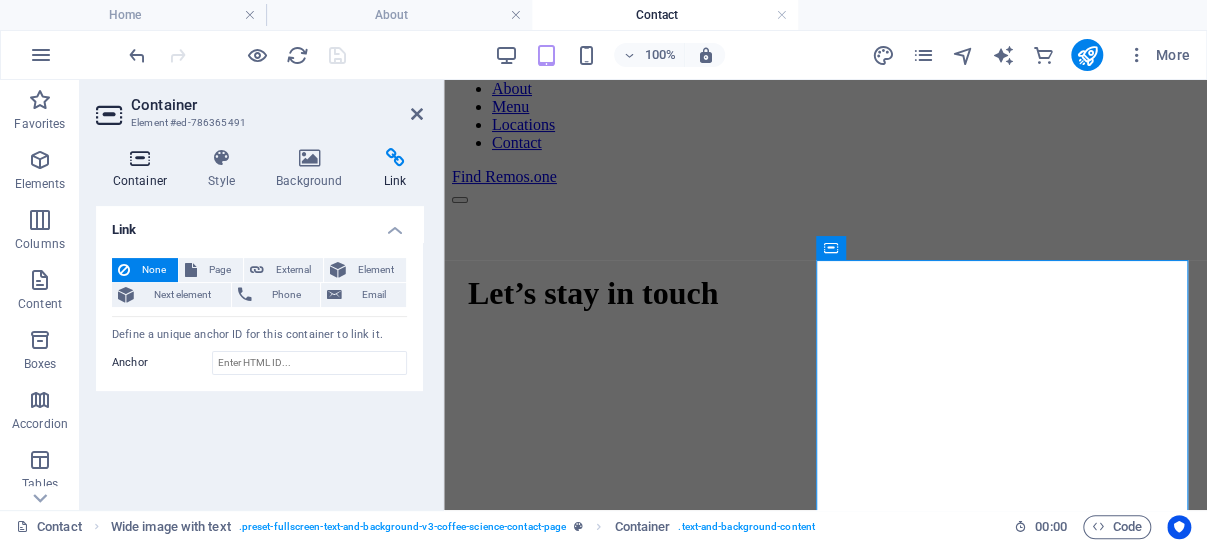 click at bounding box center (140, 158) 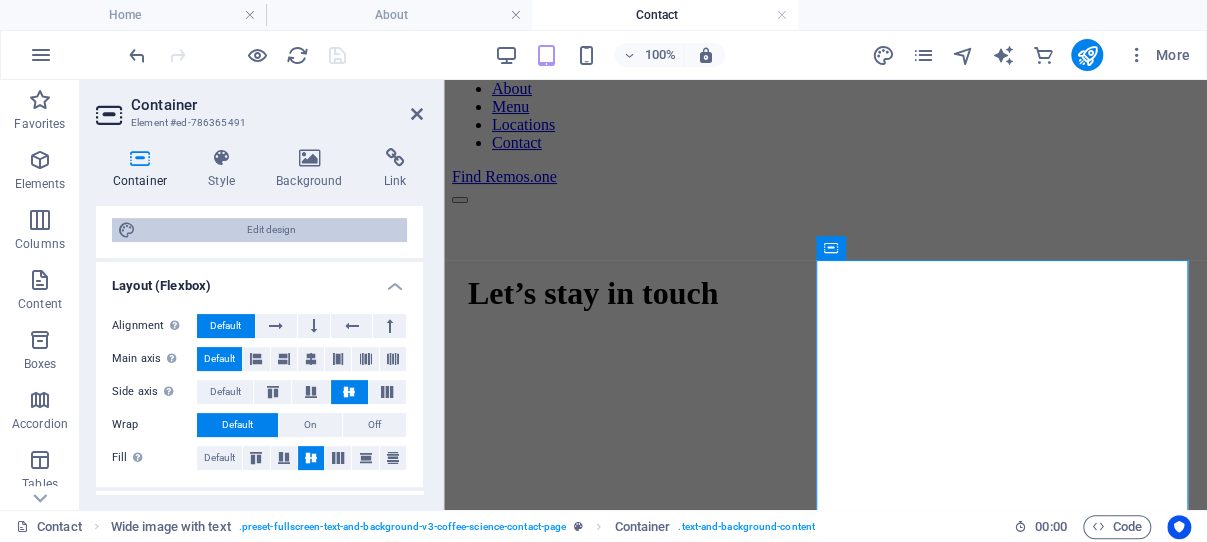 scroll, scrollTop: 200, scrollLeft: 0, axis: vertical 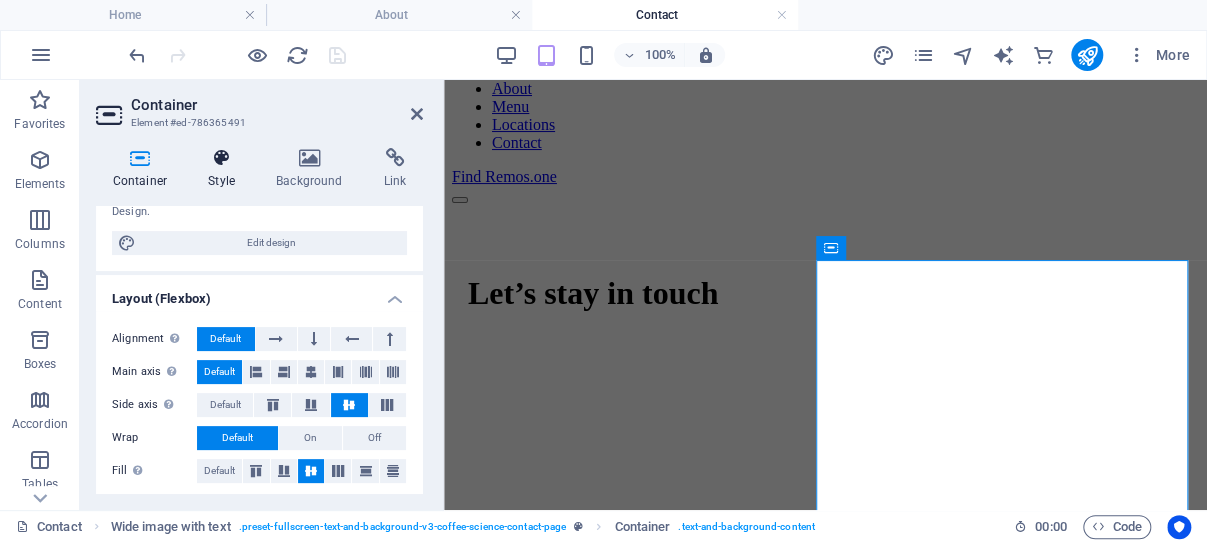 click at bounding box center [222, 158] 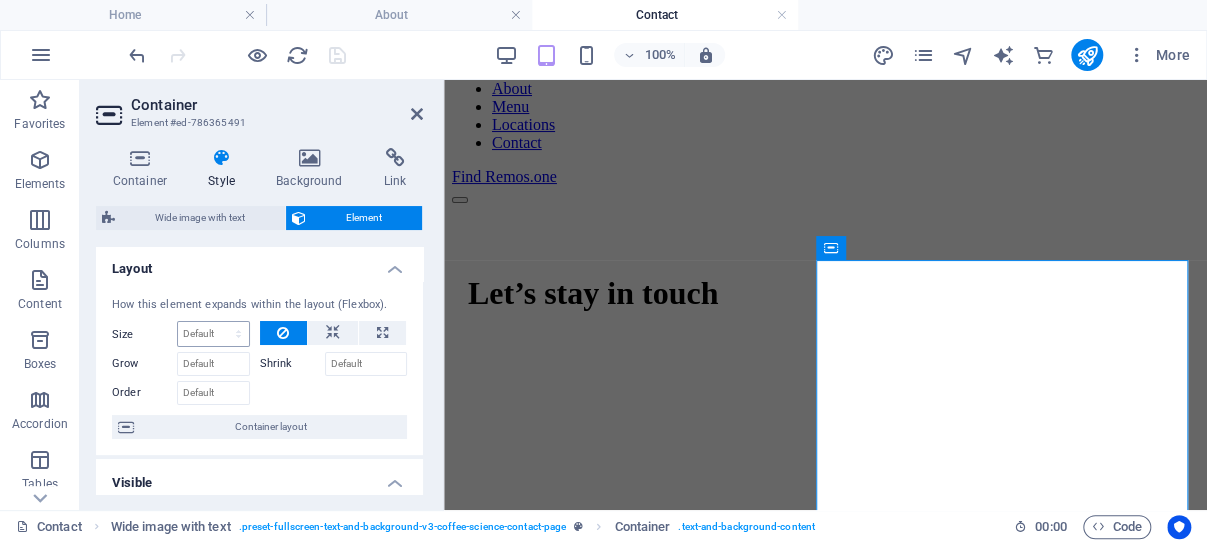 scroll, scrollTop: 0, scrollLeft: 0, axis: both 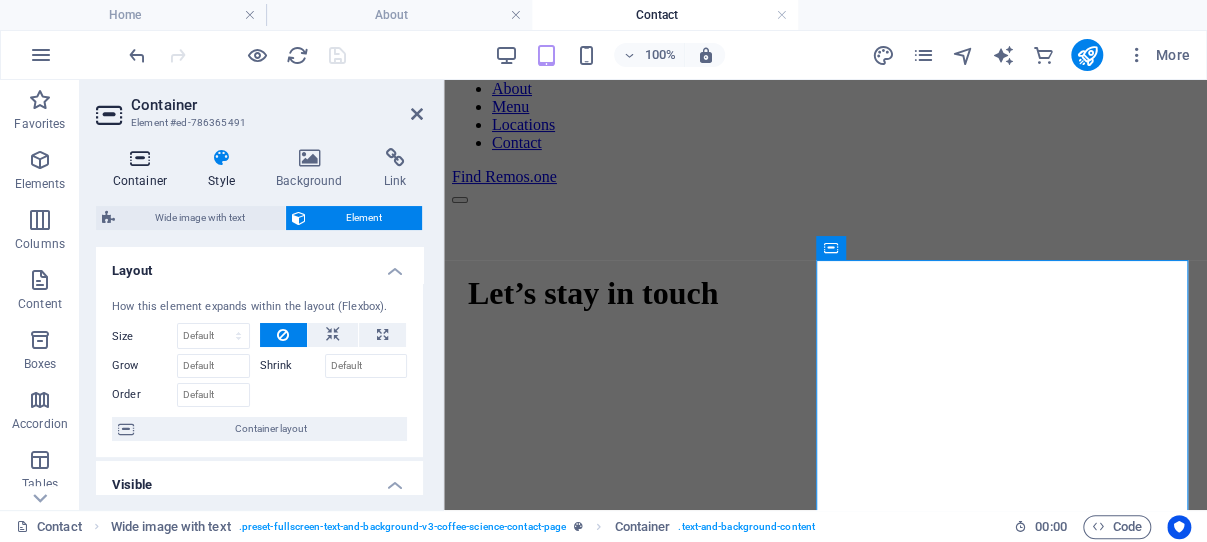 click at bounding box center (140, 158) 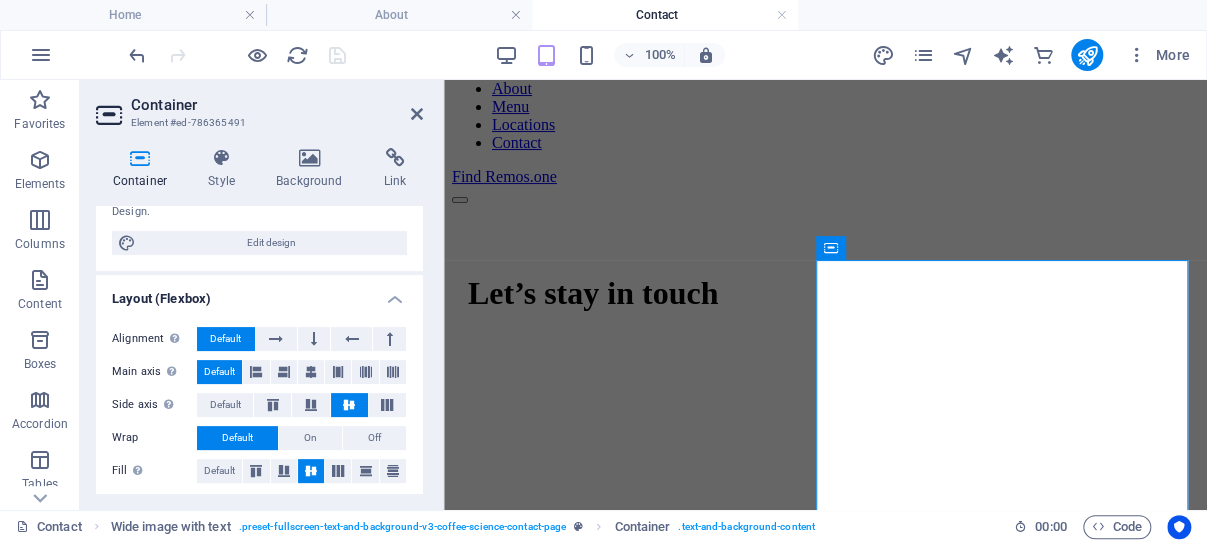 scroll, scrollTop: 200, scrollLeft: 0, axis: vertical 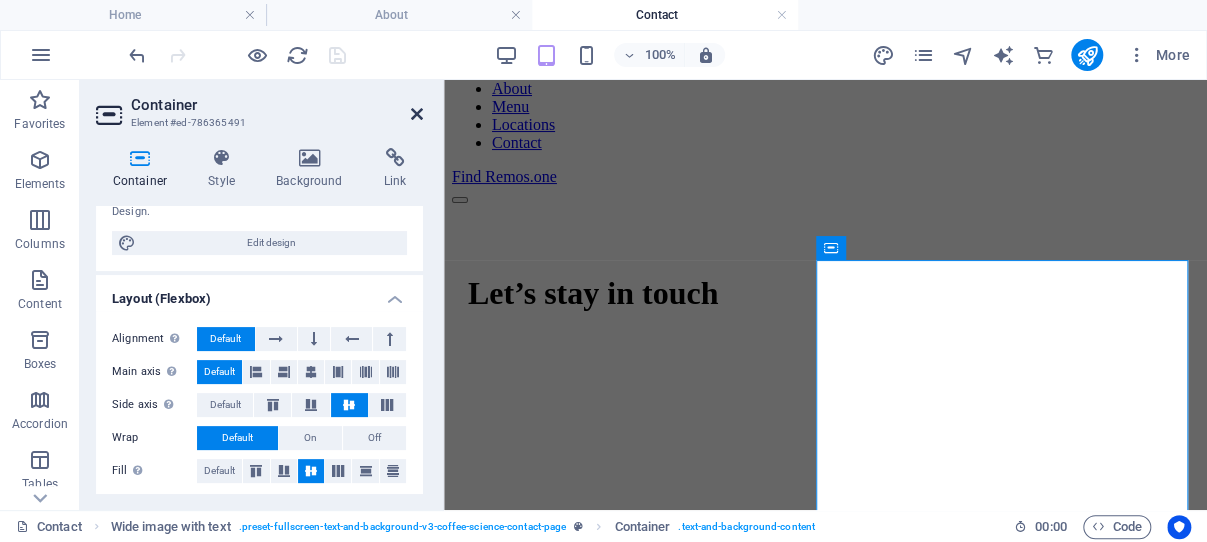 click at bounding box center [417, 114] 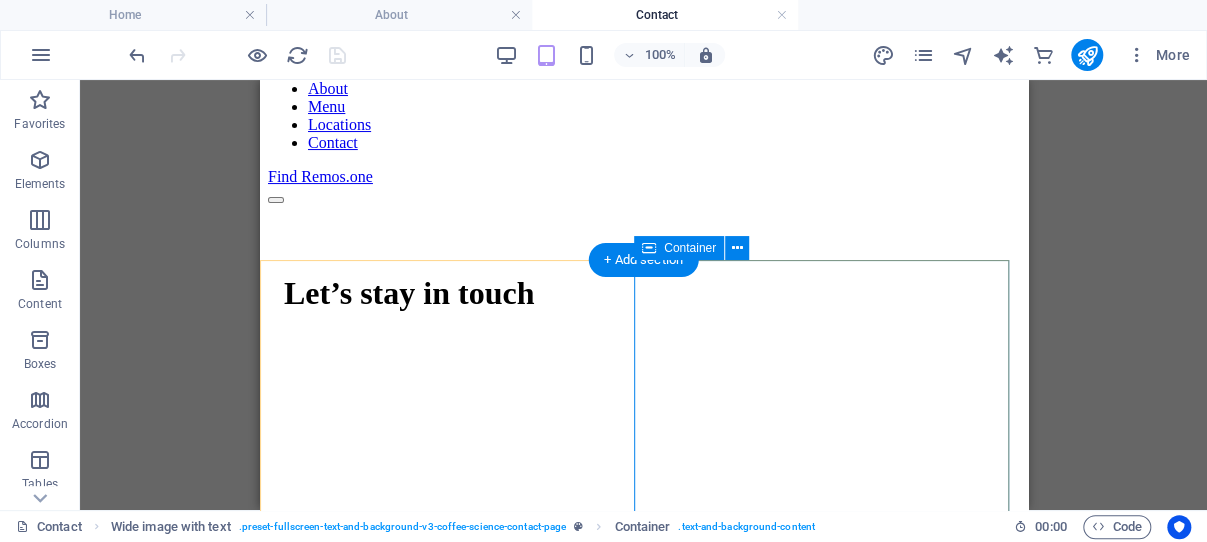 click on "I have read and understand the privacy policy. Unreadable? Load new Submit" at bounding box center [643, 1408] 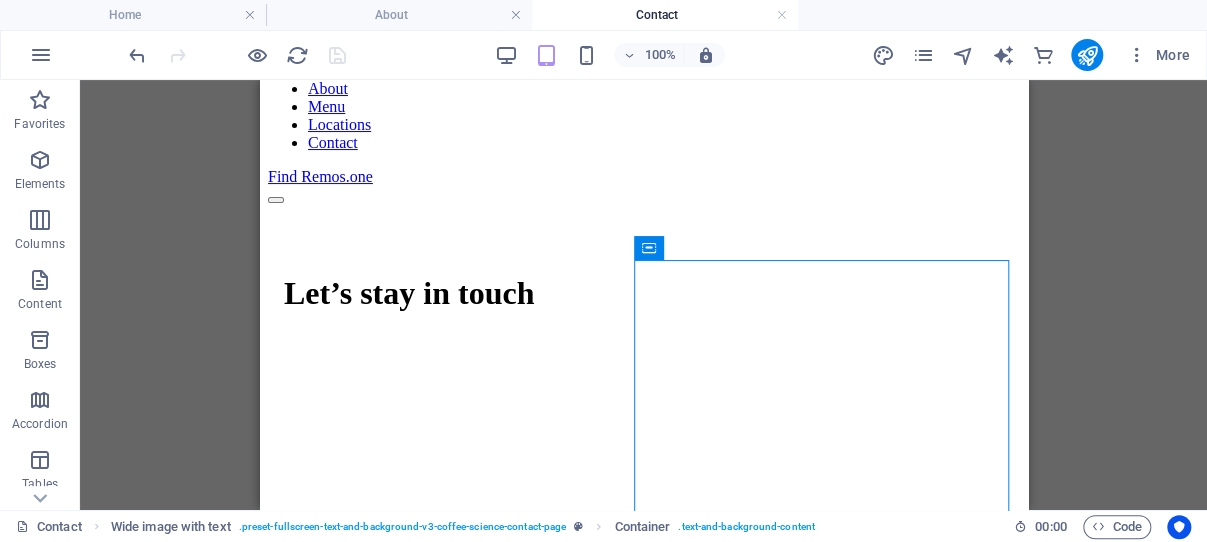 click on "Drag here to replace the existing content. Press “Ctrl” if you want to create a new element.
H1   Banner   Banner   Container   Container   Wide image with text   Spacer   Placeholder   Wide image with text   Container   Reference" at bounding box center [643, 295] 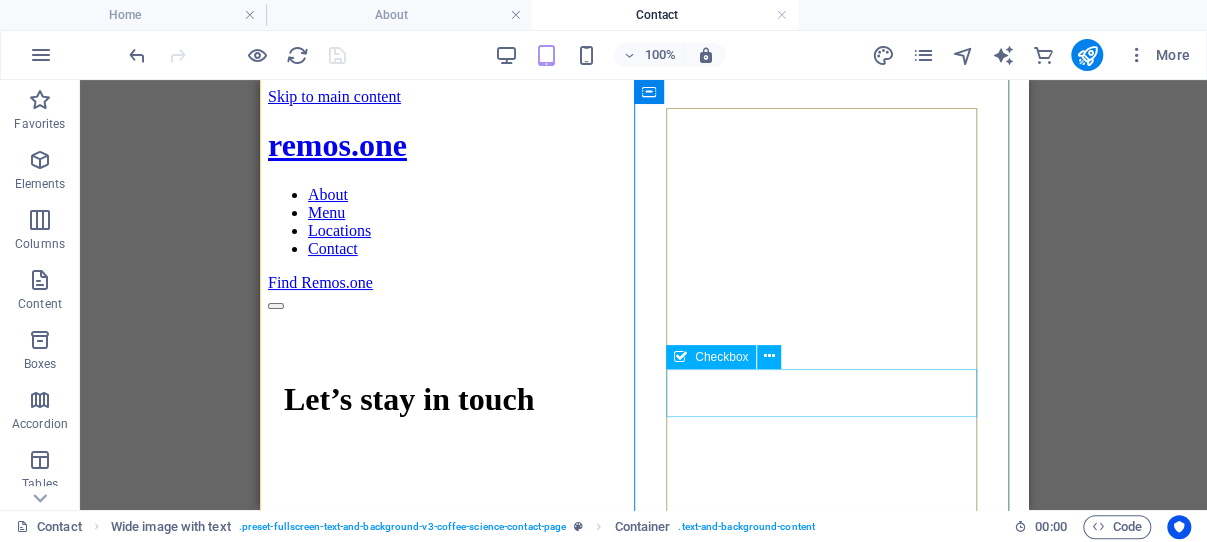 scroll, scrollTop: 318, scrollLeft: 0, axis: vertical 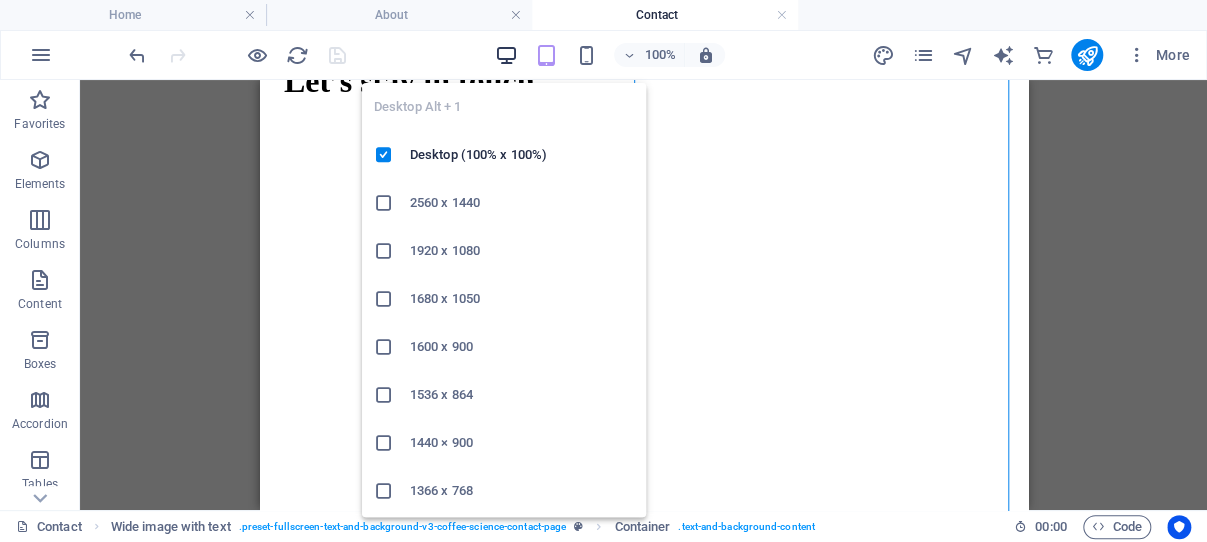 click at bounding box center (506, 55) 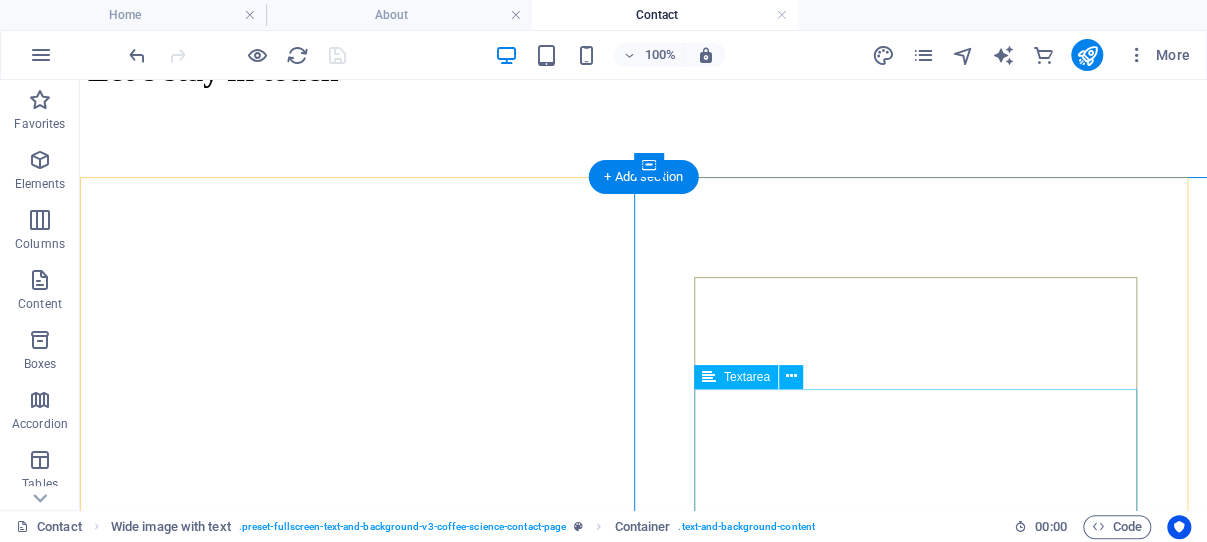 scroll, scrollTop: 173, scrollLeft: 0, axis: vertical 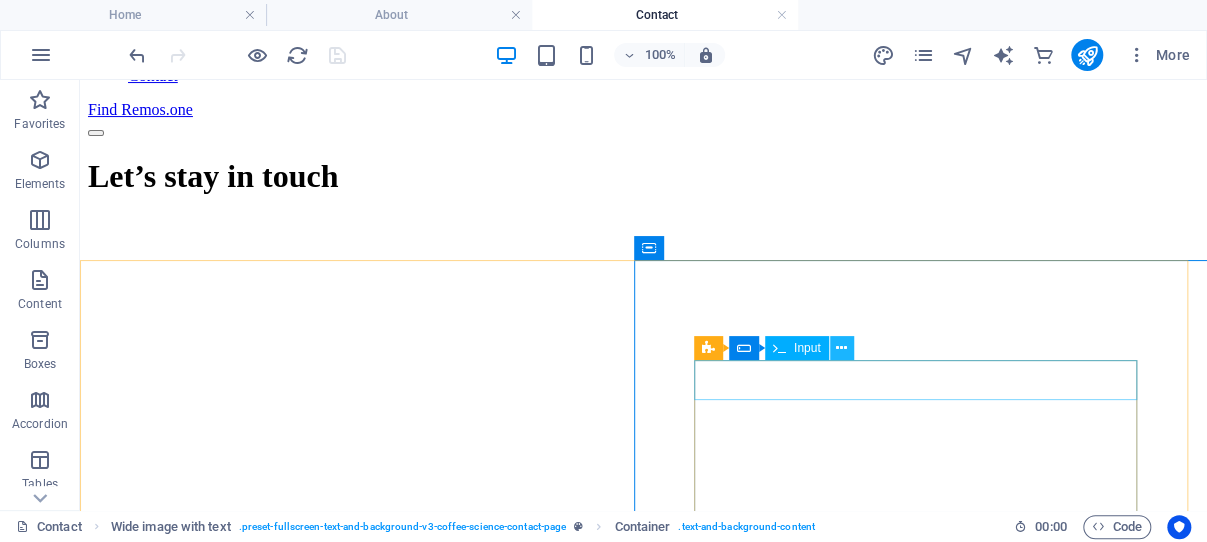 click at bounding box center [841, 348] 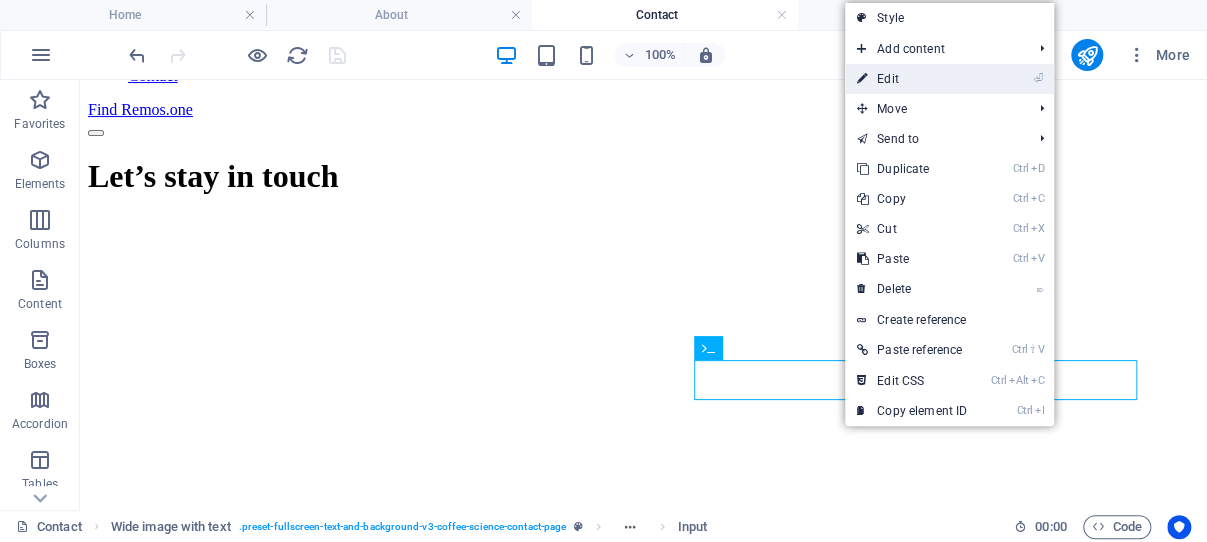 drag, startPoint x: 907, startPoint y: 75, endPoint x: 18, endPoint y: 168, distance: 893.8512 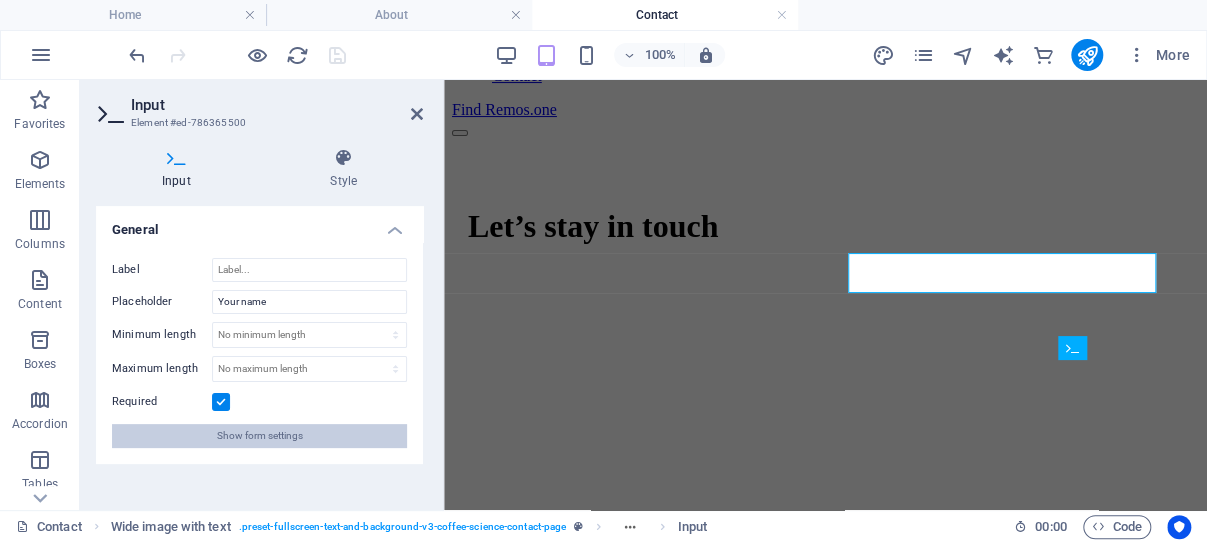 click on "Show form settings" at bounding box center (260, 436) 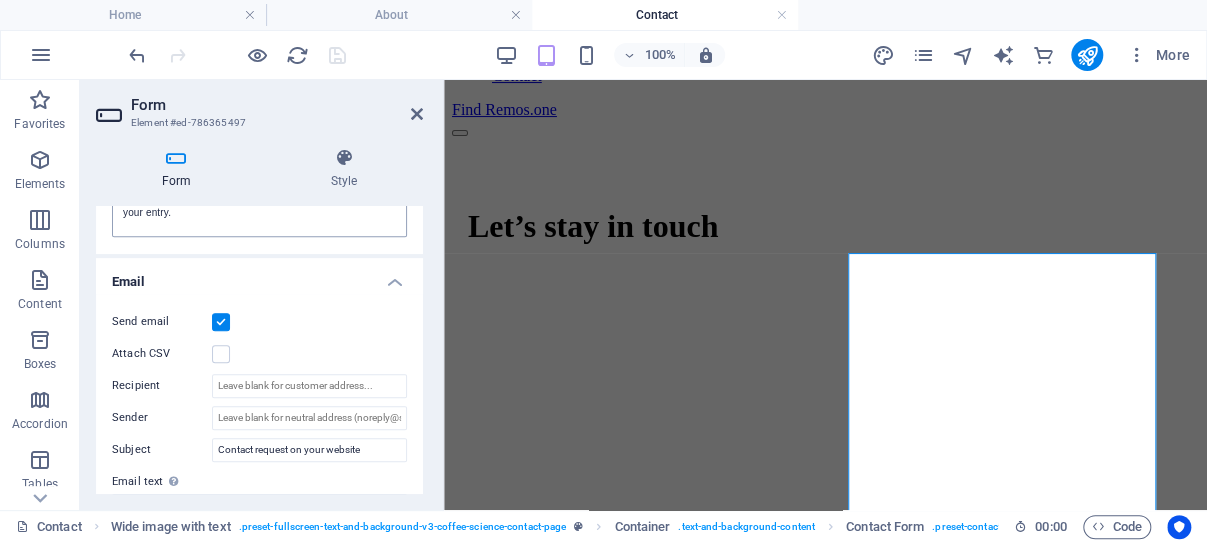 scroll, scrollTop: 477, scrollLeft: 0, axis: vertical 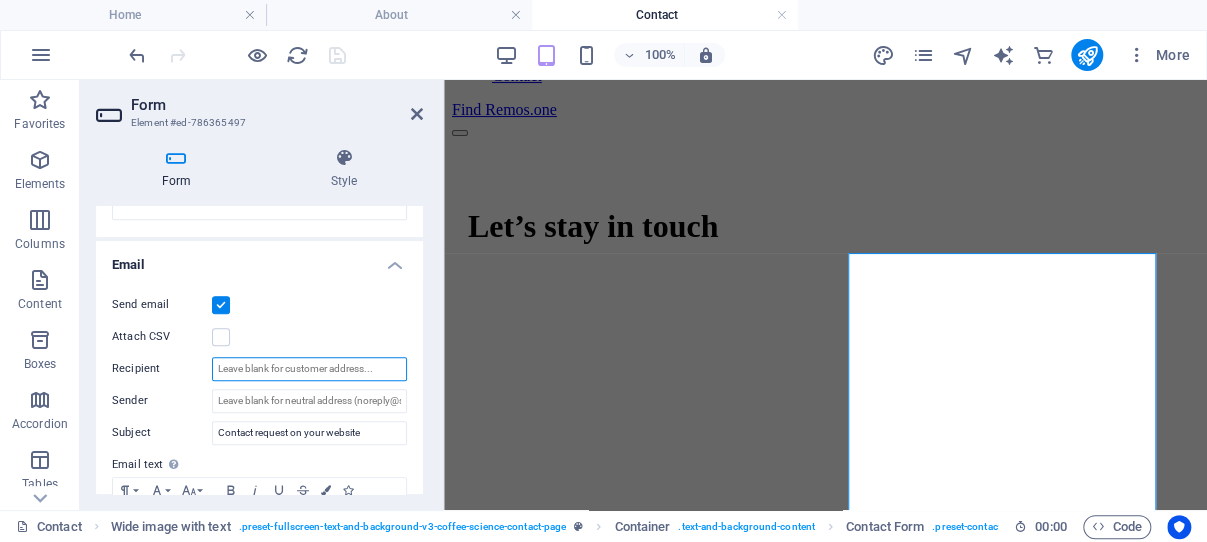 click on "Recipient" at bounding box center (309, 369) 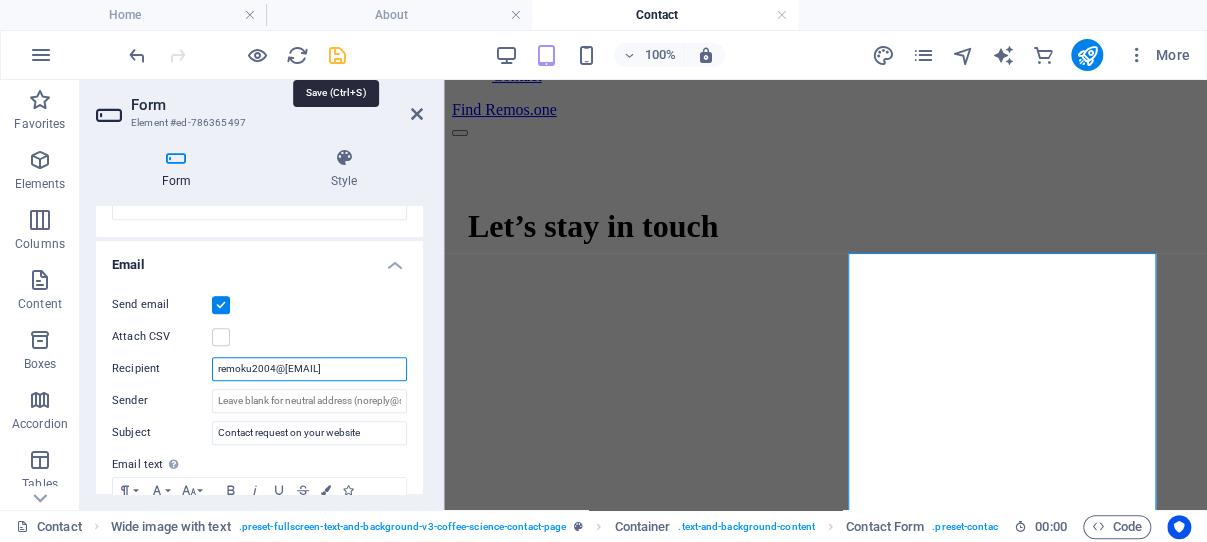 type on "remoku2004@[EMAIL]" 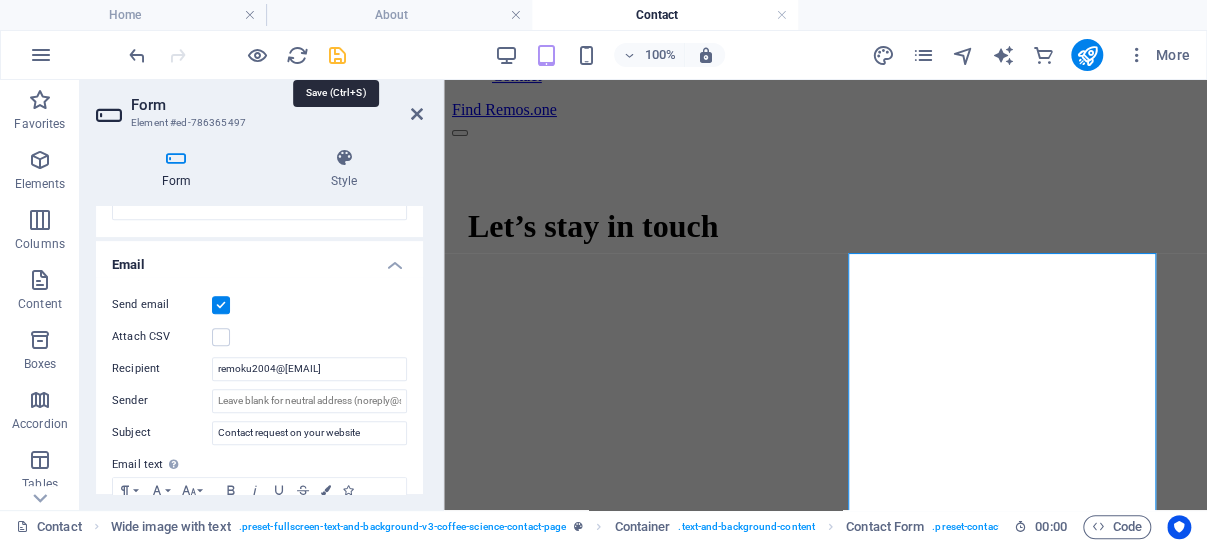 click at bounding box center (337, 55) 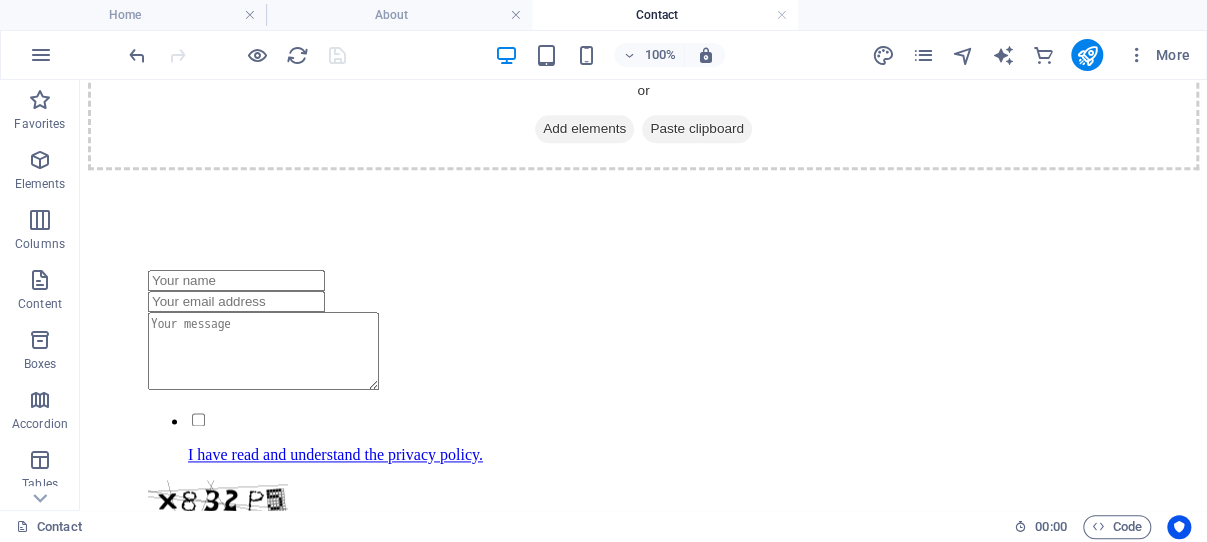 scroll, scrollTop: 491, scrollLeft: 0, axis: vertical 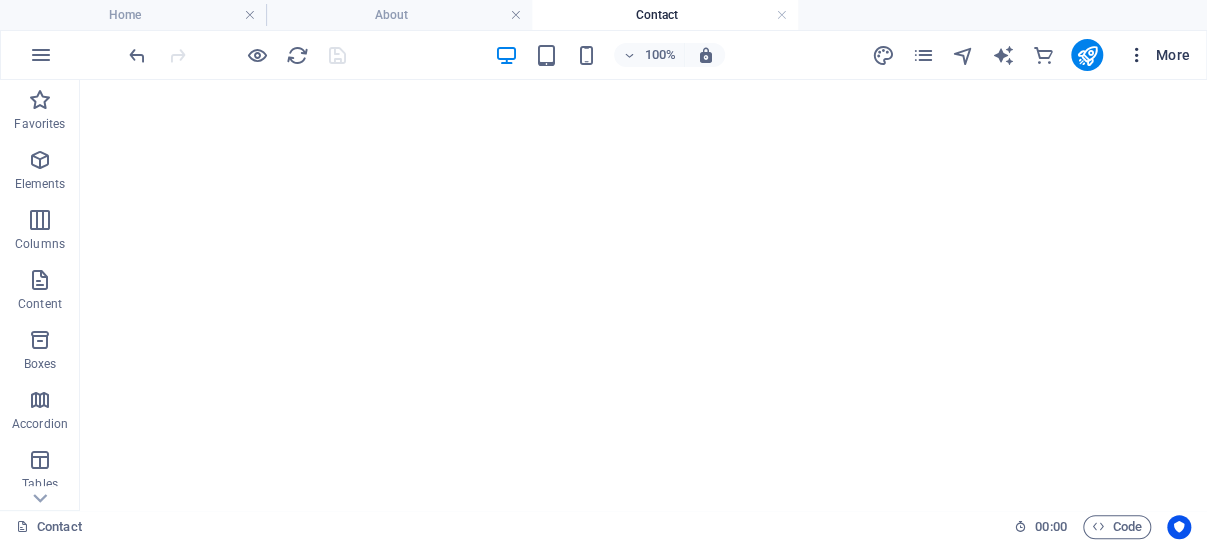 click at bounding box center (1137, 55) 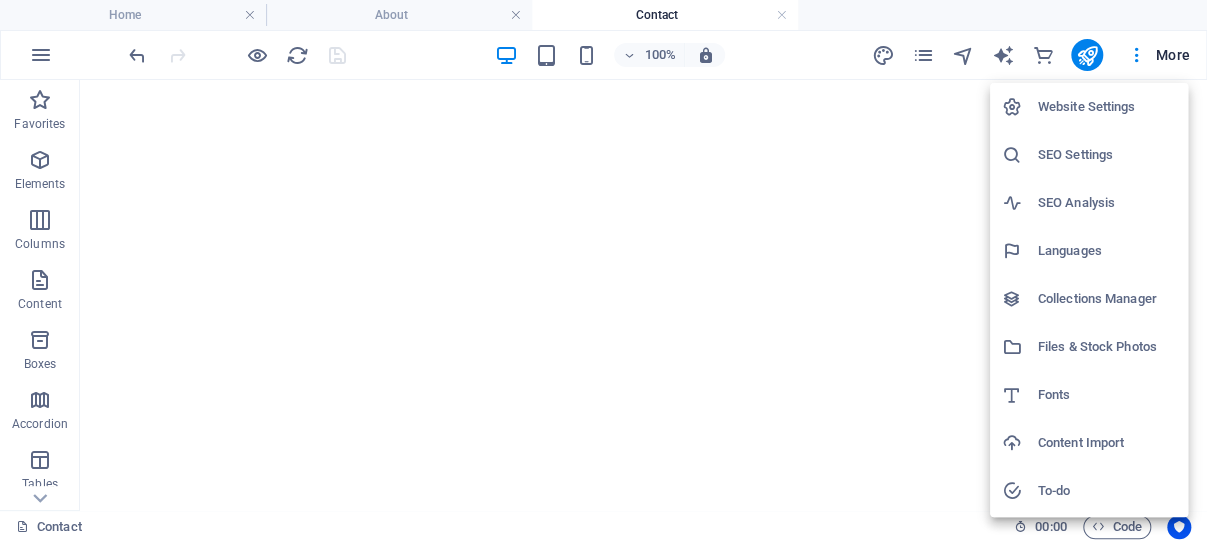 click on "Website Settings" at bounding box center [1107, 107] 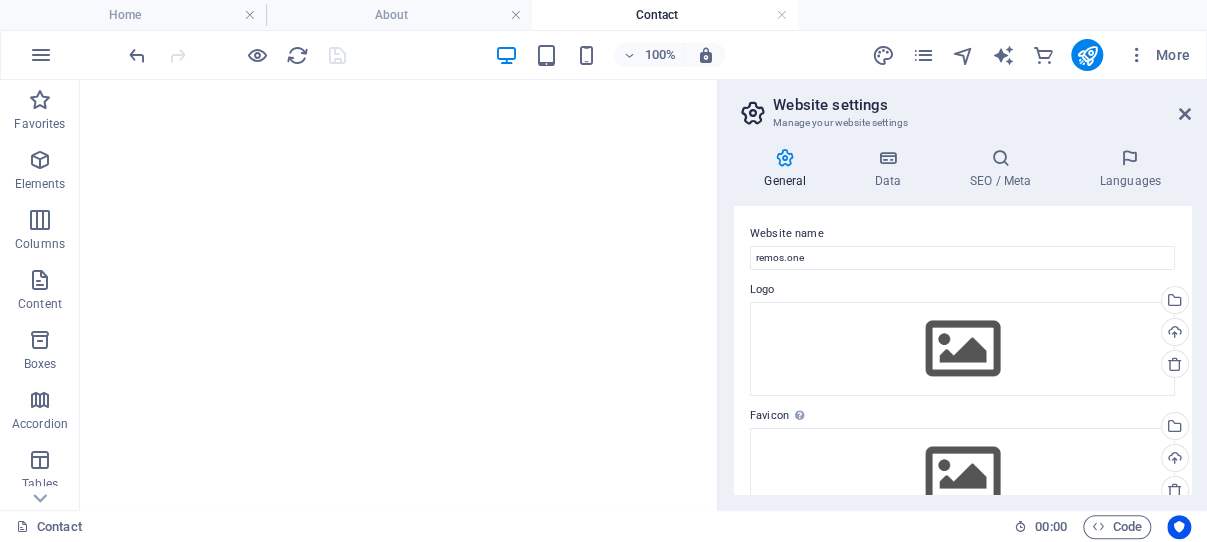 scroll, scrollTop: 424, scrollLeft: 0, axis: vertical 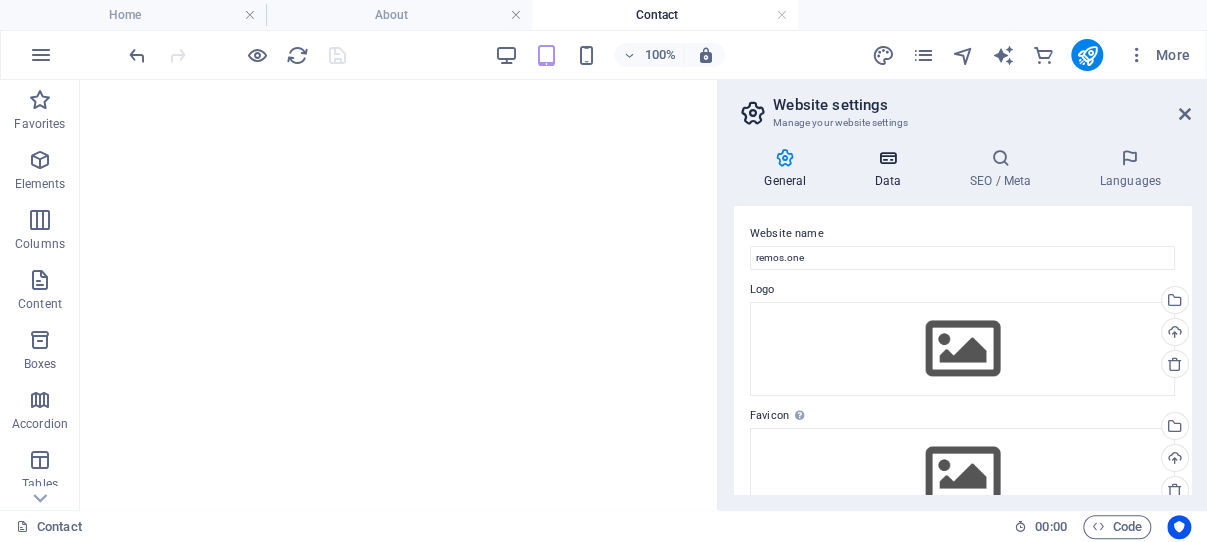 click at bounding box center [887, 158] 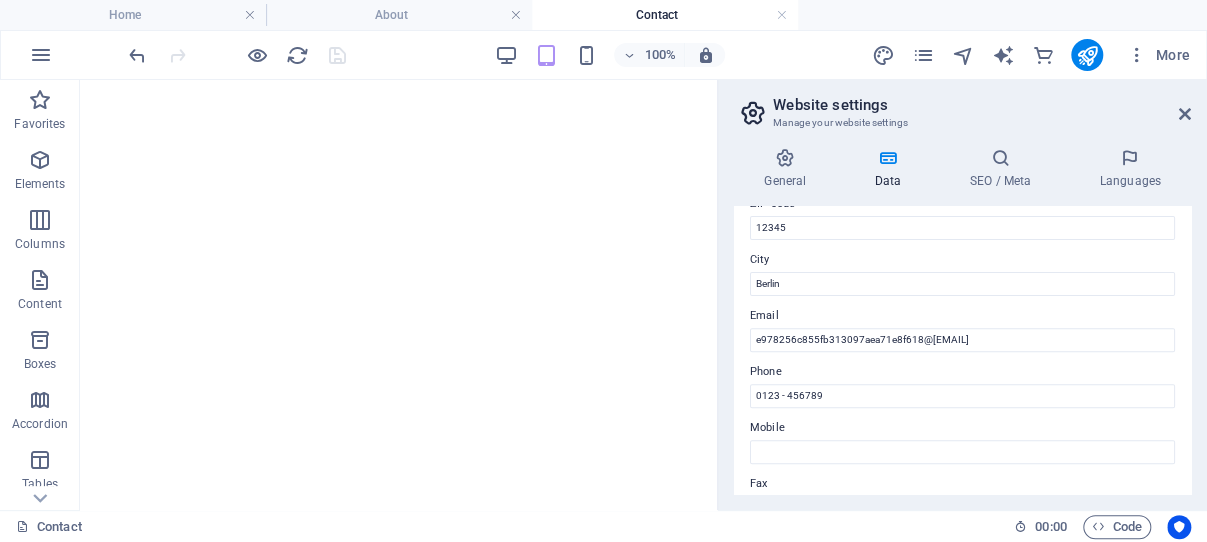 scroll, scrollTop: 304, scrollLeft: 0, axis: vertical 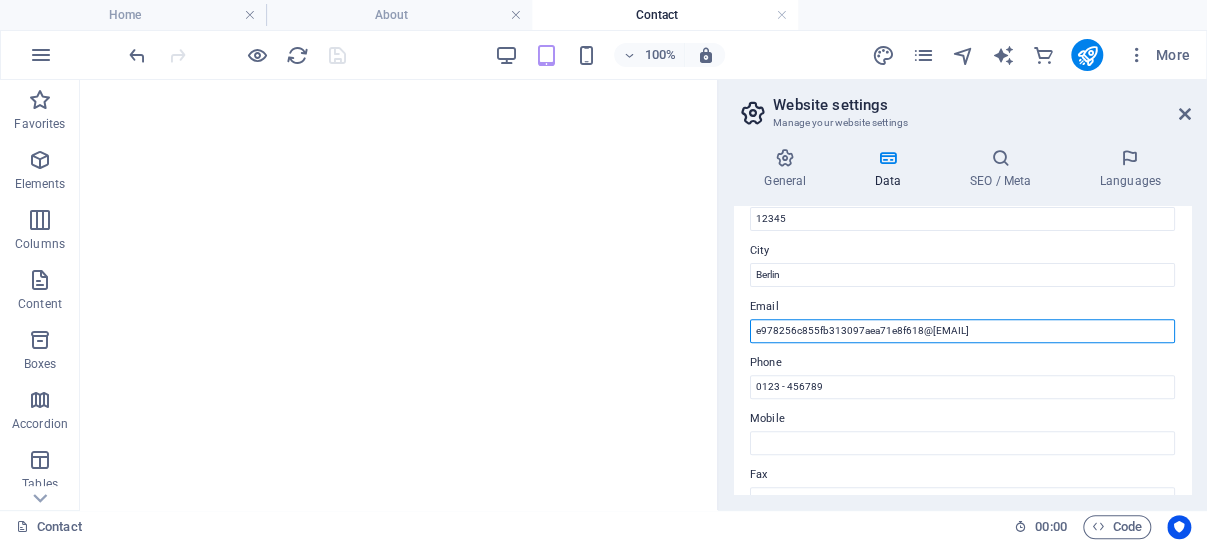 drag, startPoint x: 1011, startPoint y: 332, endPoint x: 751, endPoint y: 335, distance: 260.0173 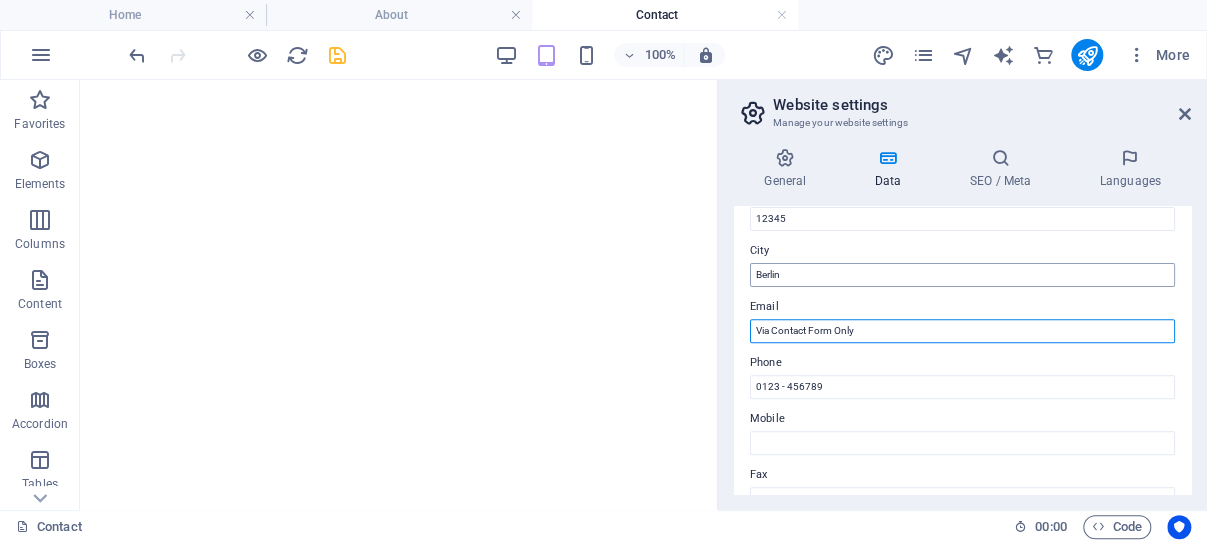 type on "Via Contact Form Only" 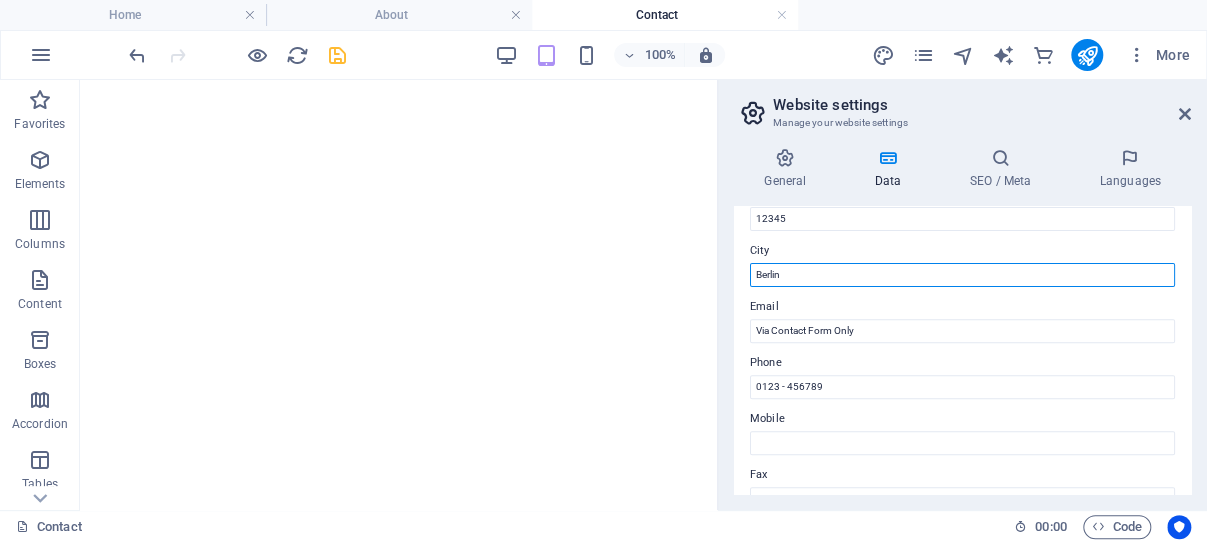 drag, startPoint x: 800, startPoint y: 272, endPoint x: 754, endPoint y: 275, distance: 46.09772 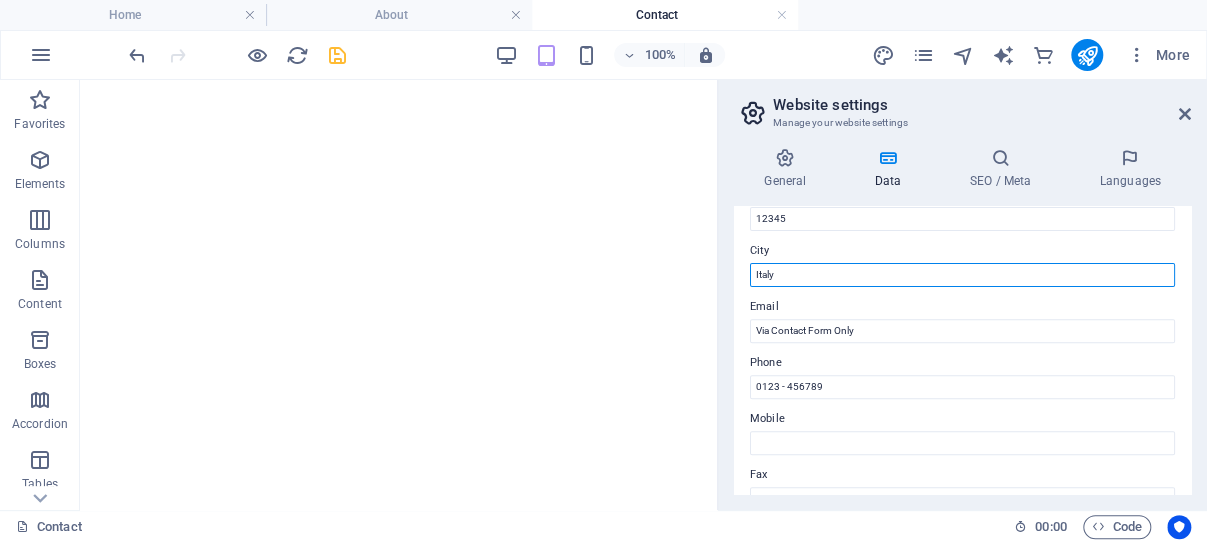 drag, startPoint x: 812, startPoint y: 272, endPoint x: 752, endPoint y: 268, distance: 60.133186 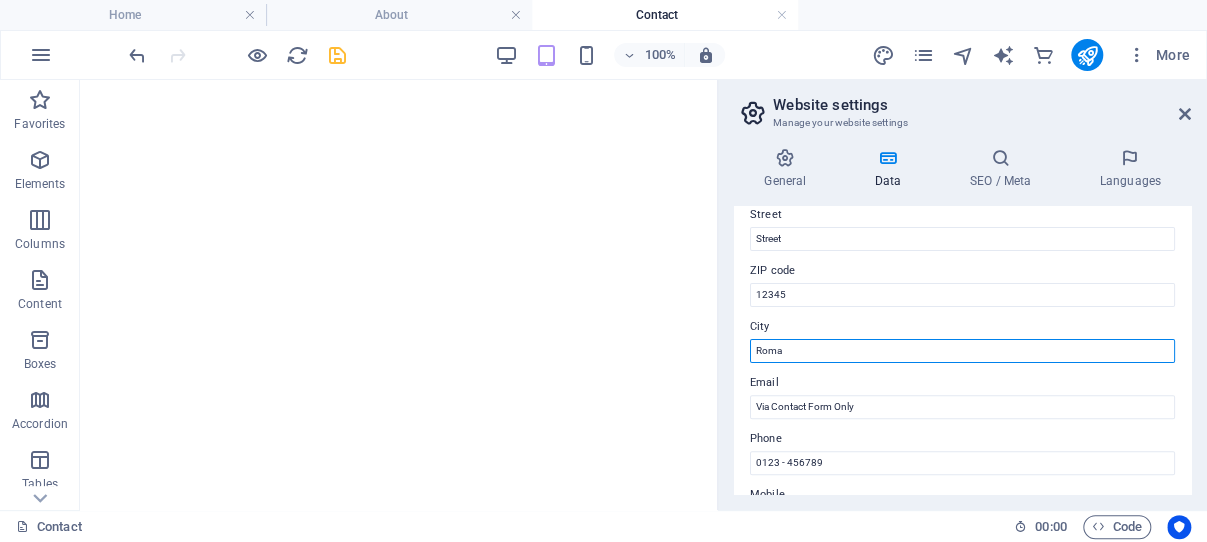 scroll, scrollTop: 208, scrollLeft: 0, axis: vertical 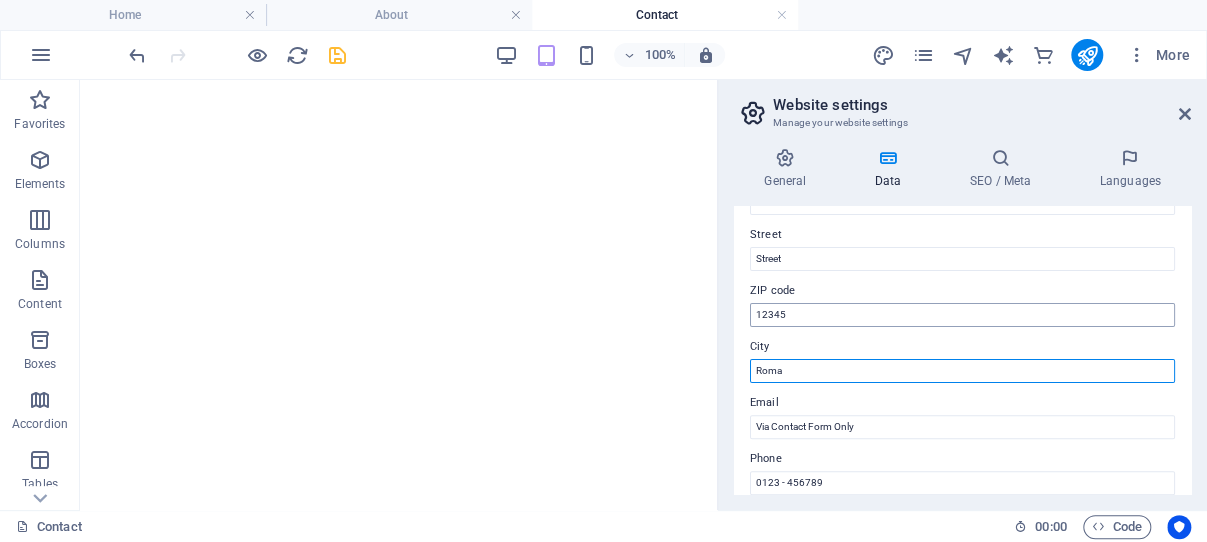 type on "Roma" 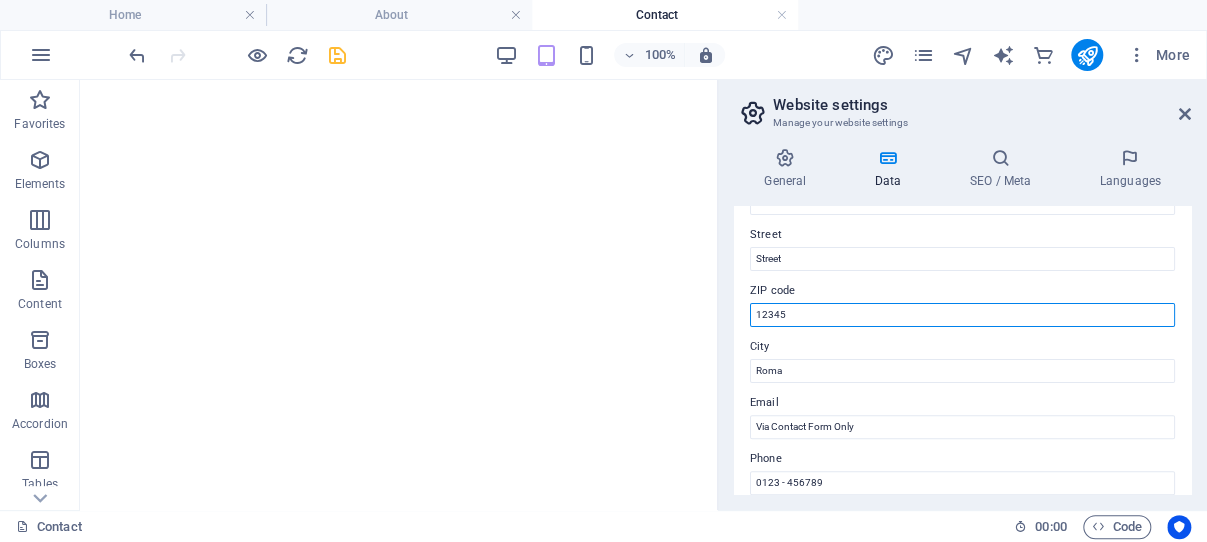 drag, startPoint x: 789, startPoint y: 310, endPoint x: 753, endPoint y: 310, distance: 36 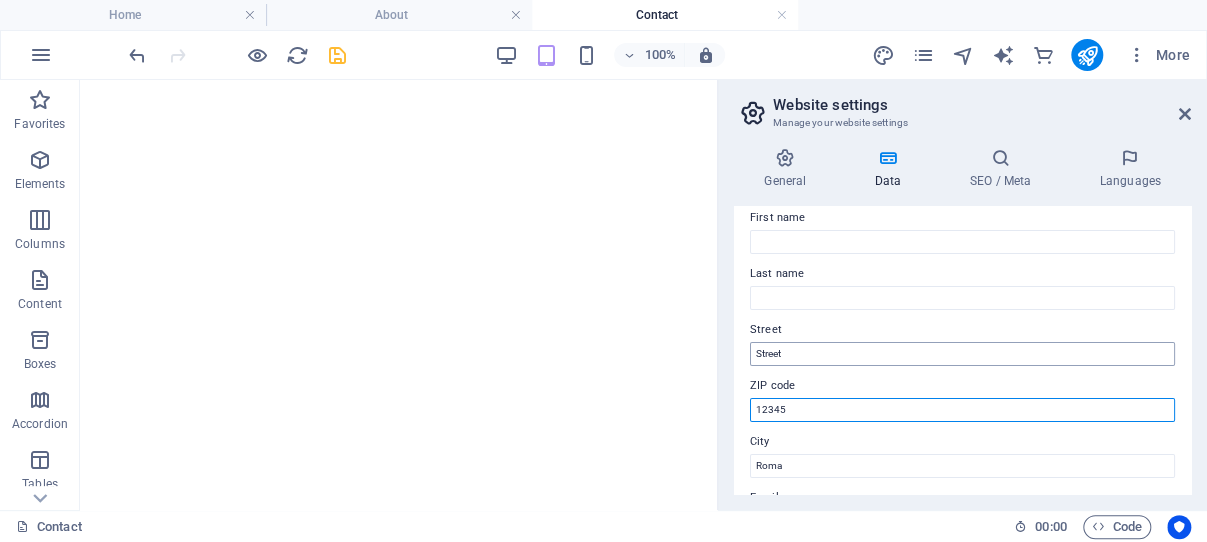 scroll, scrollTop: 18, scrollLeft: 0, axis: vertical 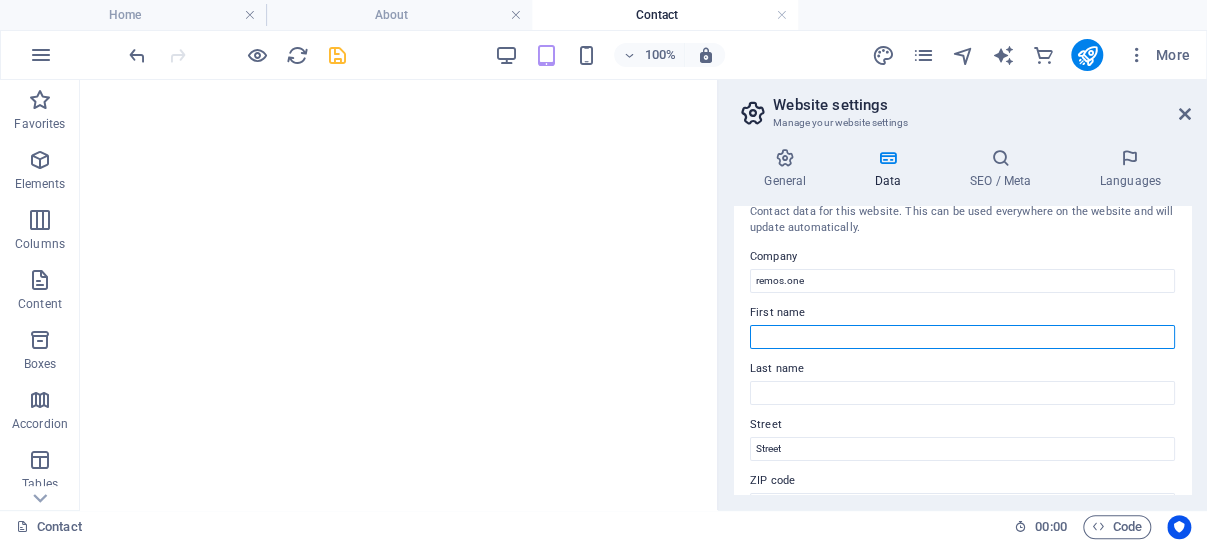 click on "First name" at bounding box center (962, 337) 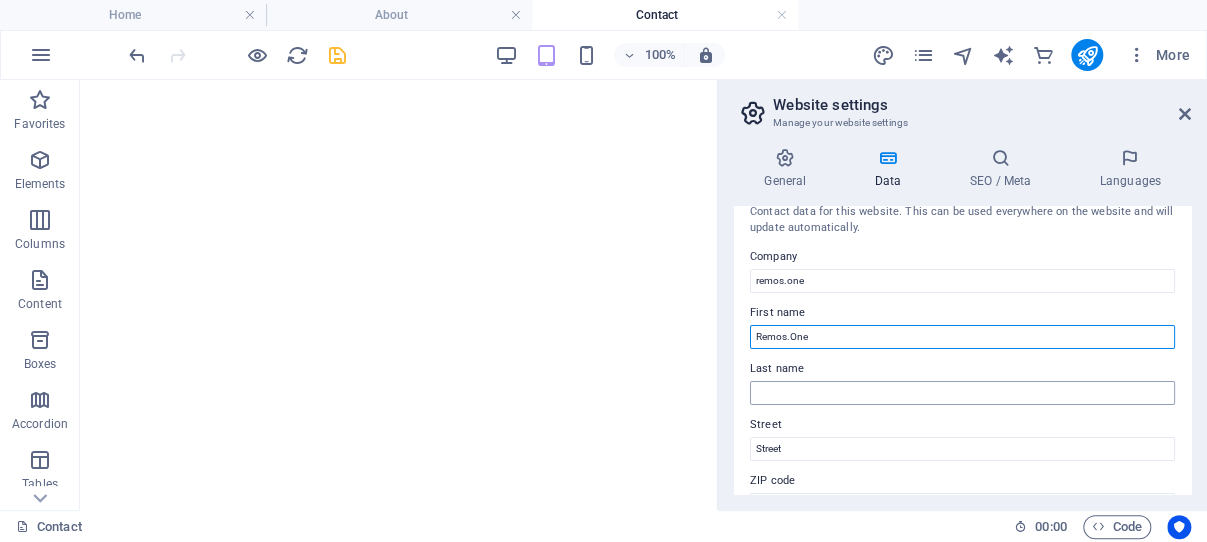 scroll, scrollTop: 113, scrollLeft: 0, axis: vertical 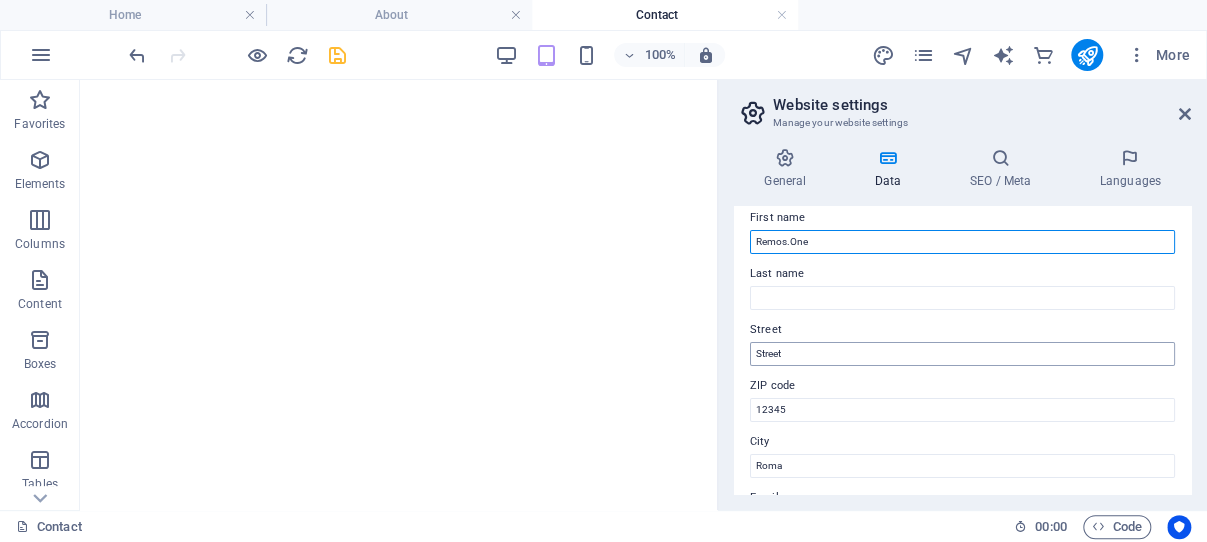 type on "Remos.One" 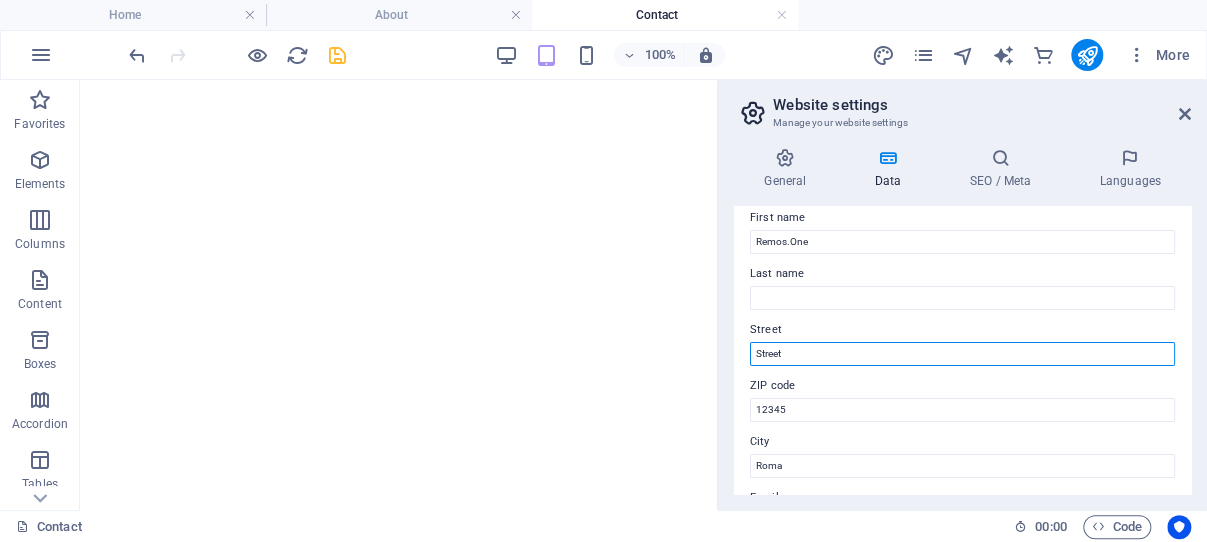 drag, startPoint x: 794, startPoint y: 354, endPoint x: 743, endPoint y: 354, distance: 51 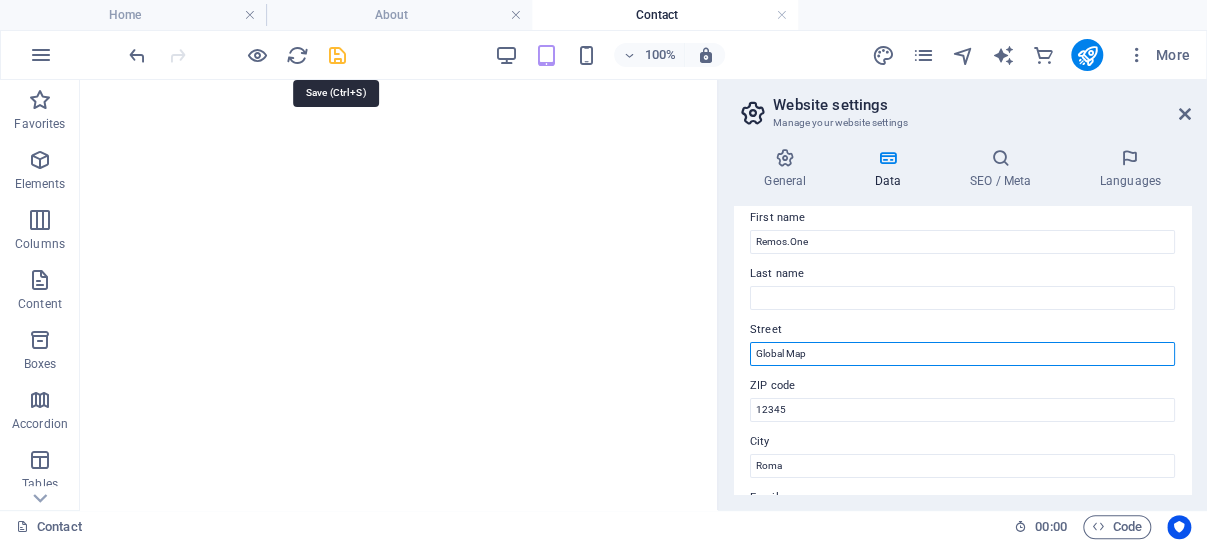 type on "Global Map" 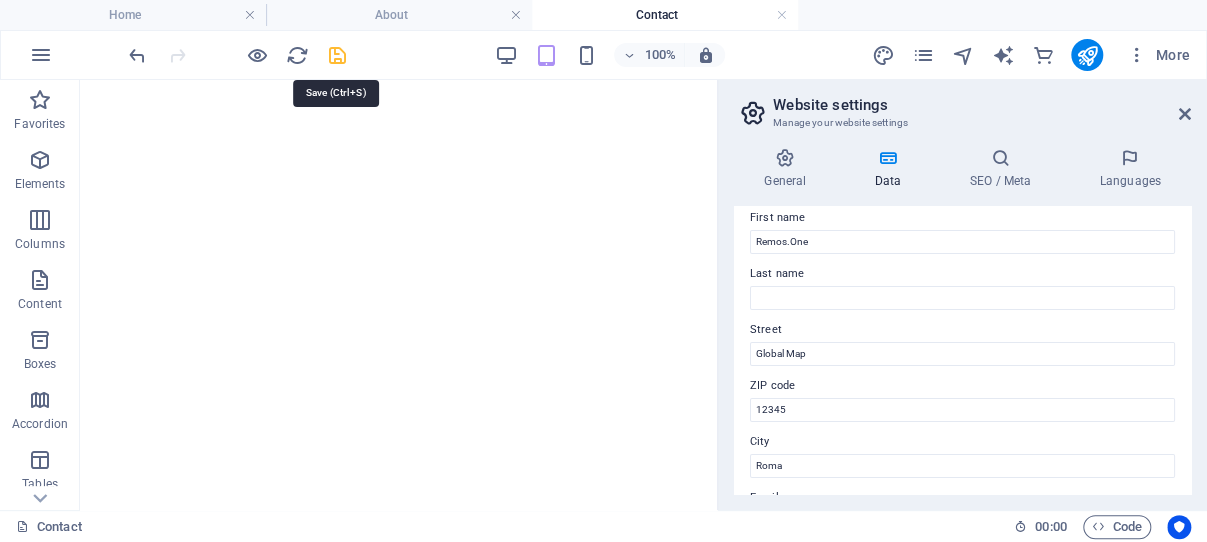 drag, startPoint x: 339, startPoint y: 55, endPoint x: 740, endPoint y: 41, distance: 401.24432 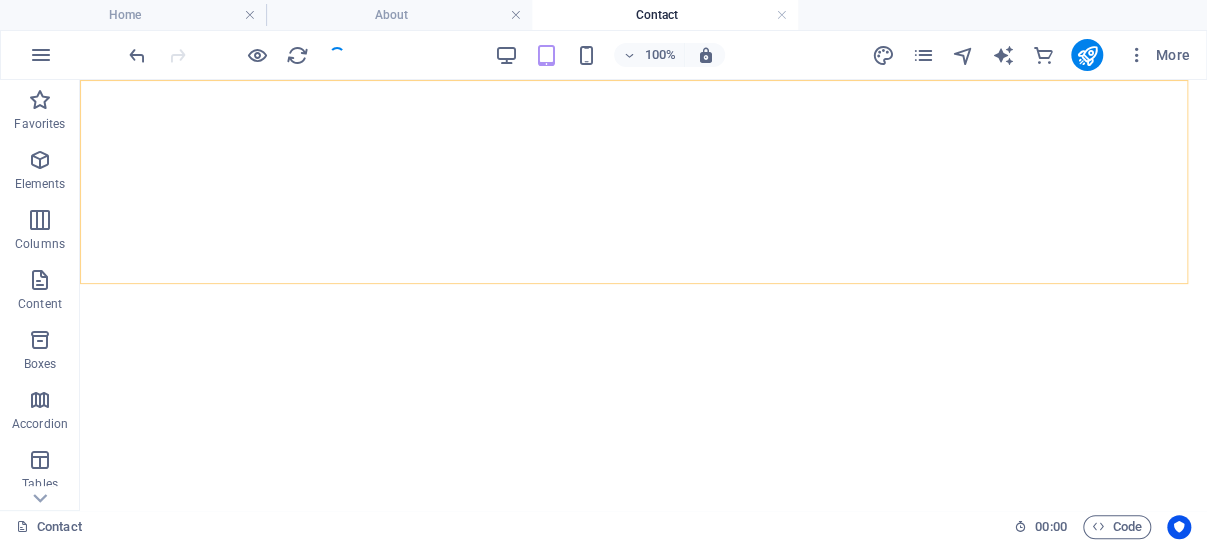 scroll, scrollTop: 491, scrollLeft: 0, axis: vertical 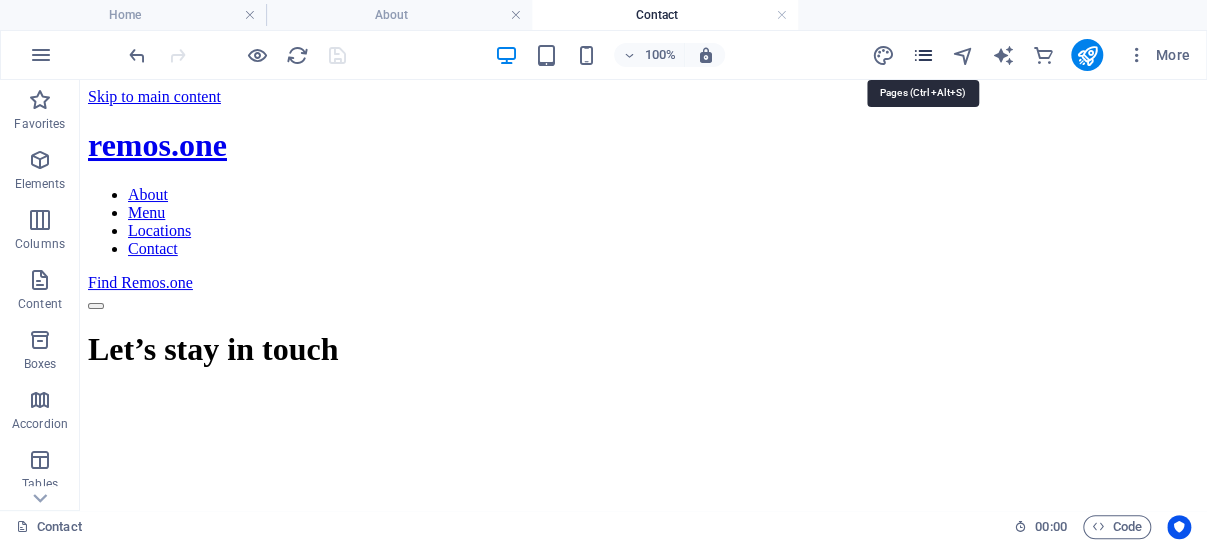 click at bounding box center [922, 55] 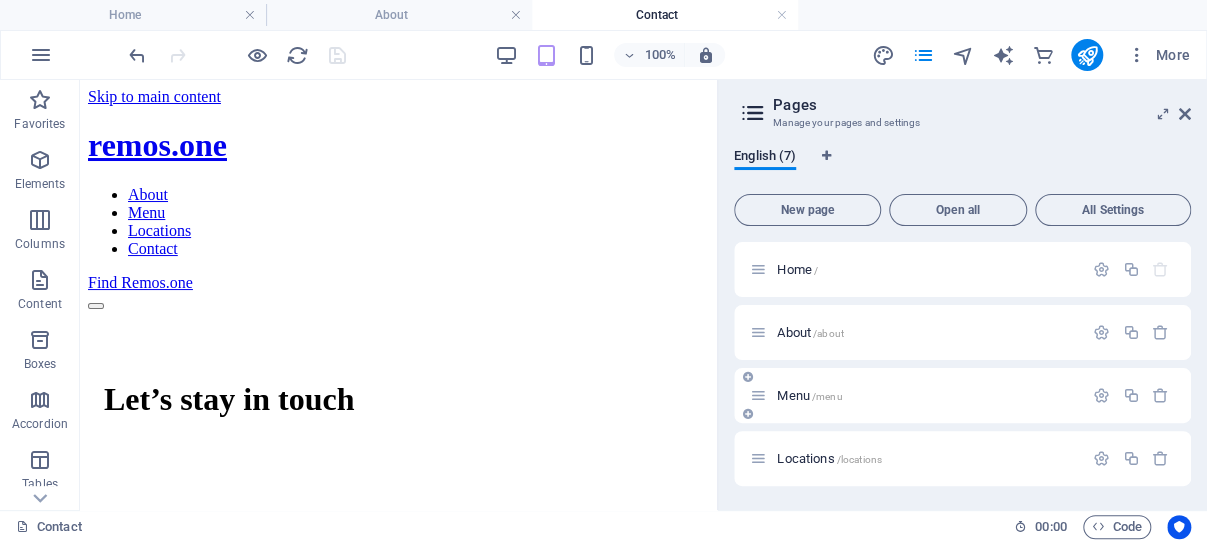 click on "Menu /menu" at bounding box center [927, 395] 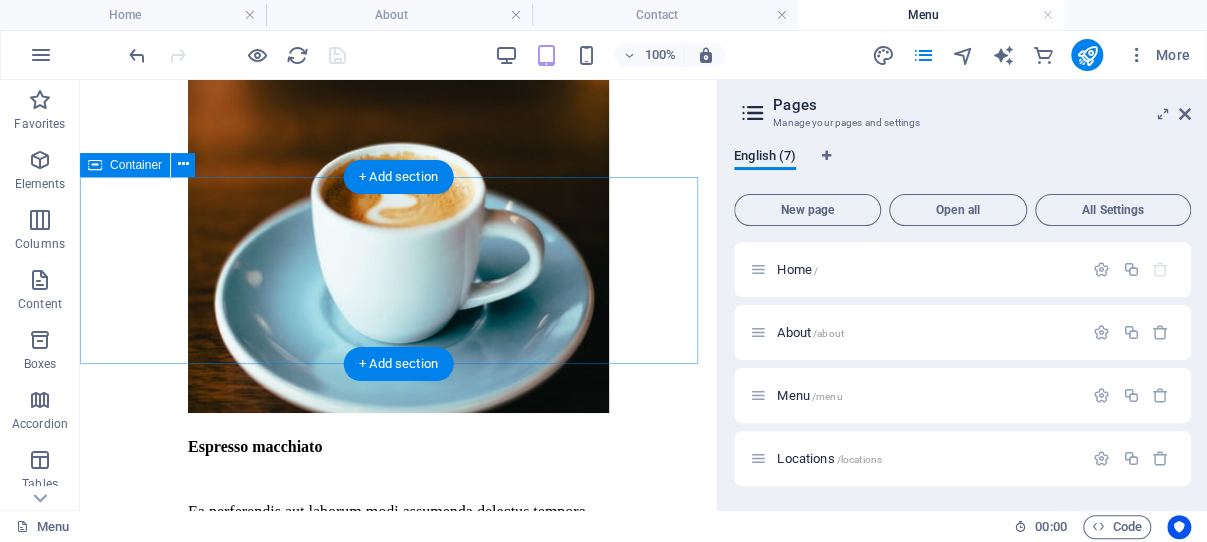 scroll, scrollTop: 3180, scrollLeft: 0, axis: vertical 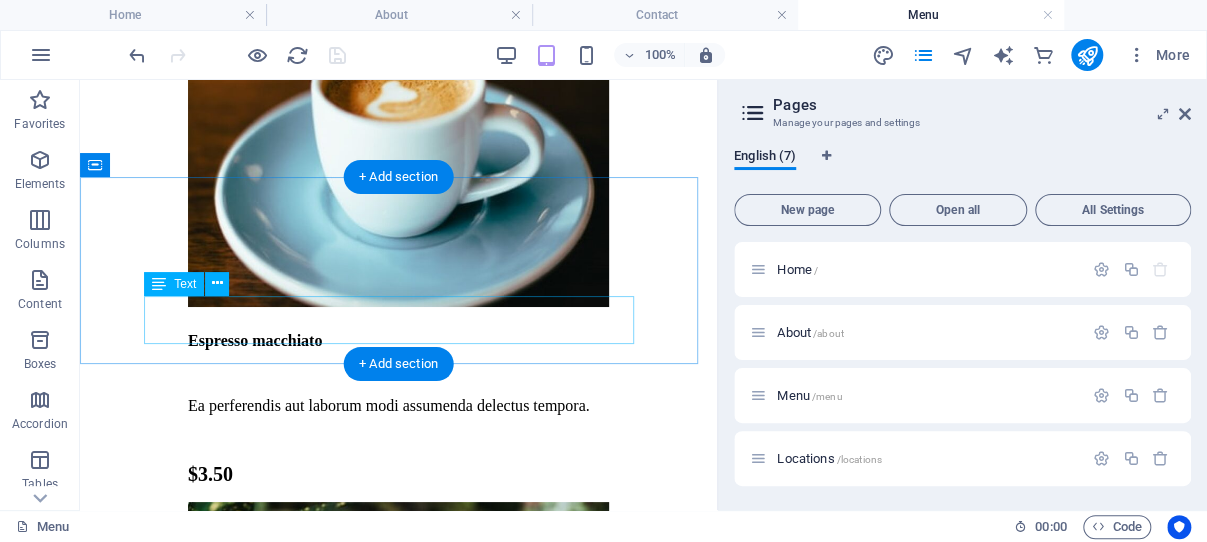 click on "Lorem ipsum dolor sit amet, consectetur adipiscing elit, sed do eiusmod tempor incididunt ut labore et dolore magna aliqua." at bounding box center (398, 5079) 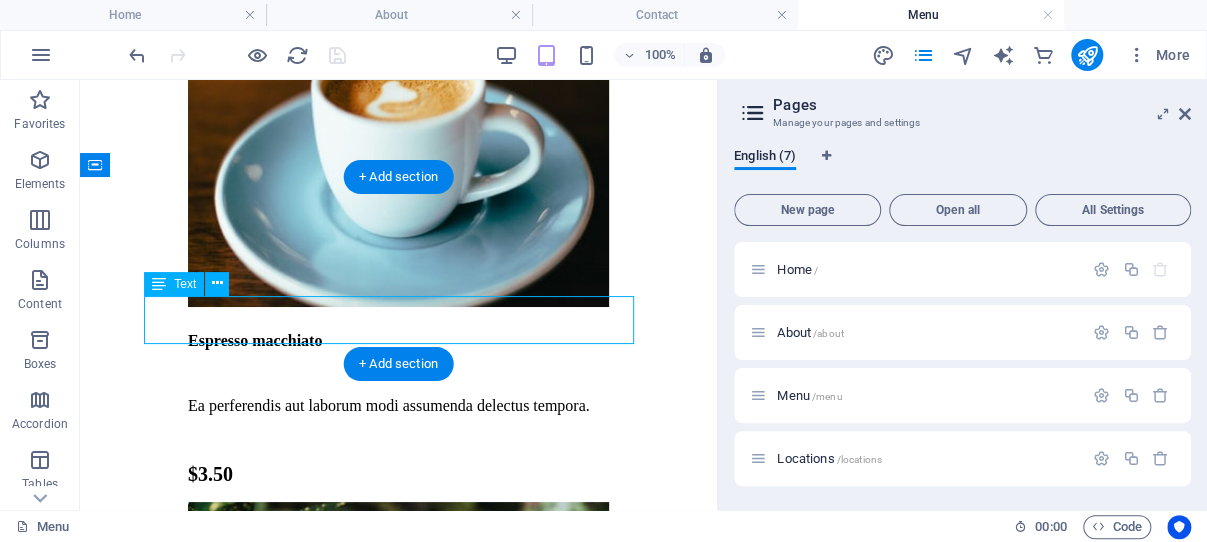 click on "Lorem ipsum dolor sit amet, consectetur adipiscing elit, sed do eiusmod tempor incididunt ut labore et dolore magna aliqua." at bounding box center [398, 5079] 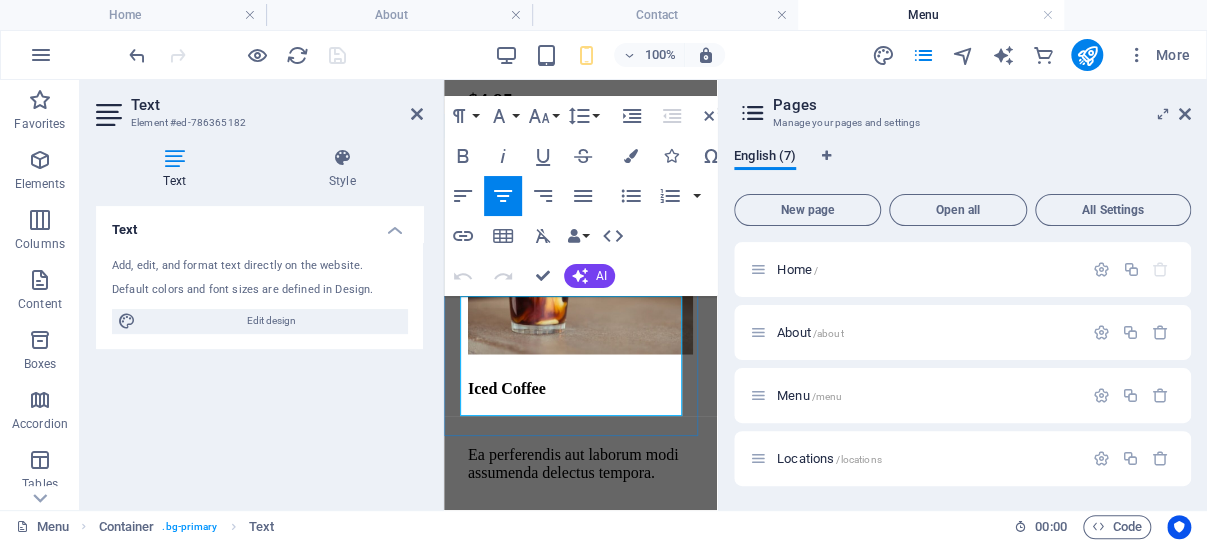 drag, startPoint x: 624, startPoint y: 401, endPoint x: 466, endPoint y: 306, distance: 184.36105 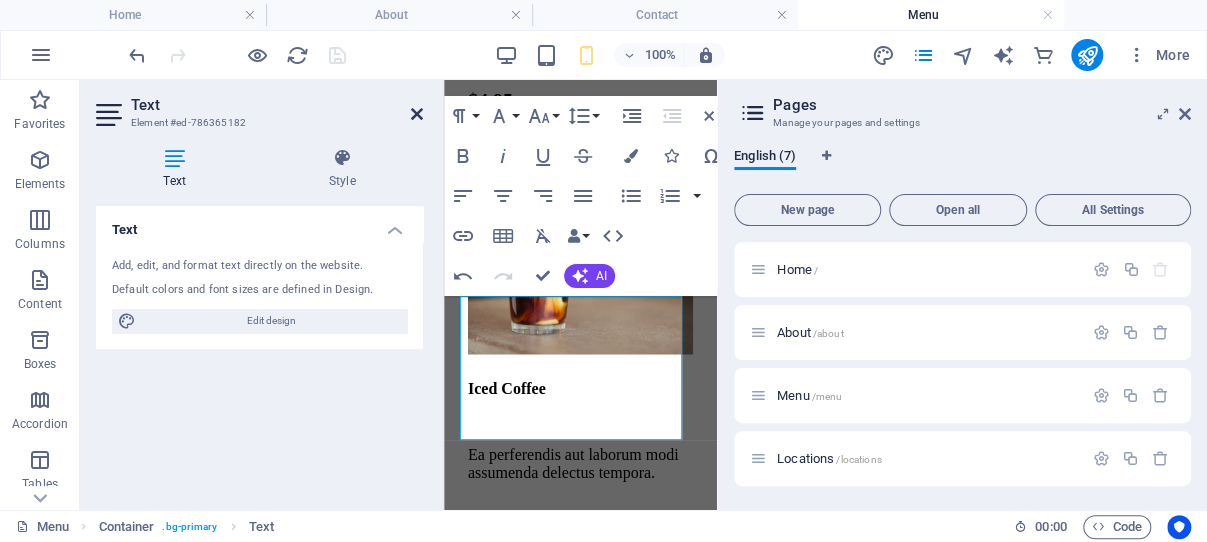 drag, startPoint x: 415, startPoint y: 111, endPoint x: 305, endPoint y: 92, distance: 111.62885 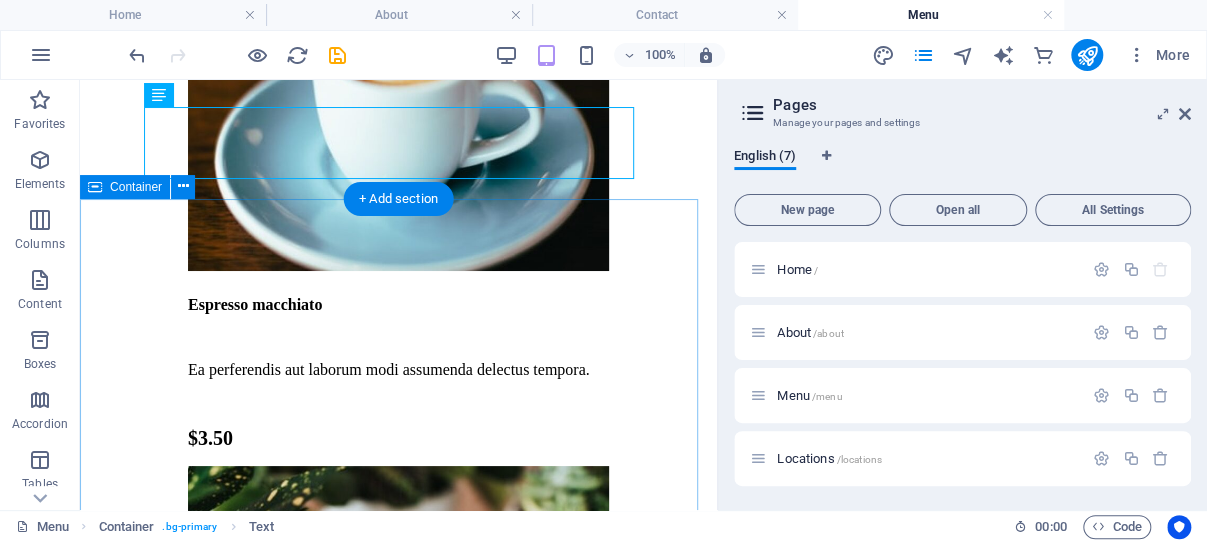 scroll, scrollTop: 3428, scrollLeft: 0, axis: vertical 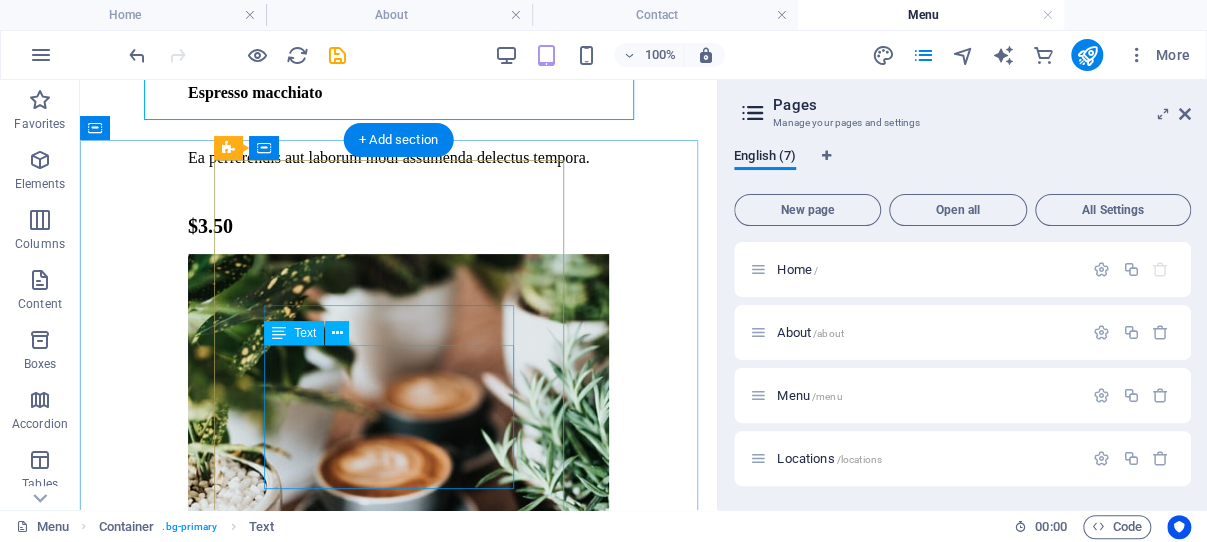 click on "Lorem ipsum dolor sit amet, consectetuer adipiscing elit. Aenean commodo ligula eget dolor. Lorem ipsum dolor sit amet, consectetuer adipiscing elit leget dolor." at bounding box center [279, 5328] 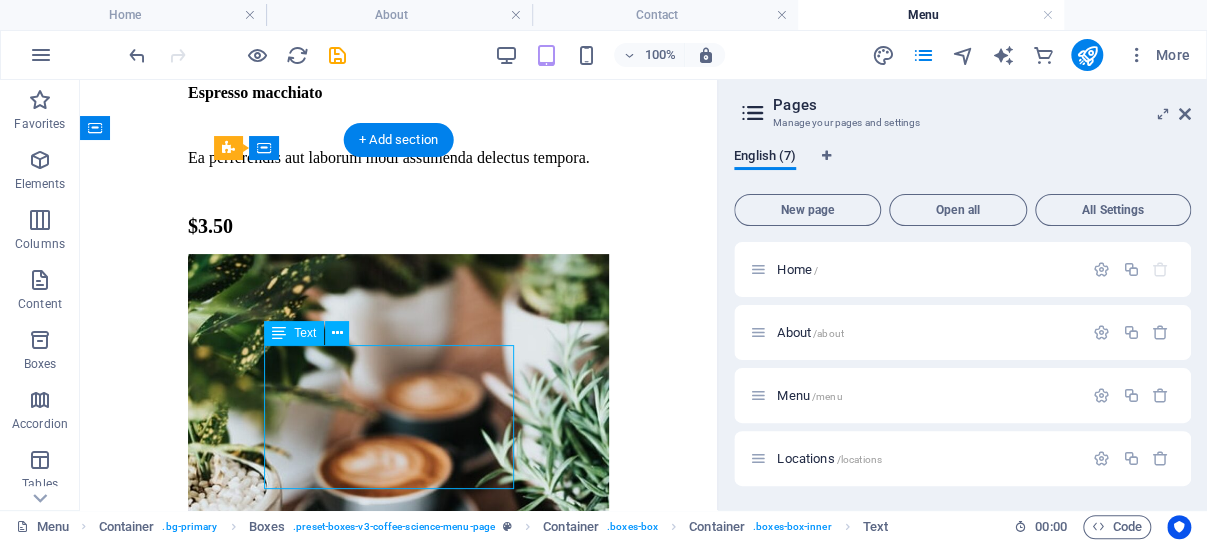 click on "Lorem ipsum dolor sit amet, consectetuer adipiscing elit. Aenean commodo ligula eget dolor. Lorem ipsum dolor sit amet, consectetuer adipiscing elit leget dolor." at bounding box center (279, 5328) 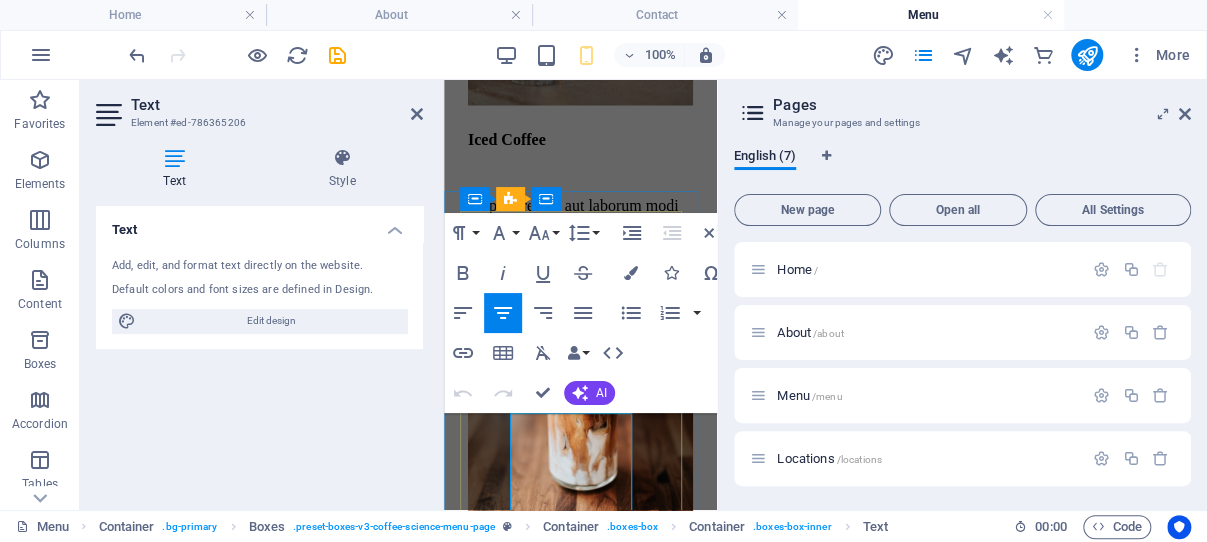 scroll, scrollTop: 5071, scrollLeft: 0, axis: vertical 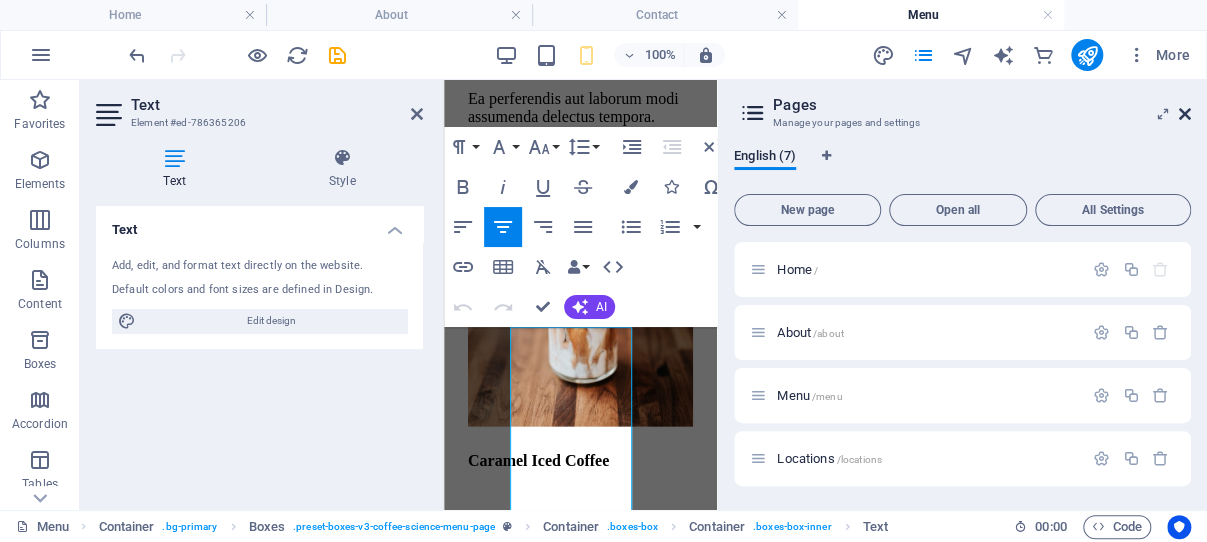 click at bounding box center (1185, 114) 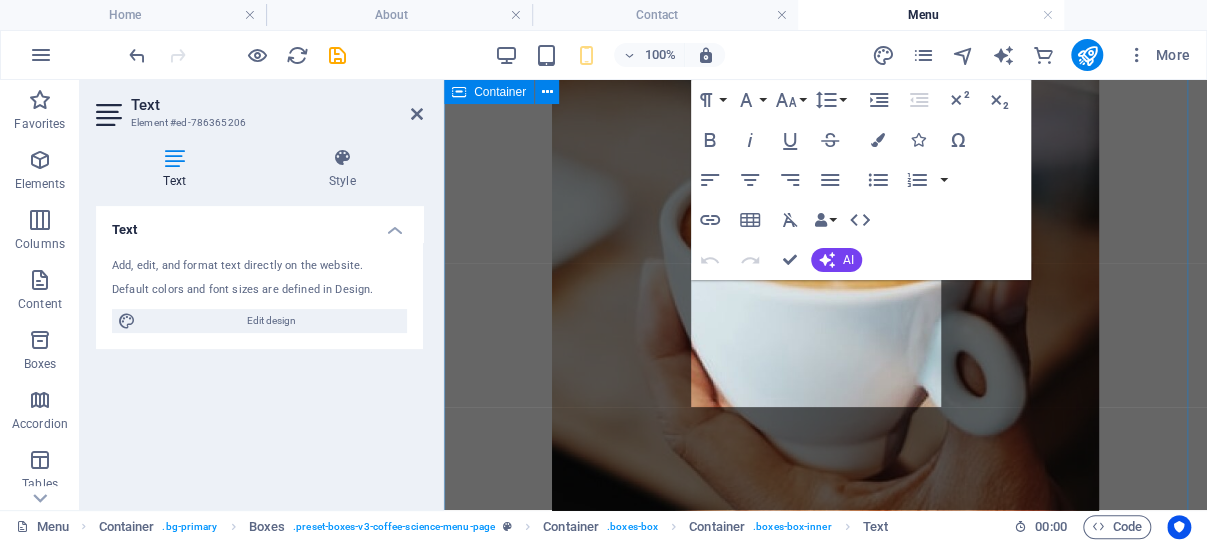 scroll, scrollTop: 4262, scrollLeft: 0, axis: vertical 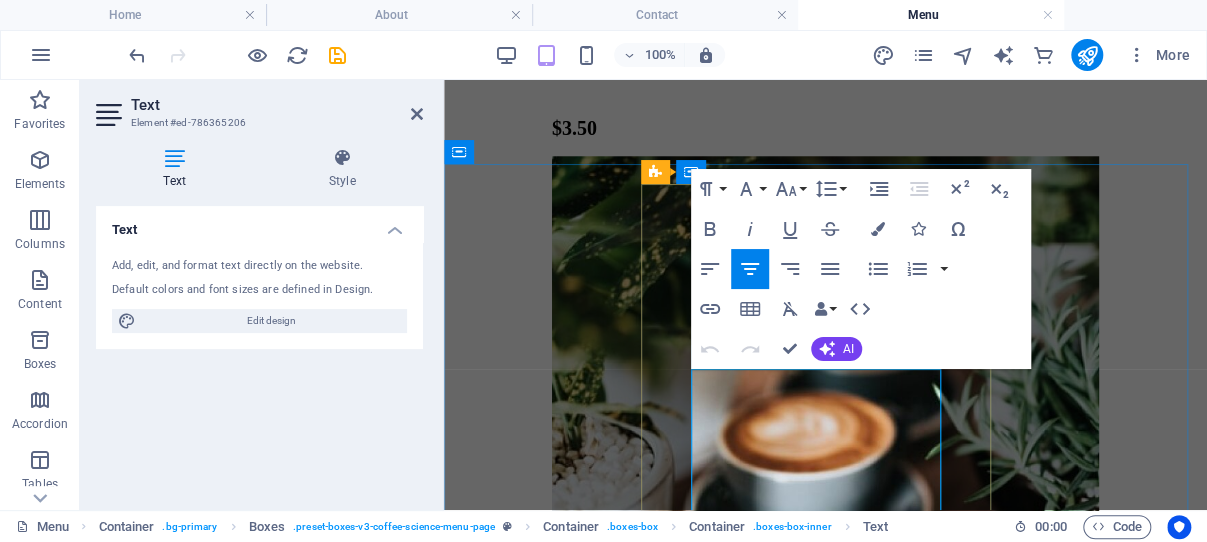 drag, startPoint x: 871, startPoint y: 395, endPoint x: 706, endPoint y: 376, distance: 166.09033 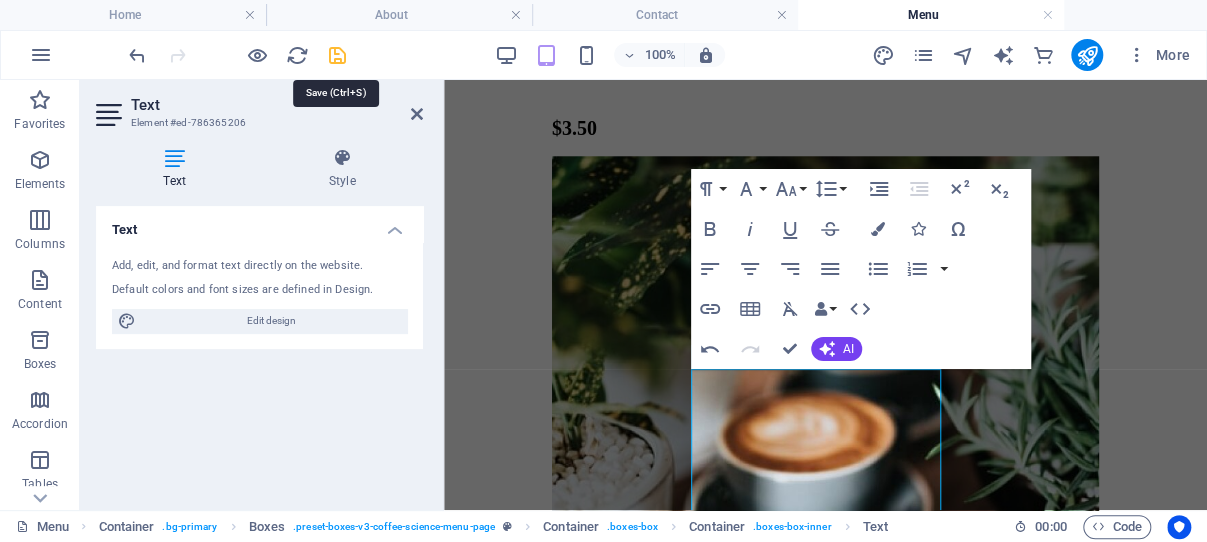 drag, startPoint x: 337, startPoint y: 54, endPoint x: 179, endPoint y: 106, distance: 166.337 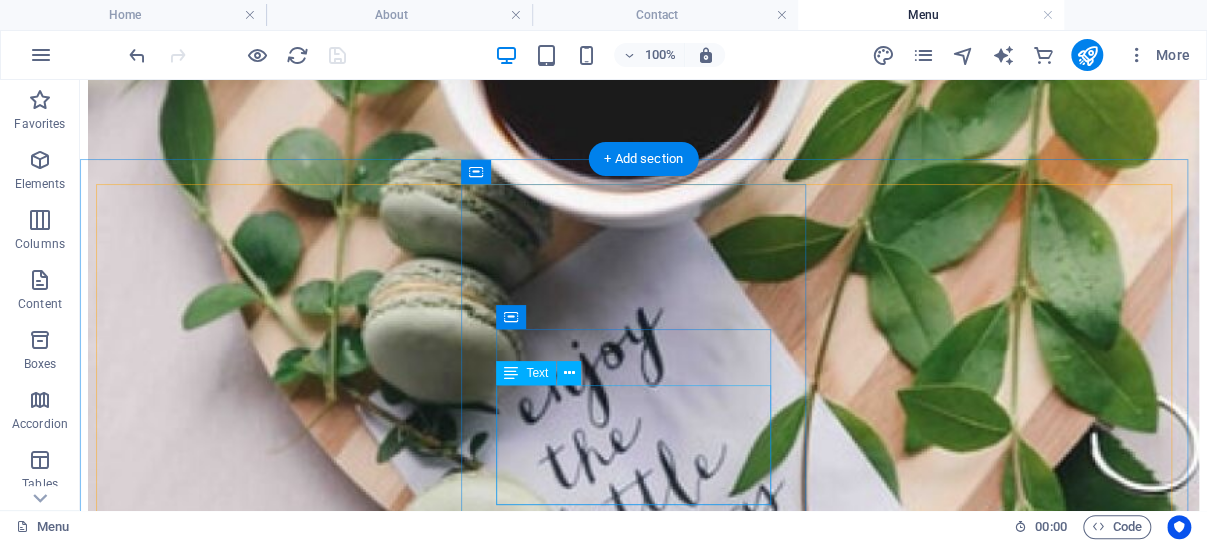 scroll, scrollTop: 1913, scrollLeft: 0, axis: vertical 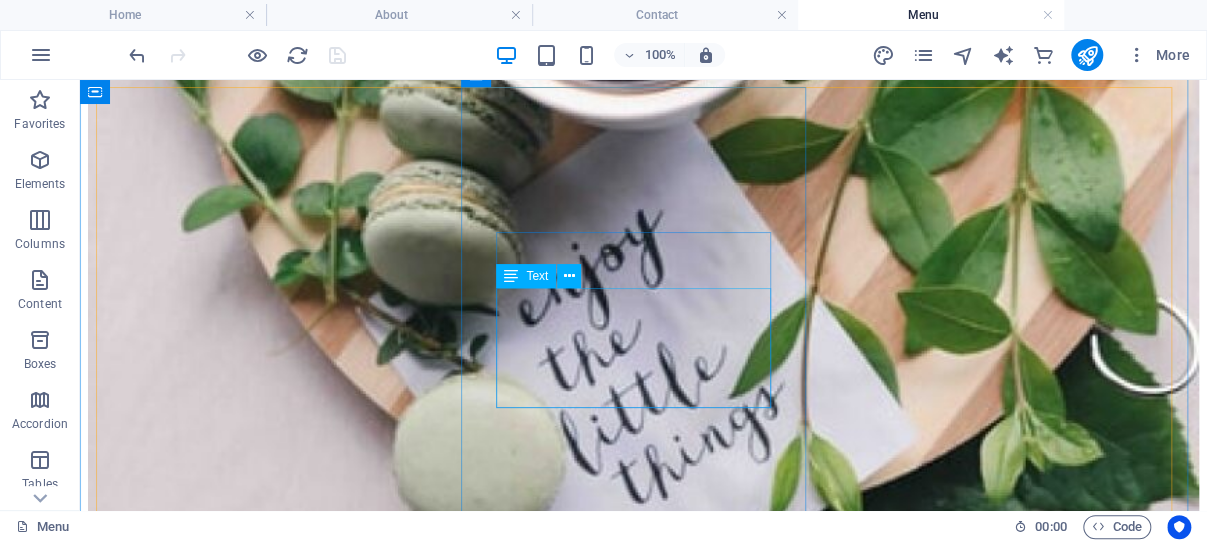 click on "Lorem ipsum dolor sit amet, consectetuer adipiscing elit. Aenean commodo ligula eget dolor. Lorem ipsum dolor sit amet, consectetuer adipiscing elit leget dolor." at bounding box center (643, 16603) 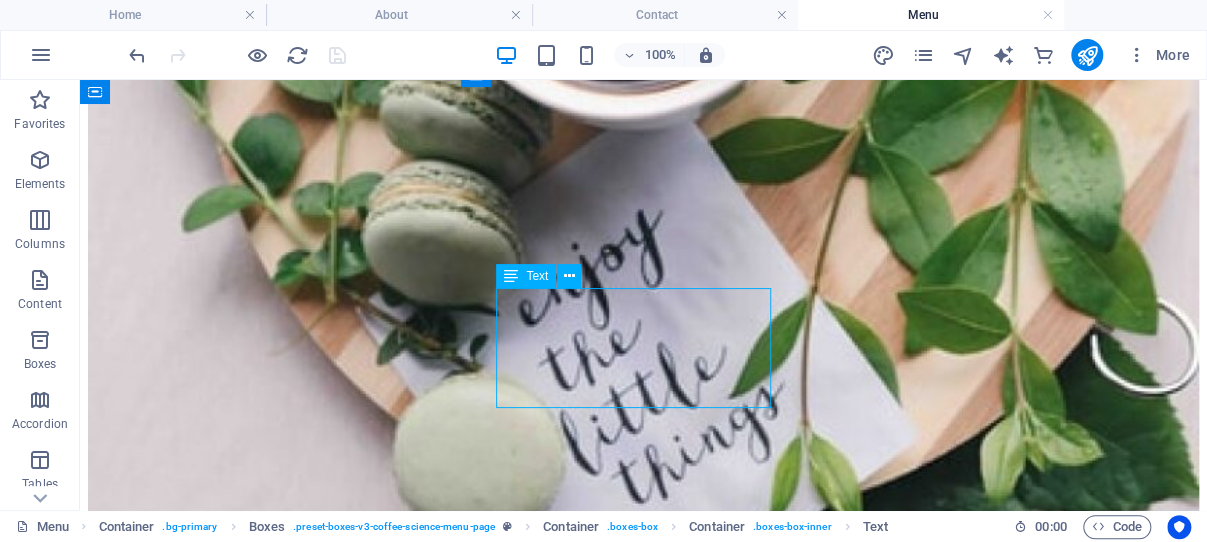click on "Lorem ipsum dolor sit amet, consectetuer adipiscing elit. Aenean commodo ligula eget dolor. Lorem ipsum dolor sit amet, consectetuer adipiscing elit leget dolor." at bounding box center (643, 16603) 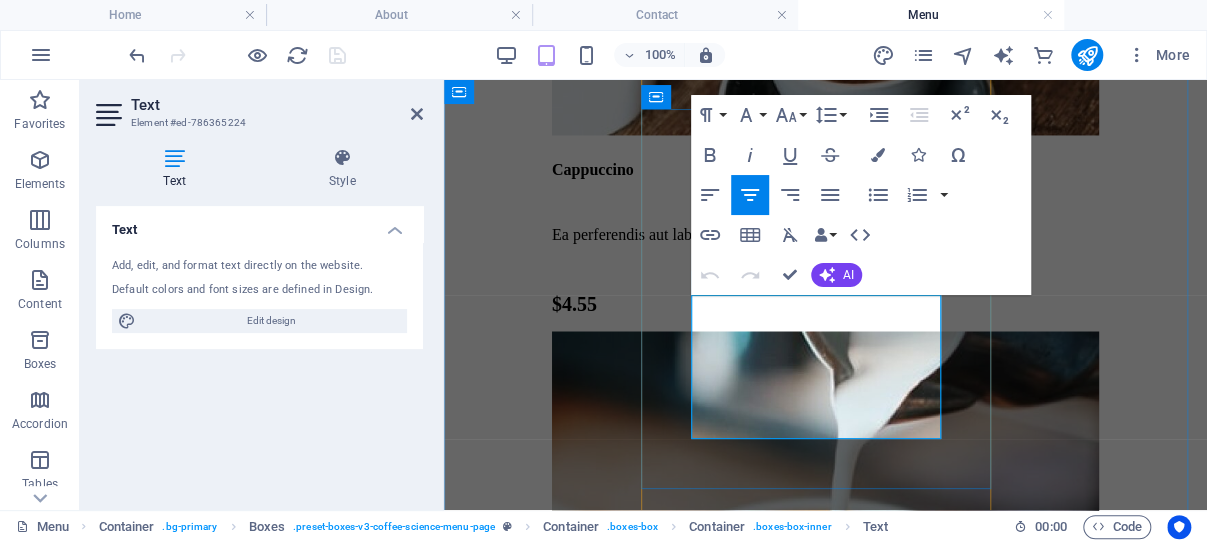 drag, startPoint x: 874, startPoint y: 423, endPoint x: 724, endPoint y: 314, distance: 185.42114 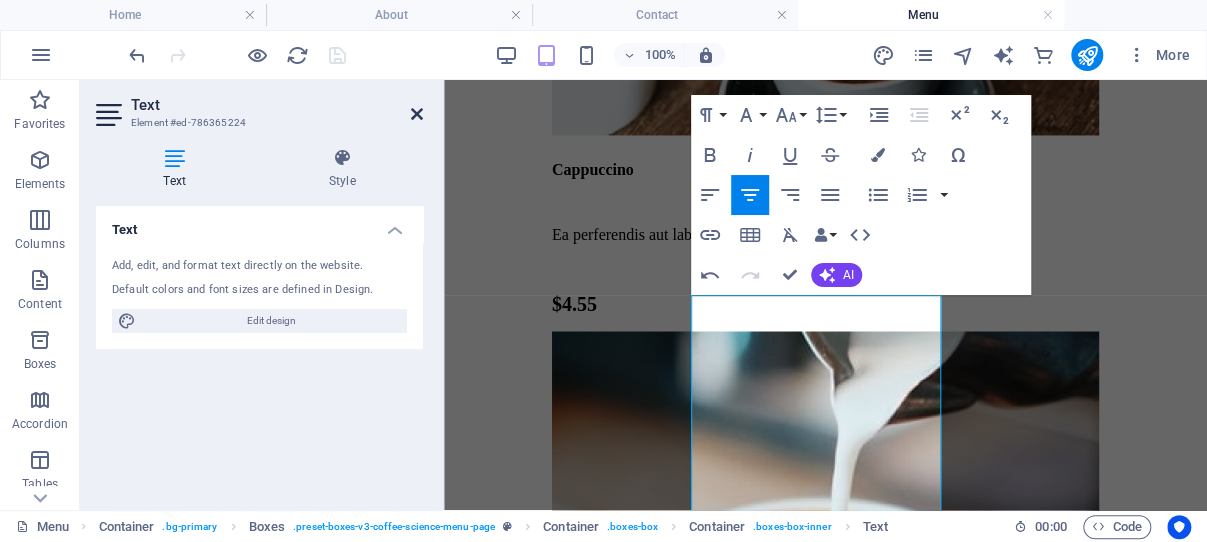 click at bounding box center (417, 114) 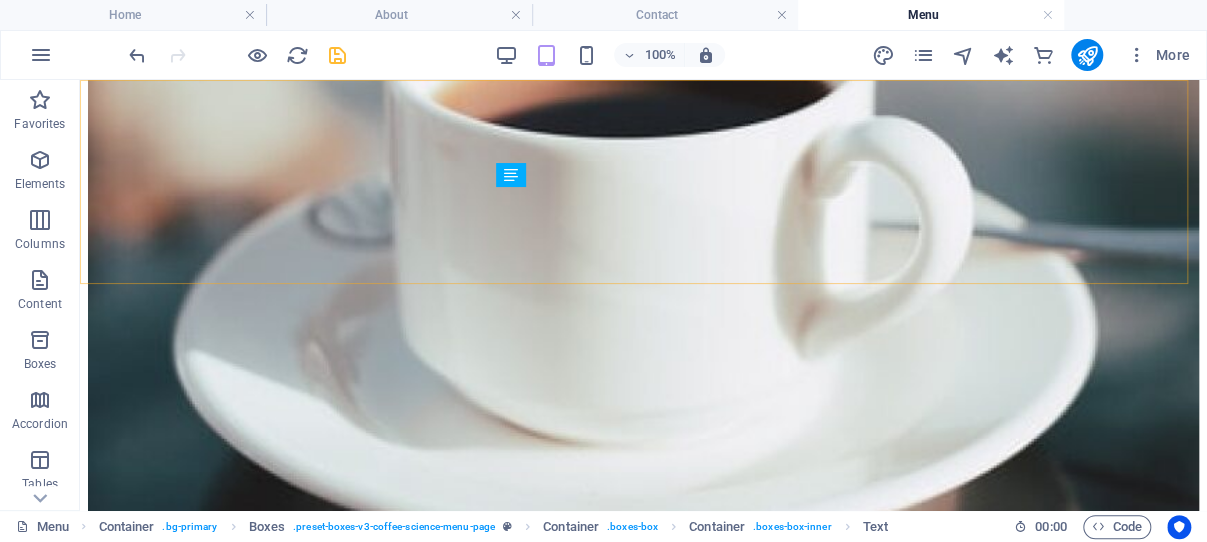 scroll, scrollTop: 2120, scrollLeft: 0, axis: vertical 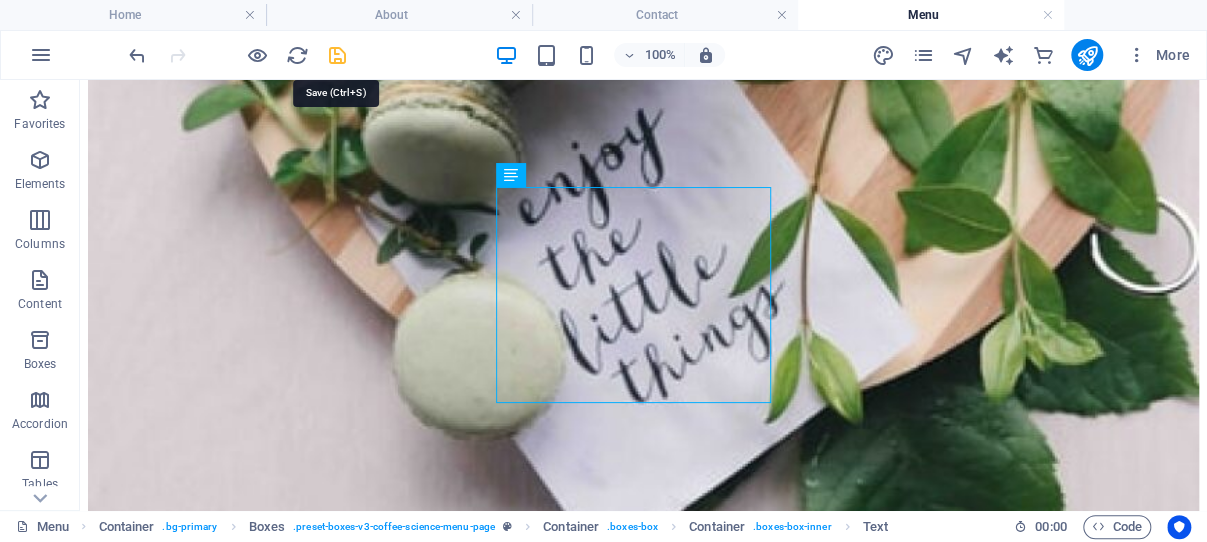 drag, startPoint x: 336, startPoint y: 52, endPoint x: 371, endPoint y: 86, distance: 48.79549 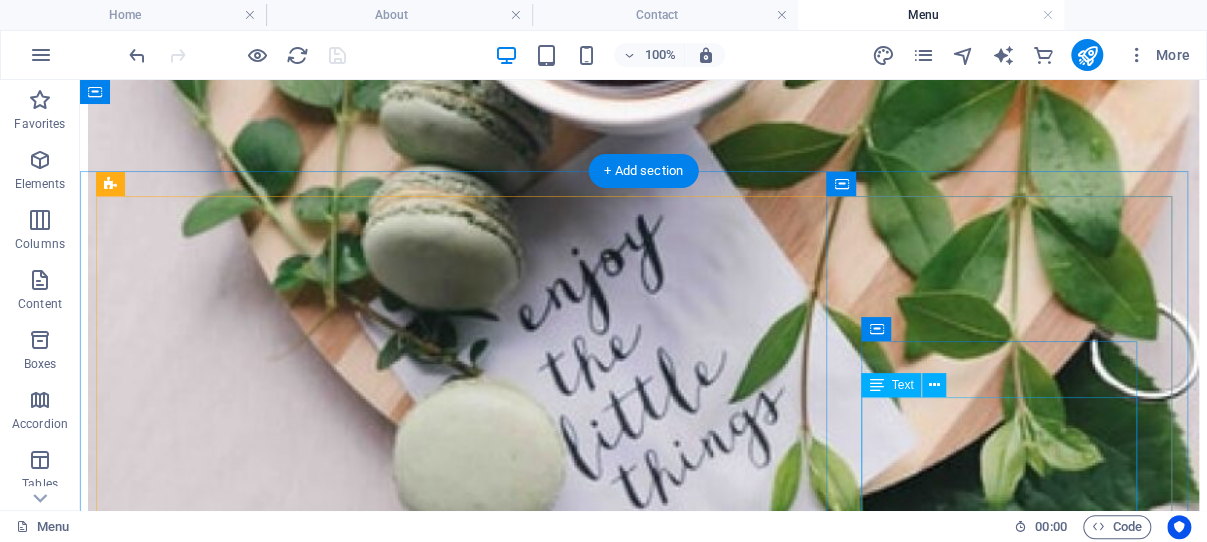 scroll, scrollTop: 1908, scrollLeft: 0, axis: vertical 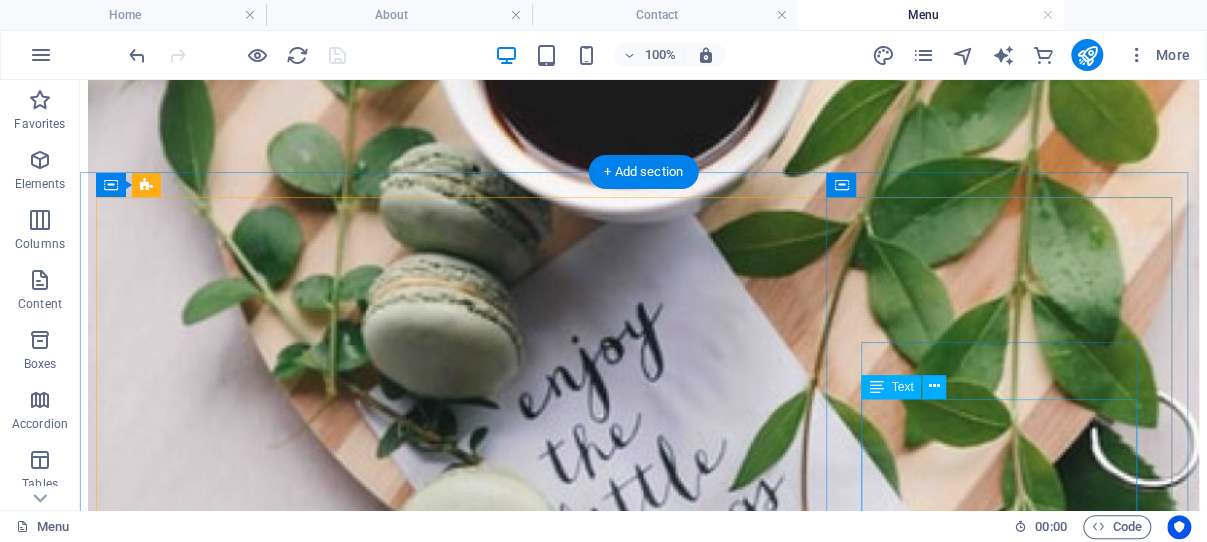 click on "Lorem ipsum dolor sit amet, consectetuer adipiscing elit. Aenean commodo ligula eget dolor. Lorem ipsum dolor sit amet, consectetuer adipiscing elit leget dolor." at bounding box center (643, 17943) 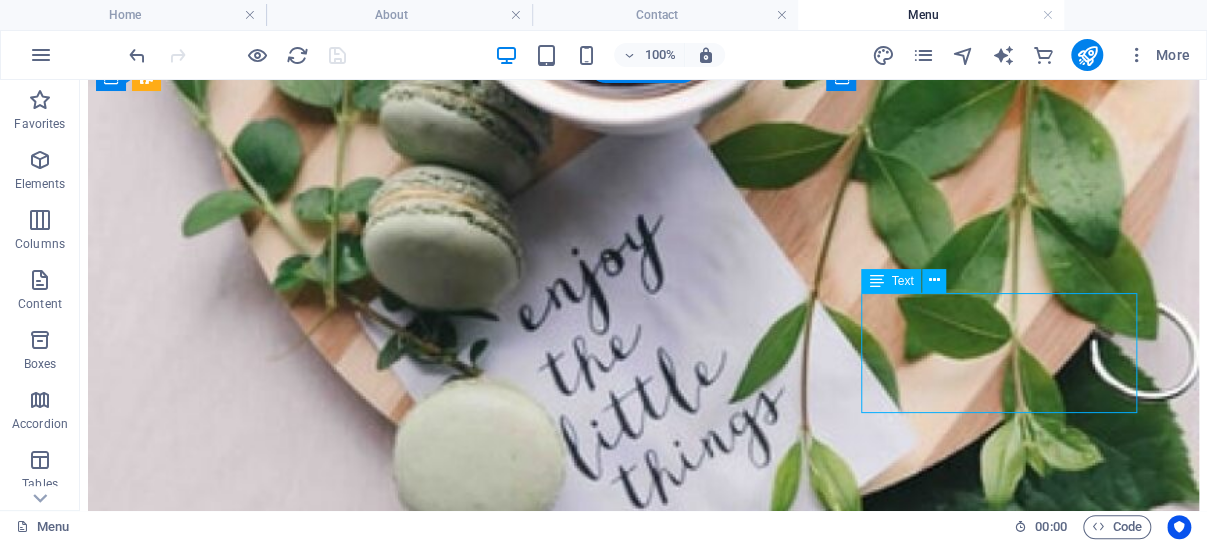 click on "Lorem ipsum dolor sit amet, consectetuer adipiscing elit. Aenean commodo ligula eget dolor. Lorem ipsum dolor sit amet, consectetuer adipiscing elit leget dolor." at bounding box center [643, 17855] 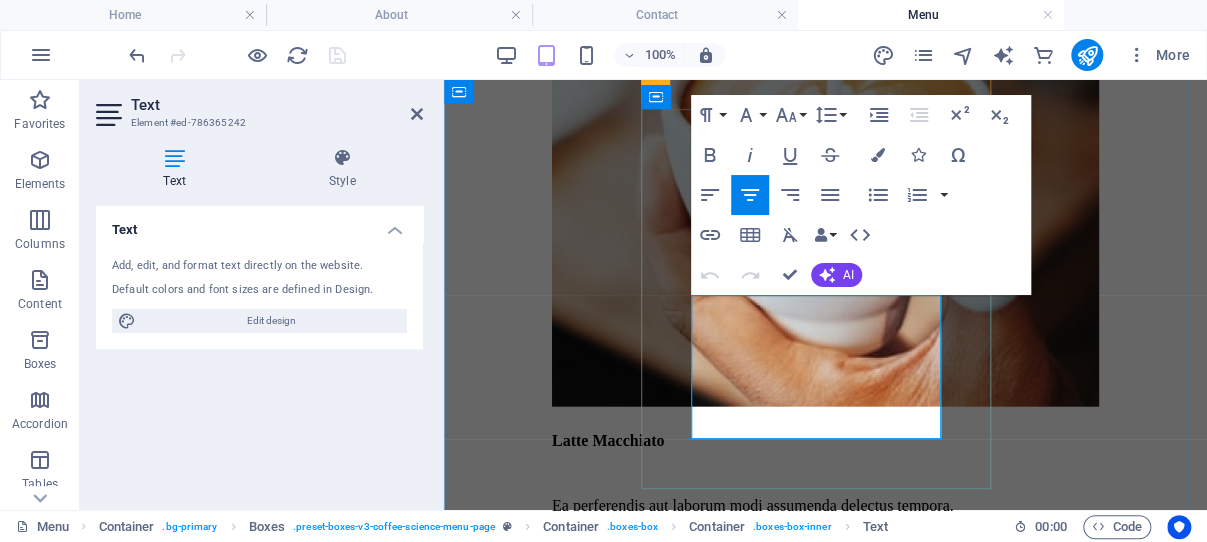 drag, startPoint x: 890, startPoint y: 424, endPoint x: 717, endPoint y: 314, distance: 205.00975 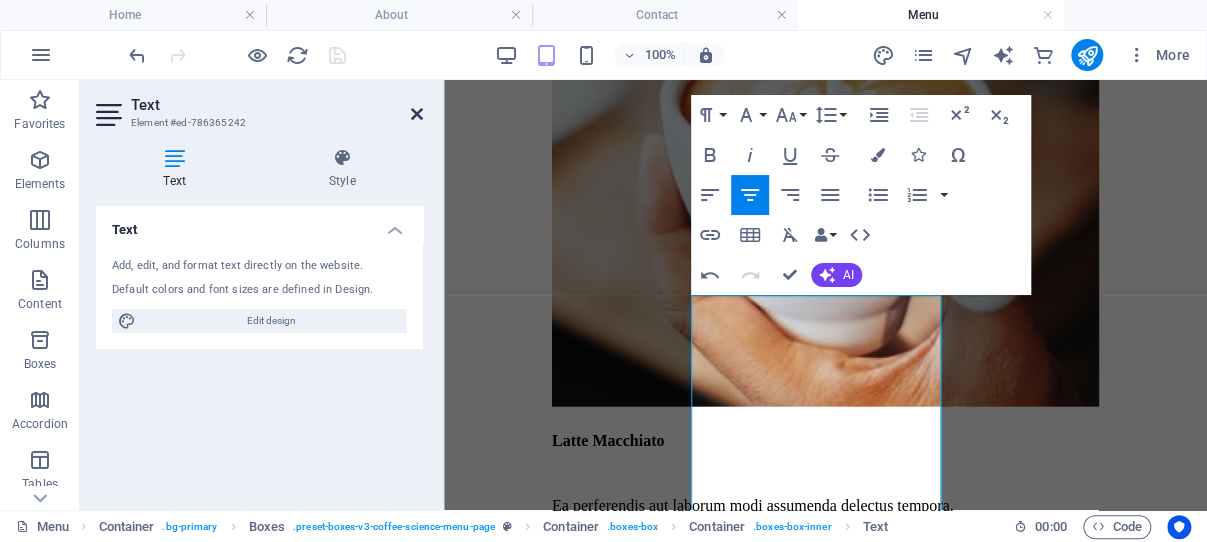click at bounding box center (417, 114) 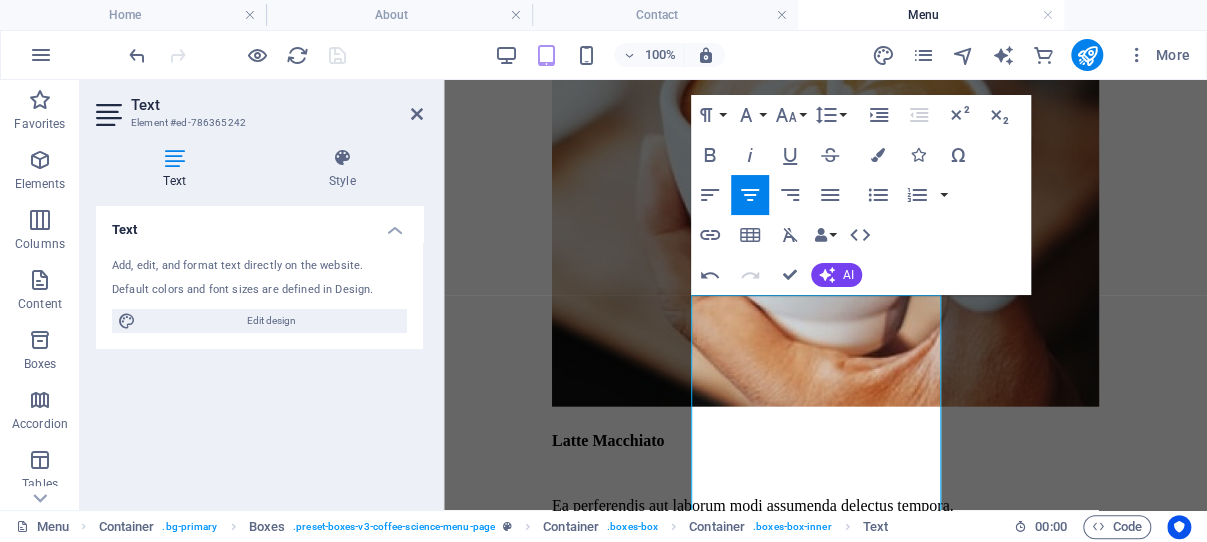 scroll, scrollTop: 2118, scrollLeft: 0, axis: vertical 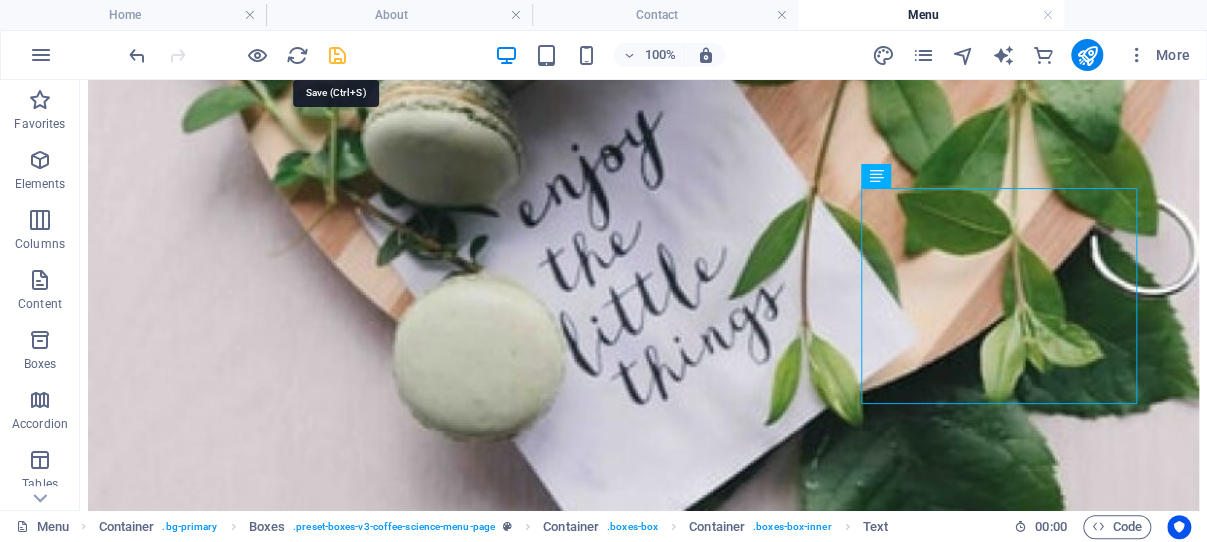 drag, startPoint x: 337, startPoint y: 59, endPoint x: 378, endPoint y: 202, distance: 148.76155 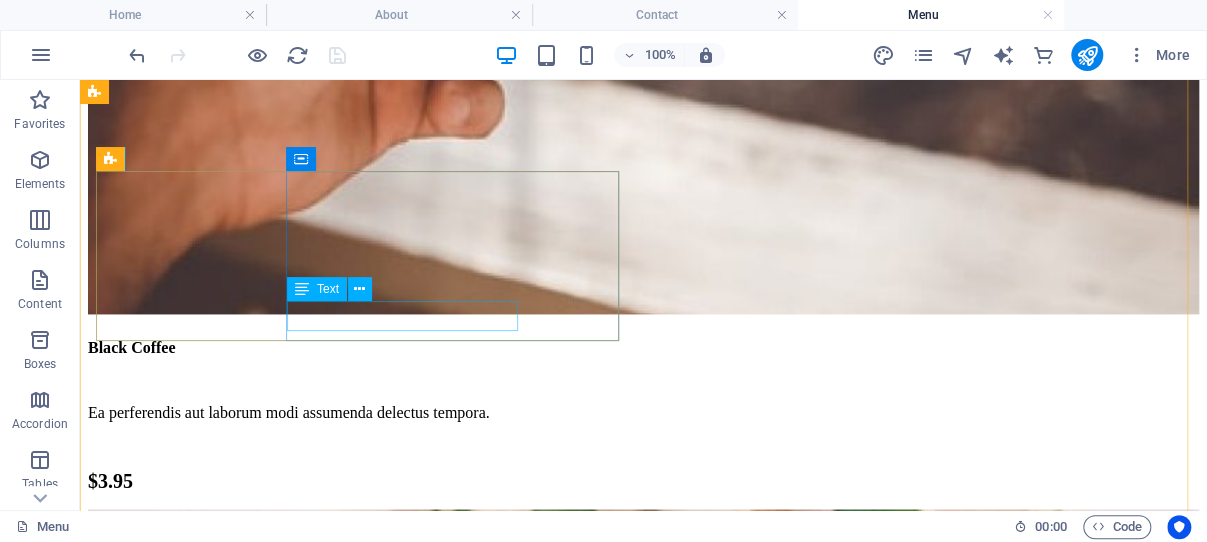 scroll, scrollTop: 1164, scrollLeft: 0, axis: vertical 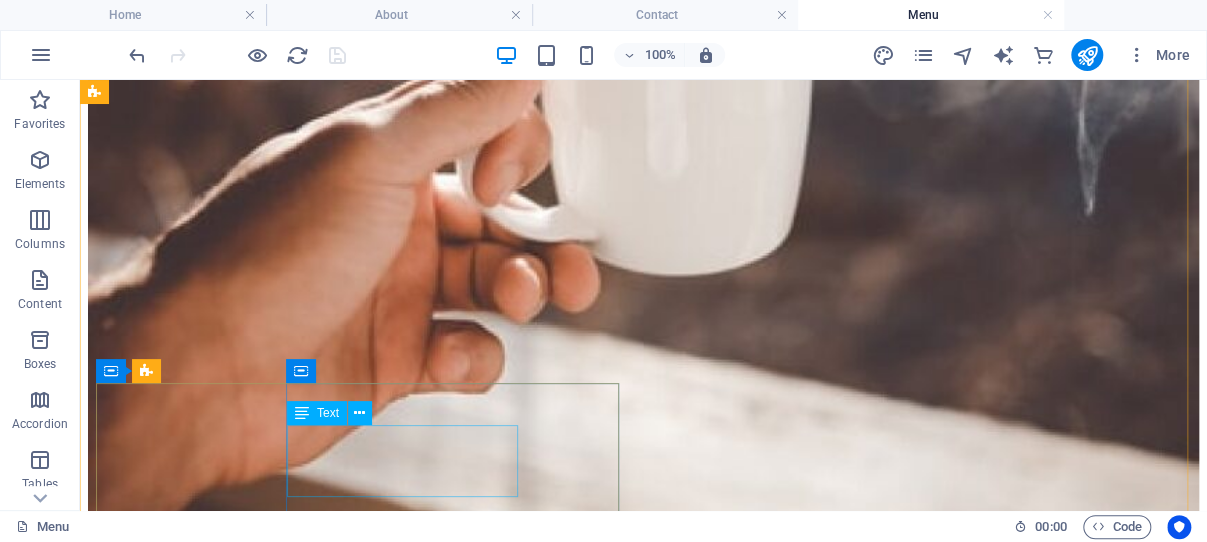 click on "Ea perferendis aut laborum modi assumenda delectus tempora." at bounding box center (593, 11121) 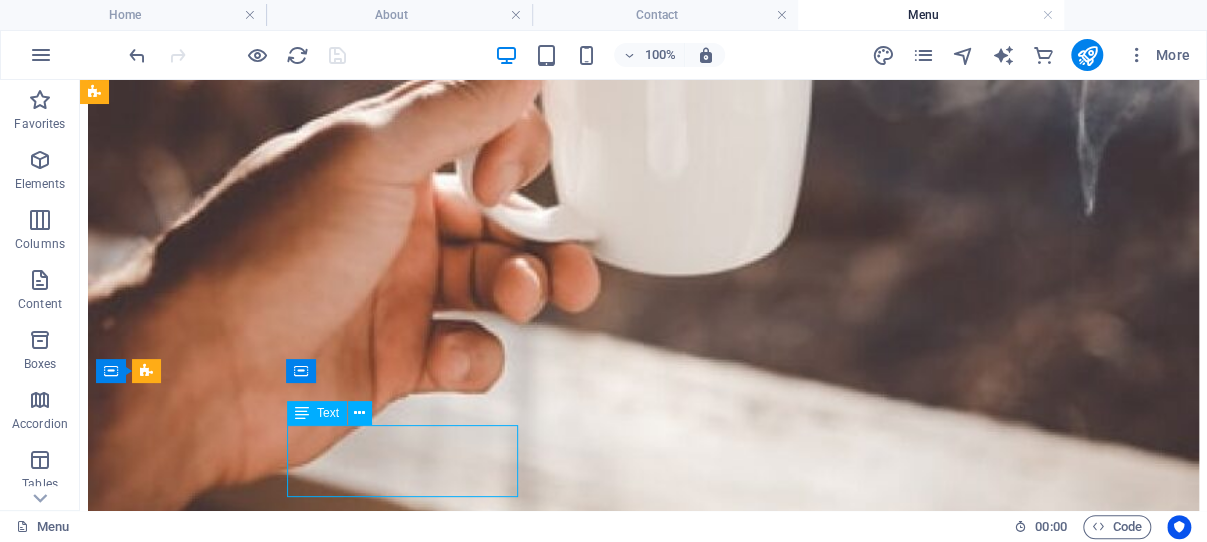 click on "Ea perferendis aut laborum modi assumenda delectus tempora." at bounding box center (593, 11121) 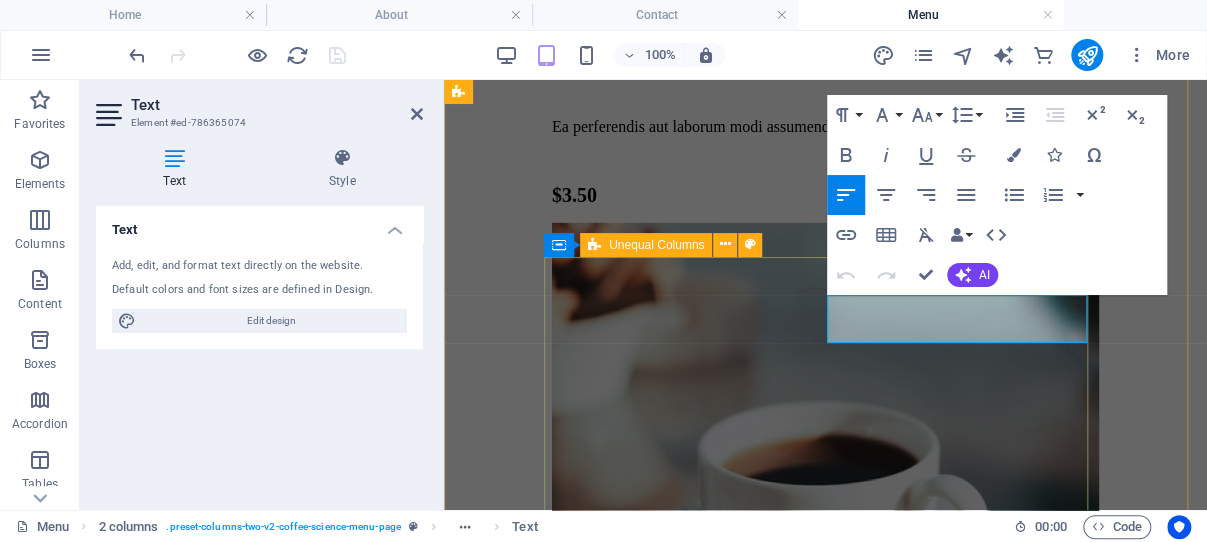 drag, startPoint x: 1050, startPoint y: 330, endPoint x: 850, endPoint y: 313, distance: 200.7212 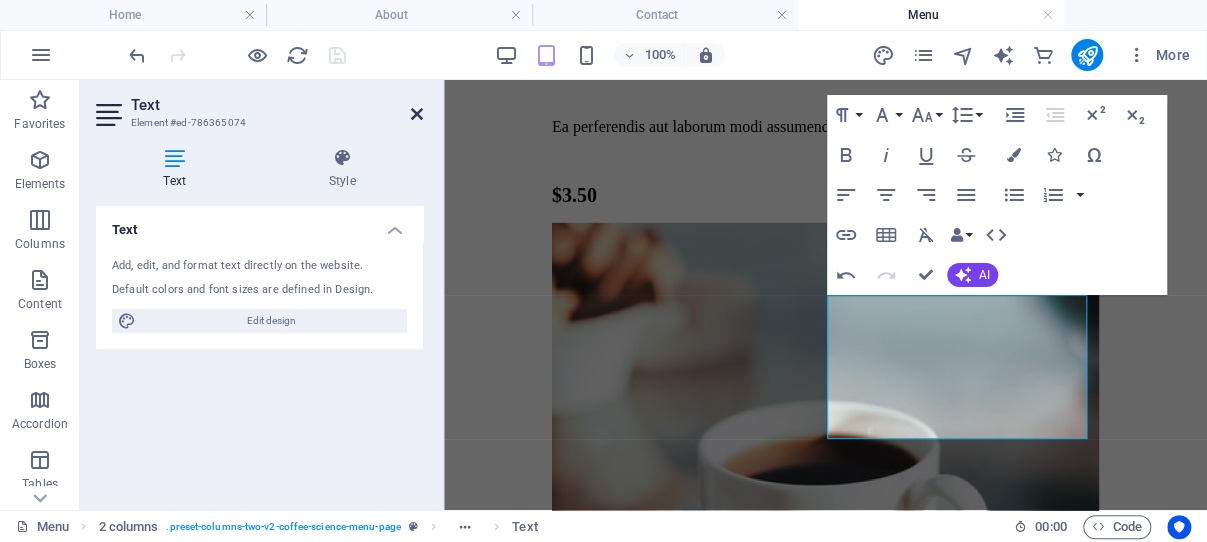 drag, startPoint x: 415, startPoint y: 113, endPoint x: 313, endPoint y: 44, distance: 123.146255 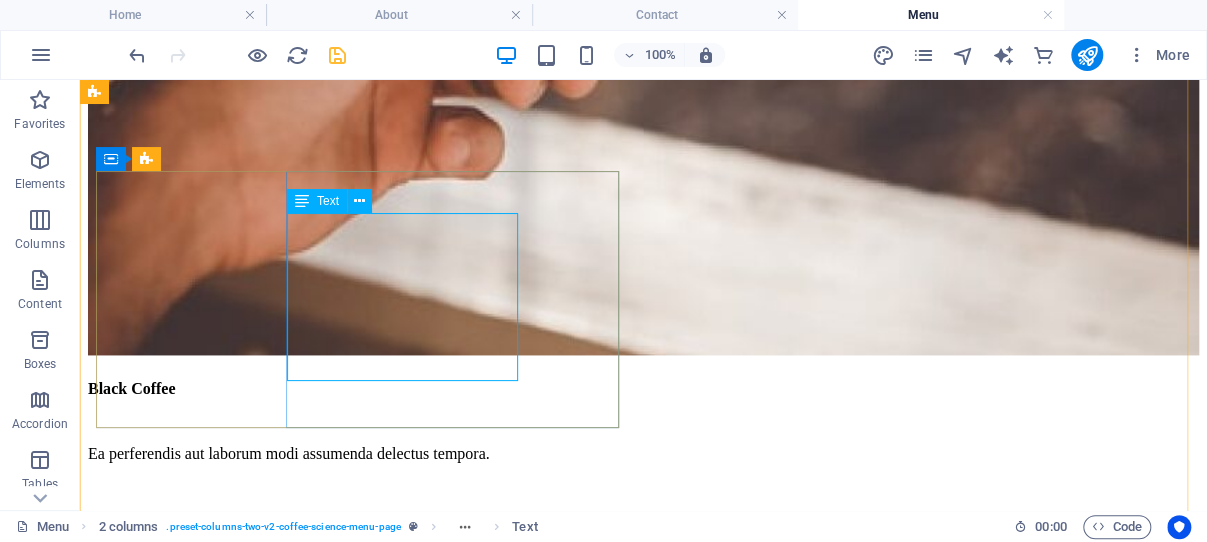 scroll, scrollTop: 1060, scrollLeft: 0, axis: vertical 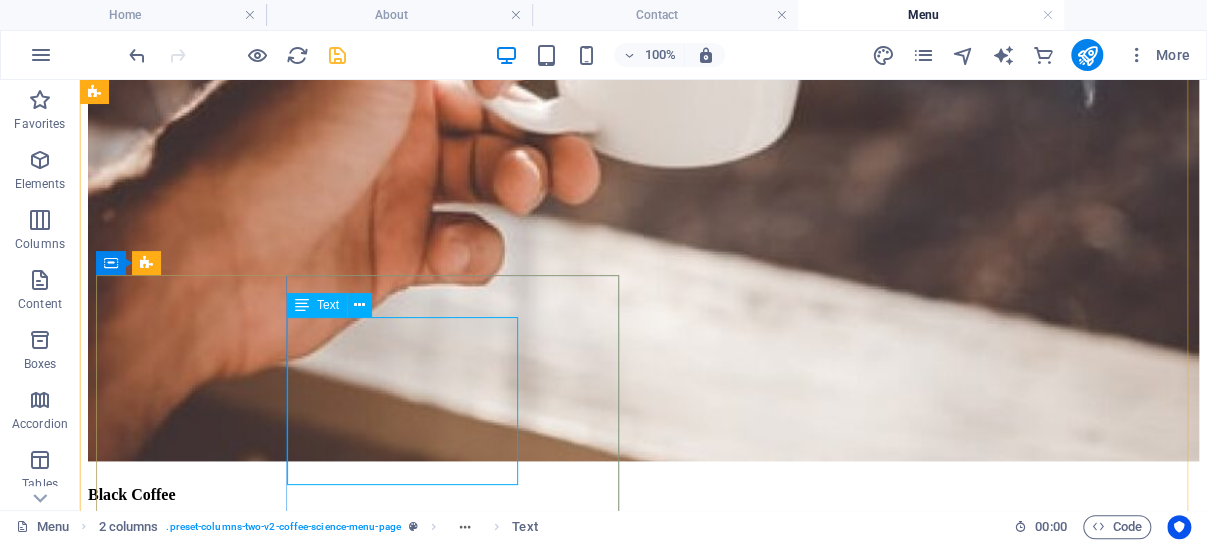 click on "remos.one One brand. One experience. One opportunity. The world is waiting. Let’s serve it, one perfect cup at a time." at bounding box center (593, 11056) 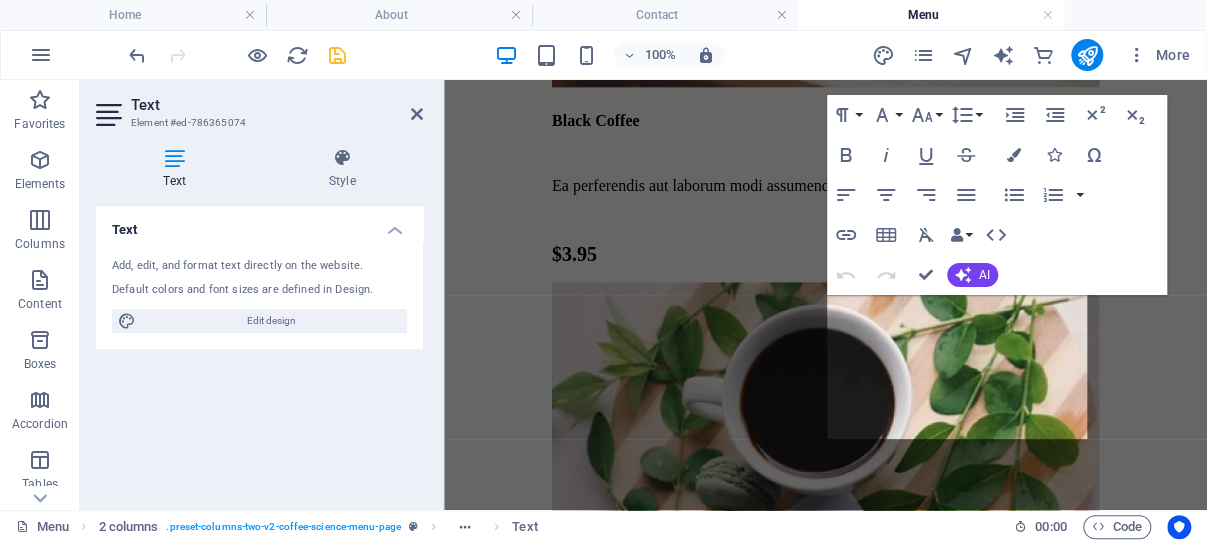 scroll, scrollTop: 2604, scrollLeft: 0, axis: vertical 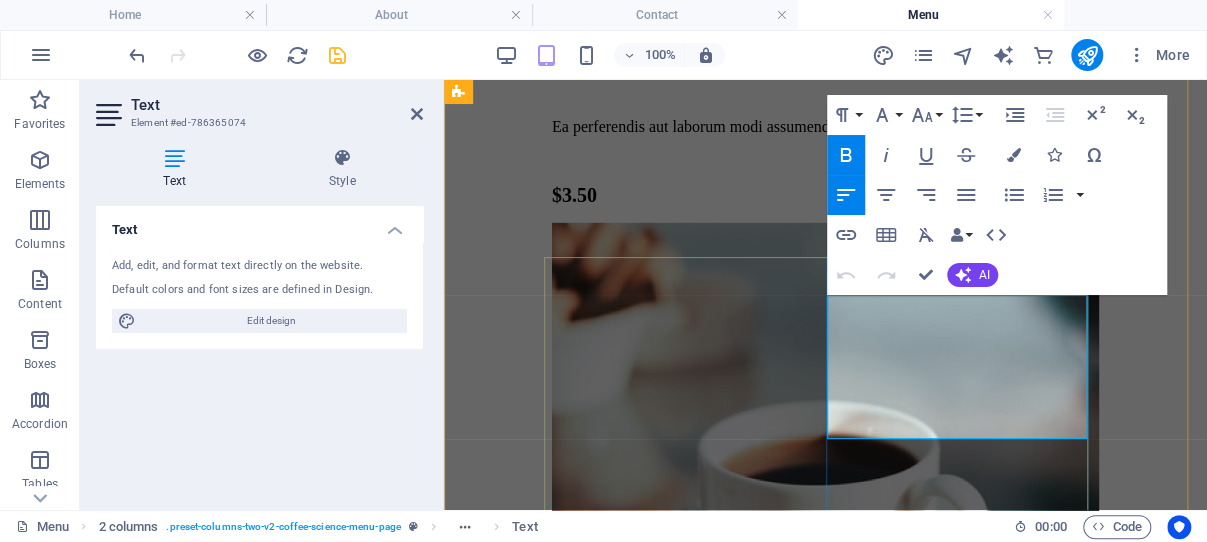 click at bounding box center [825, 4669] 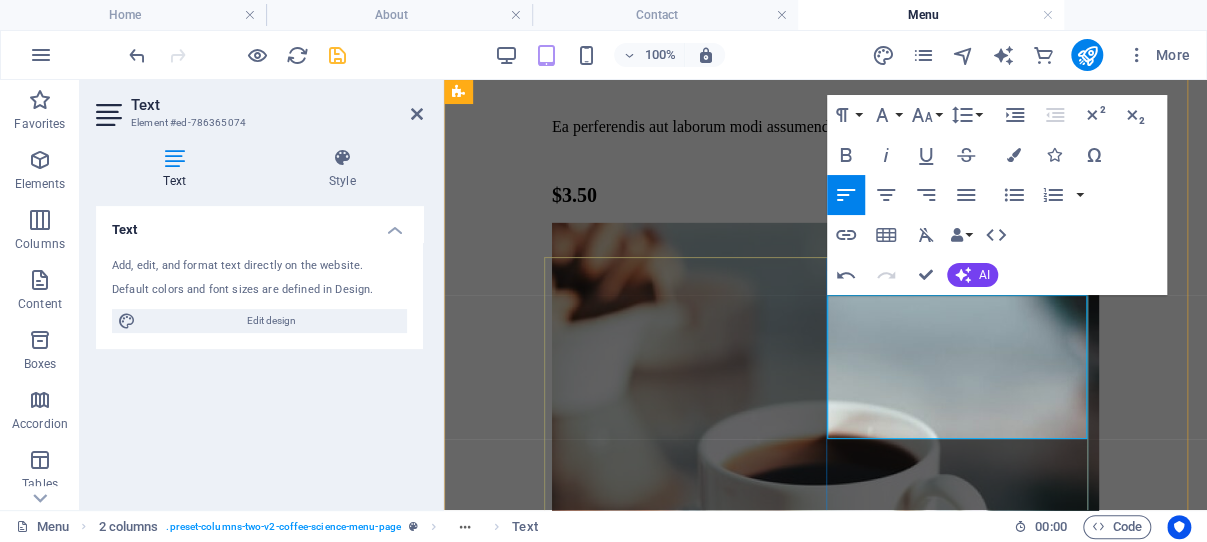 click on "​" at bounding box center (825, 4669) 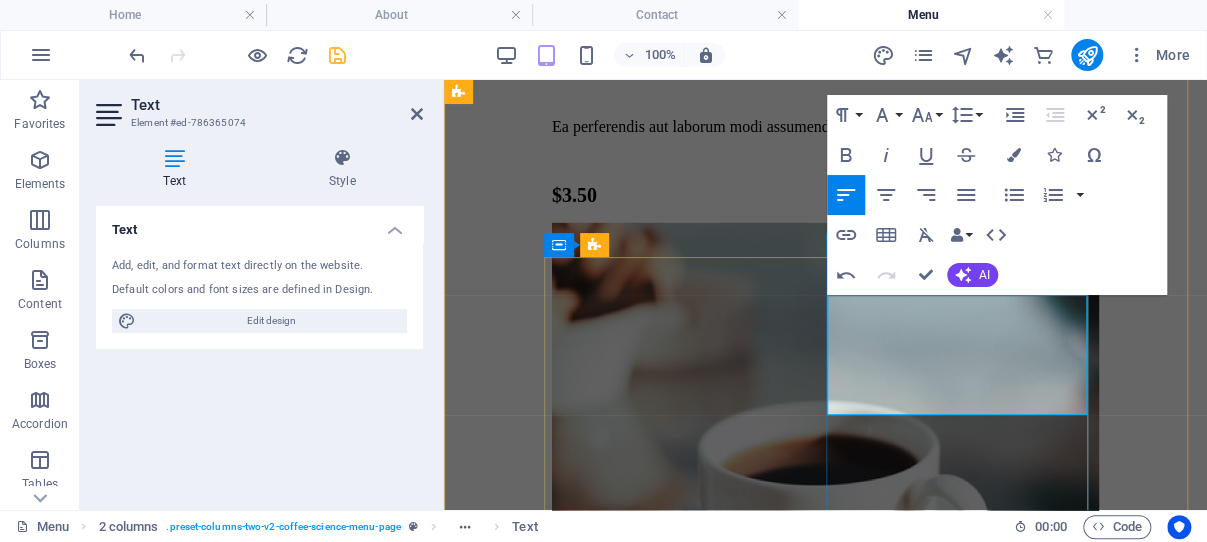 drag, startPoint x: 1032, startPoint y: 400, endPoint x: 851, endPoint y: 323, distance: 196.69774 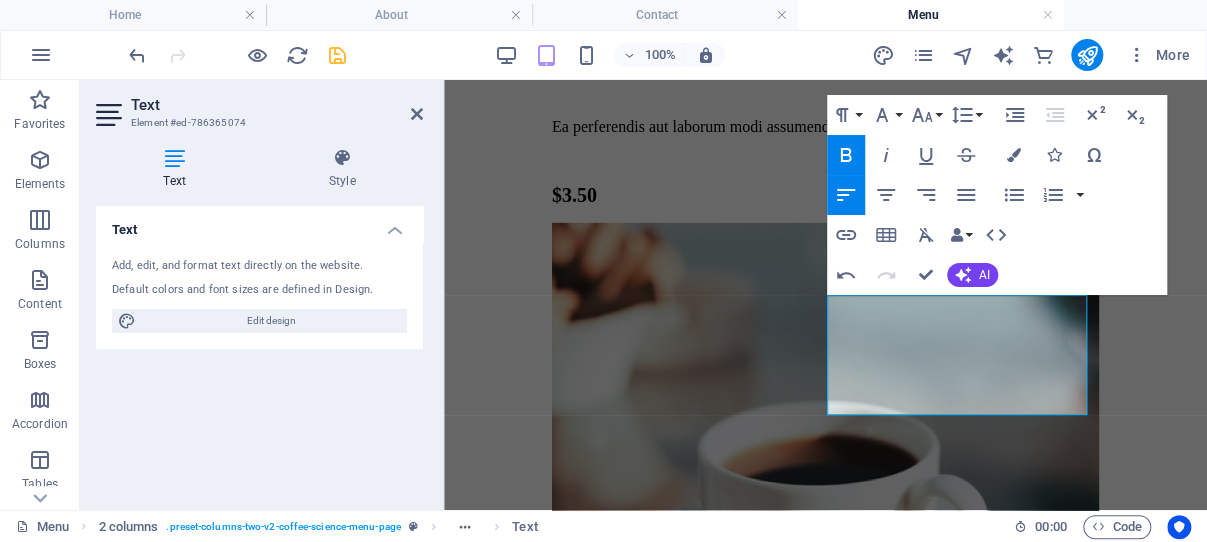 copy on "remos.one One brand. One experience. One opportunity. The world is waiting. Let’s serve it, one perfect cup at a time." 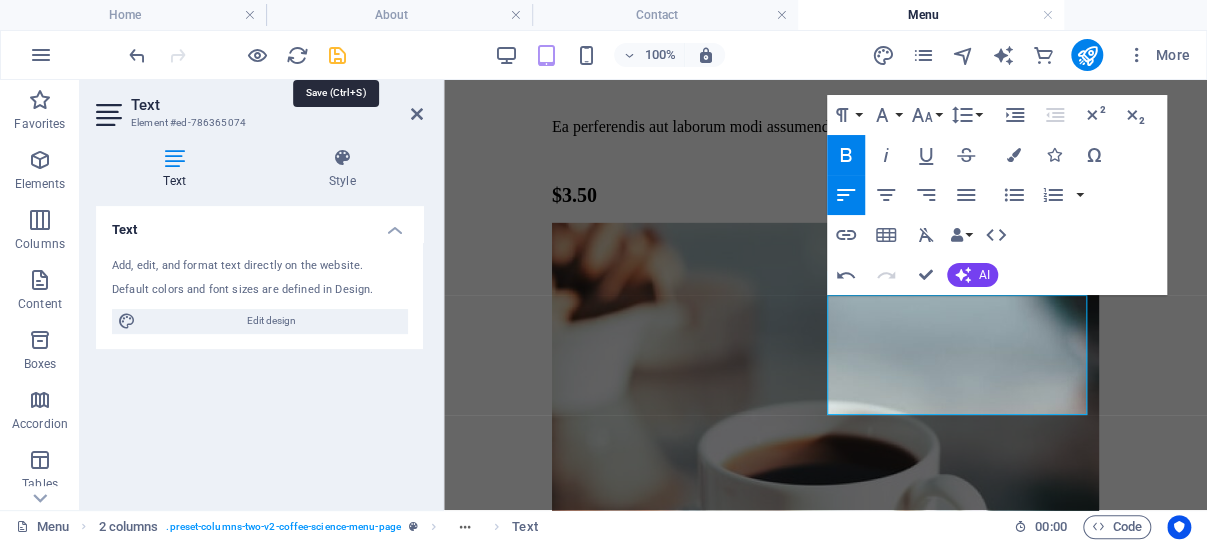drag, startPoint x: 340, startPoint y: 53, endPoint x: 295, endPoint y: 63, distance: 46.09772 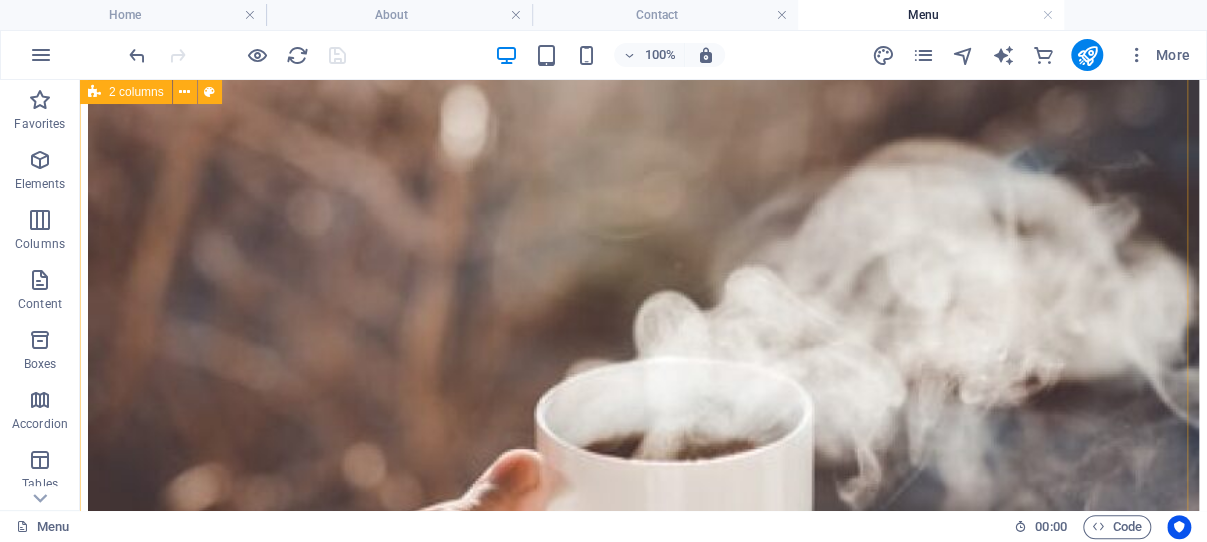 scroll, scrollTop: 624, scrollLeft: 0, axis: vertical 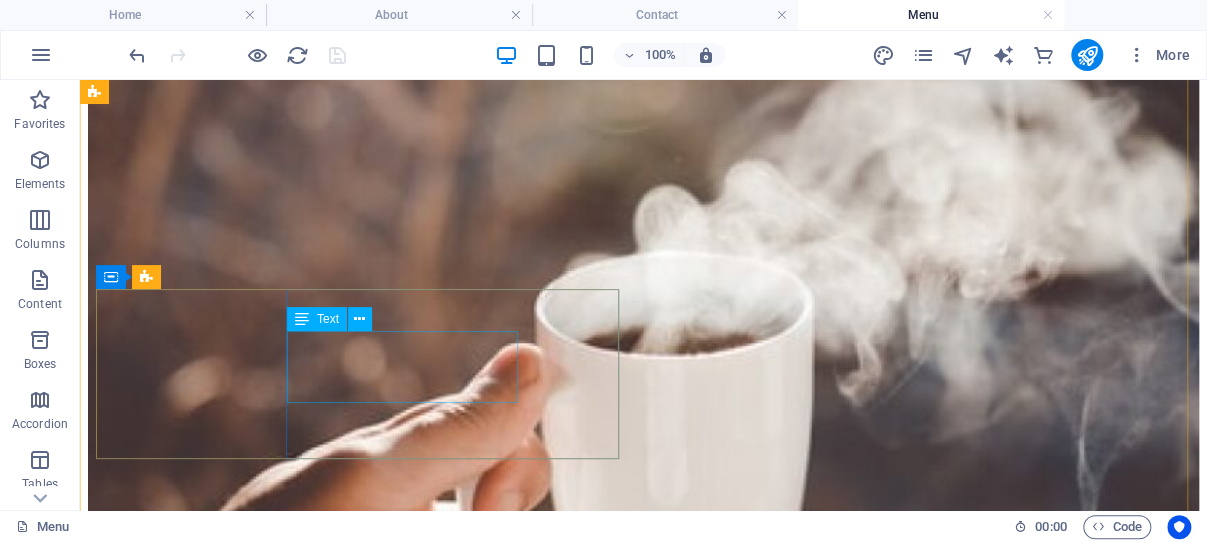 click on "Ea perferendis aut laborum modi assumenda delectus tempora." at bounding box center (593, 6222) 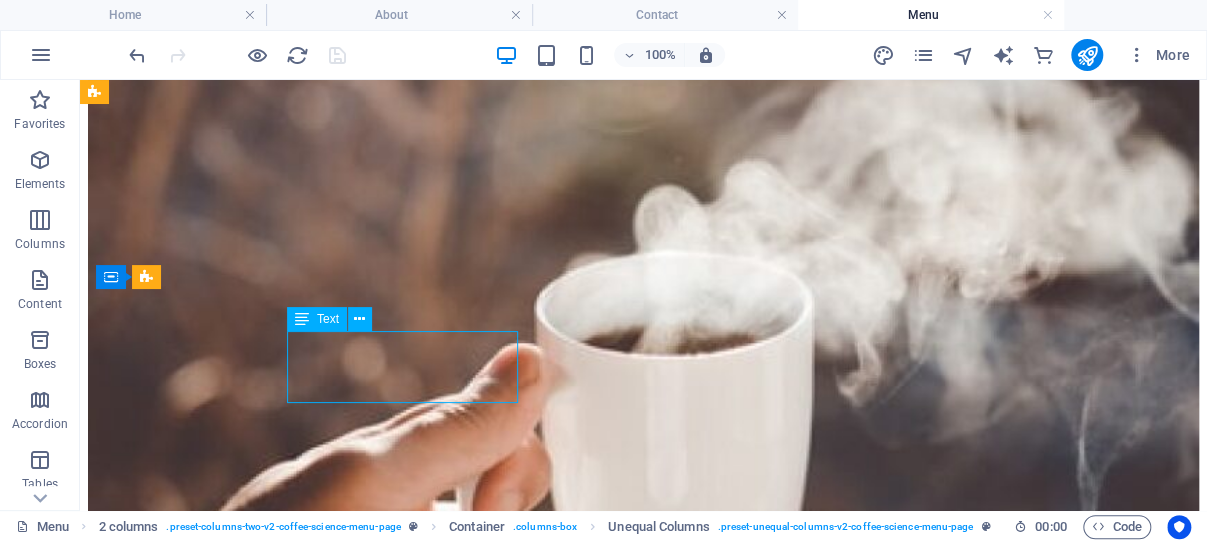 click on "Ea perferendis aut laborum modi assumenda delectus tempora." at bounding box center (593, 6222) 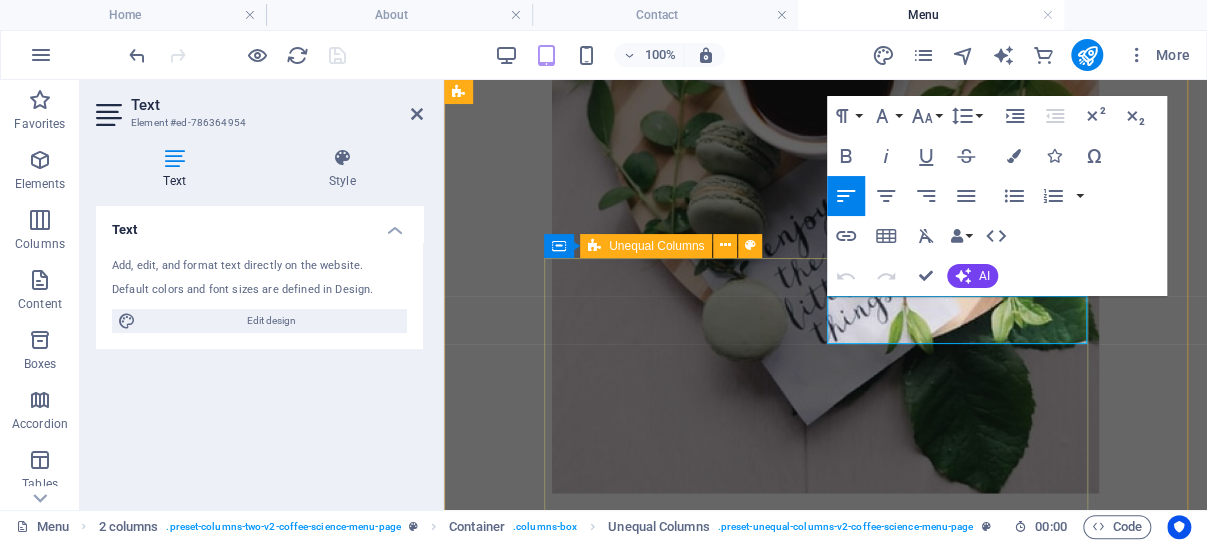 drag, startPoint x: 1056, startPoint y: 326, endPoint x: 825, endPoint y: 306, distance: 231.86418 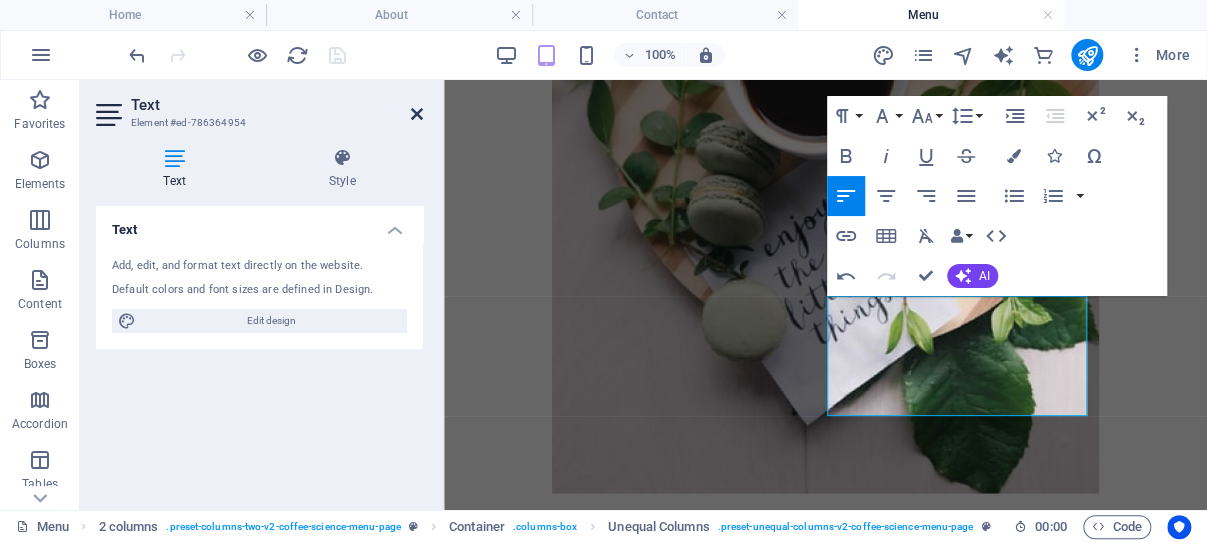 click at bounding box center [417, 114] 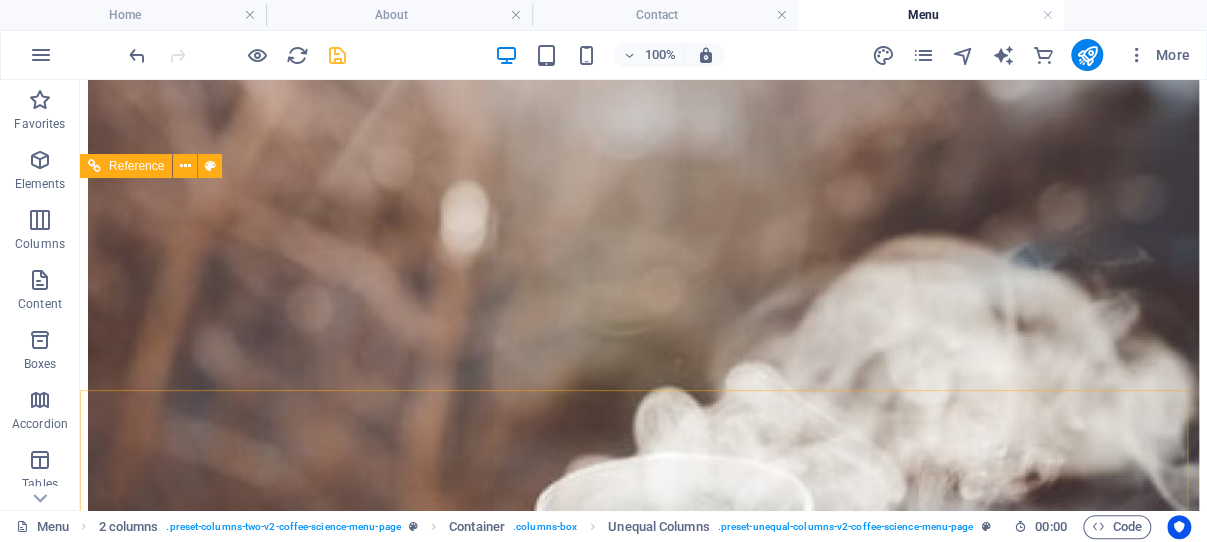scroll, scrollTop: 414, scrollLeft: 0, axis: vertical 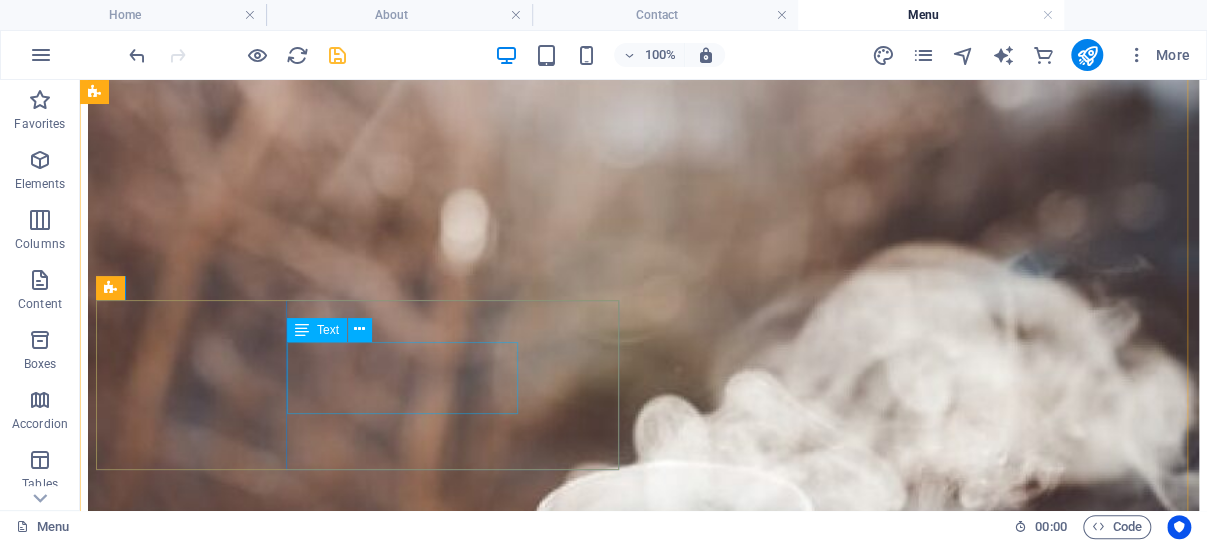 click on "Ea perferendis aut laborum modi assumenda delectus tempora." at bounding box center (593, 3819) 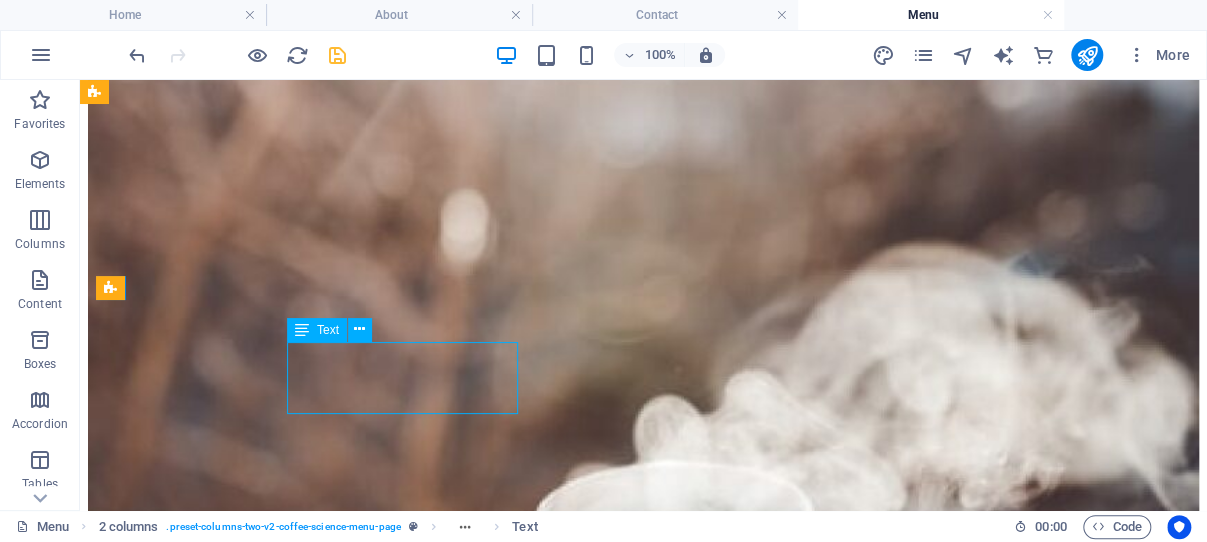 click on "Ea perferendis aut laborum modi assumenda delectus tempora." at bounding box center (593, 3819) 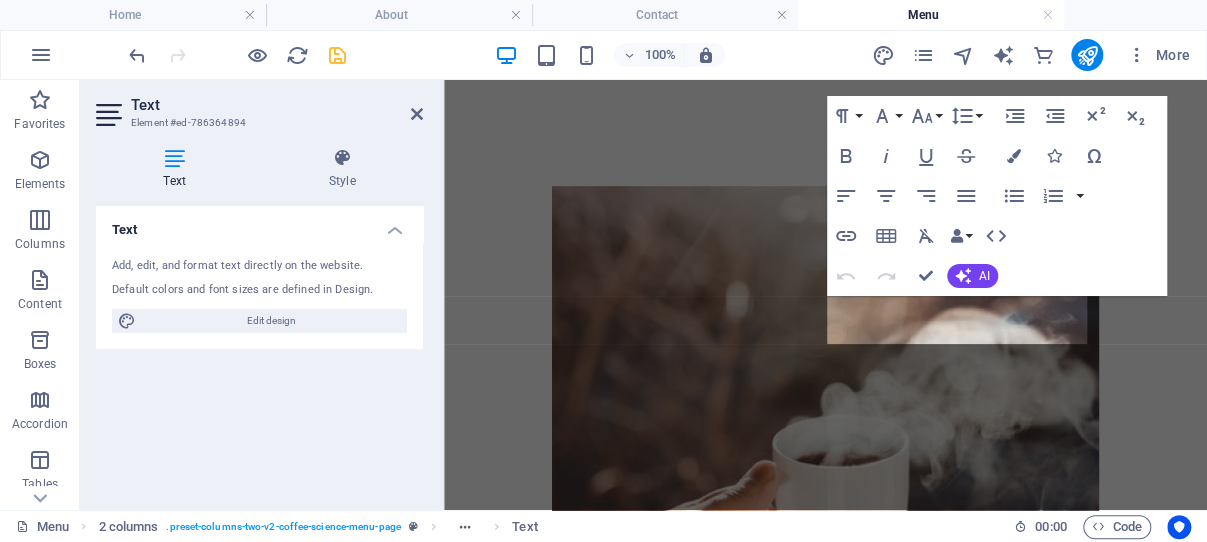 scroll, scrollTop: 793, scrollLeft: 0, axis: vertical 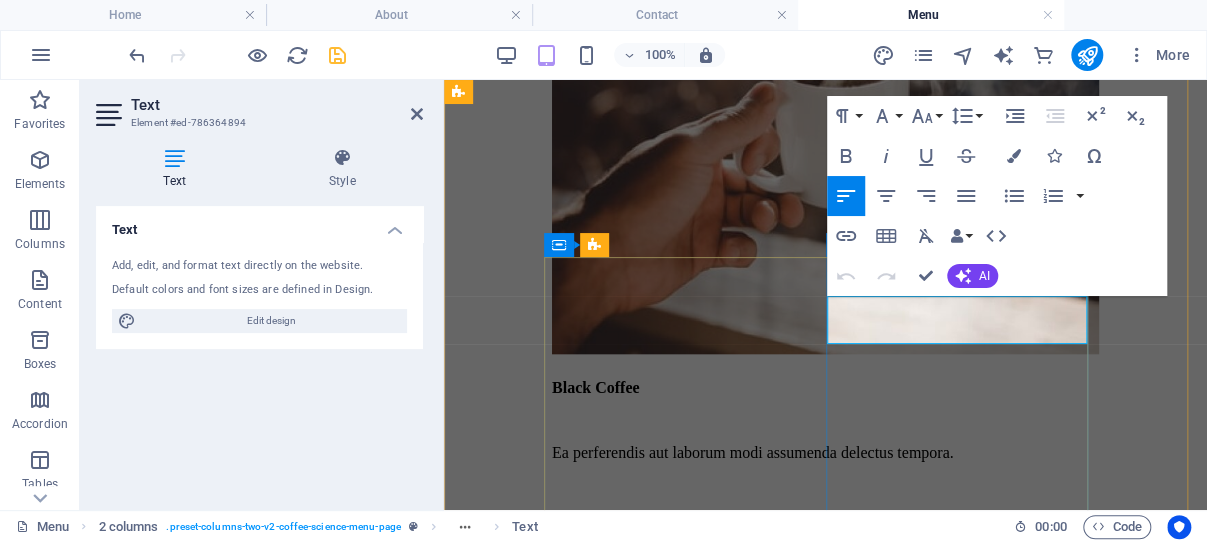 click on "Lungo Ea perferendis aut laborum modi assumenda delectus tempora.  $3.50" at bounding box center (825, 1663) 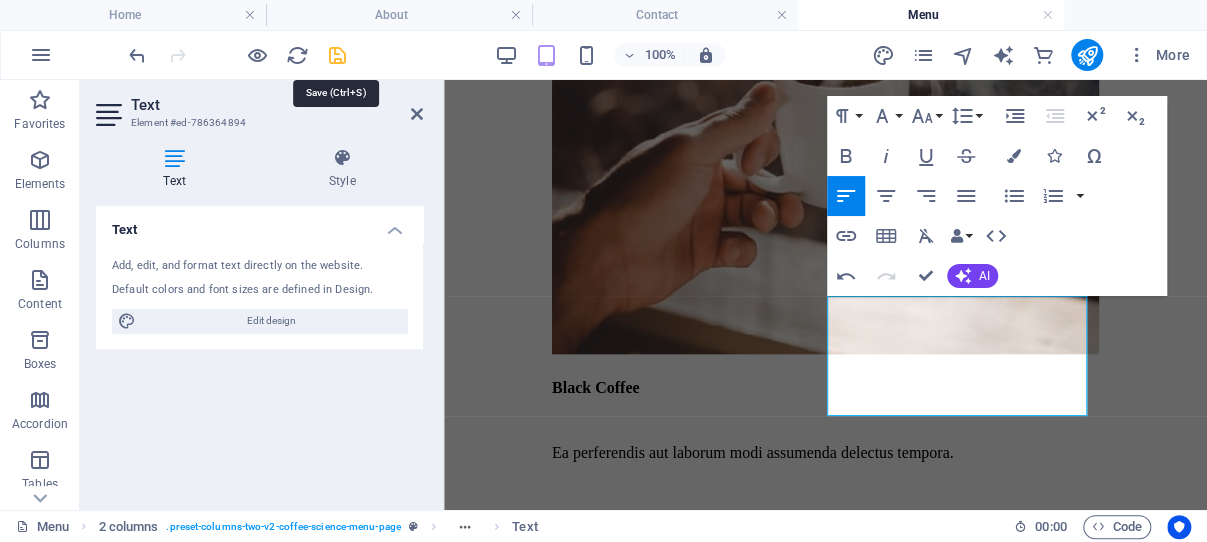 drag, startPoint x: 332, startPoint y: 50, endPoint x: 257, endPoint y: 3, distance: 88.50989 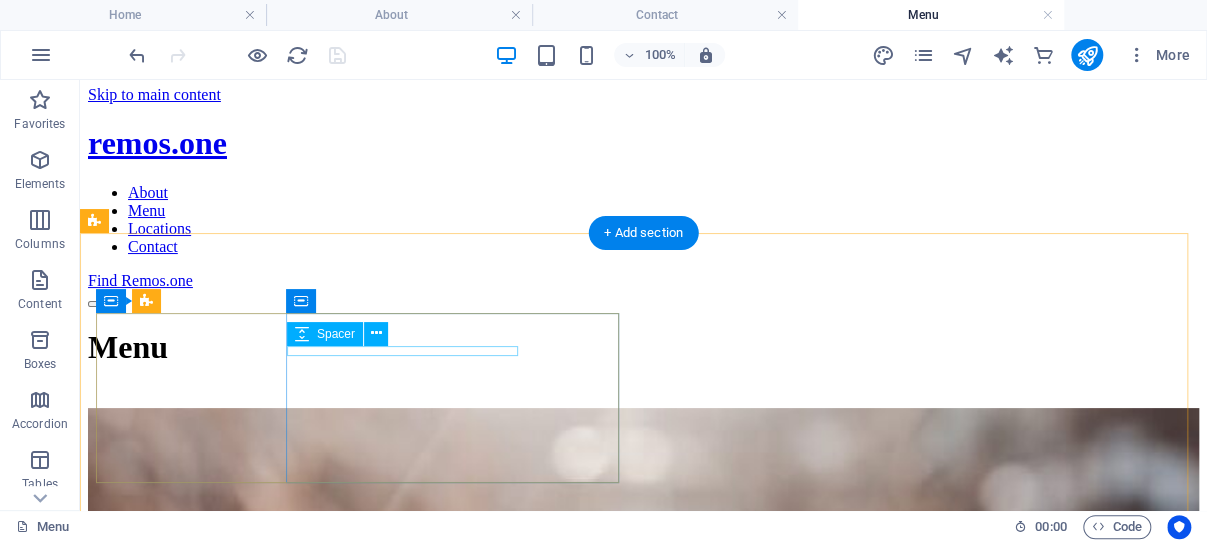 scroll, scrollTop: 214, scrollLeft: 0, axis: vertical 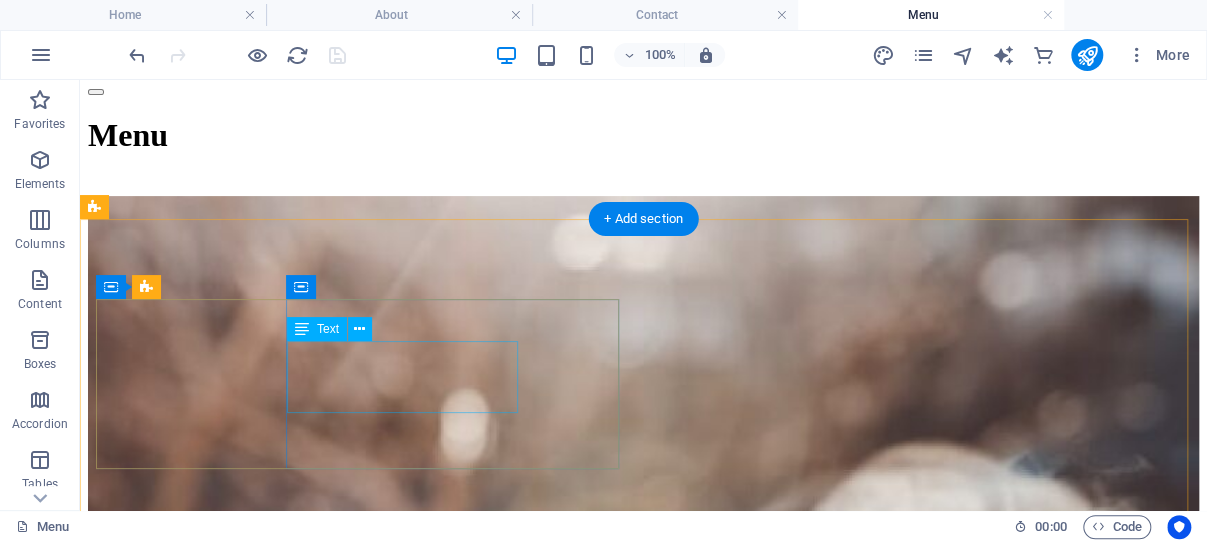 click on "Ea perferendis aut laborum modi assumenda delectus tempora." at bounding box center [593, 1406] 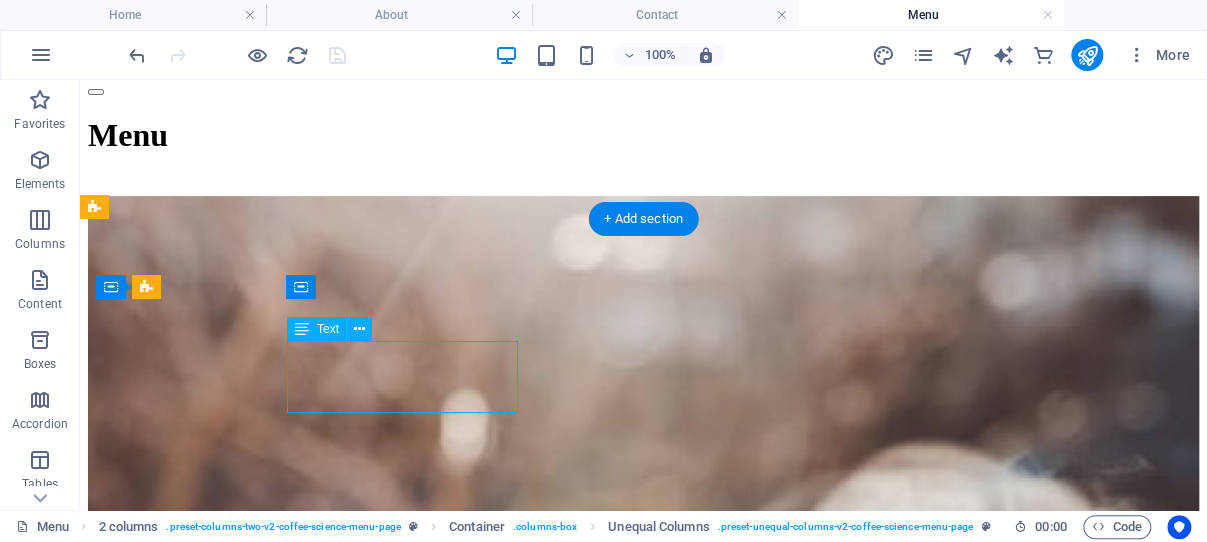 click on "Ea perferendis aut laborum modi assumenda delectus tempora." at bounding box center (593, 1406) 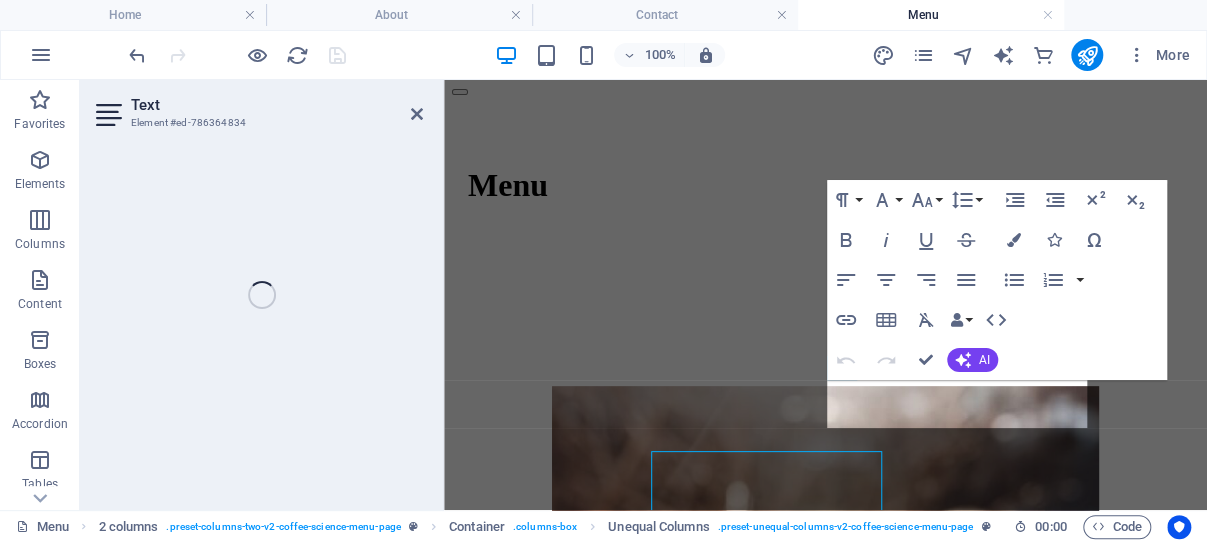 scroll, scrollTop: 105, scrollLeft: 0, axis: vertical 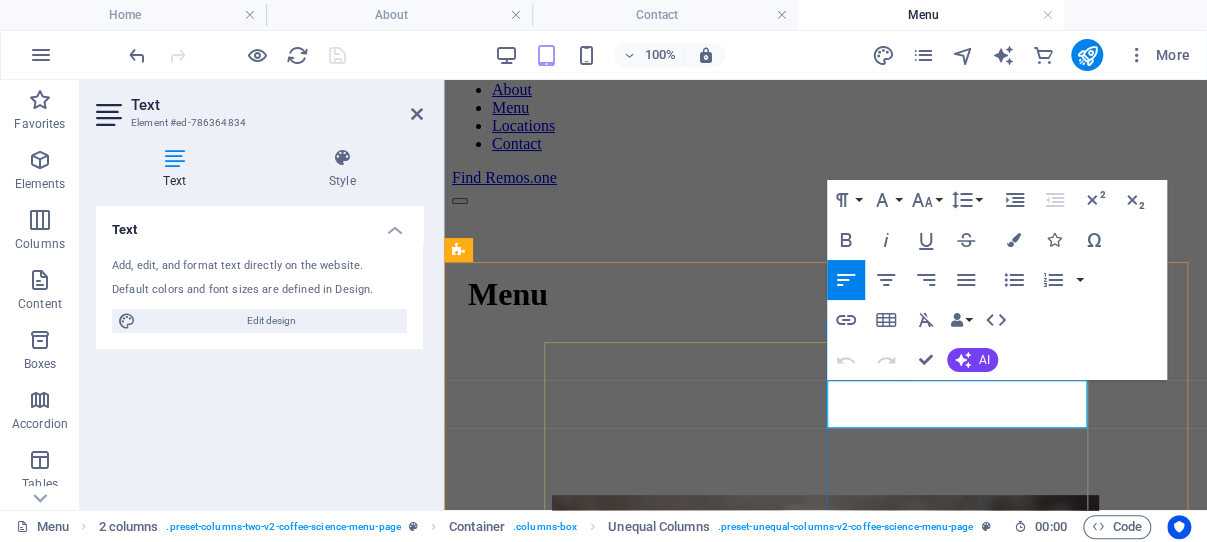drag, startPoint x: 1063, startPoint y: 413, endPoint x: 829, endPoint y: 401, distance: 234.3075 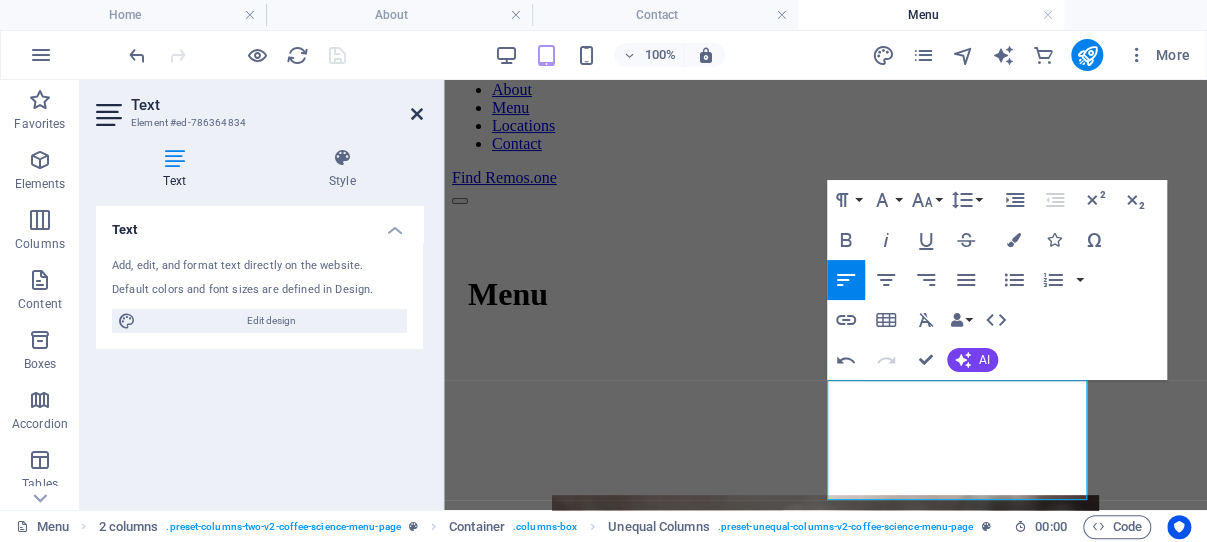 click at bounding box center [417, 114] 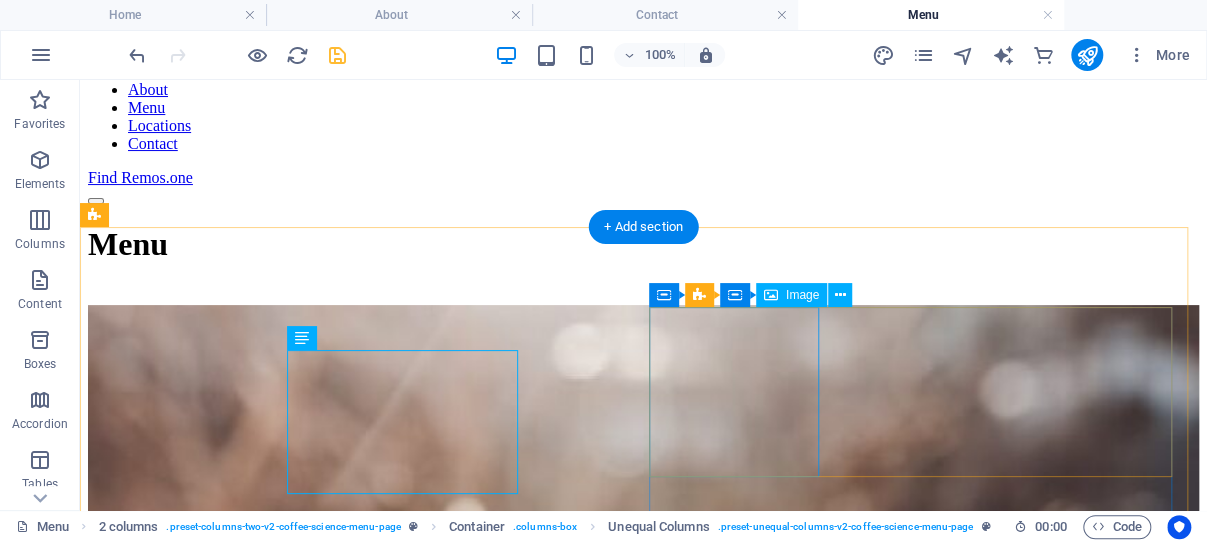 scroll, scrollTop: 211, scrollLeft: 0, axis: vertical 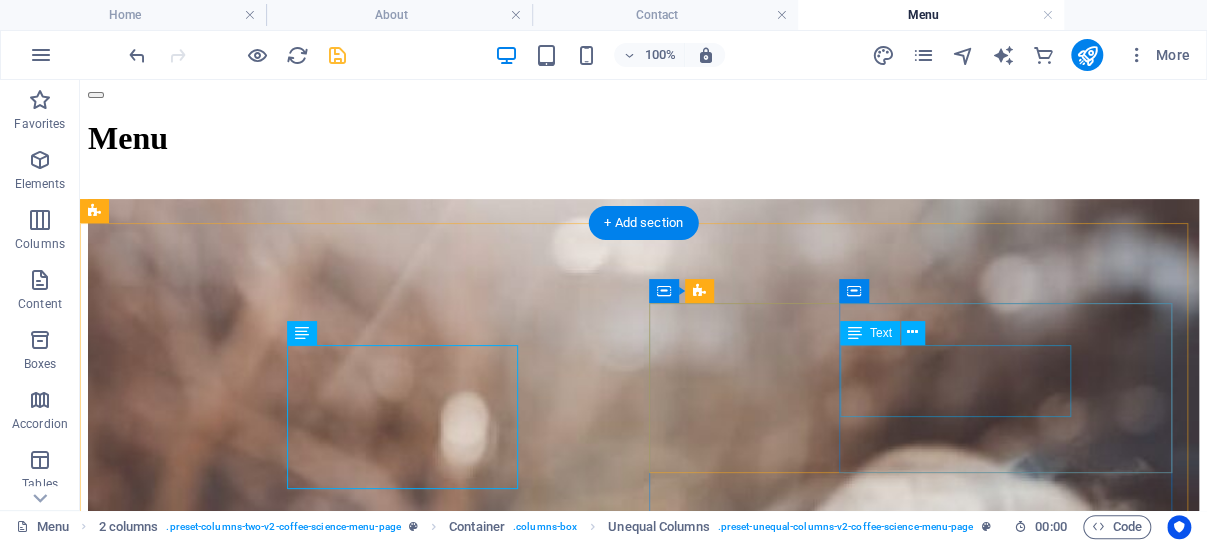 click on "Ea perferendis aut laborum modi assumenda delectus tempora." at bounding box center (593, 2768) 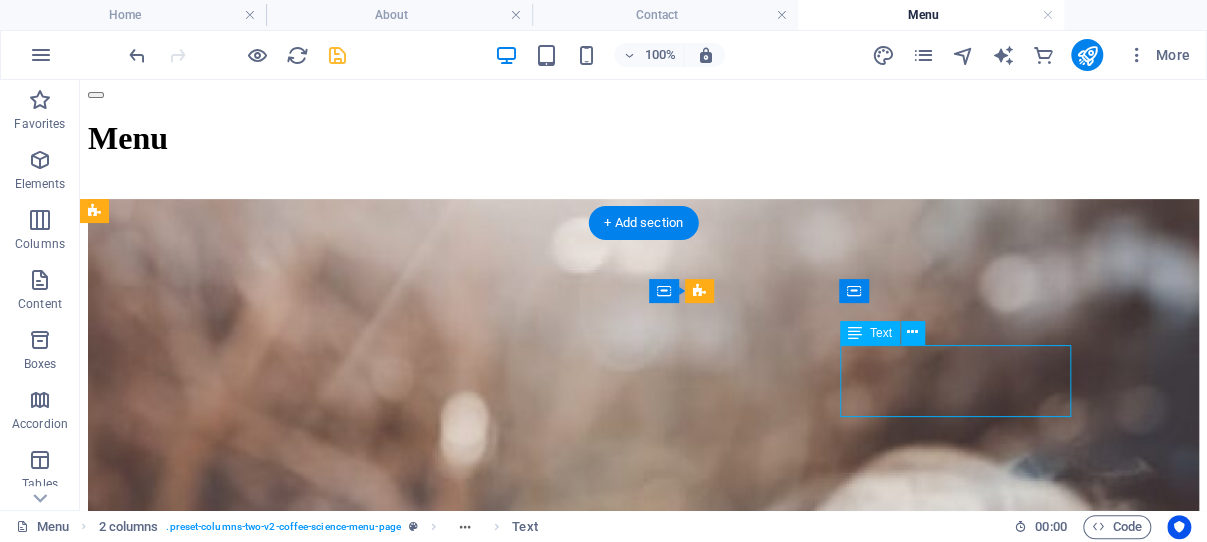 click on "Ea perferendis aut laborum modi assumenda delectus tempora." at bounding box center (593, 2768) 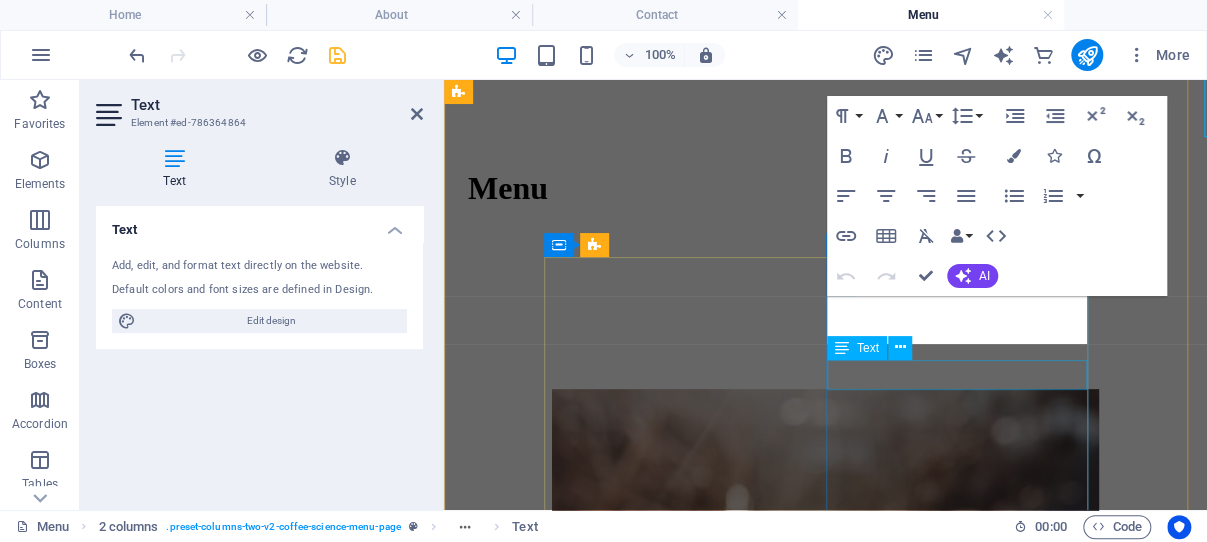 scroll, scrollTop: 491, scrollLeft: 0, axis: vertical 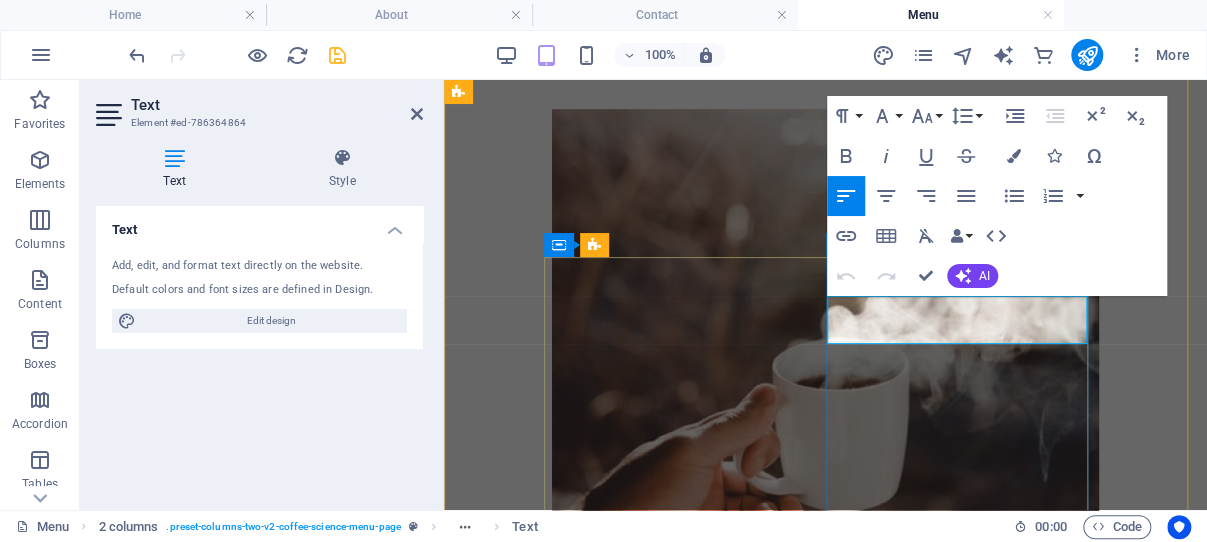 drag, startPoint x: 1063, startPoint y: 327, endPoint x: 826, endPoint y: 311, distance: 237.53947 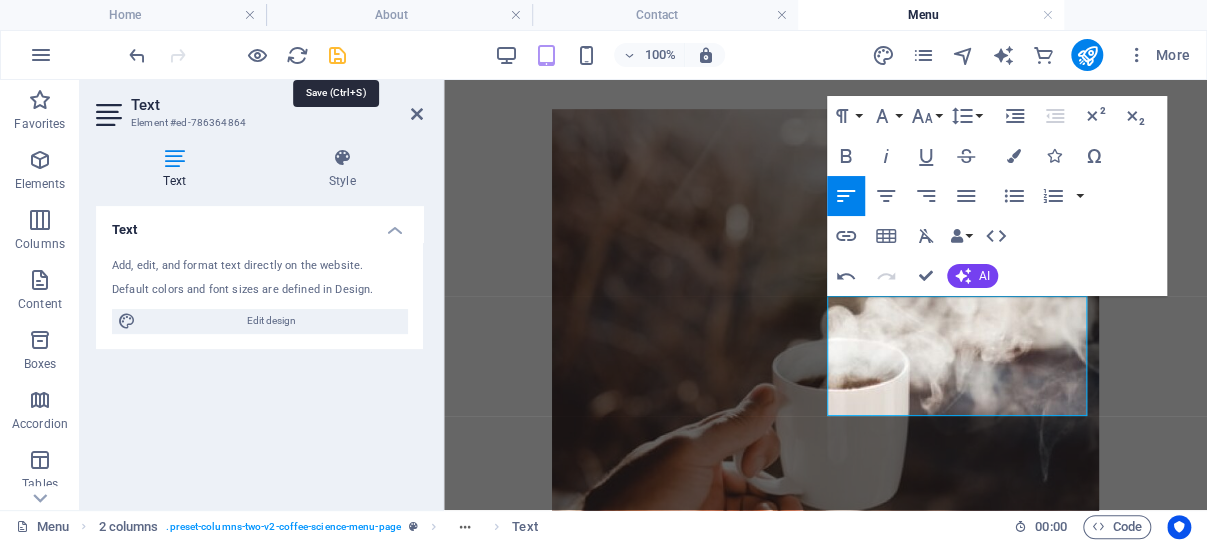 click at bounding box center [337, 55] 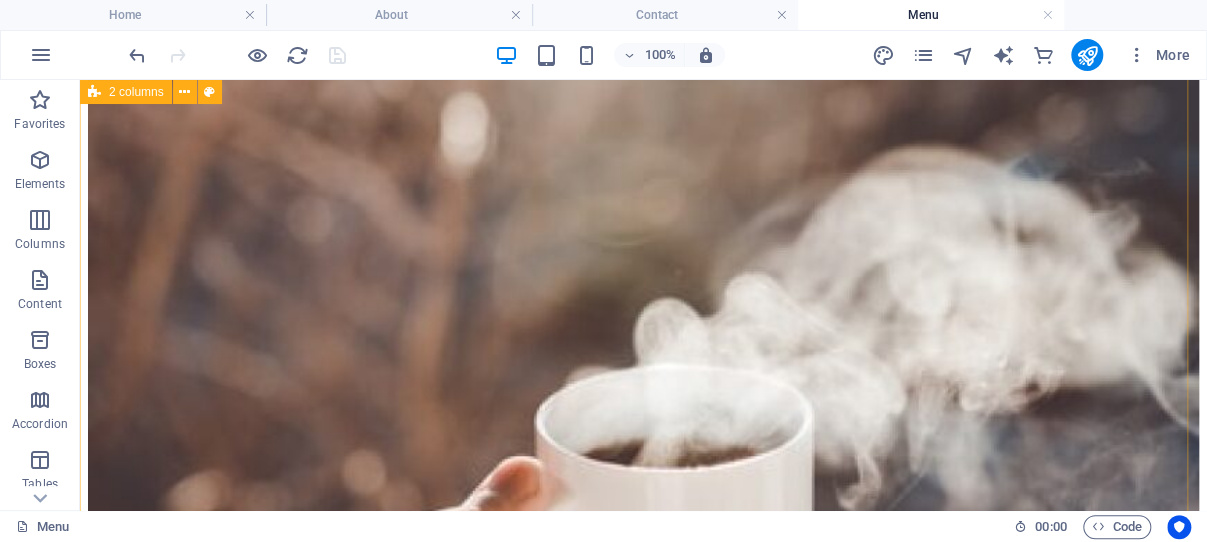 scroll, scrollTop: 494, scrollLeft: 0, axis: vertical 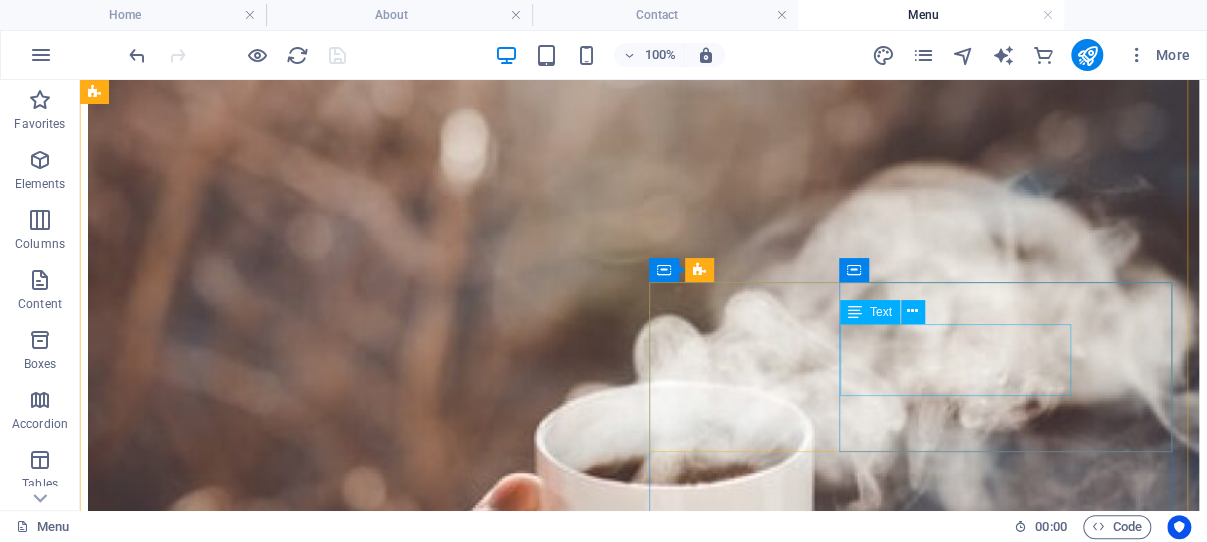 click on "Ea perferendis aut laborum modi assumenda delectus tempora." at bounding box center [593, 5202] 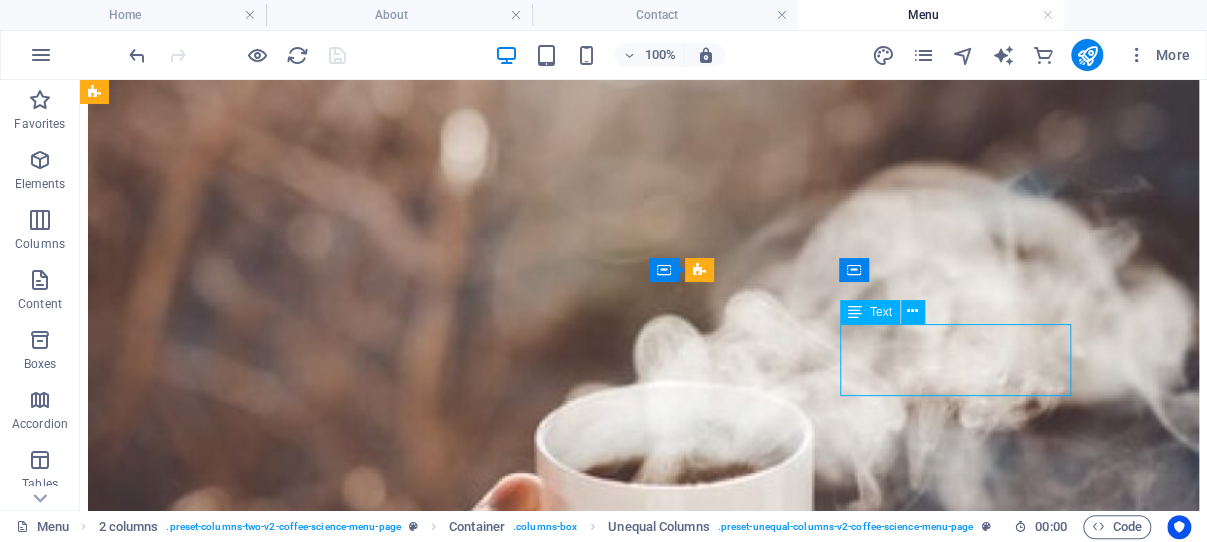 click on "Ea perferendis aut laborum modi assumenda delectus tempora." at bounding box center (593, 5202) 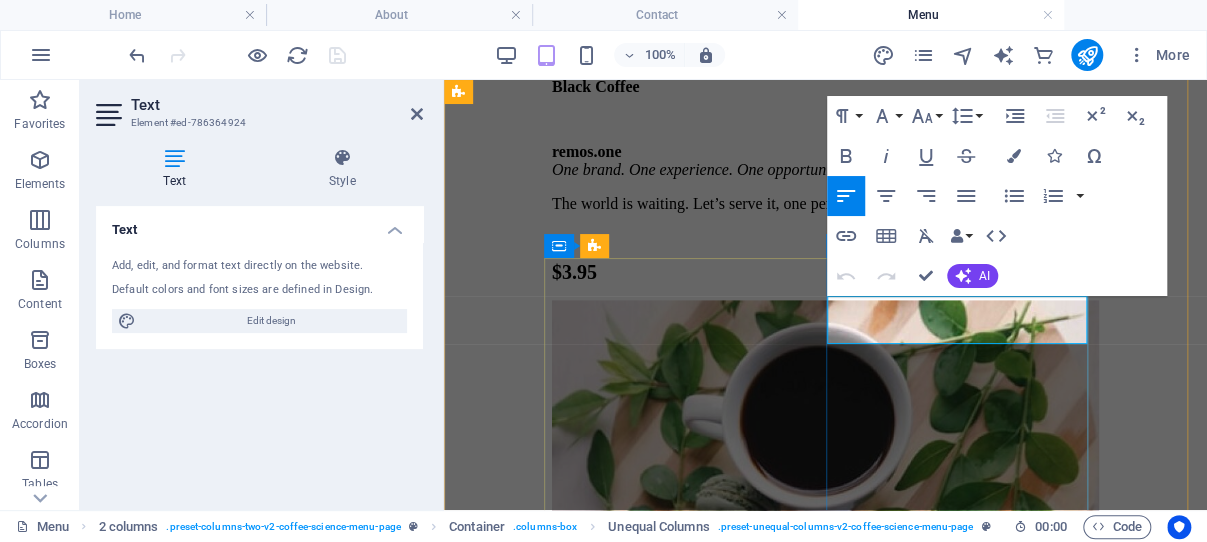 drag, startPoint x: 1060, startPoint y: 329, endPoint x: 830, endPoint y: 305, distance: 231.24878 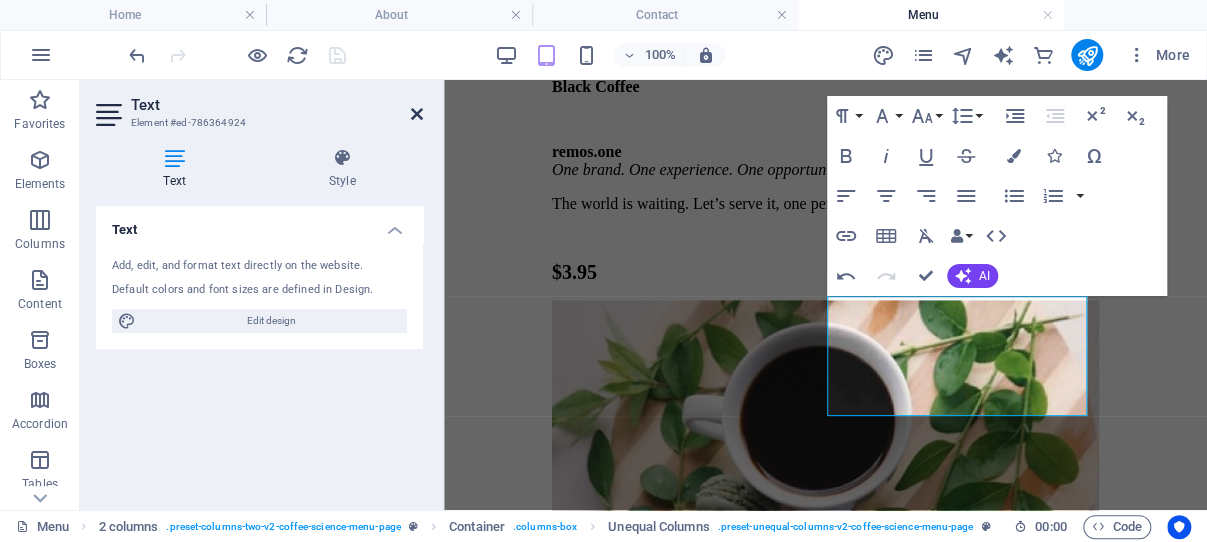 drag, startPoint x: 415, startPoint y: 115, endPoint x: 322, endPoint y: 43, distance: 117.61378 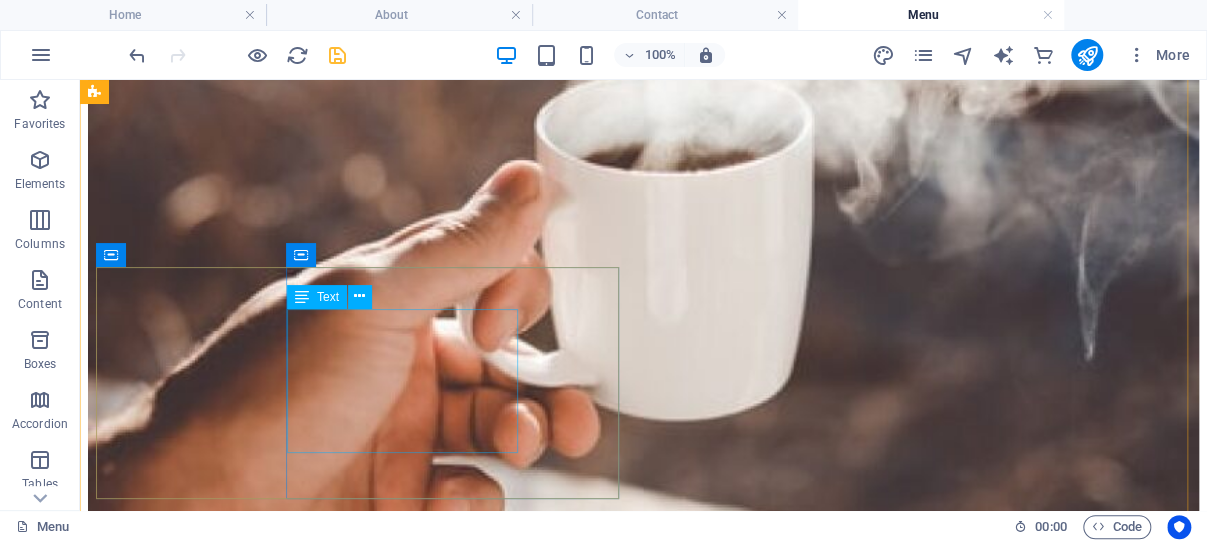 scroll, scrollTop: 701, scrollLeft: 0, axis: vertical 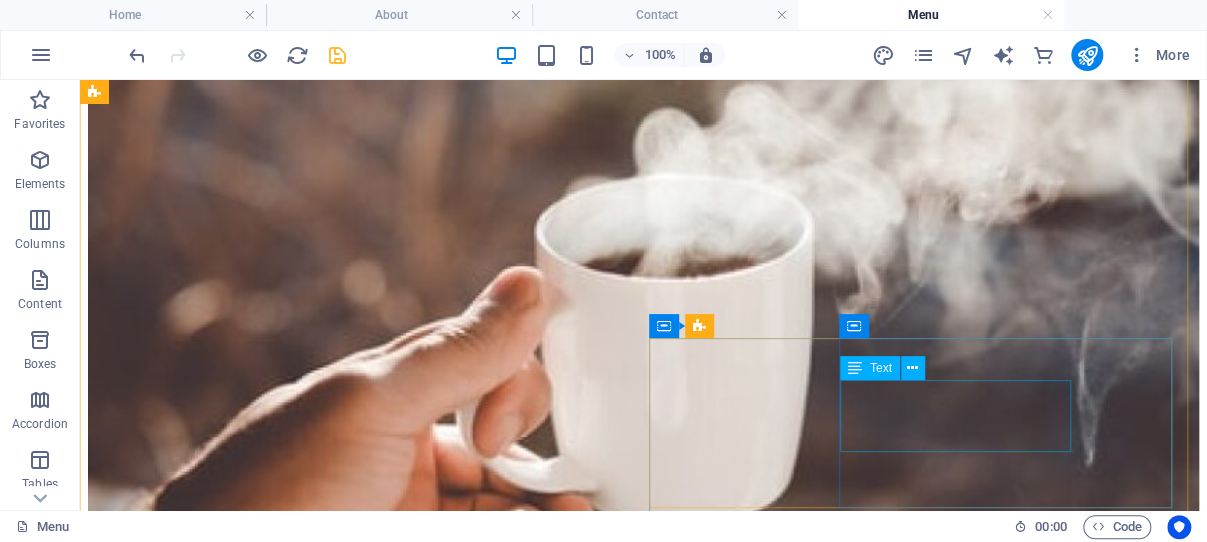 click on "Ea perferendis aut laborum modi assumenda delectus tempora." at bounding box center [593, 7712] 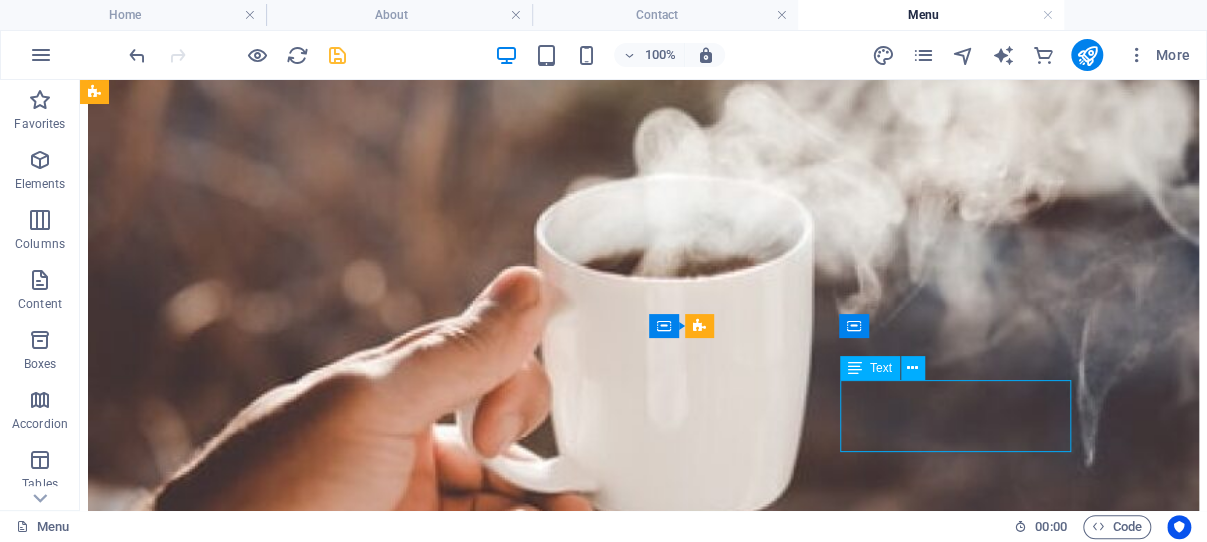 click on "Ea perferendis aut laborum modi assumenda delectus tempora." at bounding box center [593, 7712] 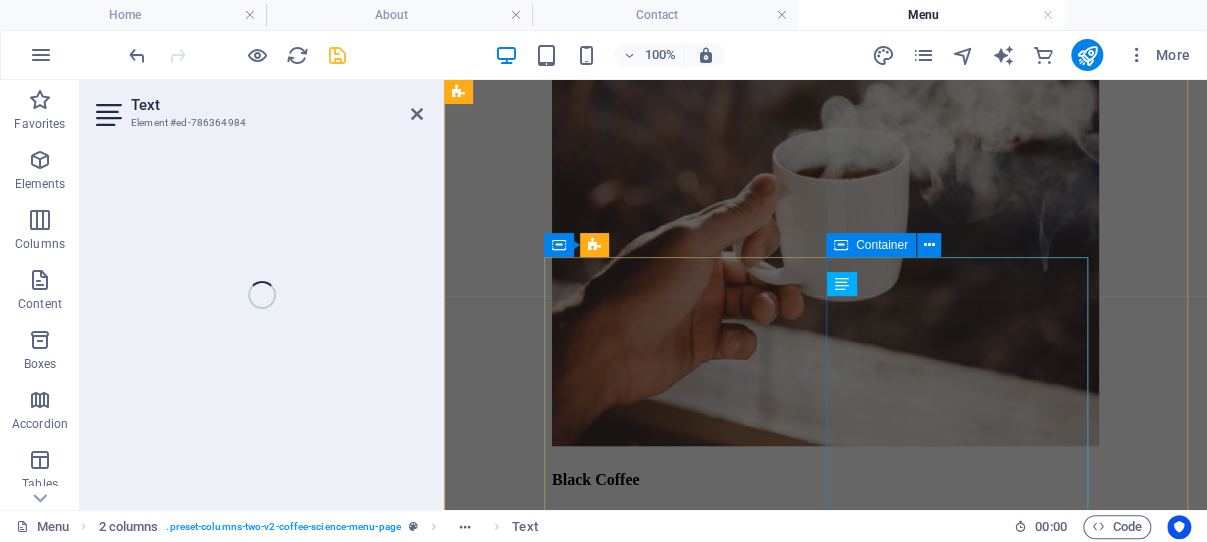 scroll, scrollTop: 1698, scrollLeft: 0, axis: vertical 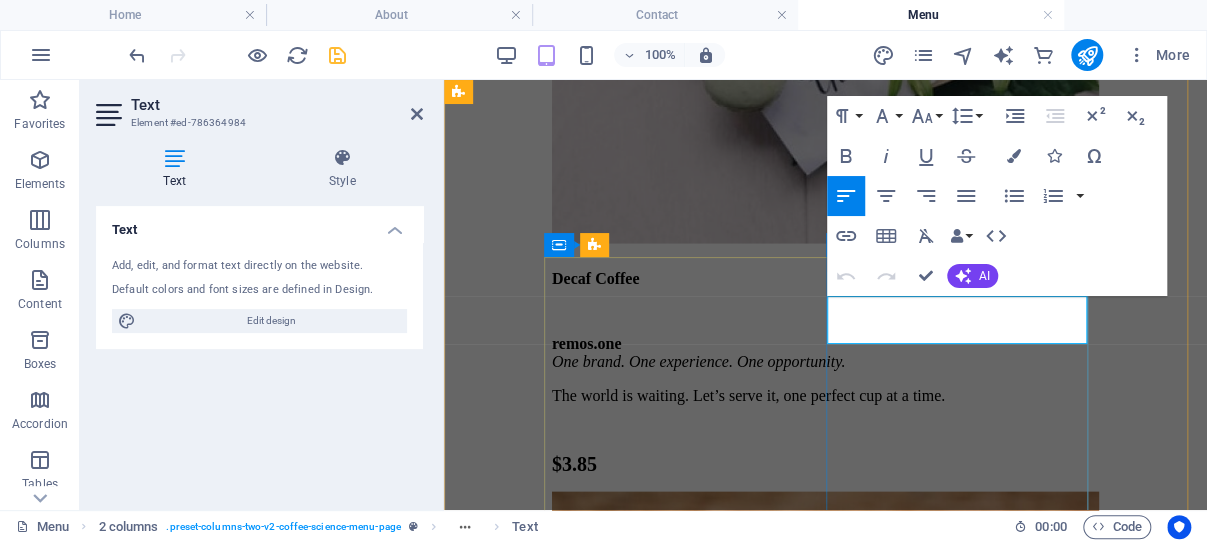 click on "Ea perferendis aut laborum modi assumenda delectus tempora." at bounding box center (825, 3521) 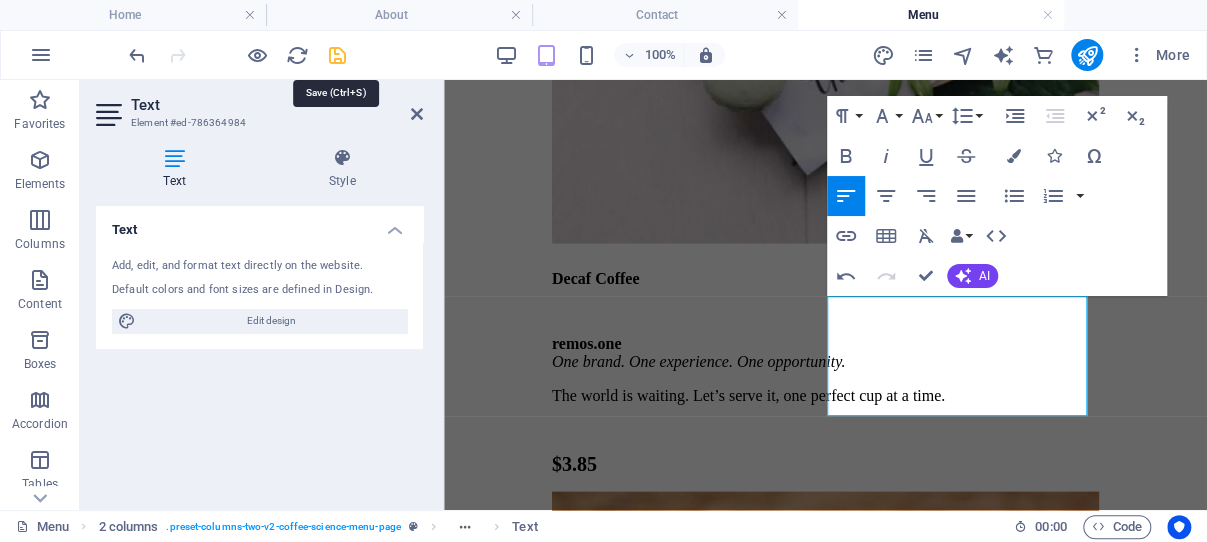 click at bounding box center (337, 55) 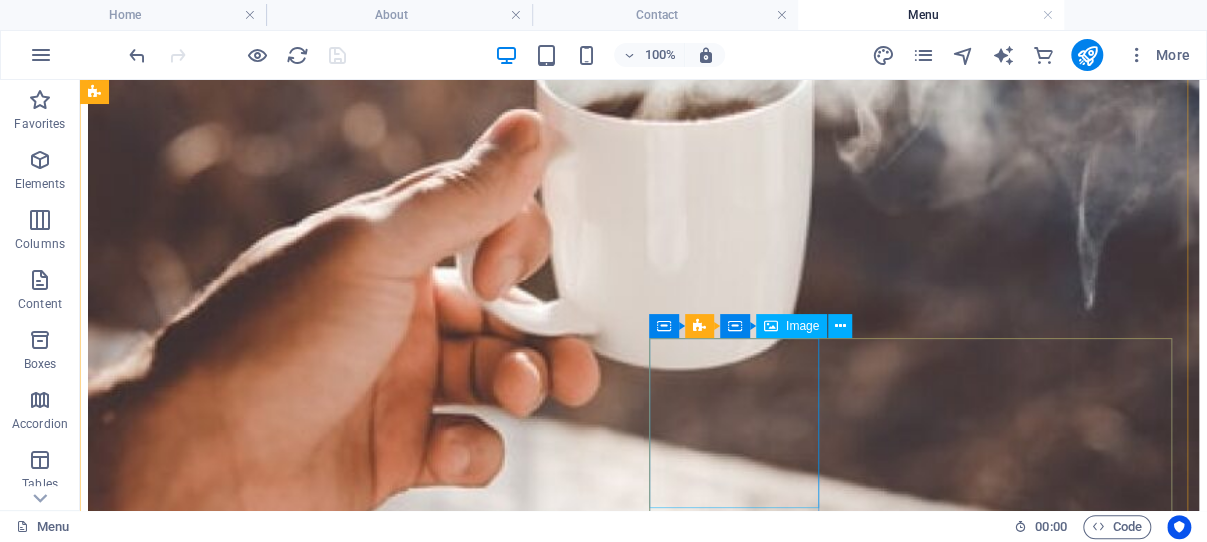 scroll, scrollTop: 964, scrollLeft: 0, axis: vertical 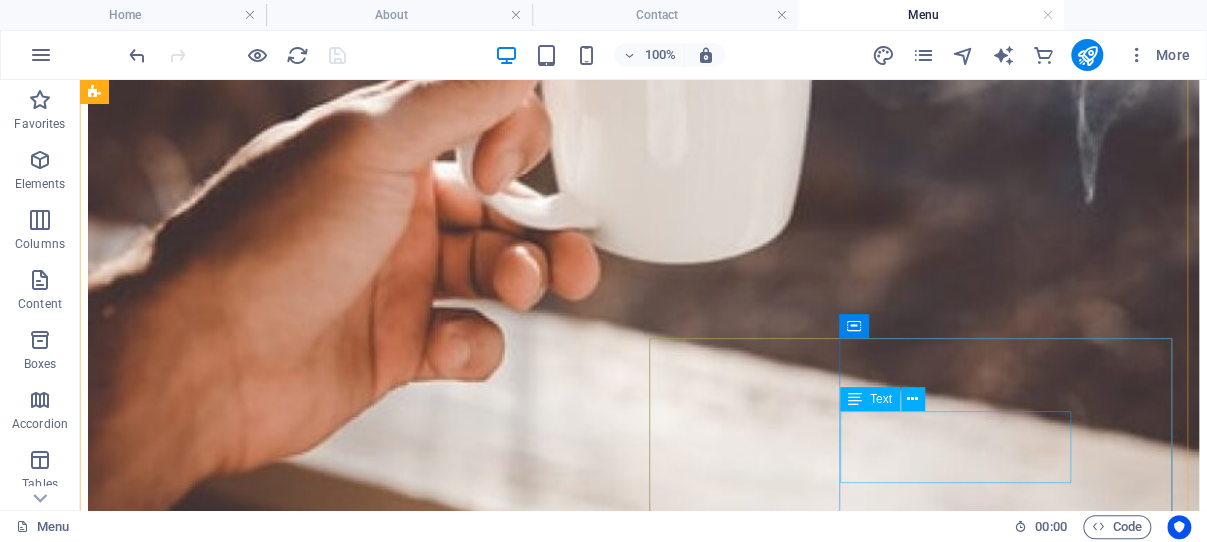 click on "Ea perferendis aut laborum modi assumenda delectus tempora." at bounding box center (593, 10114) 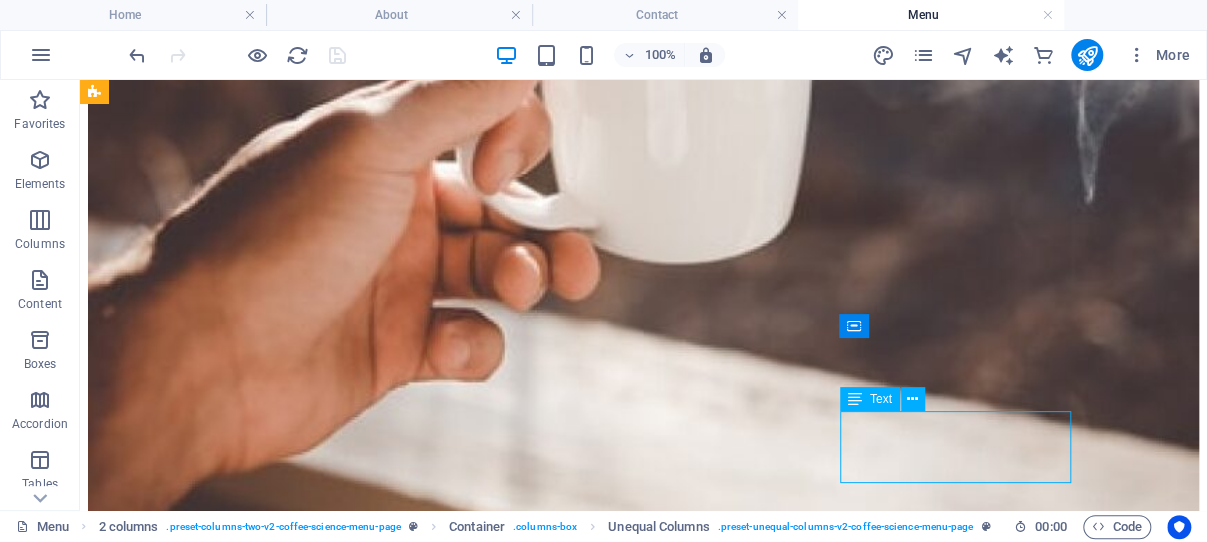 click on "Ea perferendis aut laborum modi assumenda delectus tempora." at bounding box center (593, 10114) 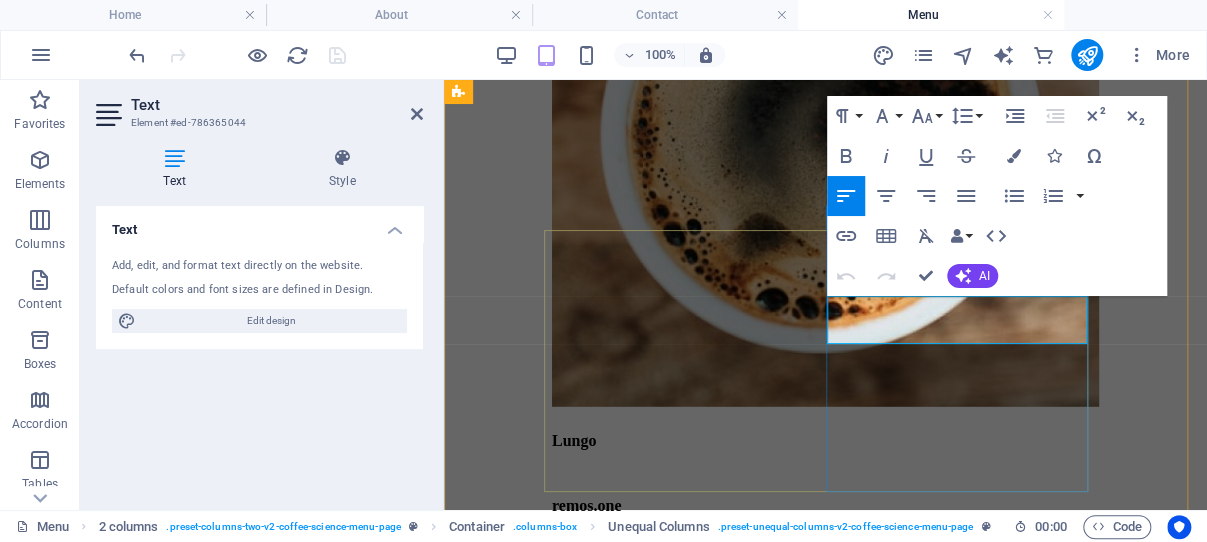 drag, startPoint x: 1060, startPoint y: 330, endPoint x: 829, endPoint y: 310, distance: 231.86418 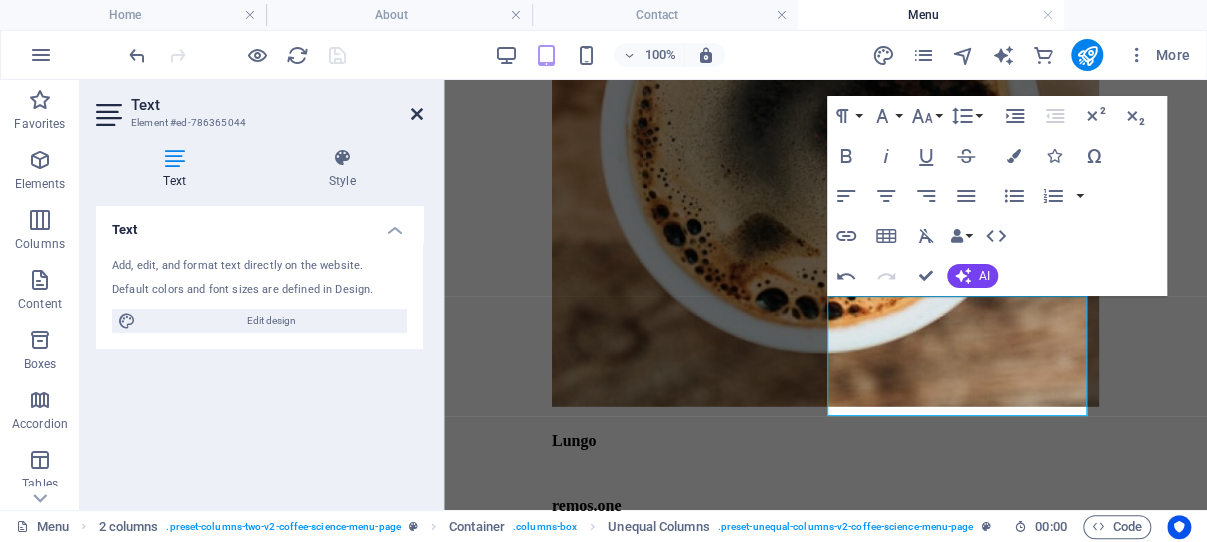 drag, startPoint x: 417, startPoint y: 112, endPoint x: 347, endPoint y: 61, distance: 86.608315 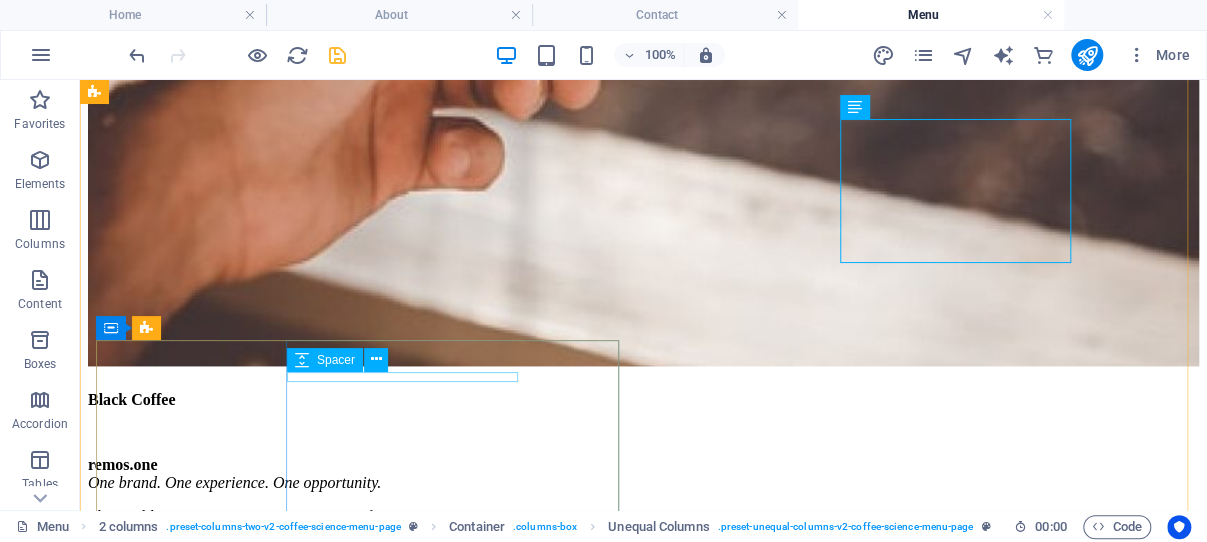 scroll, scrollTop: 1258, scrollLeft: 0, axis: vertical 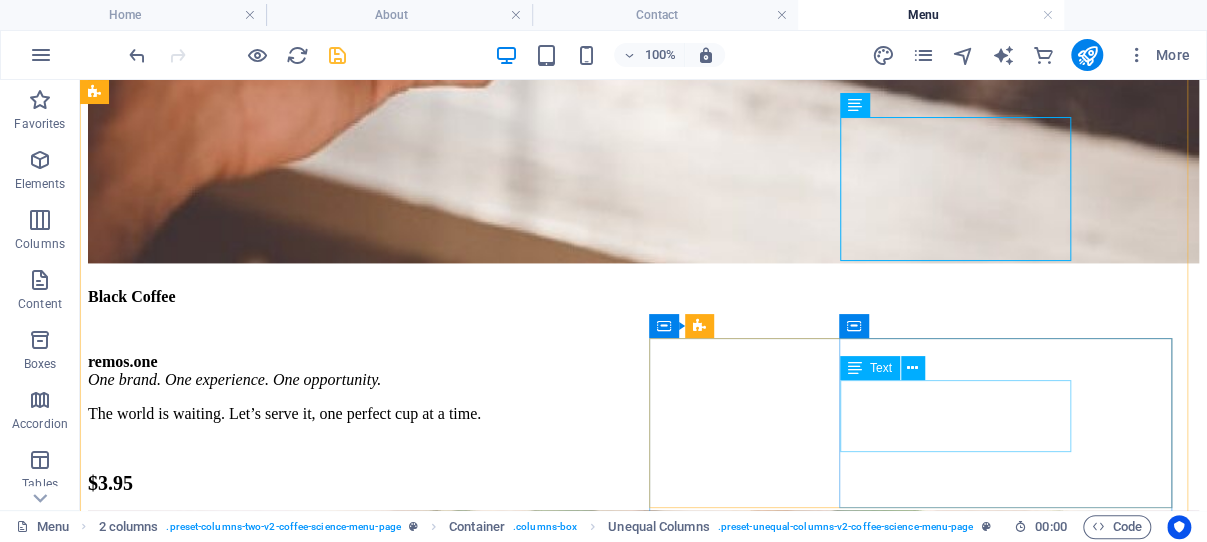 click on "Ea perferendis aut laborum modi assumenda delectus tempora." at bounding box center (593, 12537) 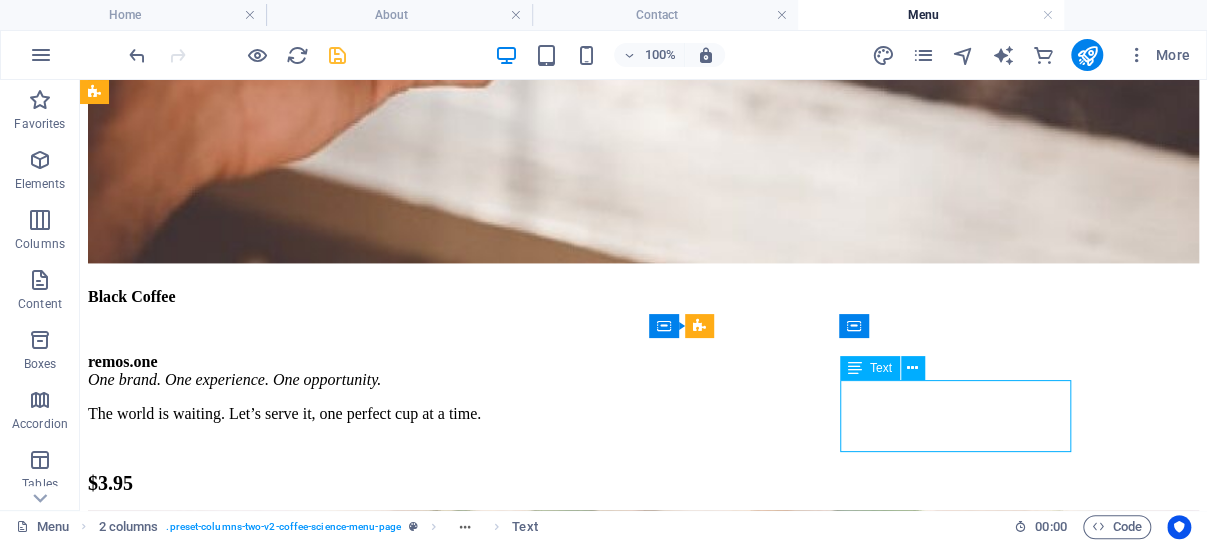 click on "Ea perferendis aut laborum modi assumenda delectus tempora." at bounding box center [593, 12537] 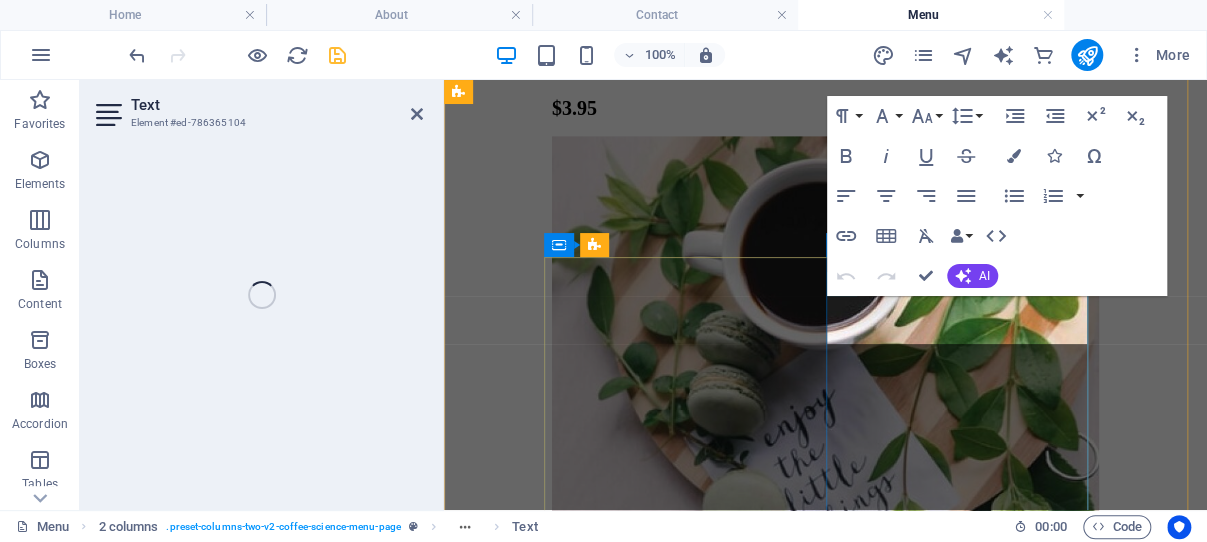 scroll, scrollTop: 2906, scrollLeft: 0, axis: vertical 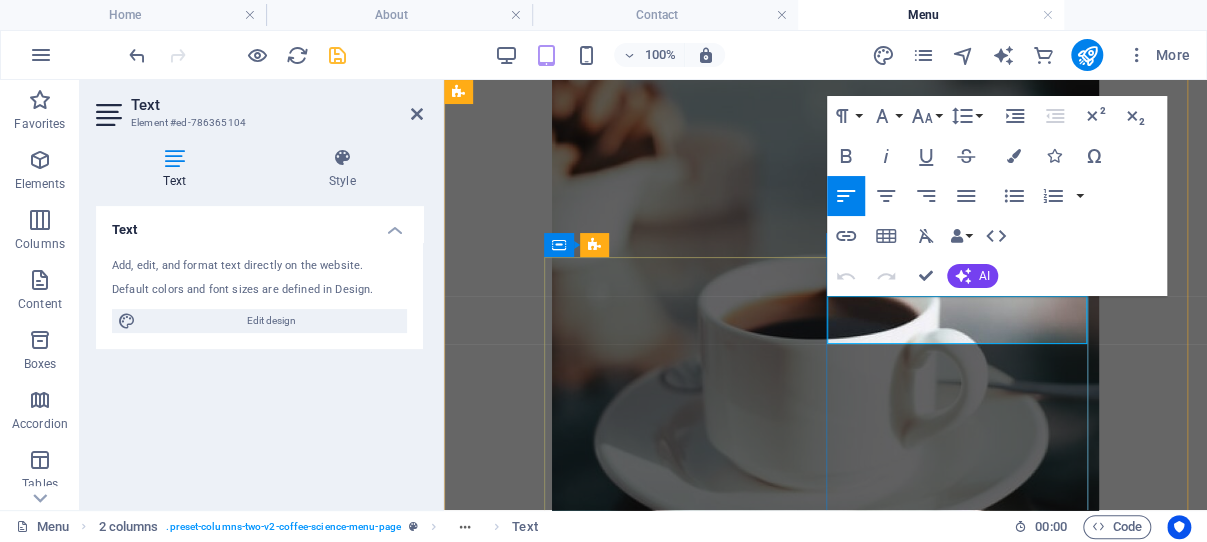 drag, startPoint x: 1057, startPoint y: 329, endPoint x: 830, endPoint y: 310, distance: 227.79376 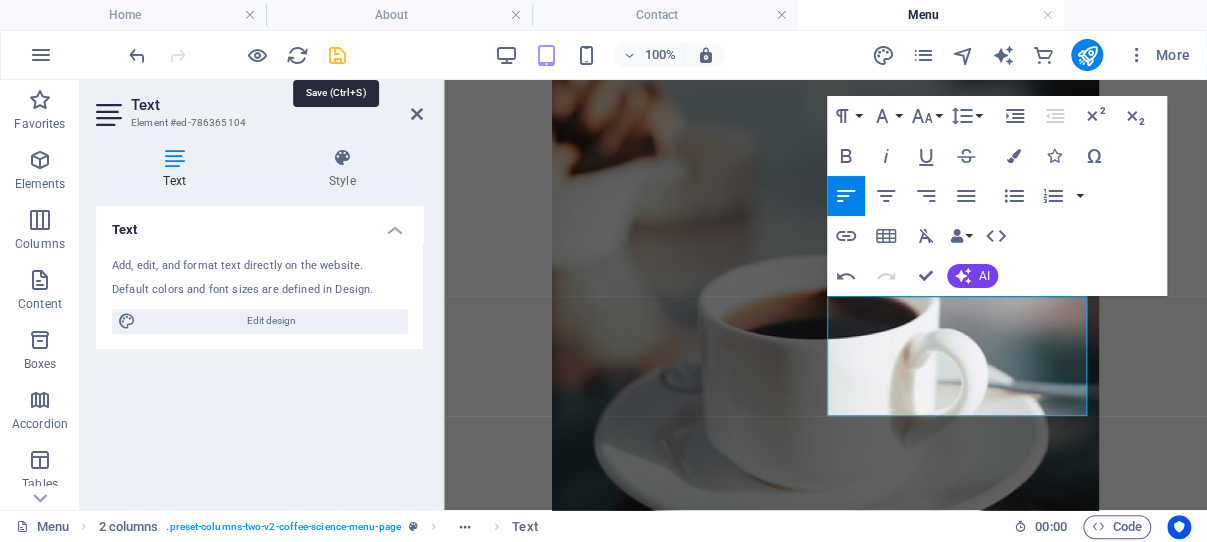 click at bounding box center [337, 55] 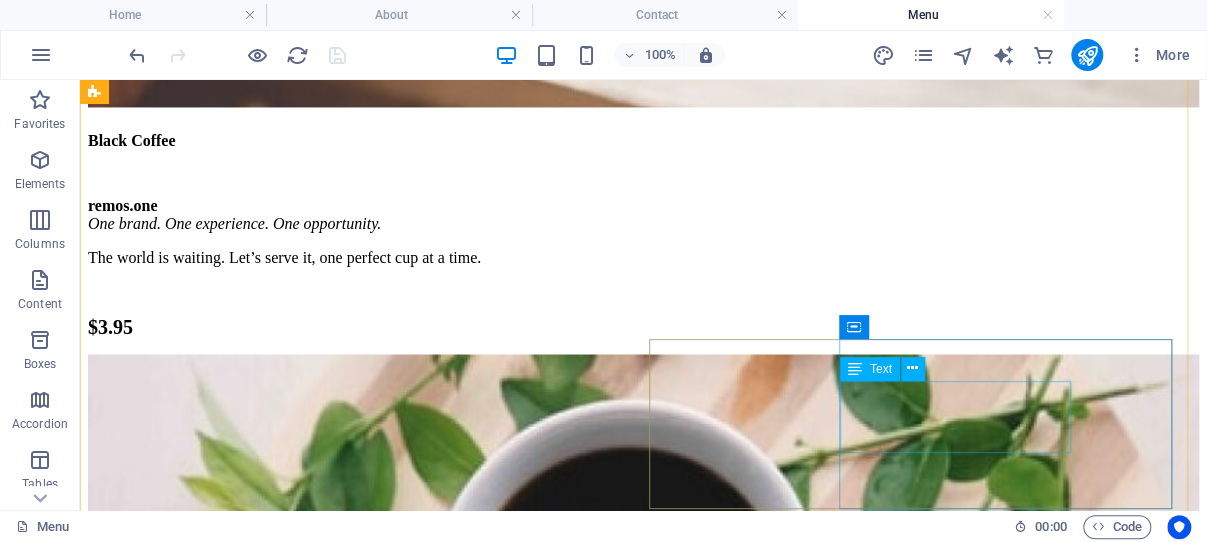 scroll, scrollTop: 1520, scrollLeft: 0, axis: vertical 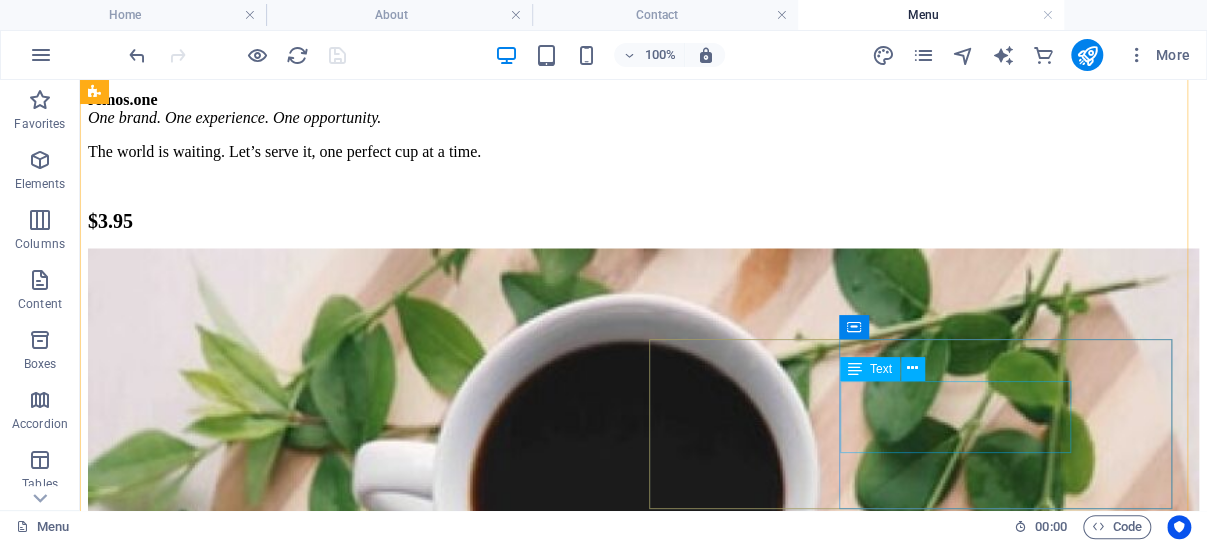 click on "Ea perferendis aut laborum modi assumenda delectus tempora." at bounding box center [593, 14940] 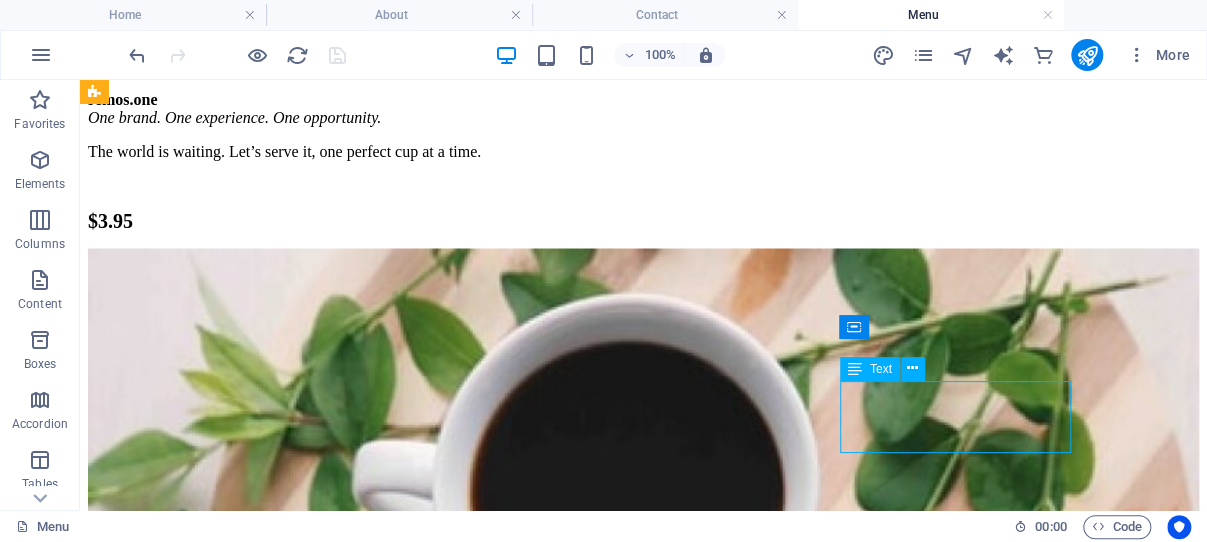 click on "Ea perferendis aut laborum modi assumenda delectus tempora." at bounding box center (593, 14940) 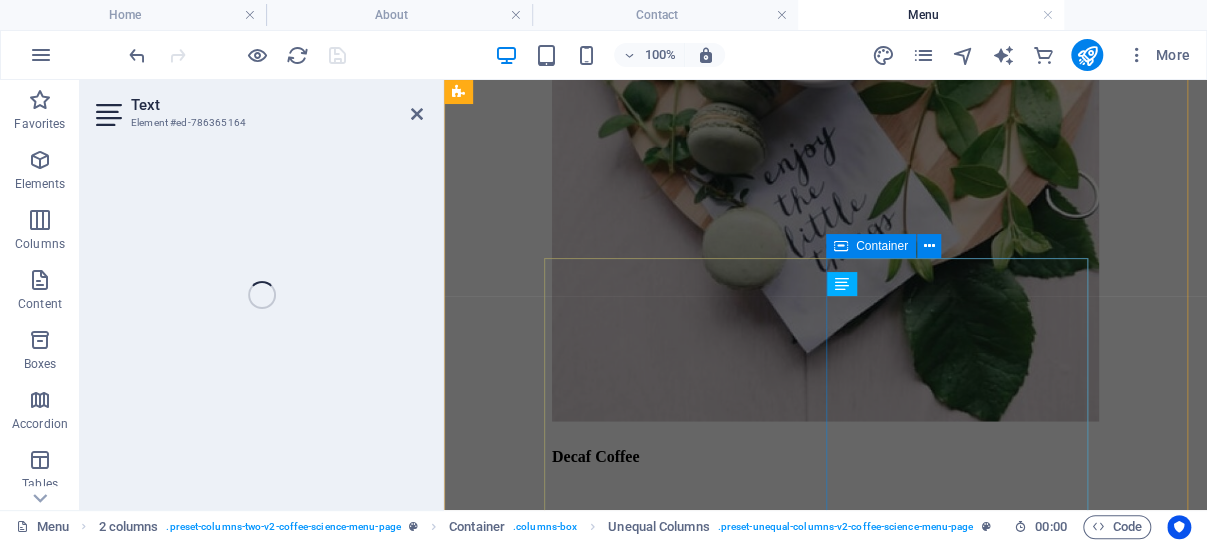 scroll, scrollTop: 3509, scrollLeft: 0, axis: vertical 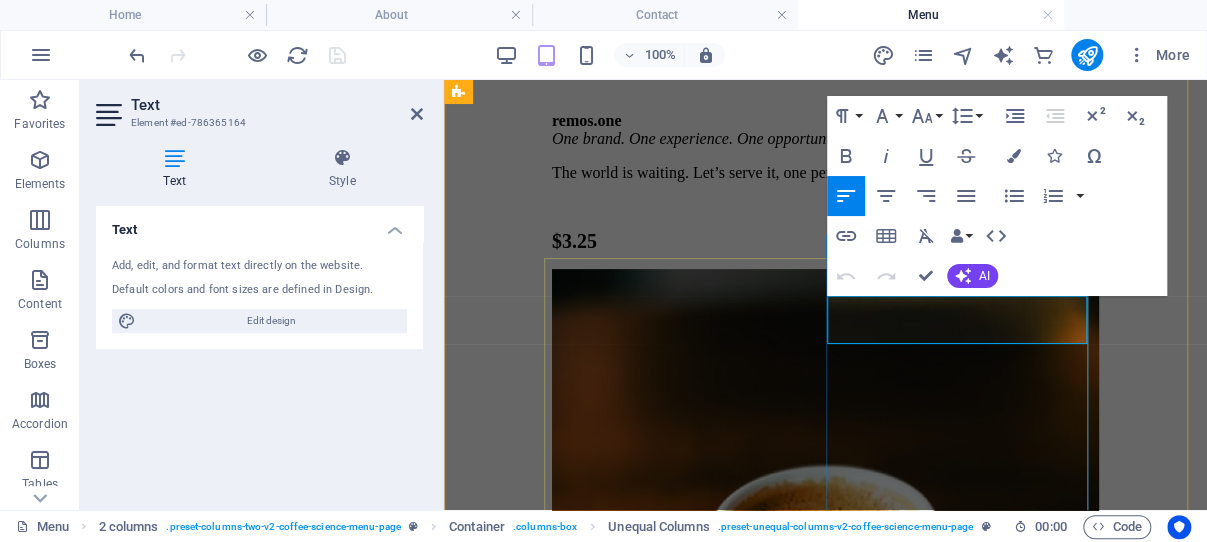 drag, startPoint x: 1057, startPoint y: 334, endPoint x: 827, endPoint y: 304, distance: 231.94827 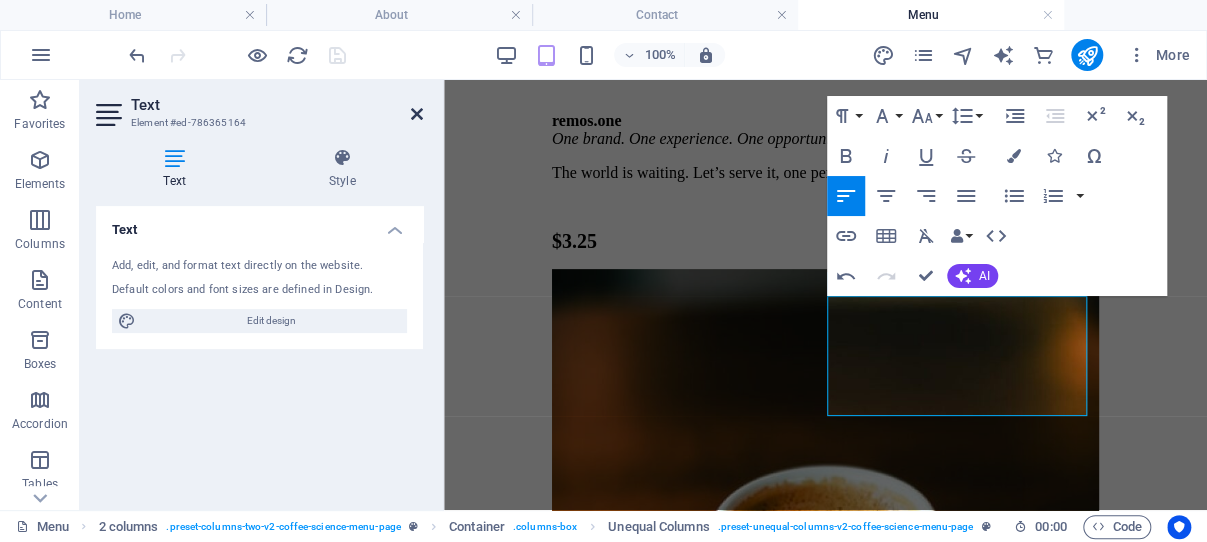 click at bounding box center (417, 114) 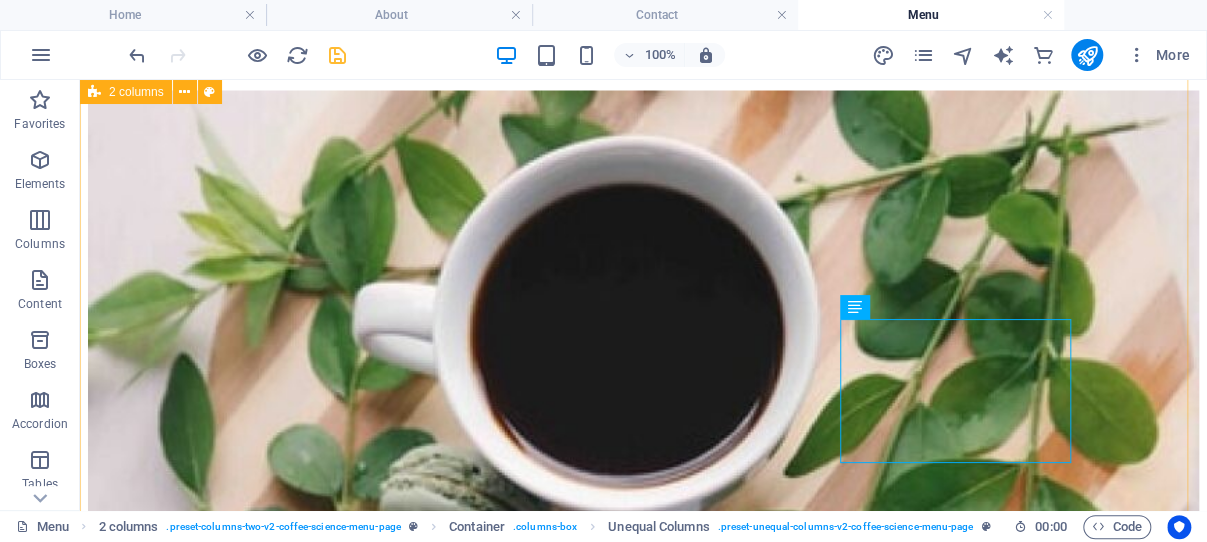 scroll, scrollTop: 1572, scrollLeft: 0, axis: vertical 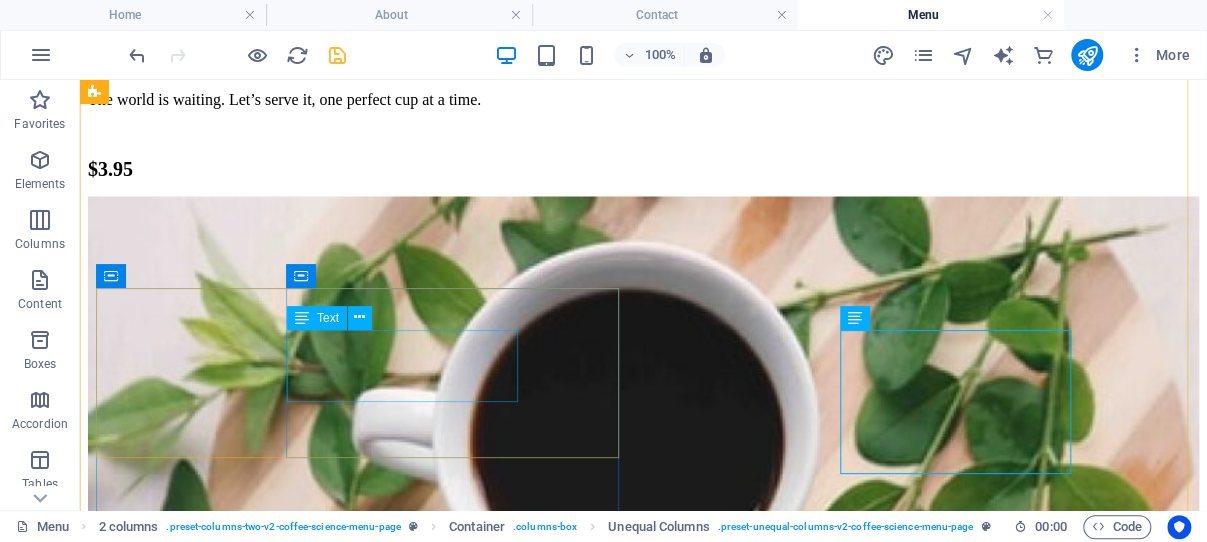 click on "Ea perferendis aut laborum modi assumenda delectus tempora." at bounding box center (593, 13582) 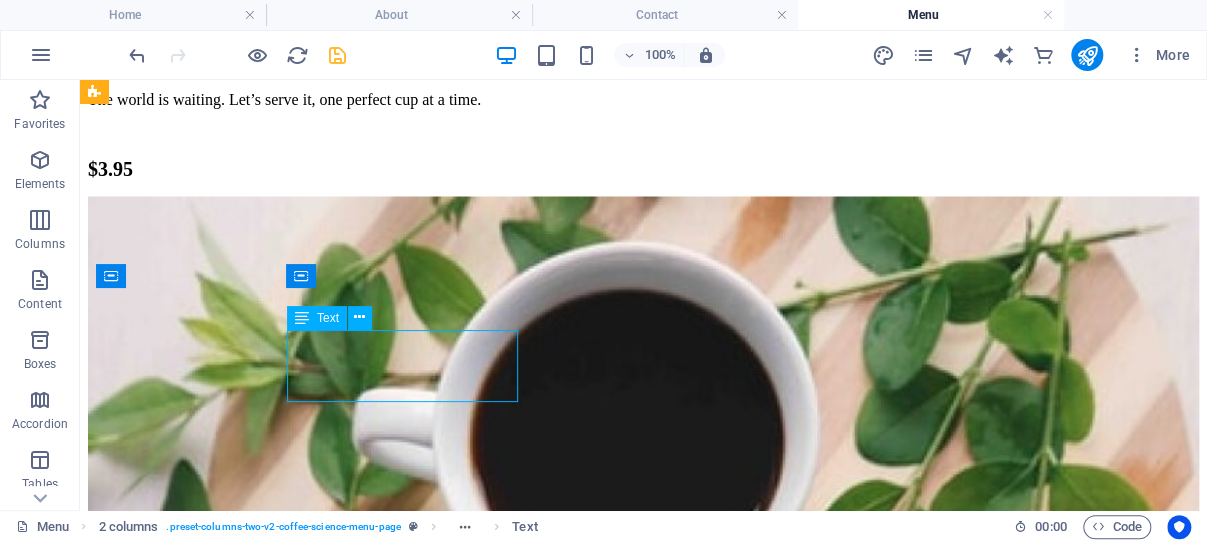 click on "Ea perferendis aut laborum modi assumenda delectus tempora." at bounding box center [593, 13582] 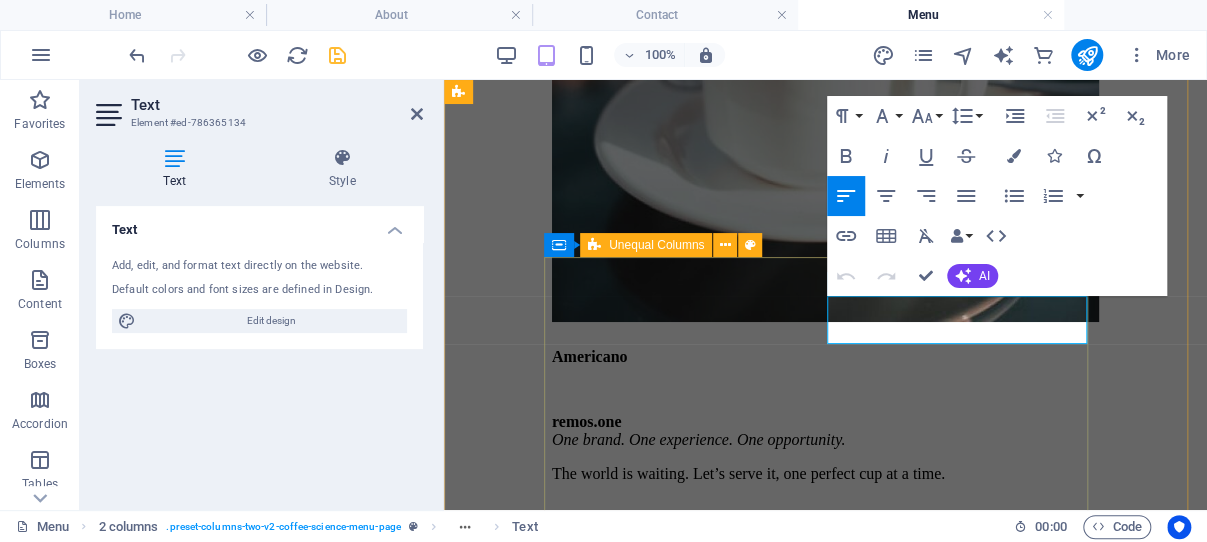 drag, startPoint x: 1053, startPoint y: 331, endPoint x: 824, endPoint y: 312, distance: 229.78687 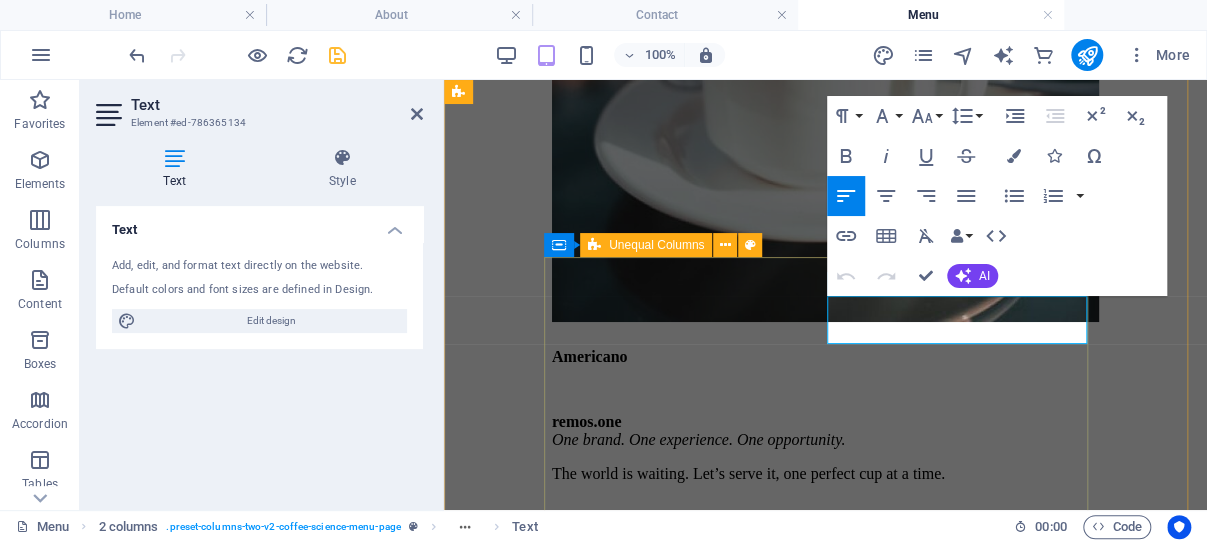 click on "Iced Coffee Ea perferendis aut laborum modi assumenda delectus tempora.  $4.95" at bounding box center (825, 5656) 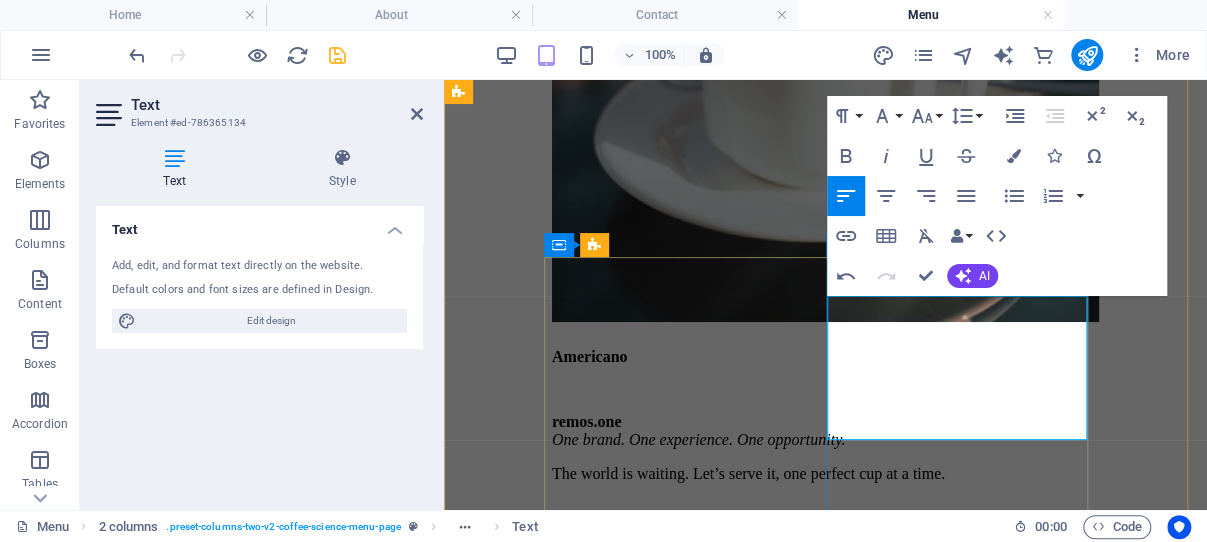 click at bounding box center (825, 6018) 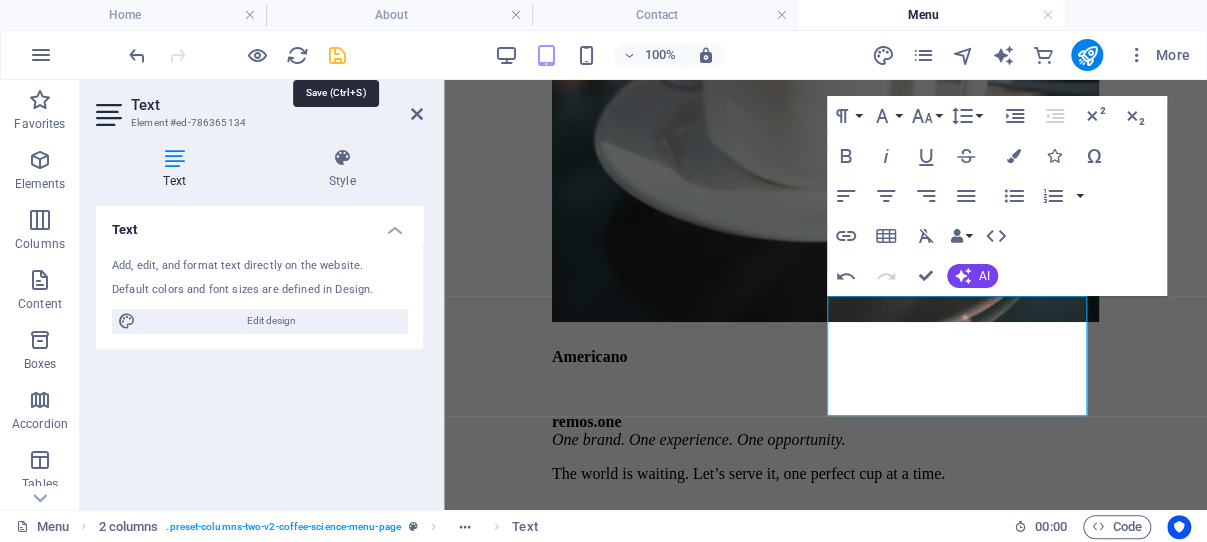 click at bounding box center [337, 55] 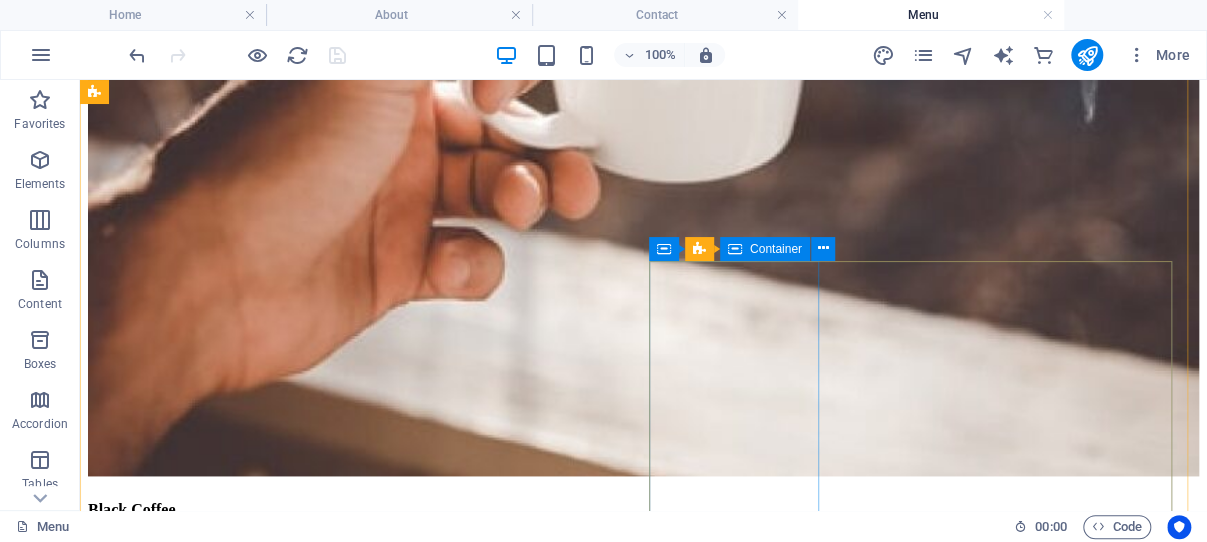 scroll, scrollTop: 1042, scrollLeft: 0, axis: vertical 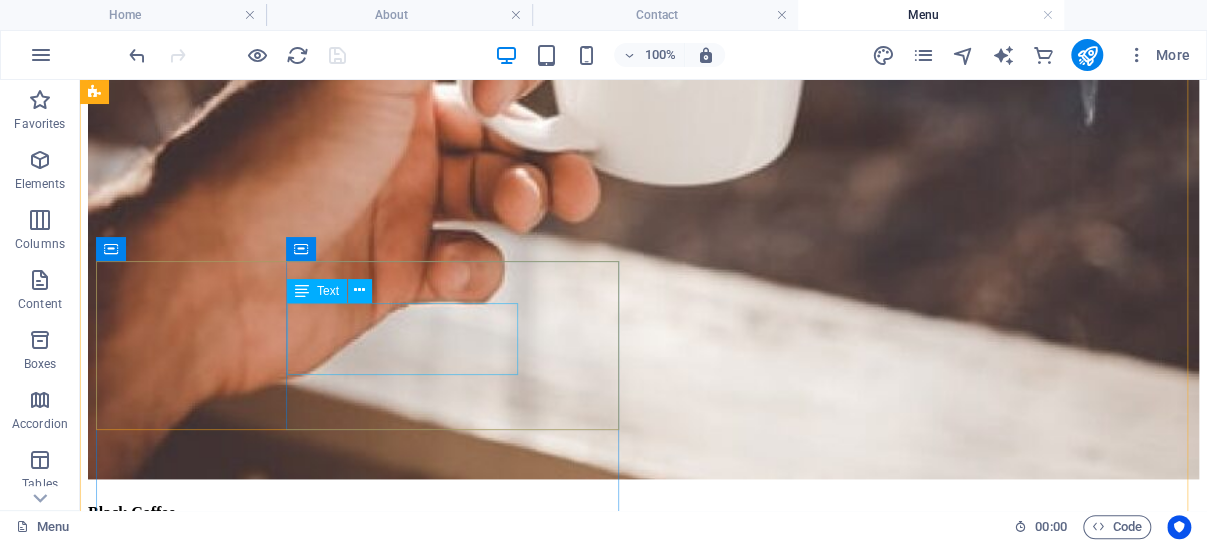 click on "Ea perferendis aut laborum modi assumenda delectus tempora." at bounding box center (593, 8729) 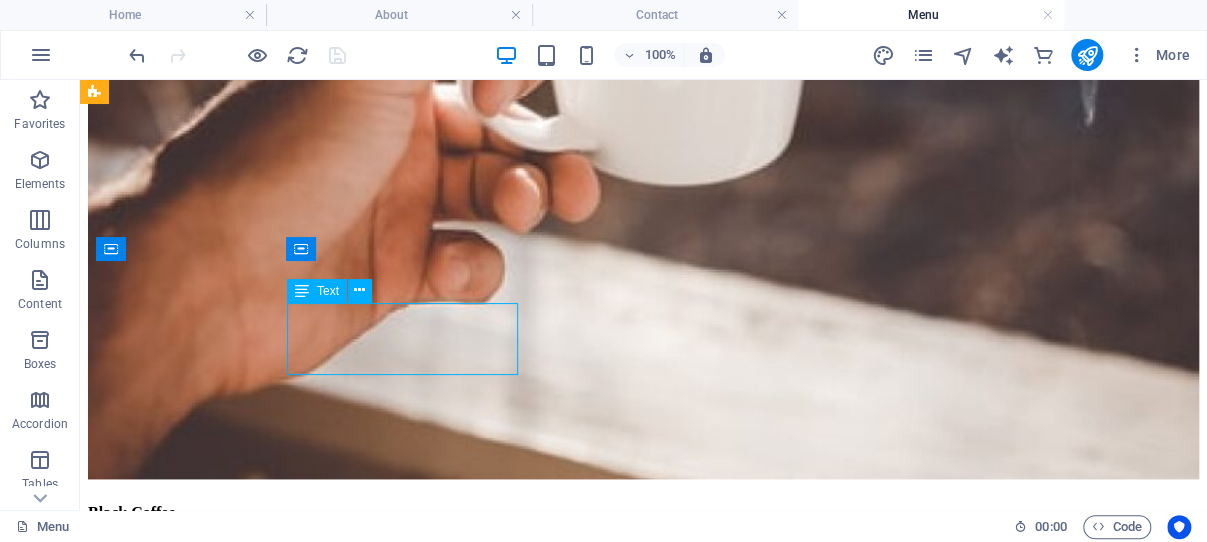 click on "Ea perferendis aut laborum modi assumenda delectus tempora." at bounding box center (593, 8729) 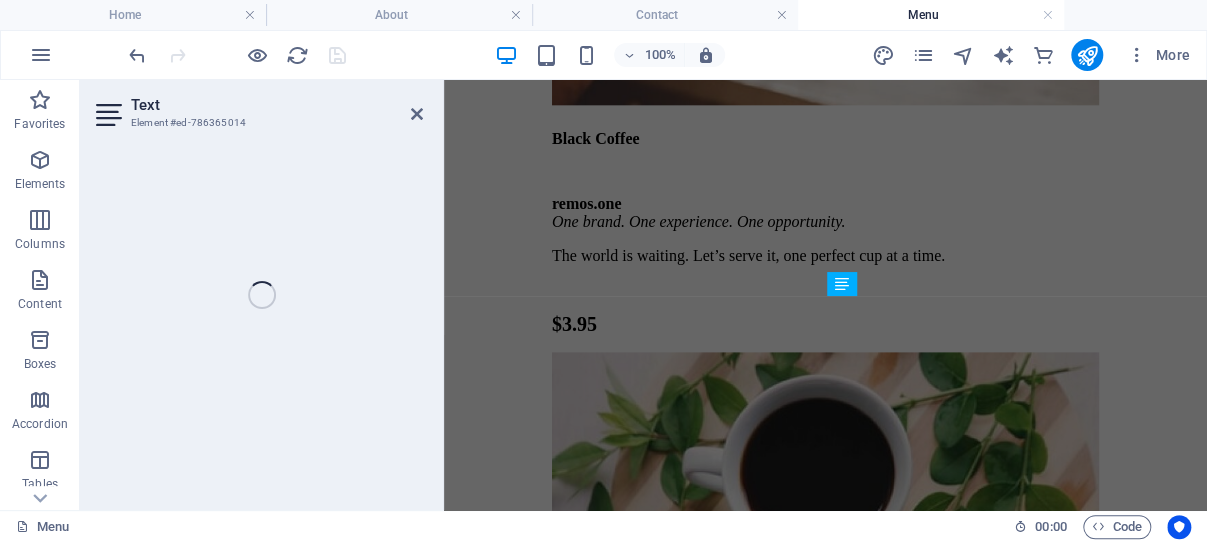 scroll, scrollTop: 2000, scrollLeft: 0, axis: vertical 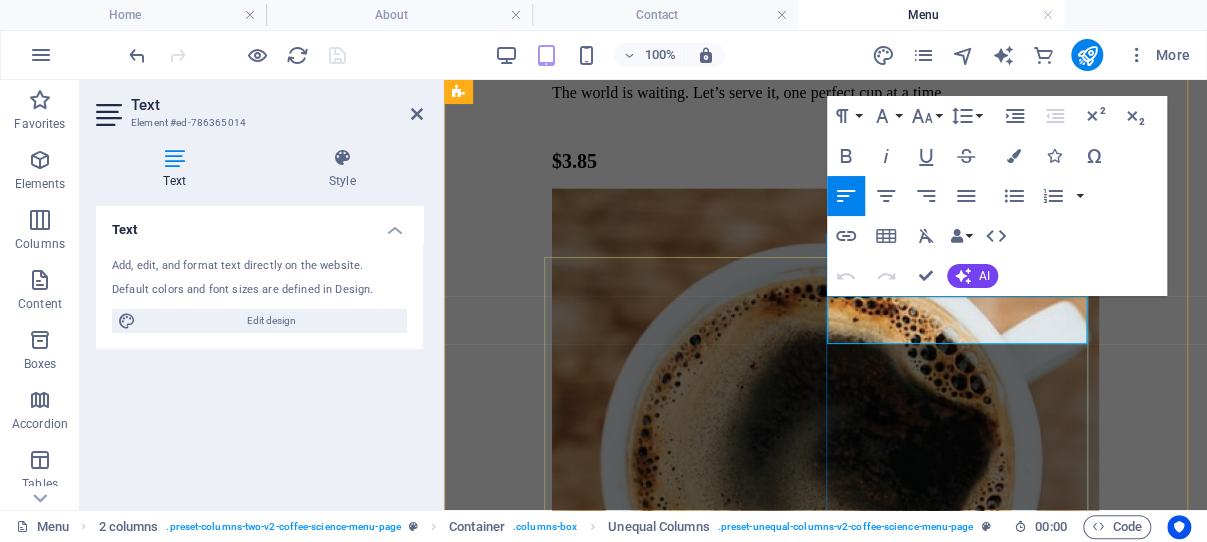 drag, startPoint x: 1053, startPoint y: 329, endPoint x: 829, endPoint y: 304, distance: 225.39078 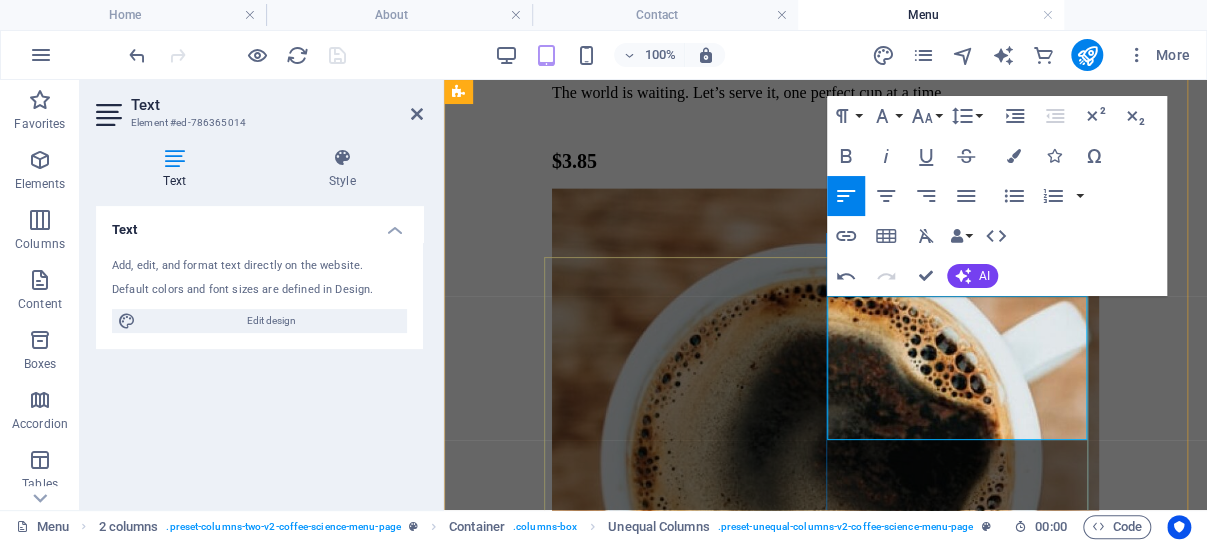 click at bounding box center (825, 4099) 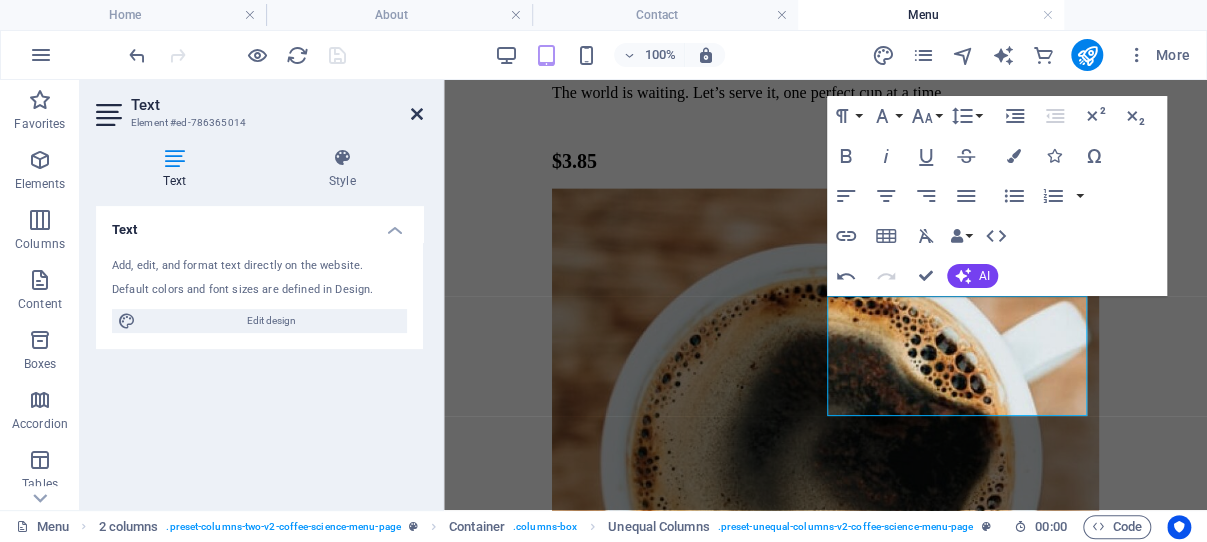 click at bounding box center [417, 114] 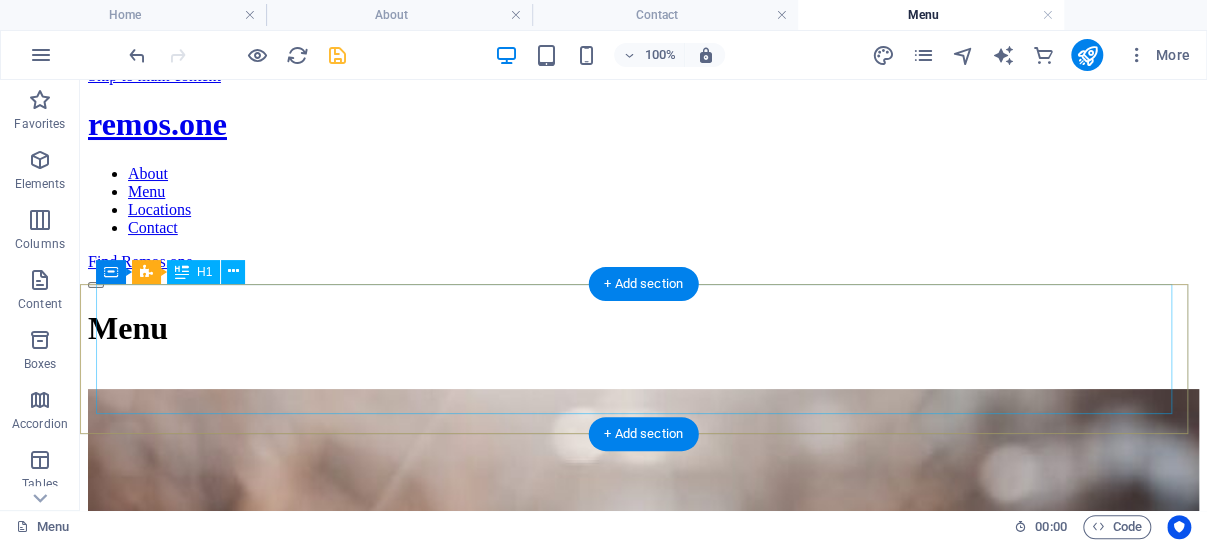 scroll, scrollTop: 0, scrollLeft: 0, axis: both 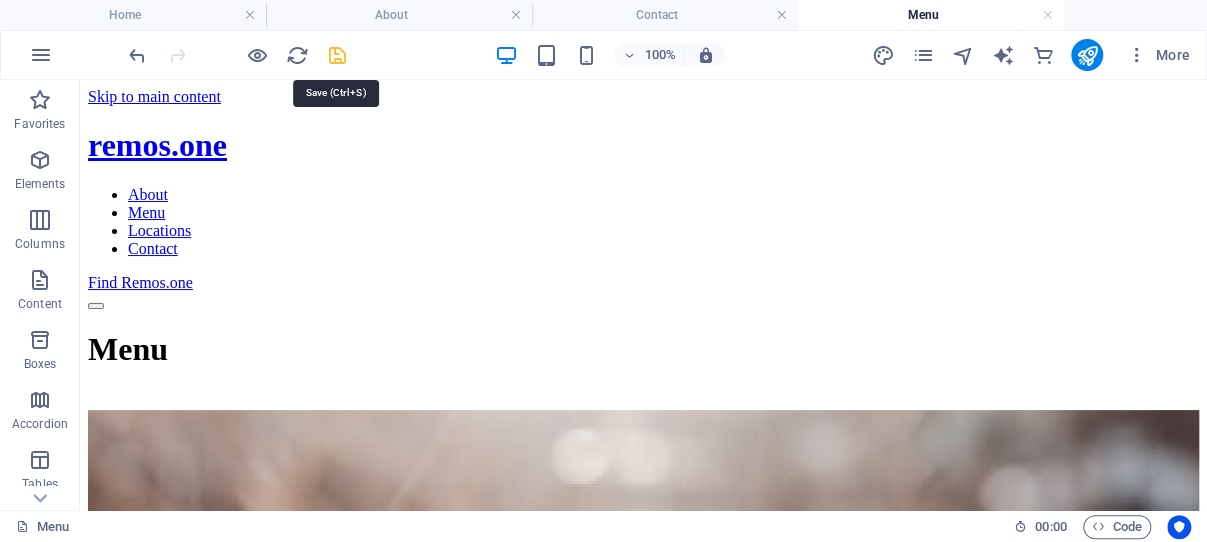click at bounding box center [337, 55] 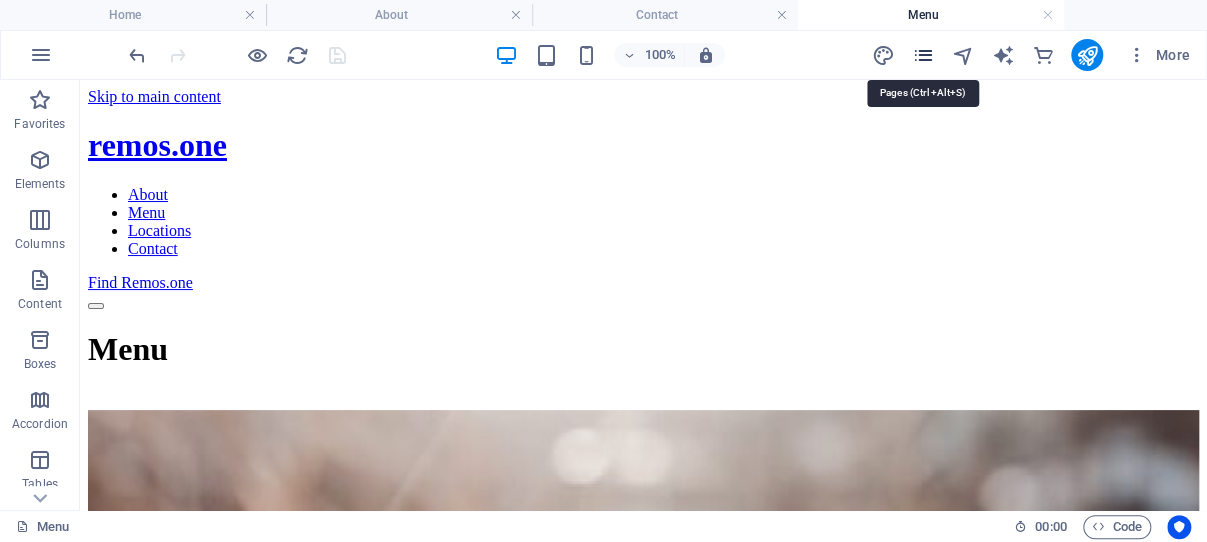 click at bounding box center (922, 55) 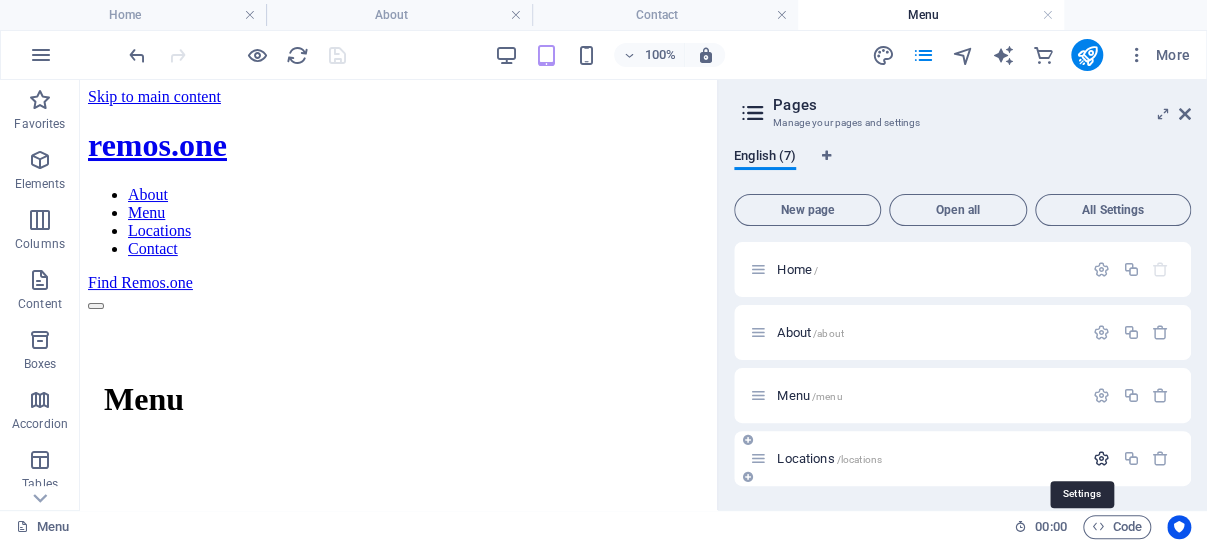 click at bounding box center (1101, 458) 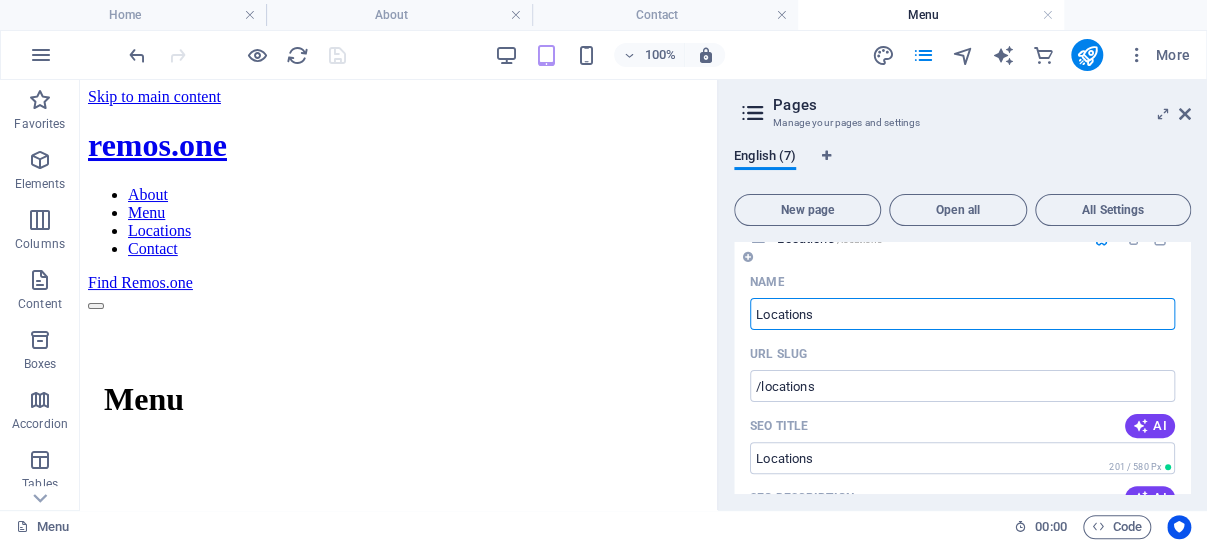 scroll, scrollTop: 246, scrollLeft: 0, axis: vertical 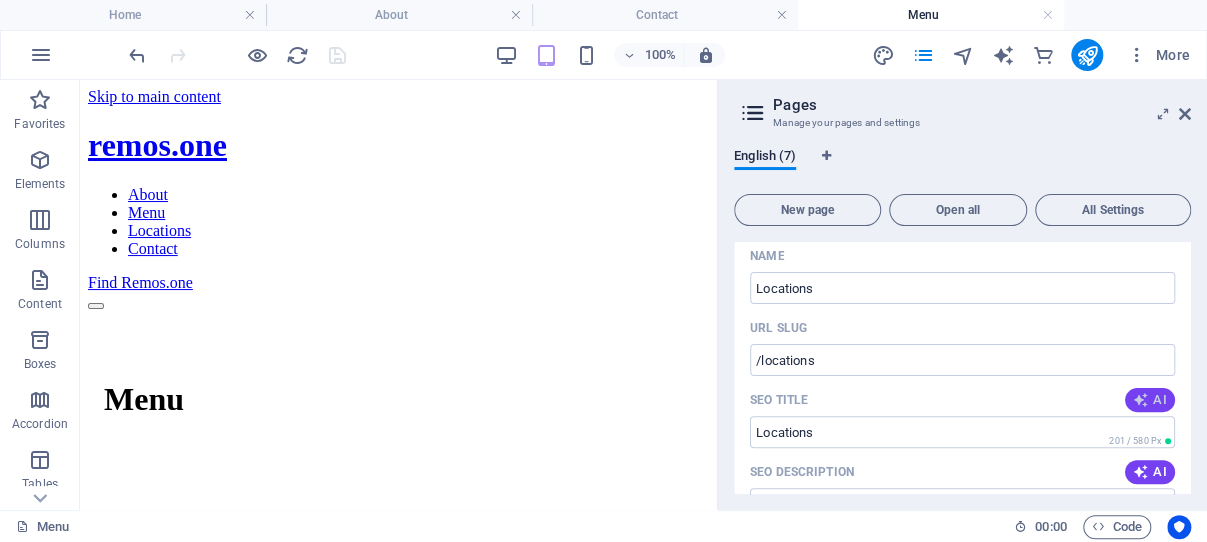 click at bounding box center (1141, 400) 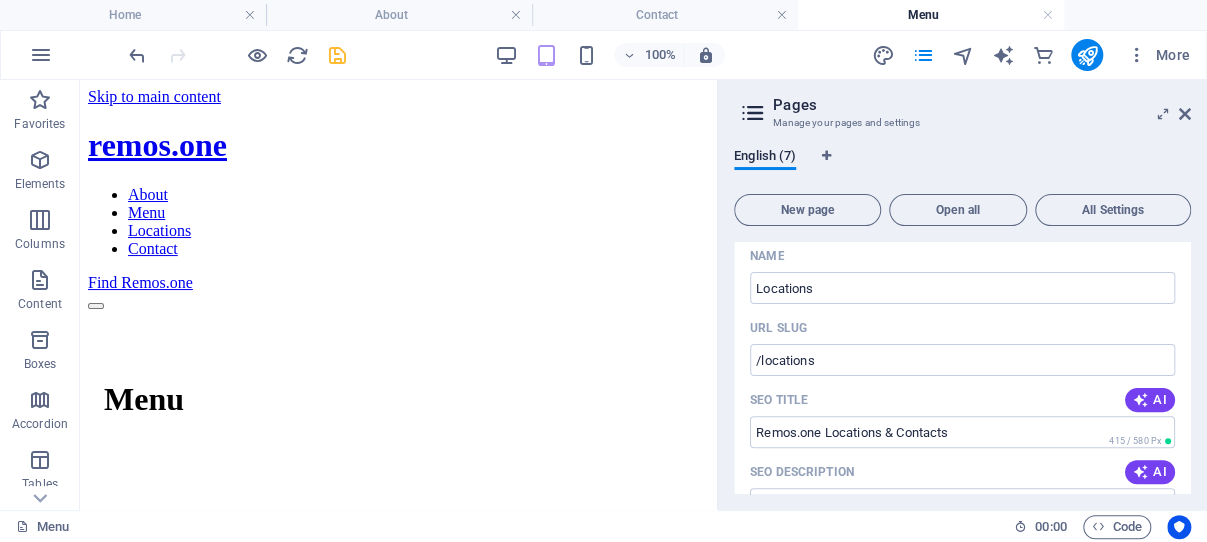 type on "Remos.one Locations & Contacts" 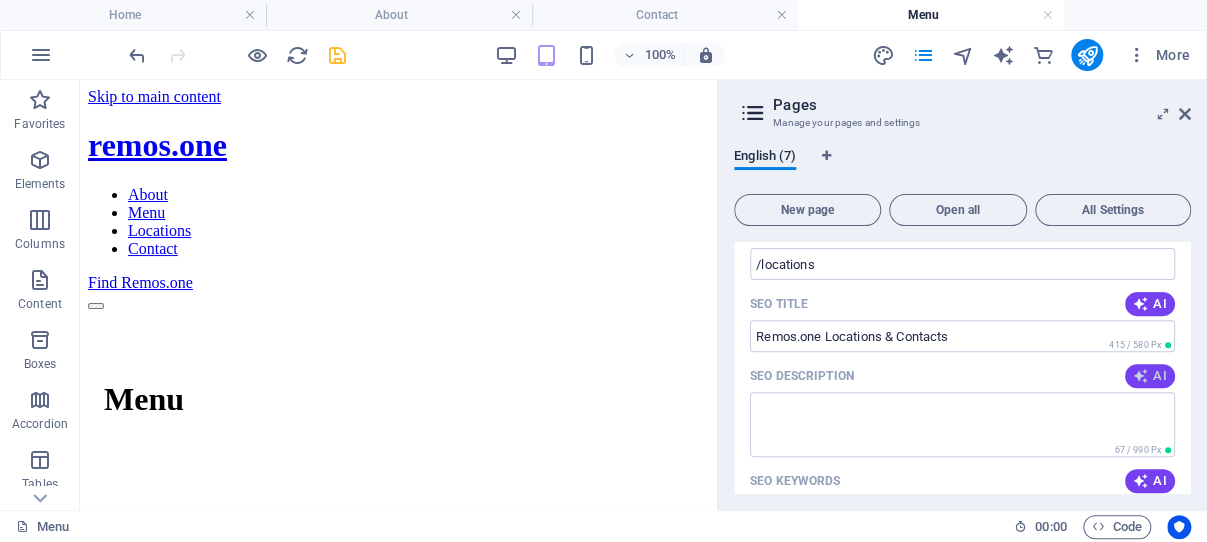 click at bounding box center [1141, 376] 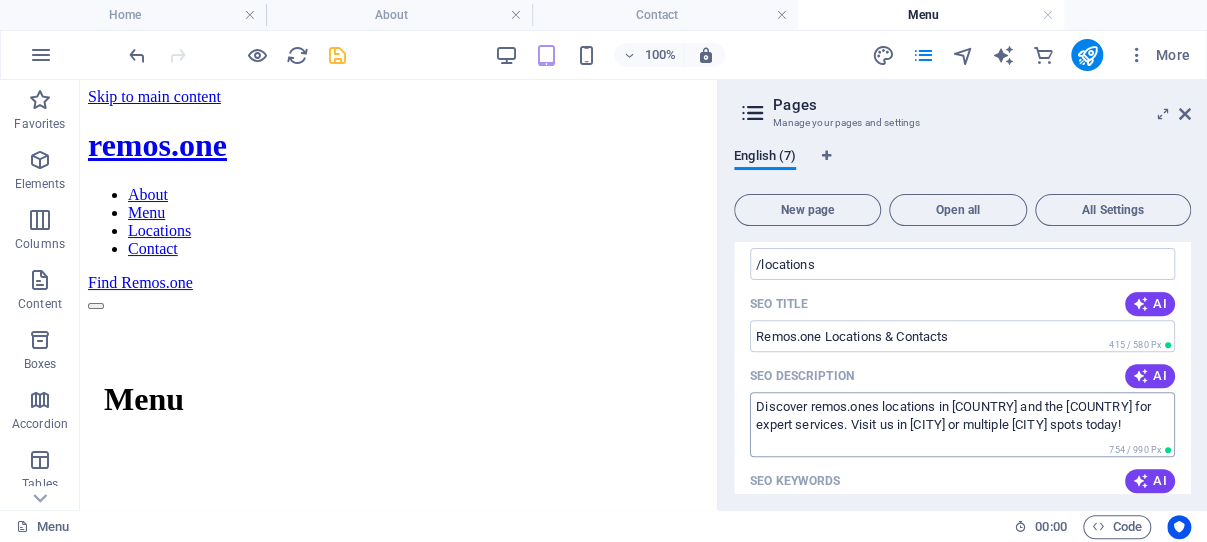 scroll, scrollTop: 437, scrollLeft: 0, axis: vertical 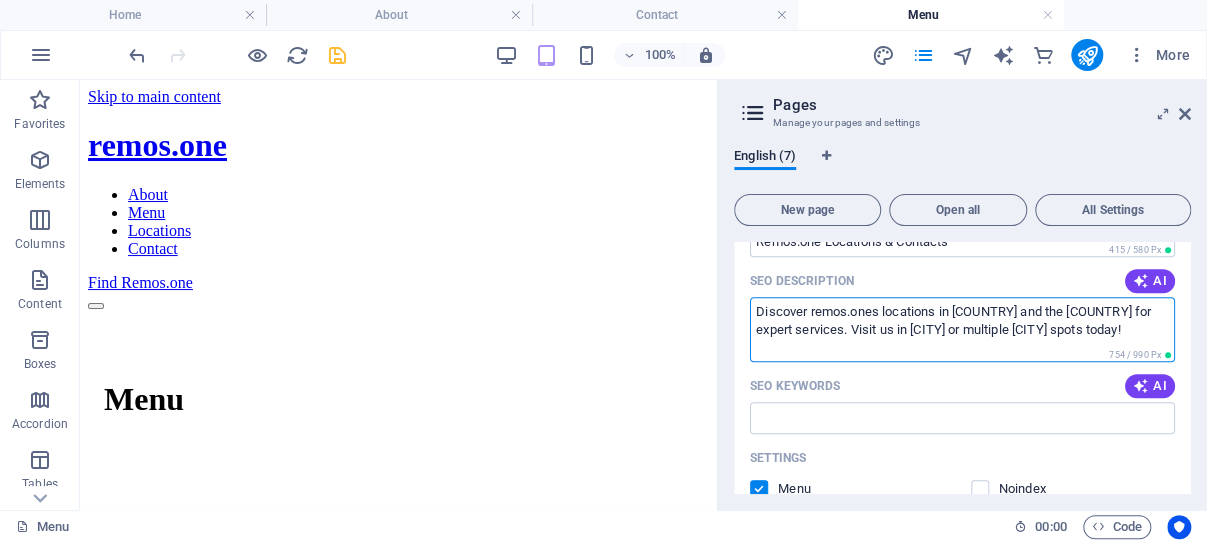 drag, startPoint x: 952, startPoint y: 312, endPoint x: 942, endPoint y: 311, distance: 10.049875 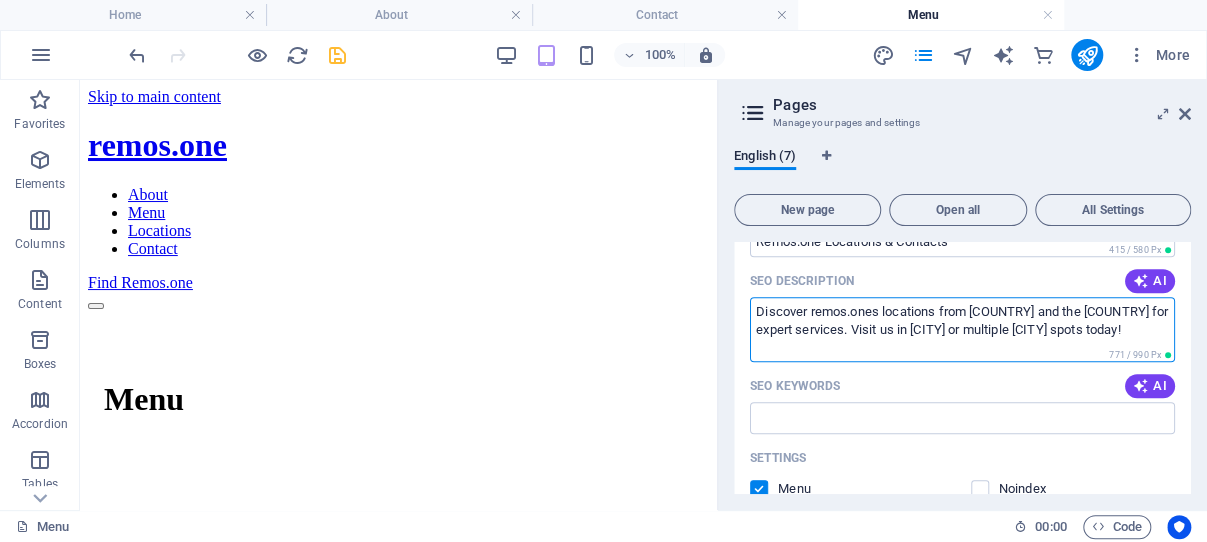 drag, startPoint x: 1035, startPoint y: 311, endPoint x: 1017, endPoint y: 308, distance: 18.248287 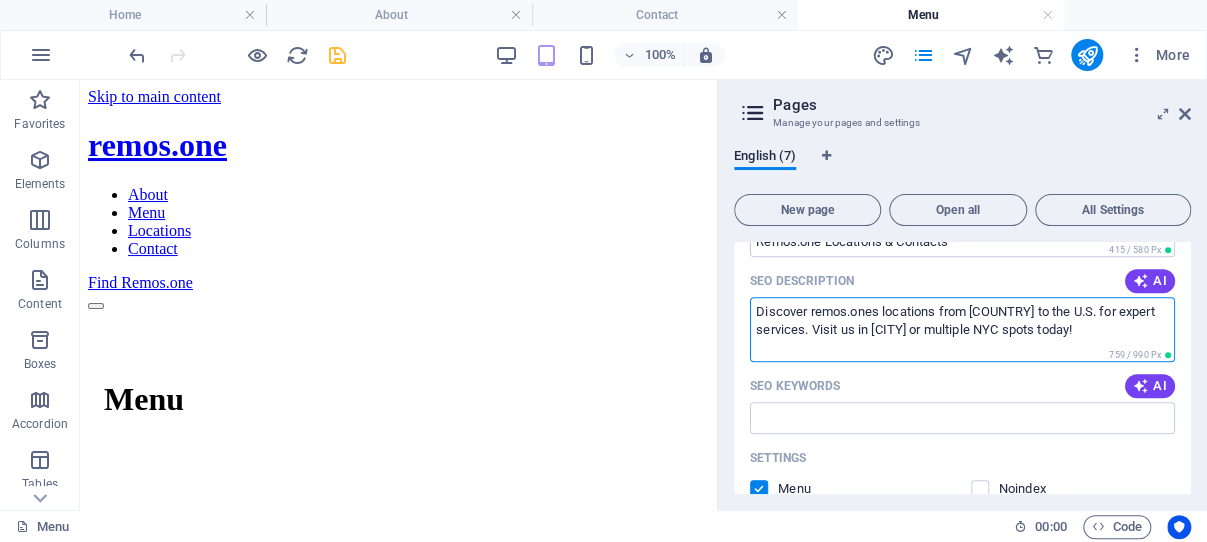 drag, startPoint x: 906, startPoint y: 329, endPoint x: 875, endPoint y: 329, distance: 31 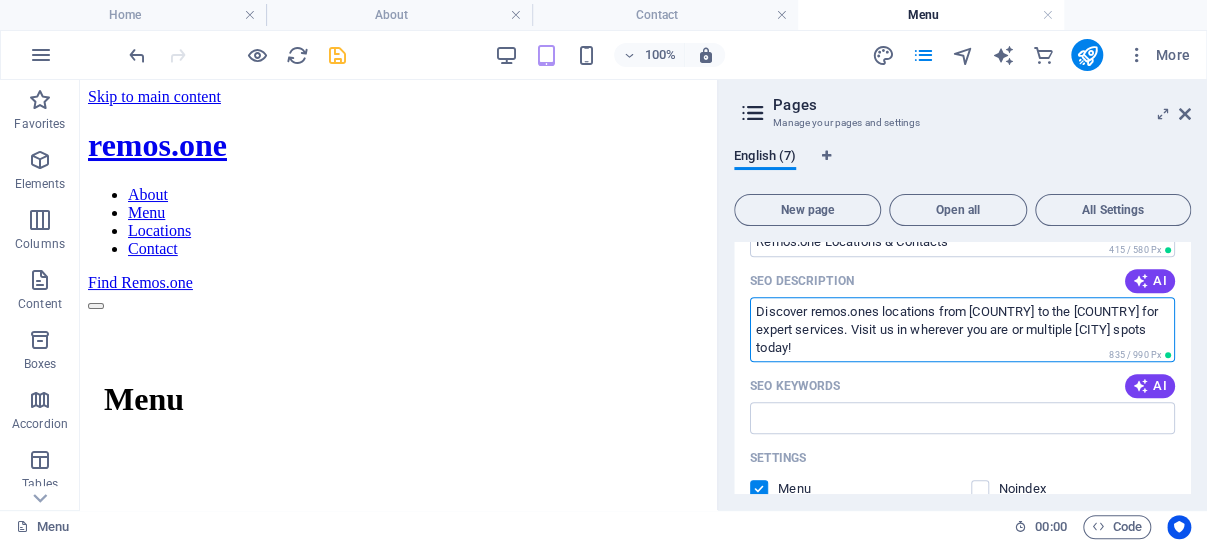 type on "Discover remos.ones locations from [COUNTRY] to the [COUNTRY] for expert services. Visit us in wherever you are or multiple [CITY] spots today!" 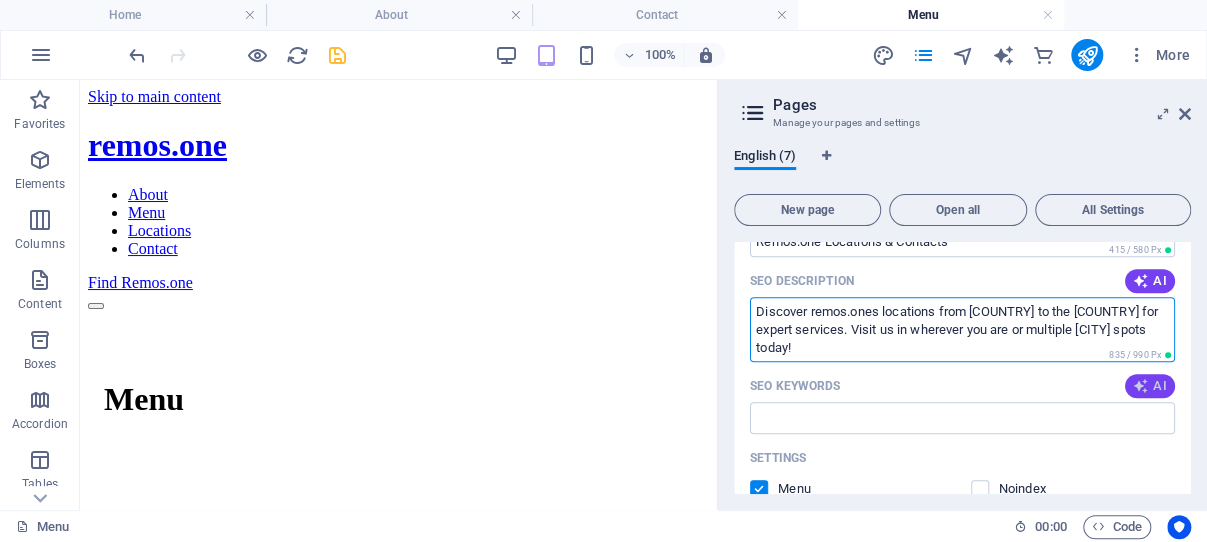 click at bounding box center [1141, 386] 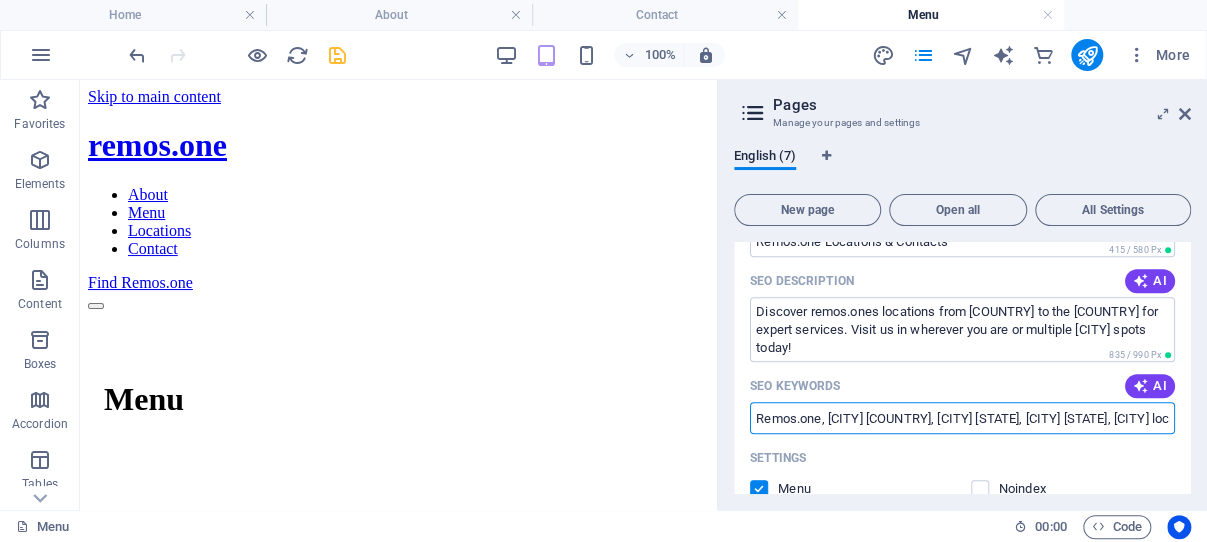 drag, startPoint x: 860, startPoint y: 437, endPoint x: 829, endPoint y: 440, distance: 31.144823 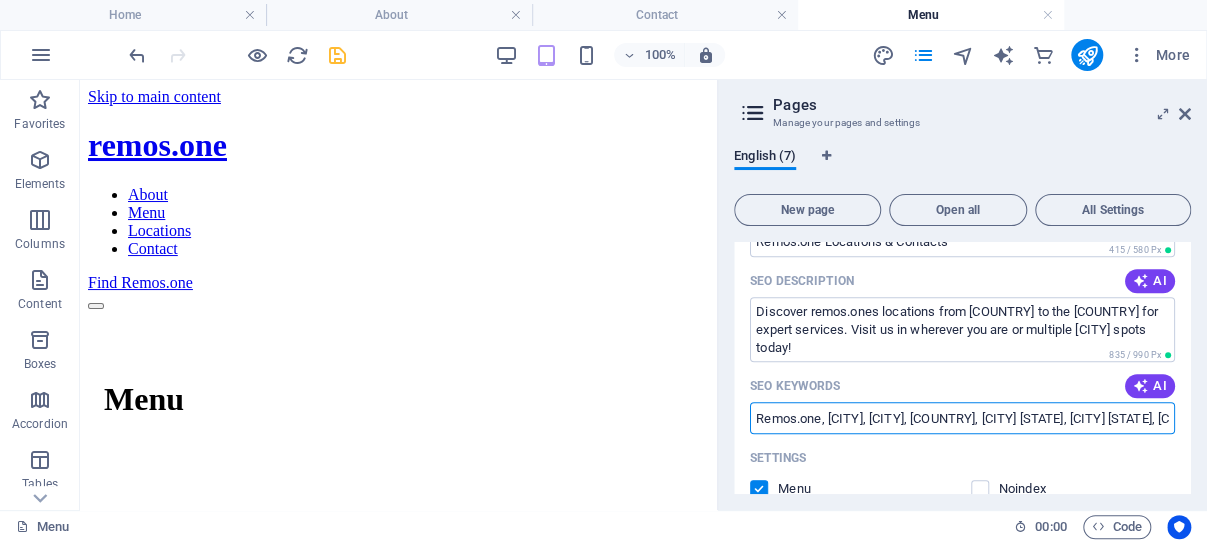 drag, startPoint x: 941, startPoint y: 436, endPoint x: 908, endPoint y: 433, distance: 33.13608 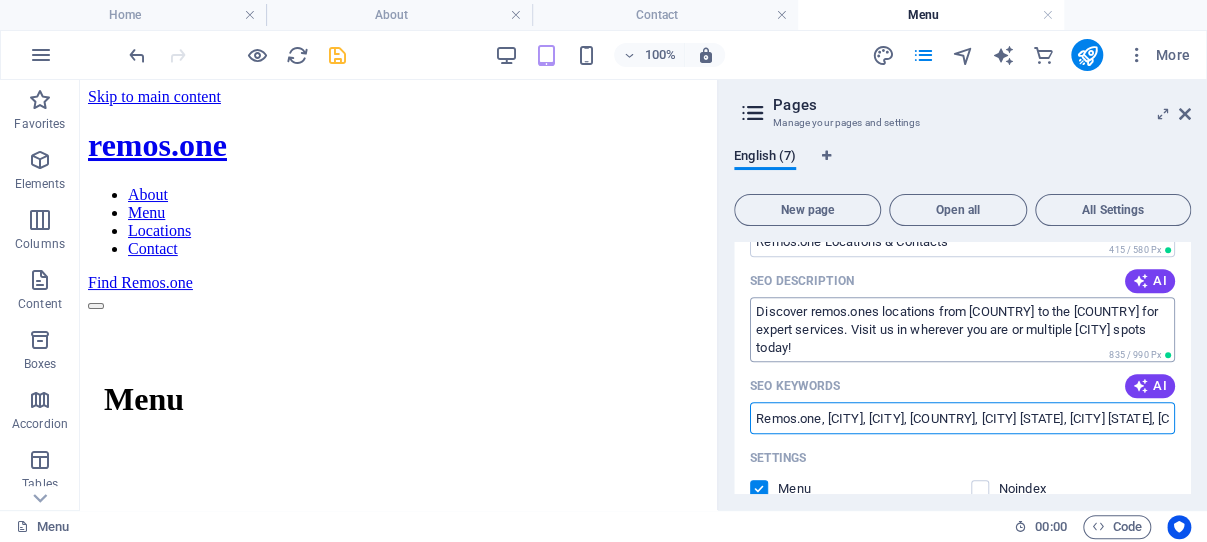 type on "Remos.one, [CITY], [CITY], [COUNTRY], [CITY] [STATE], [CITY] [STATE], [CITY] locations, [CITY] [STATE]" 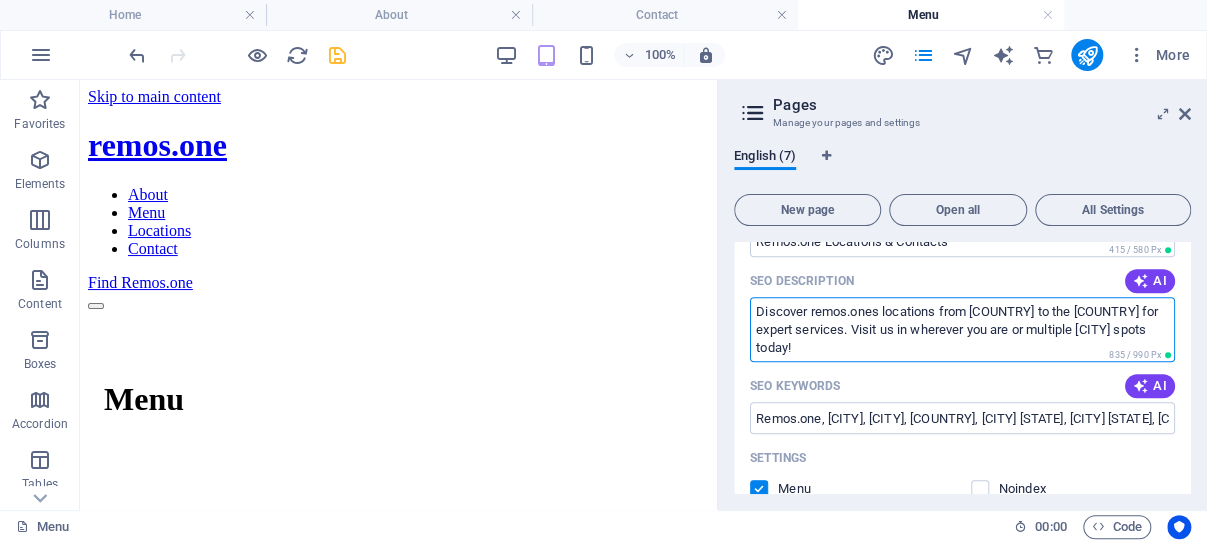 drag, startPoint x: 1009, startPoint y: 310, endPoint x: 980, endPoint y: 310, distance: 29 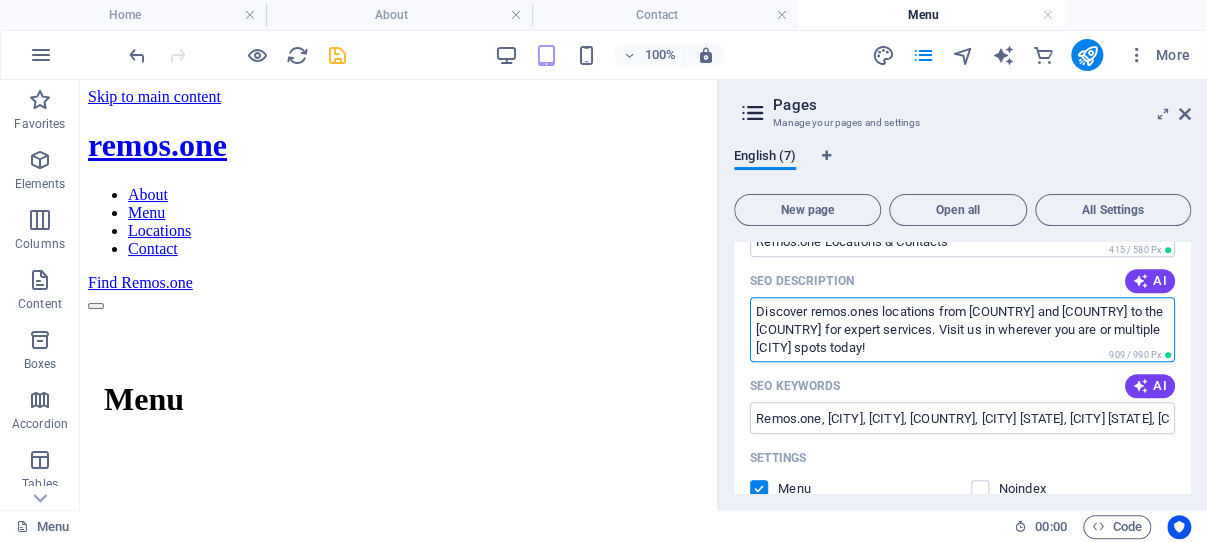 type on "Discover remos.ones locations from [COUNTRY] and [COUNTRY] to the [COUNTRY] for expert services. Visit us in wherever you are or multiple [CITY] spots today!" 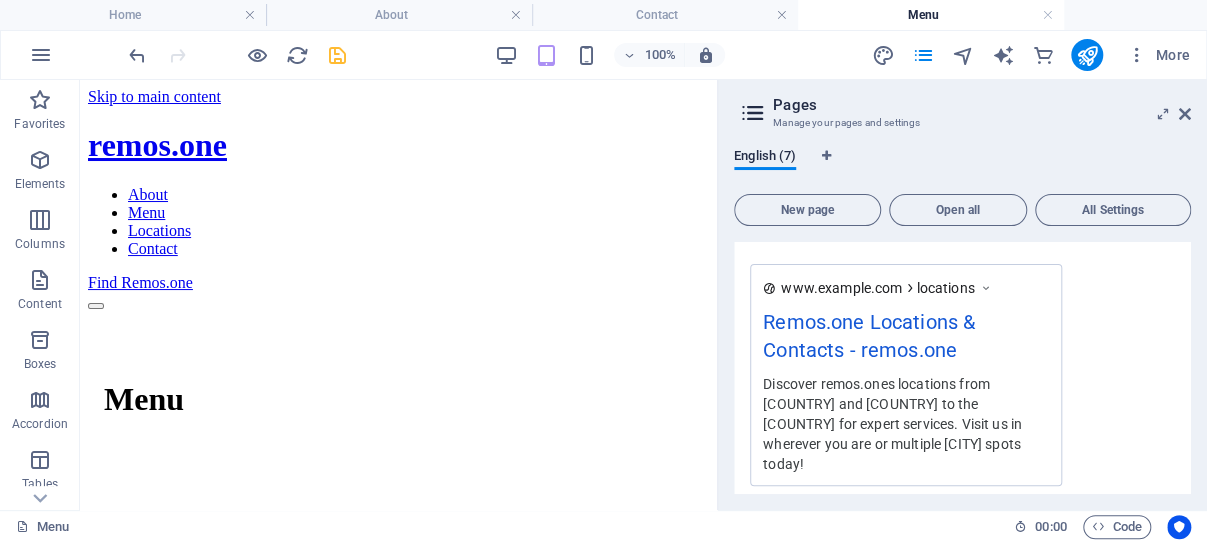 scroll, scrollTop: 819, scrollLeft: 0, axis: vertical 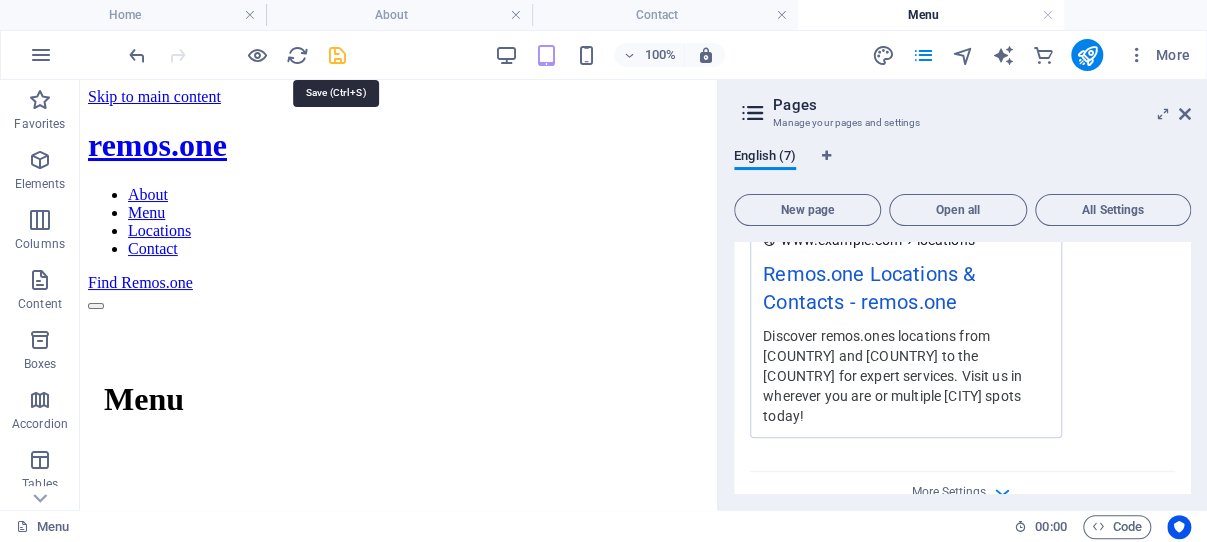 click at bounding box center (337, 55) 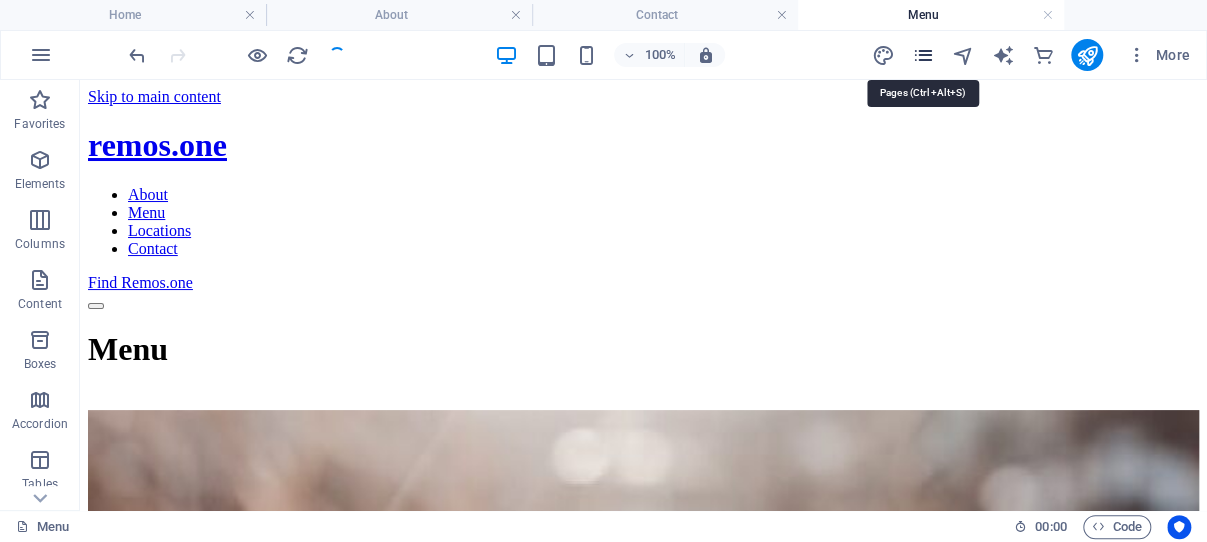 click at bounding box center [922, 55] 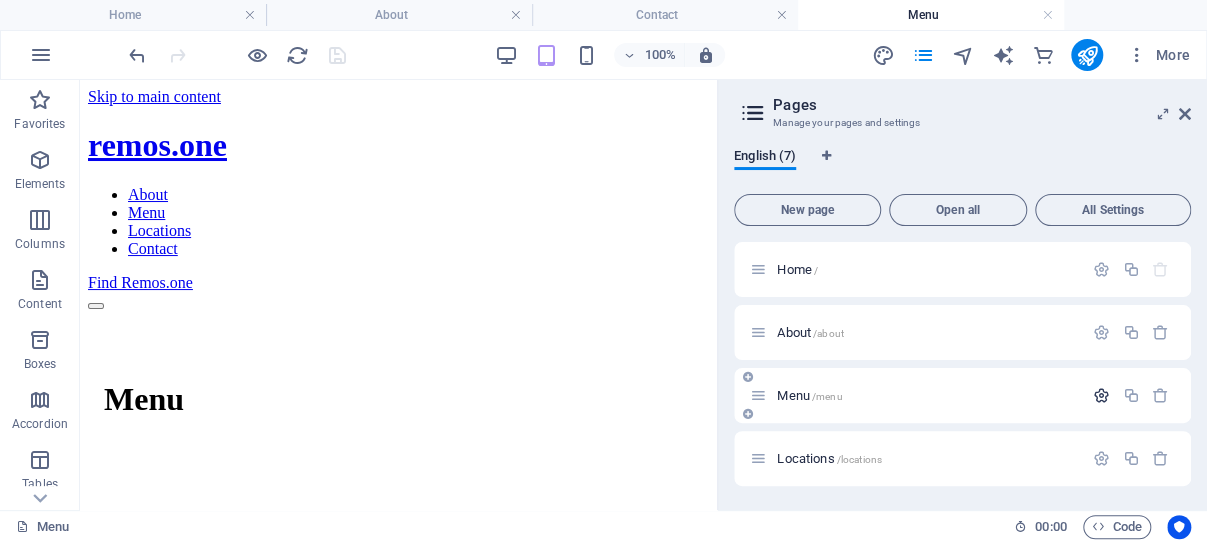 click at bounding box center [1101, 395] 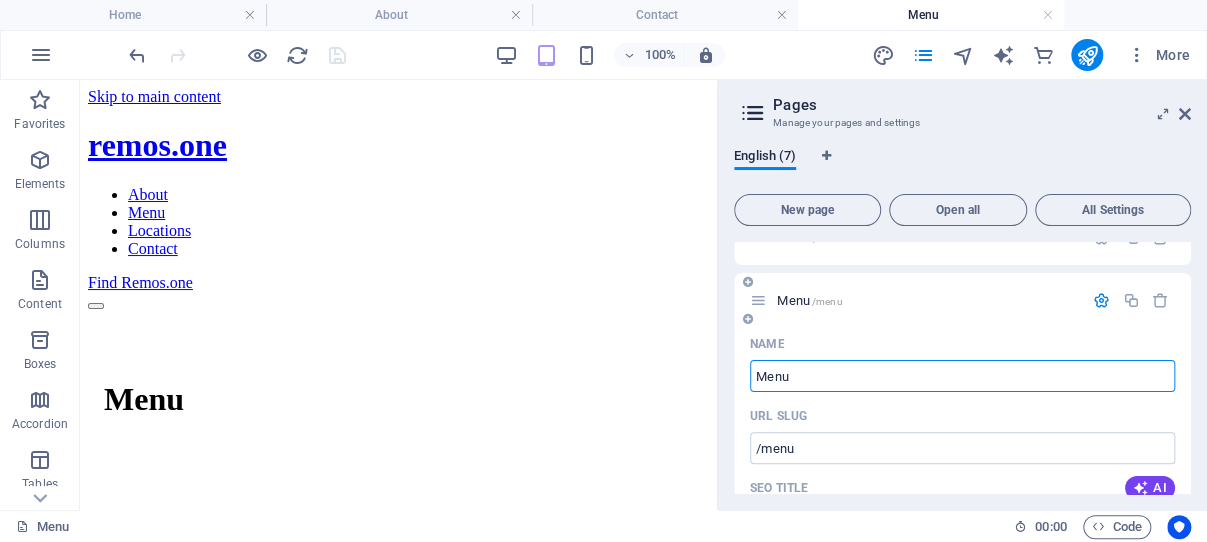 scroll, scrollTop: 191, scrollLeft: 0, axis: vertical 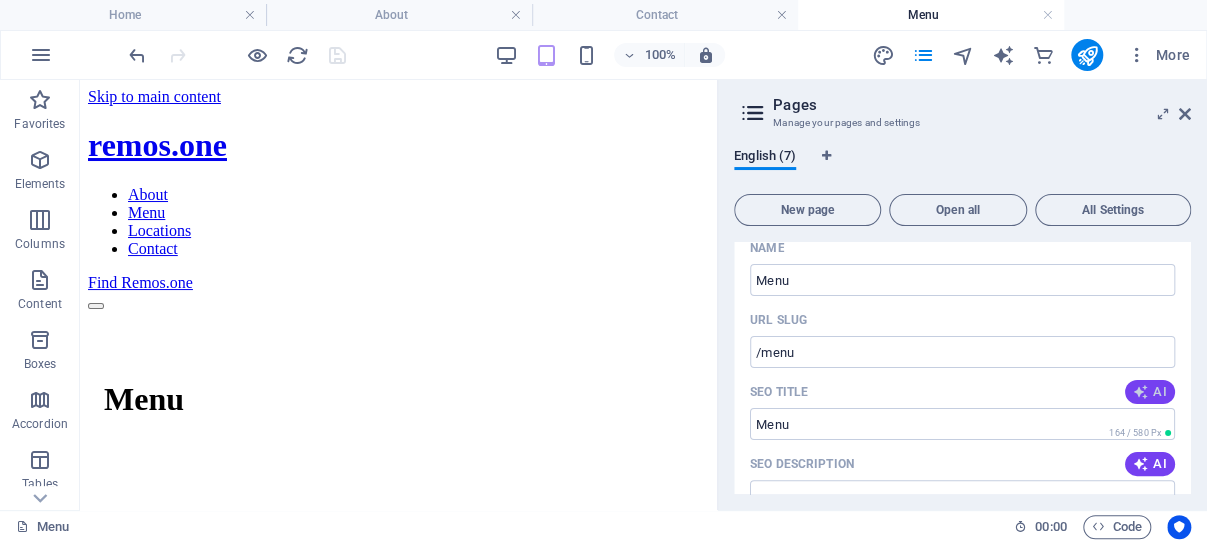 click at bounding box center [1141, 392] 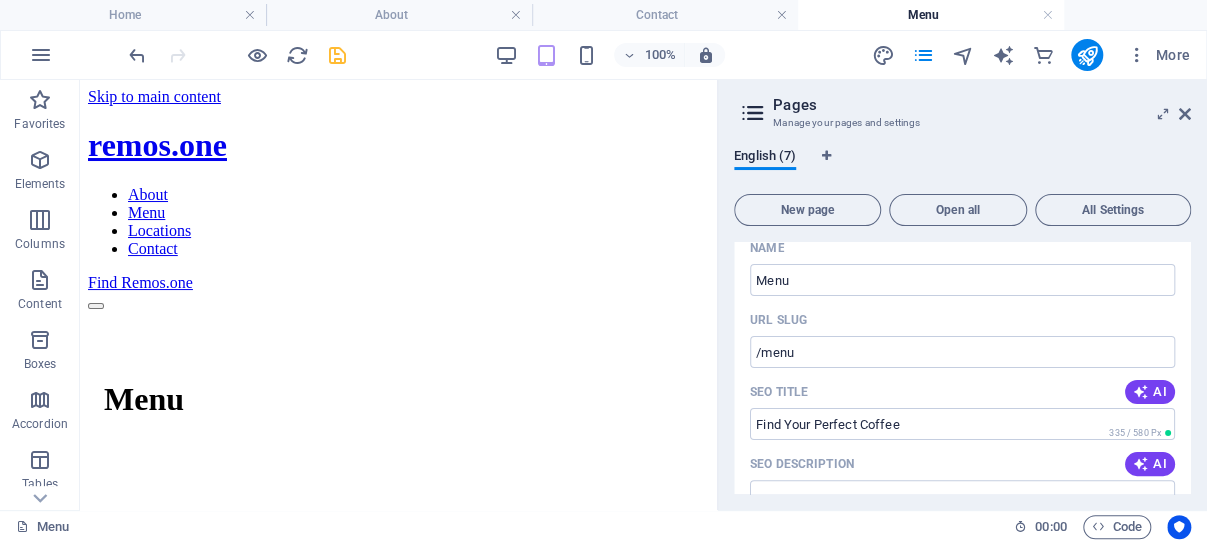 type on "Find Your Perfect Coffee" 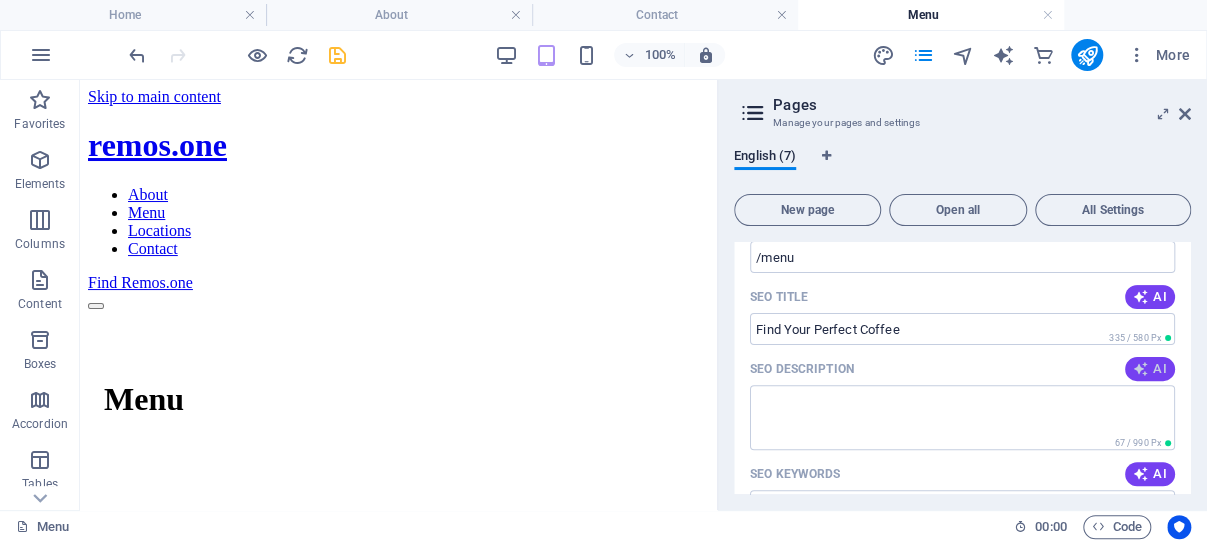 click at bounding box center (1141, 369) 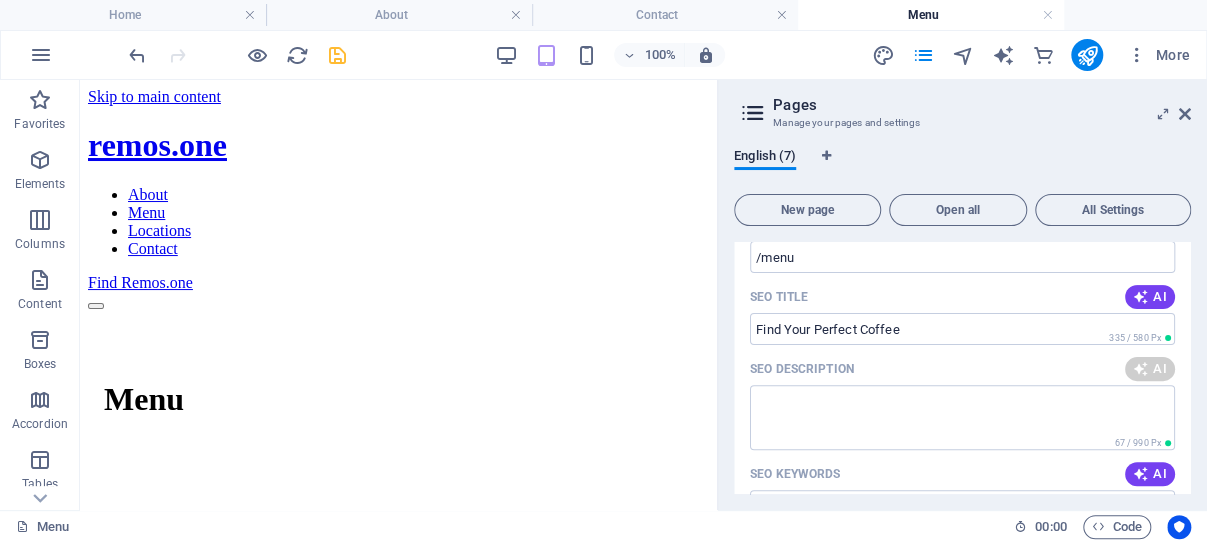 type on "Discover premium coffee at remos.one! Enjoy unique brews from decaf to iced coffee, crafted for true coffee lovers." 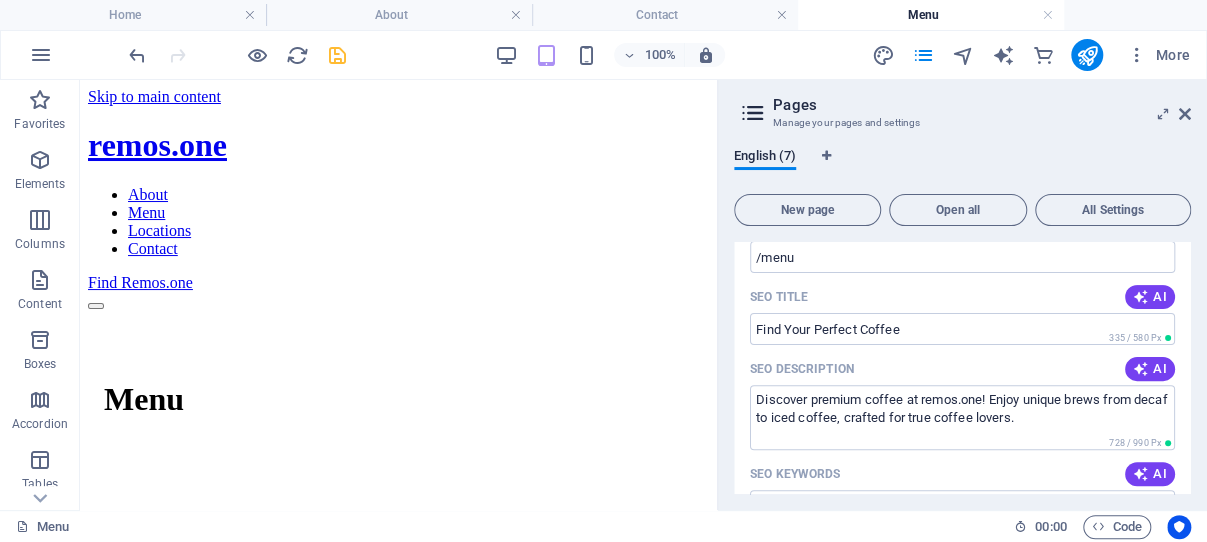 scroll, scrollTop: 382, scrollLeft: 0, axis: vertical 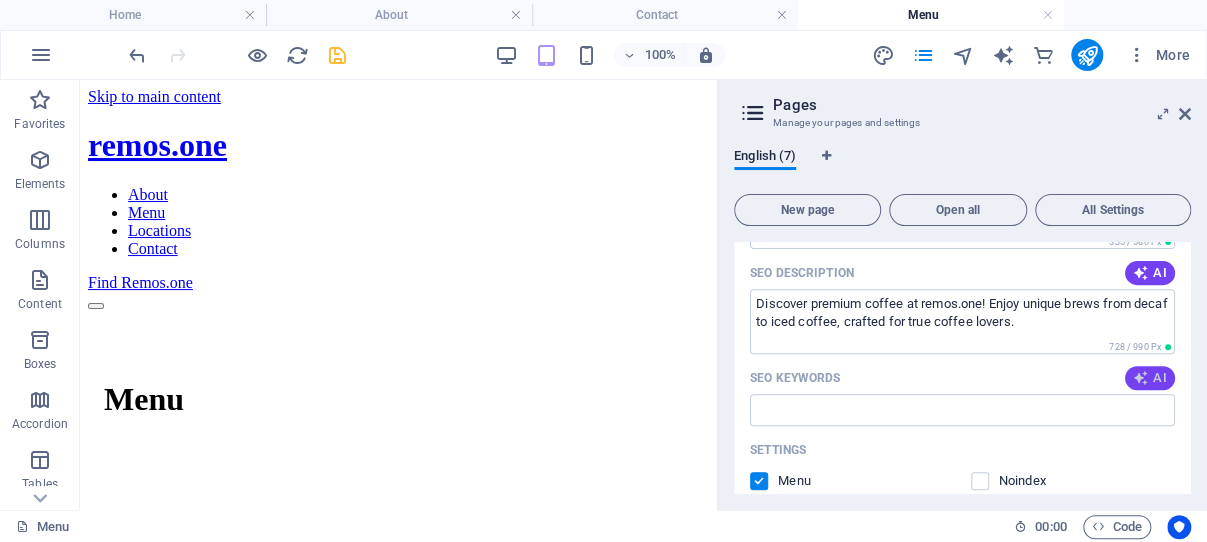 click at bounding box center (1141, 378) 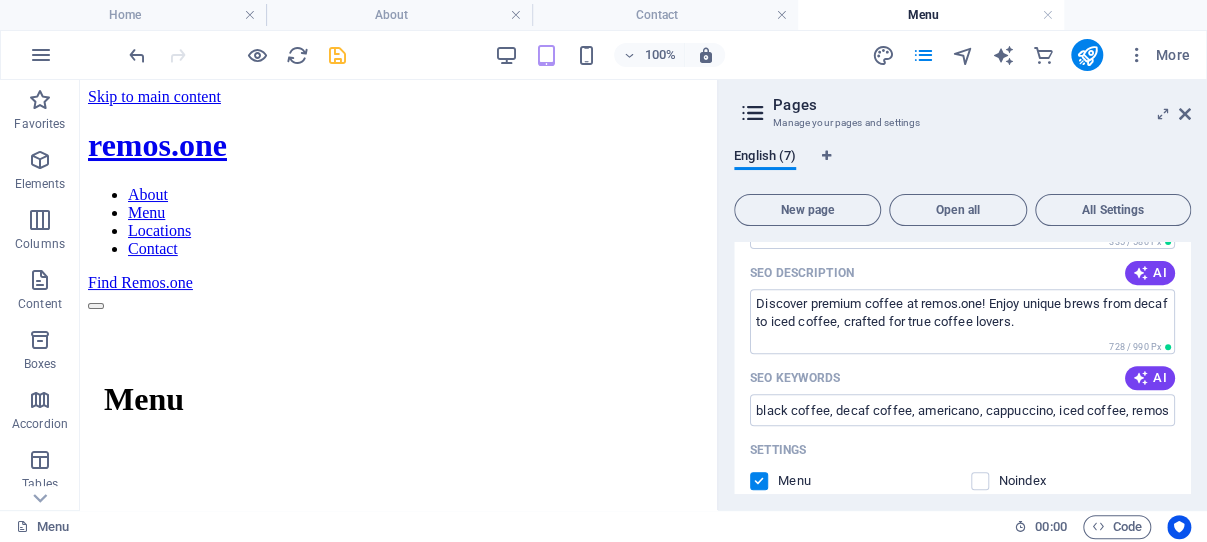 type on "black coffee, decaf coffee, americano, cappuccino, iced coffee, remos.one" 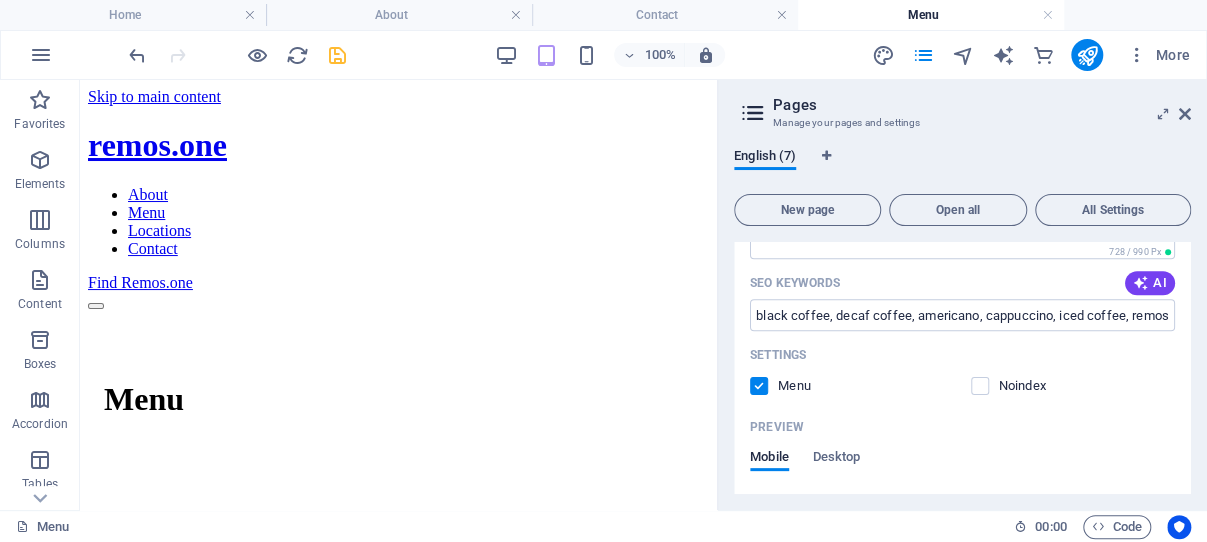 scroll, scrollTop: 572, scrollLeft: 0, axis: vertical 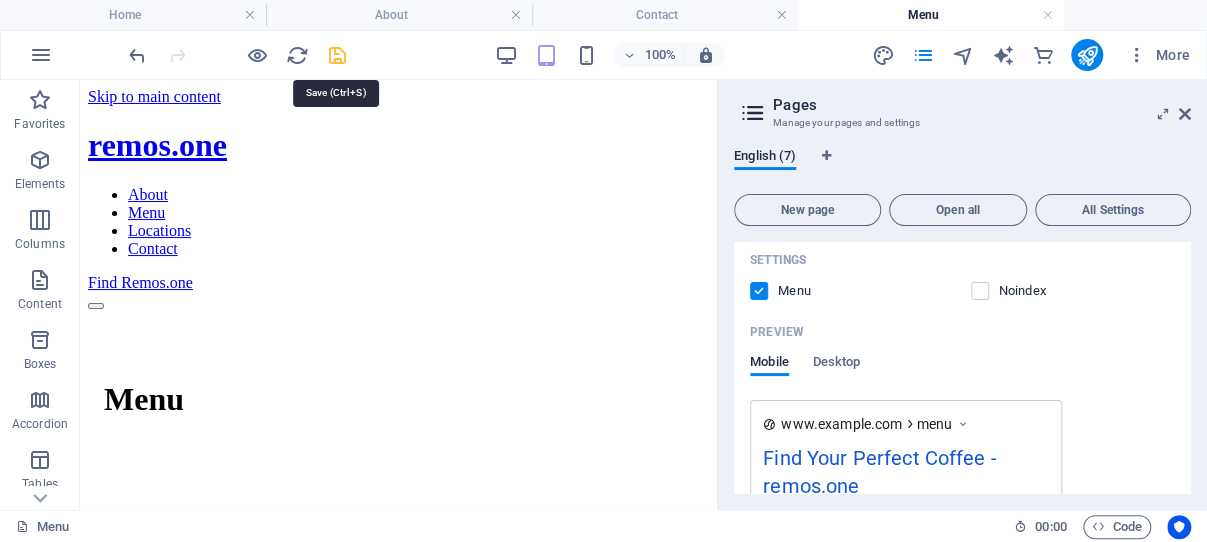 click at bounding box center [337, 55] 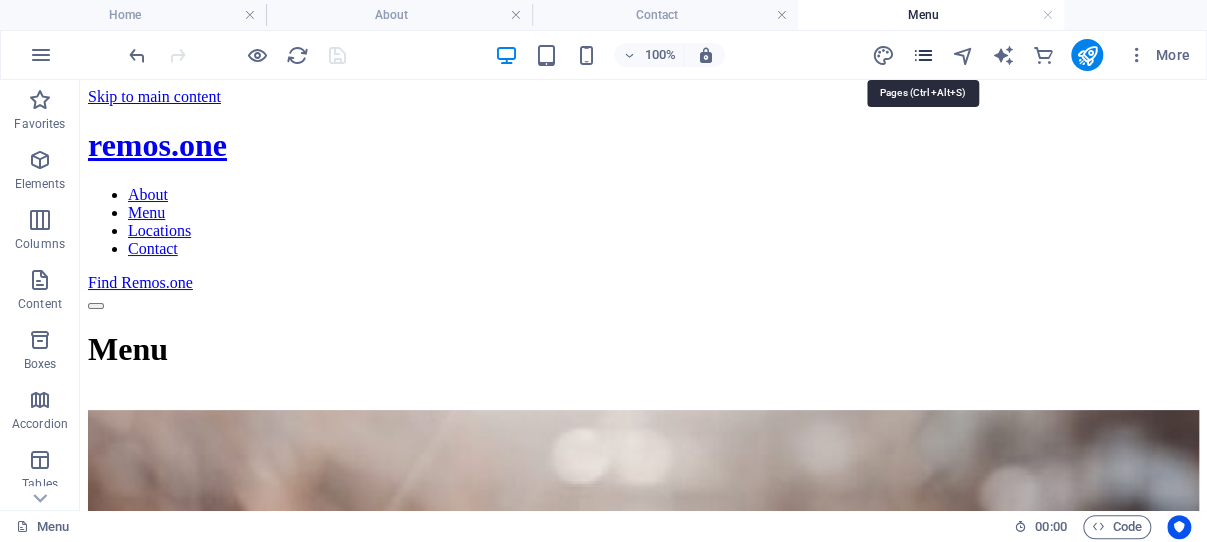 click at bounding box center (922, 55) 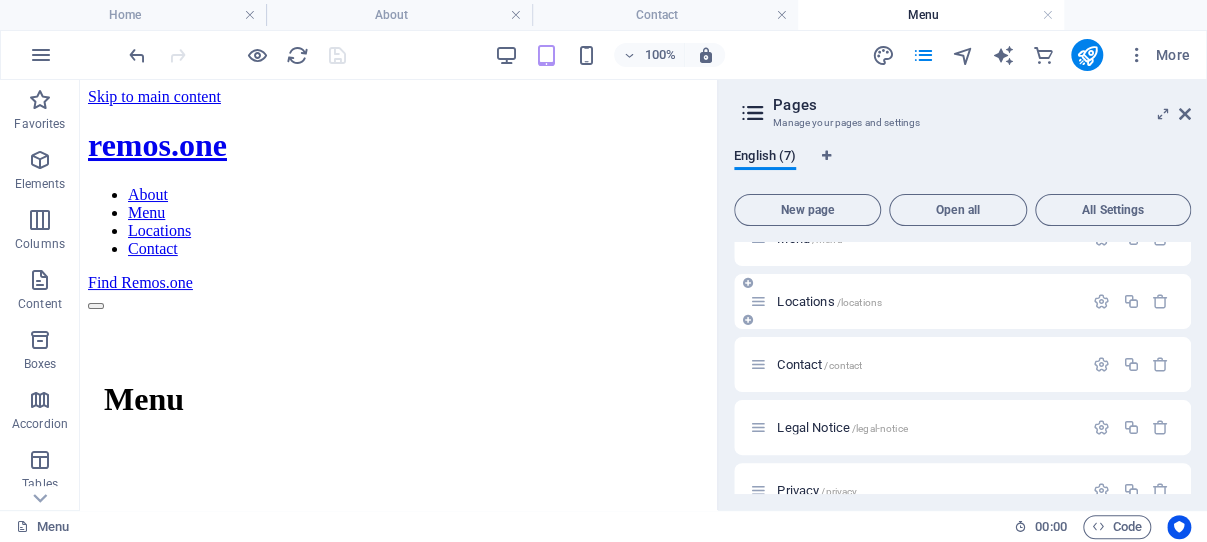 scroll, scrollTop: 188, scrollLeft: 0, axis: vertical 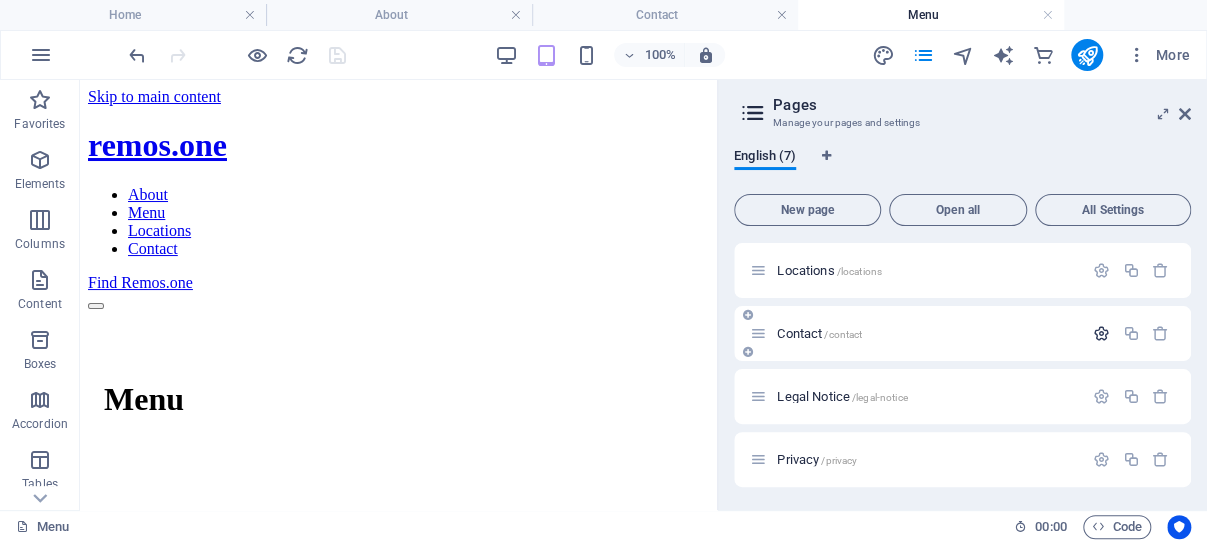 click at bounding box center [1101, 333] 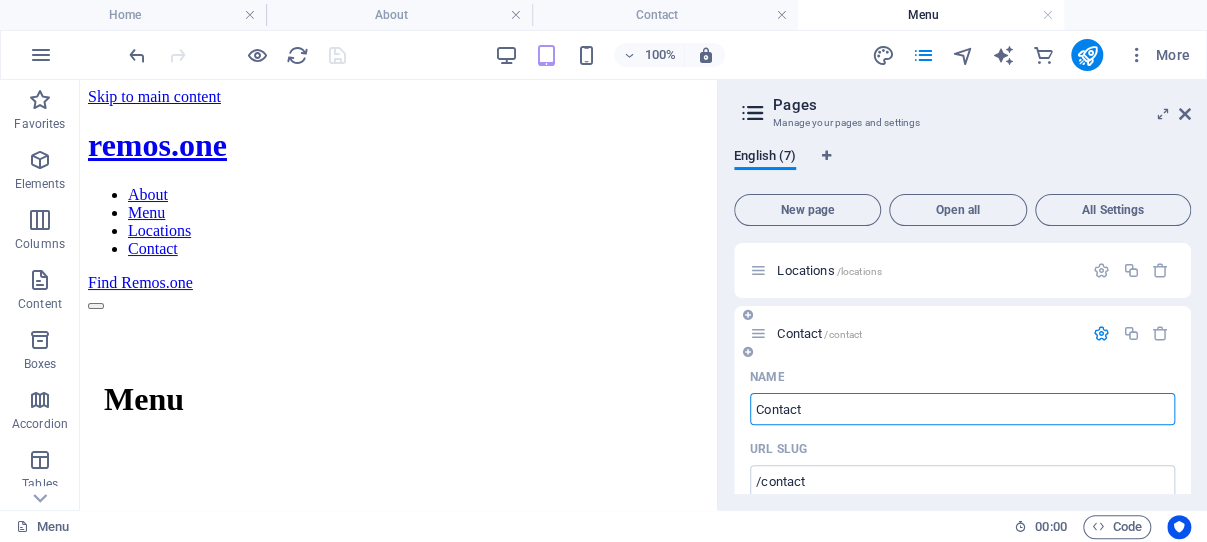 scroll, scrollTop: 284, scrollLeft: 0, axis: vertical 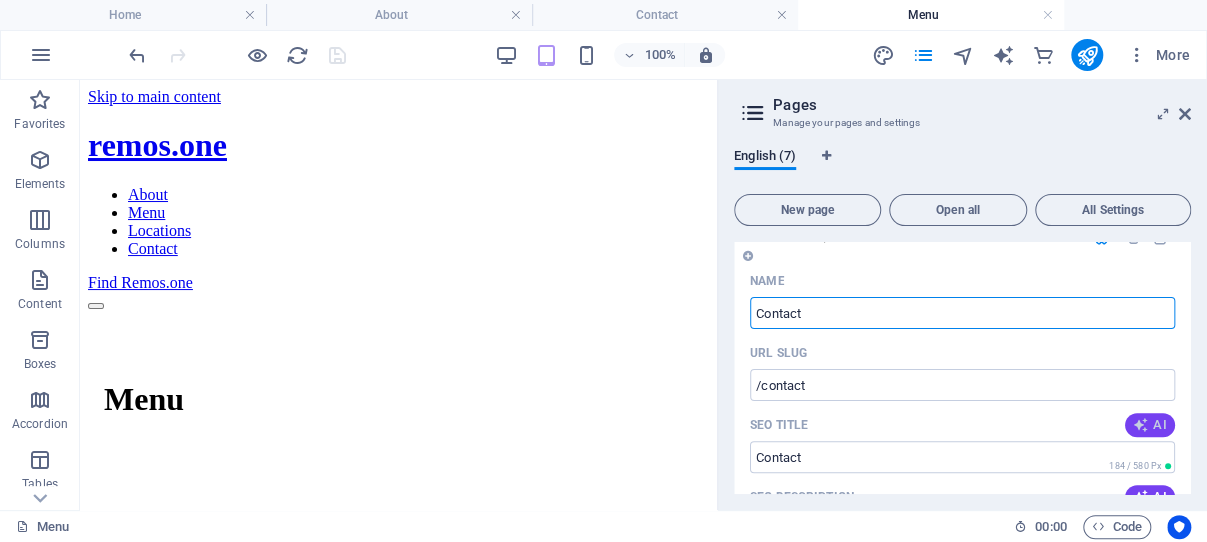 click on "AI" at bounding box center [1150, 425] 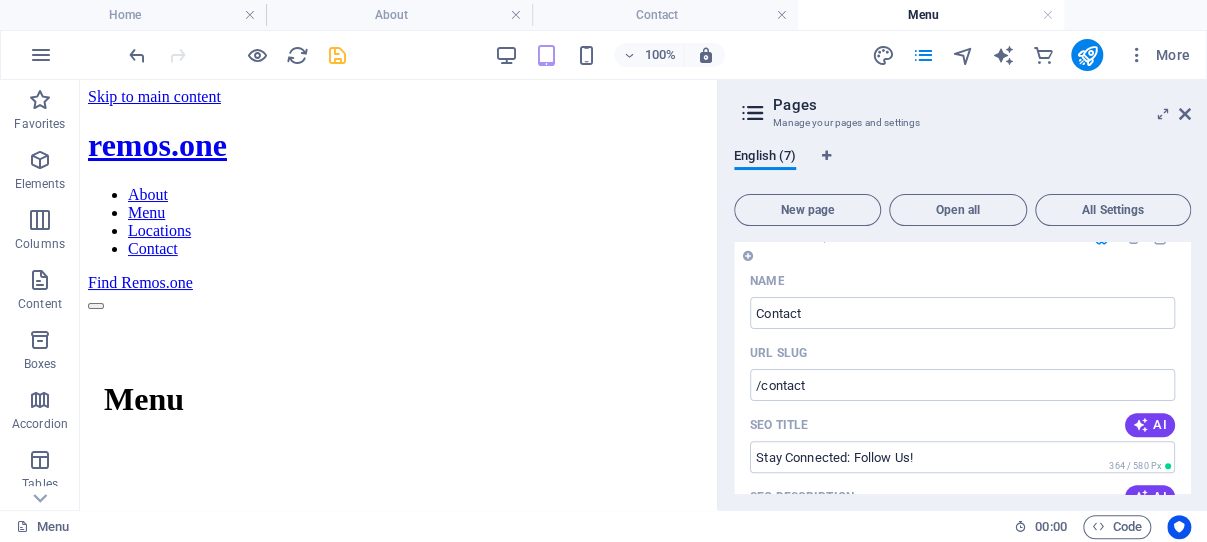 type on "Stay Connected: Follow Us!" 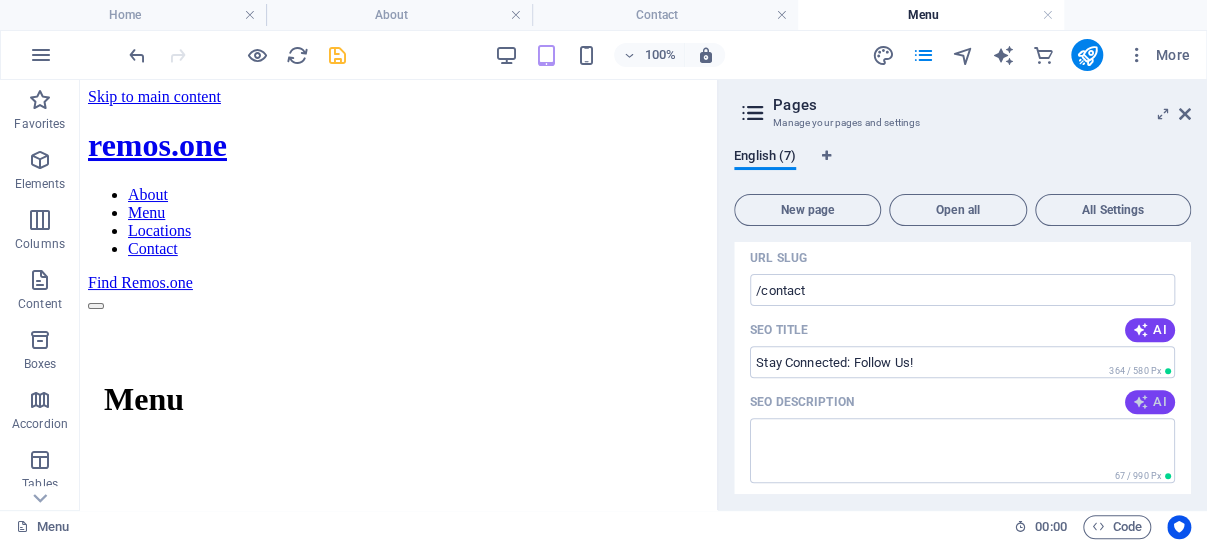 click at bounding box center (1141, 402) 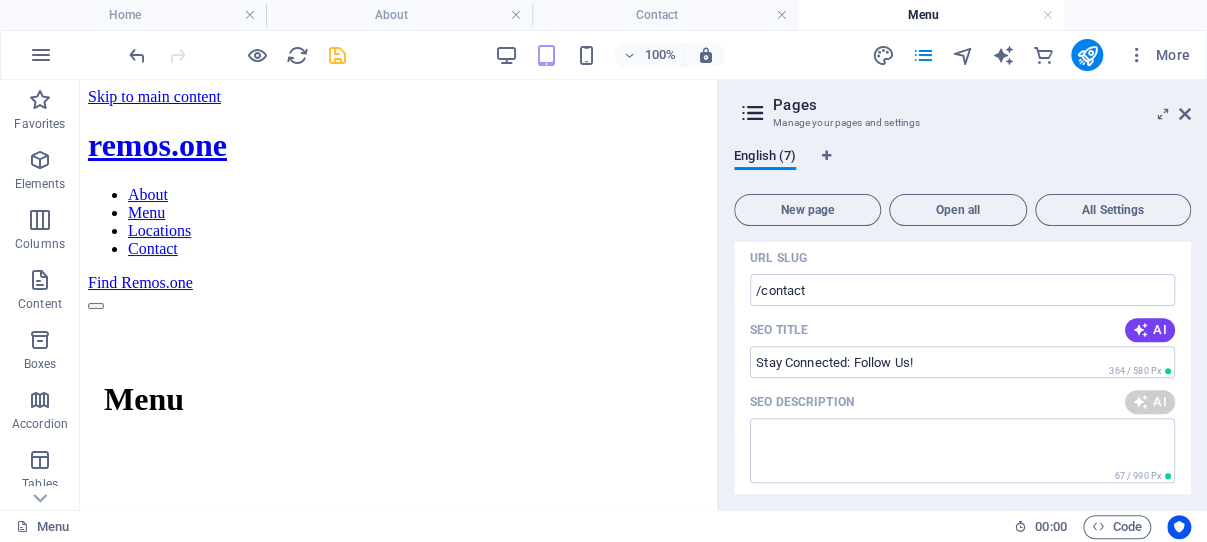 type on "Stay connected! Follow us on social media for updates and insights. Explore our Terms of Service and Privacy Policy." 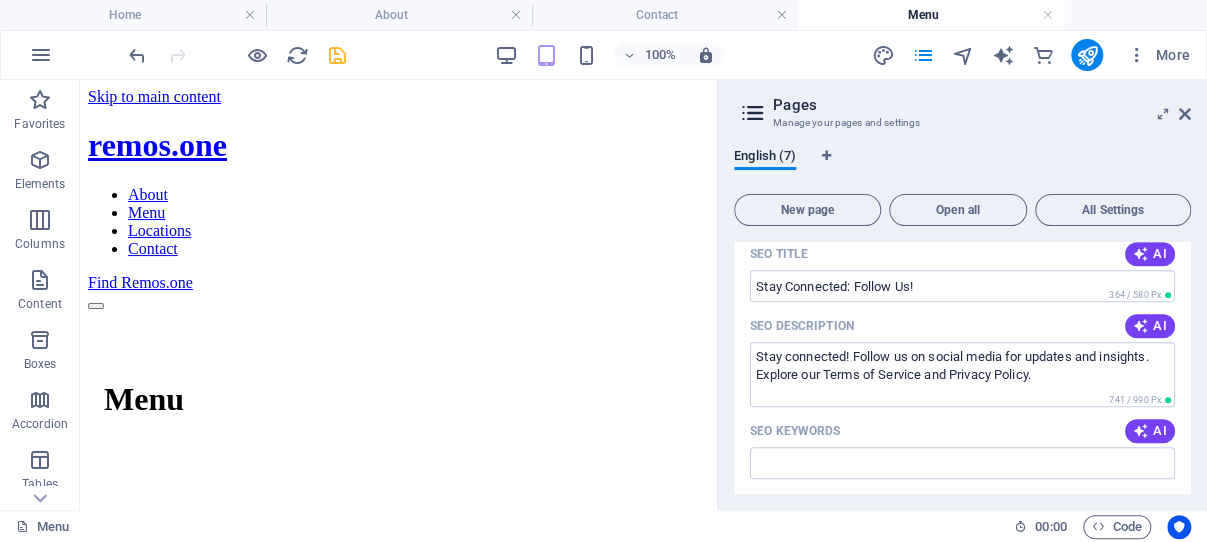 scroll, scrollTop: 474, scrollLeft: 0, axis: vertical 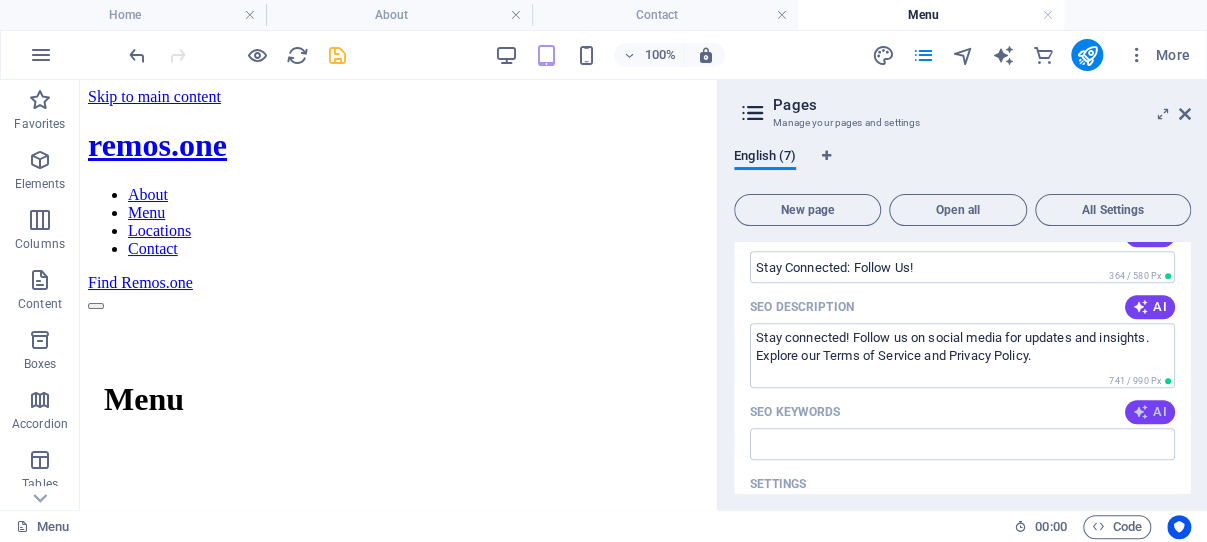 click at bounding box center [1141, 412] 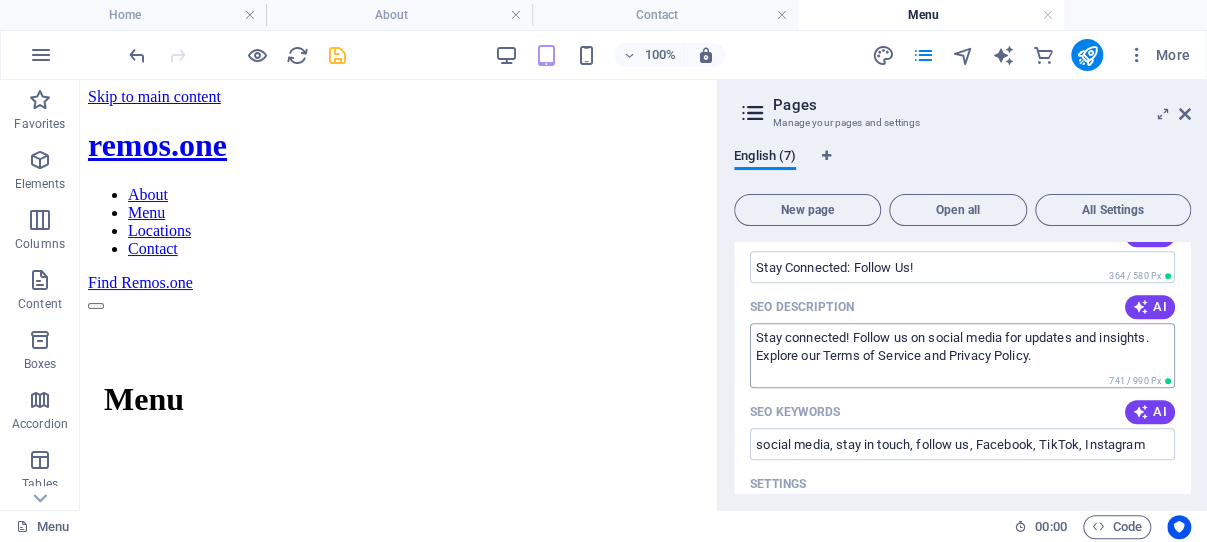 type on "social media, stay in touch, follow us, Facebook, TikTok, Instagram" 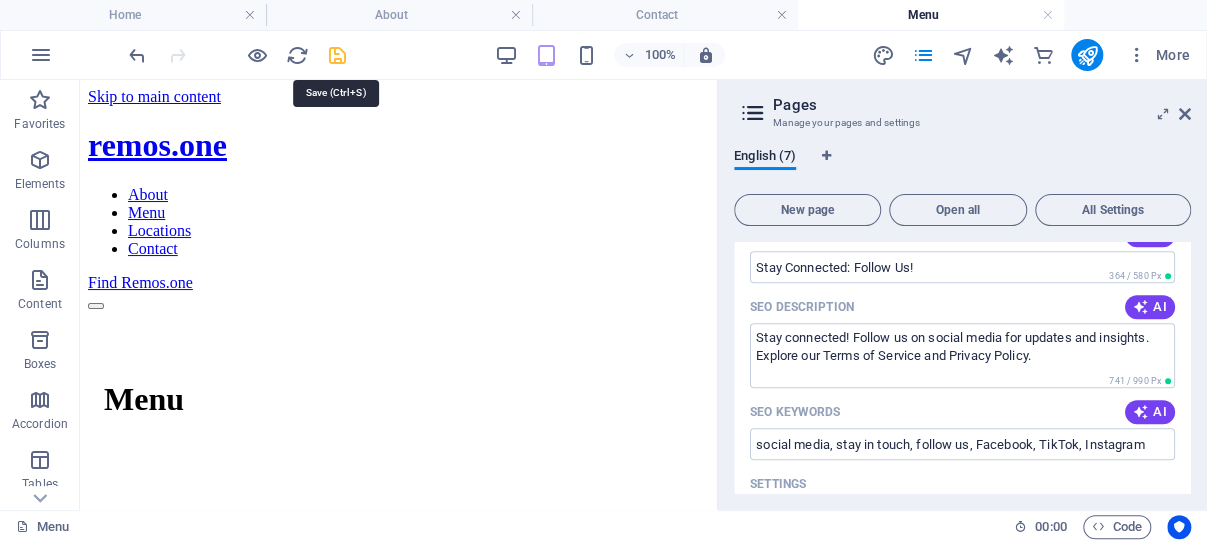 click at bounding box center [337, 55] 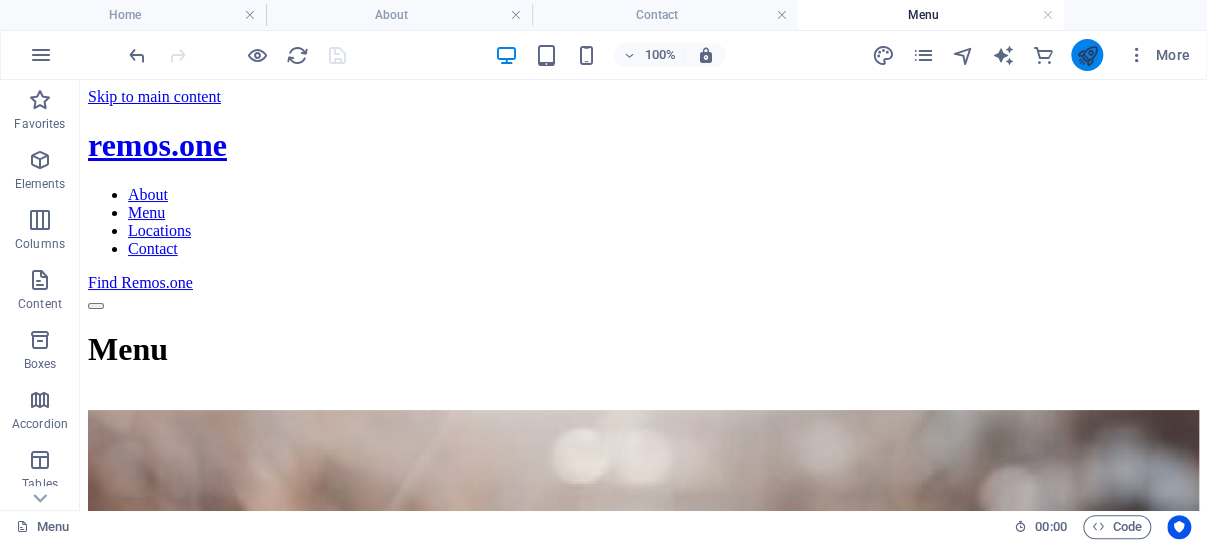 click at bounding box center (1086, 55) 